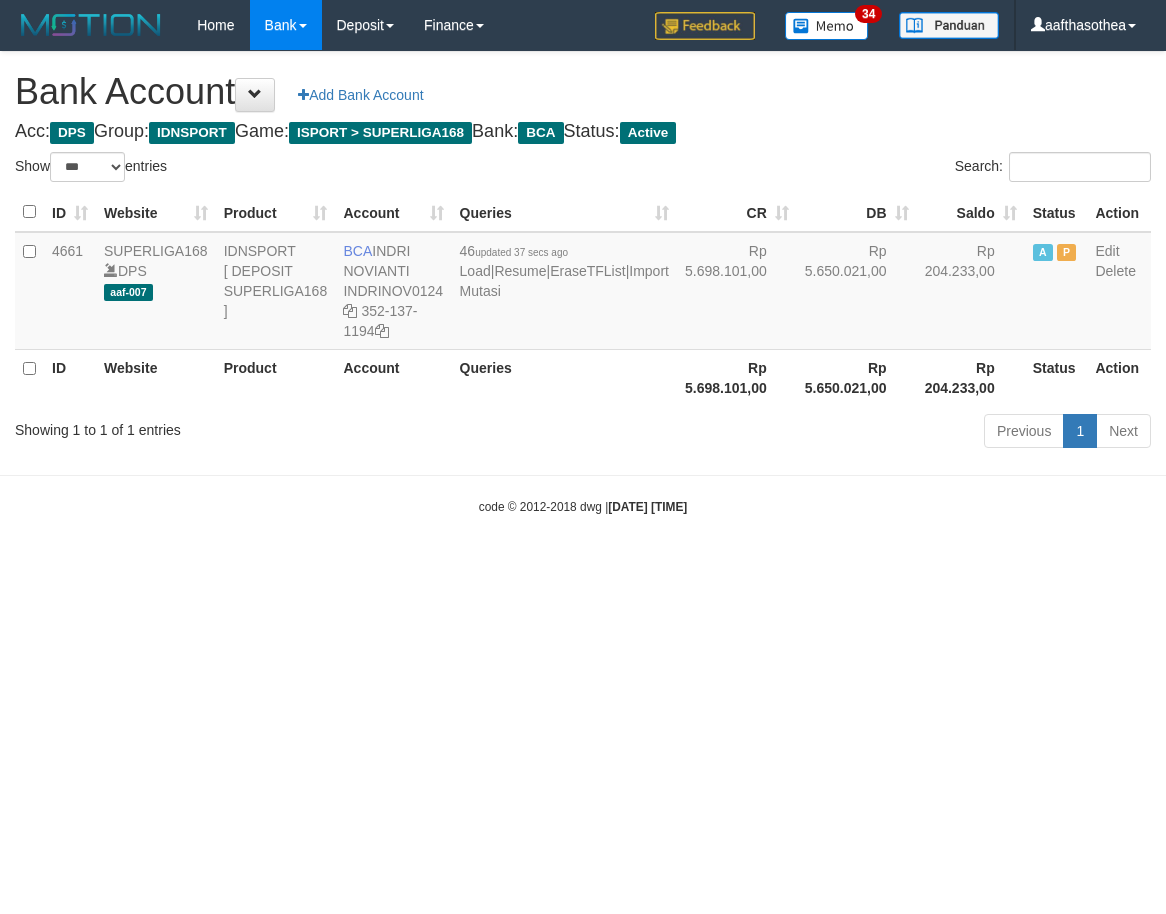 select on "***" 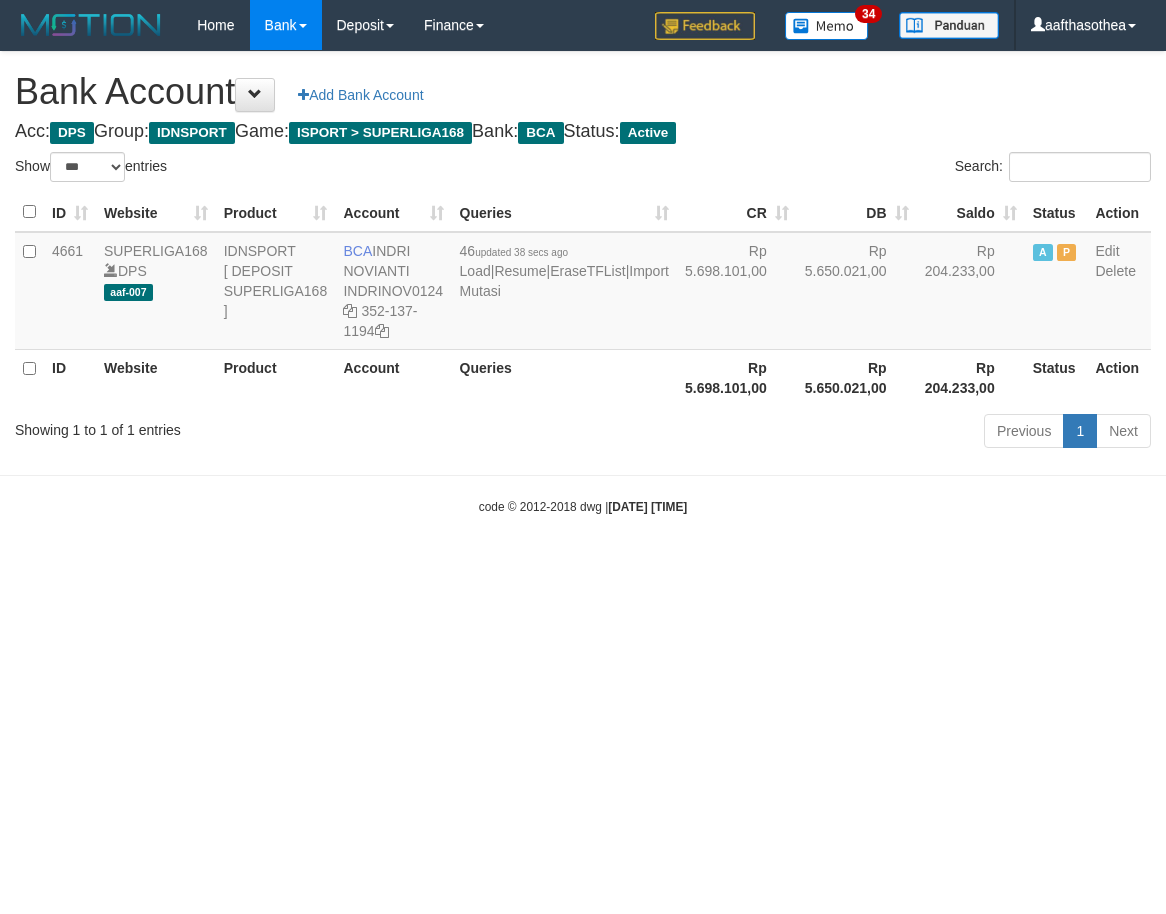 select on "***" 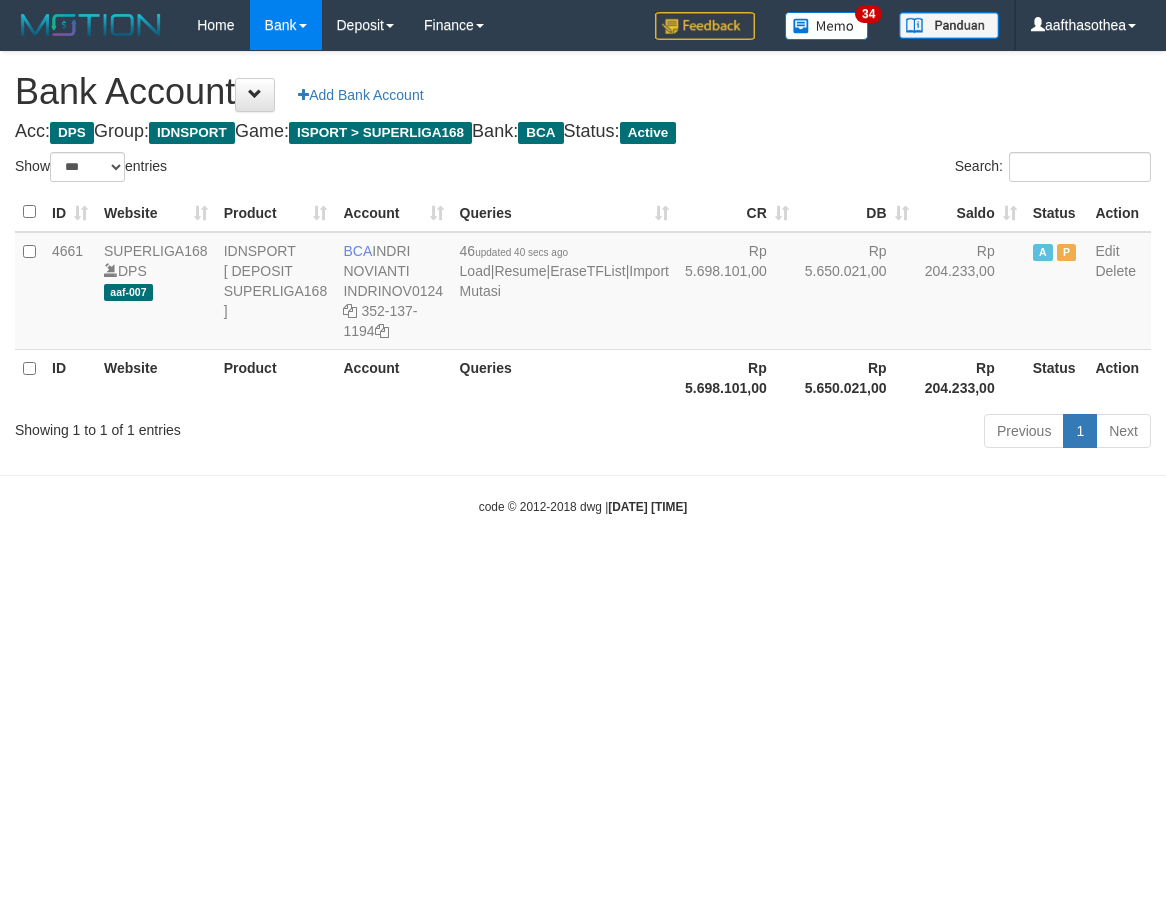 select on "***" 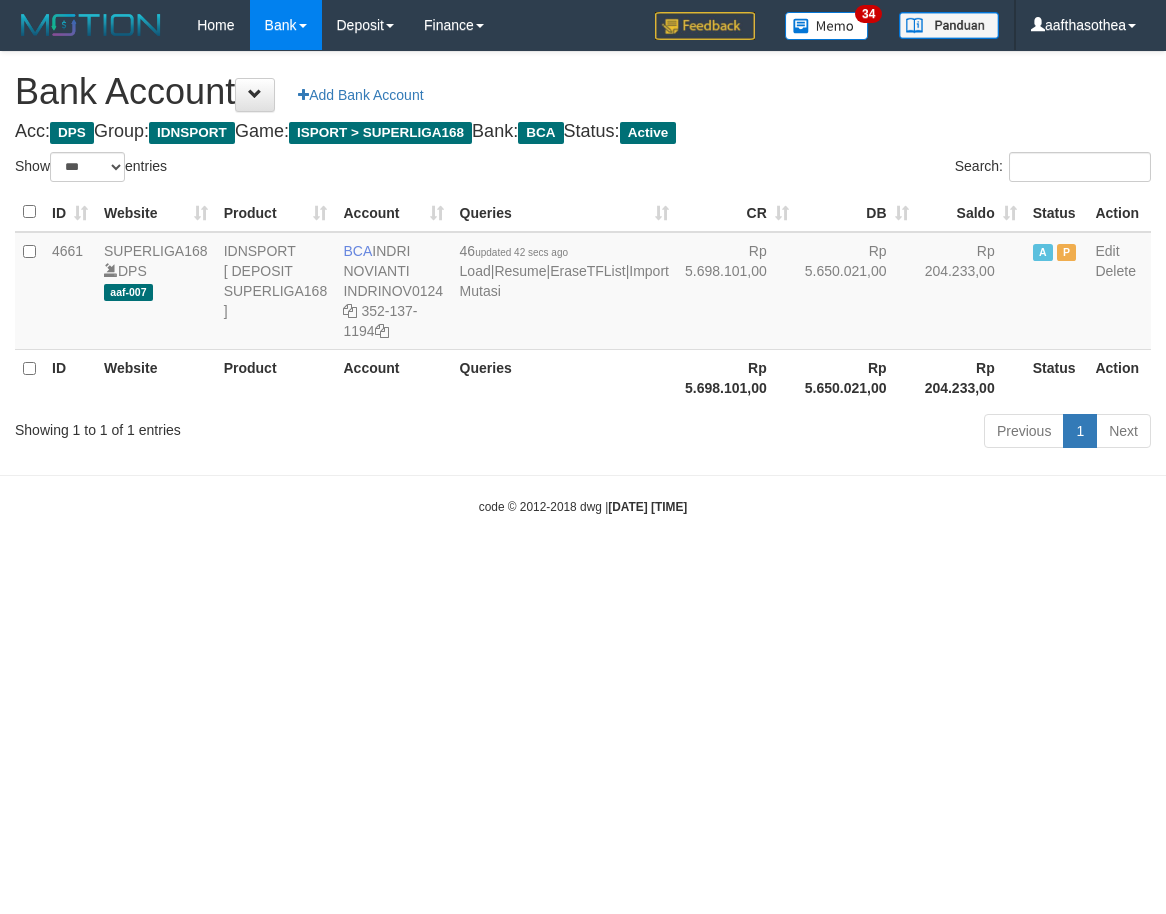 select on "***" 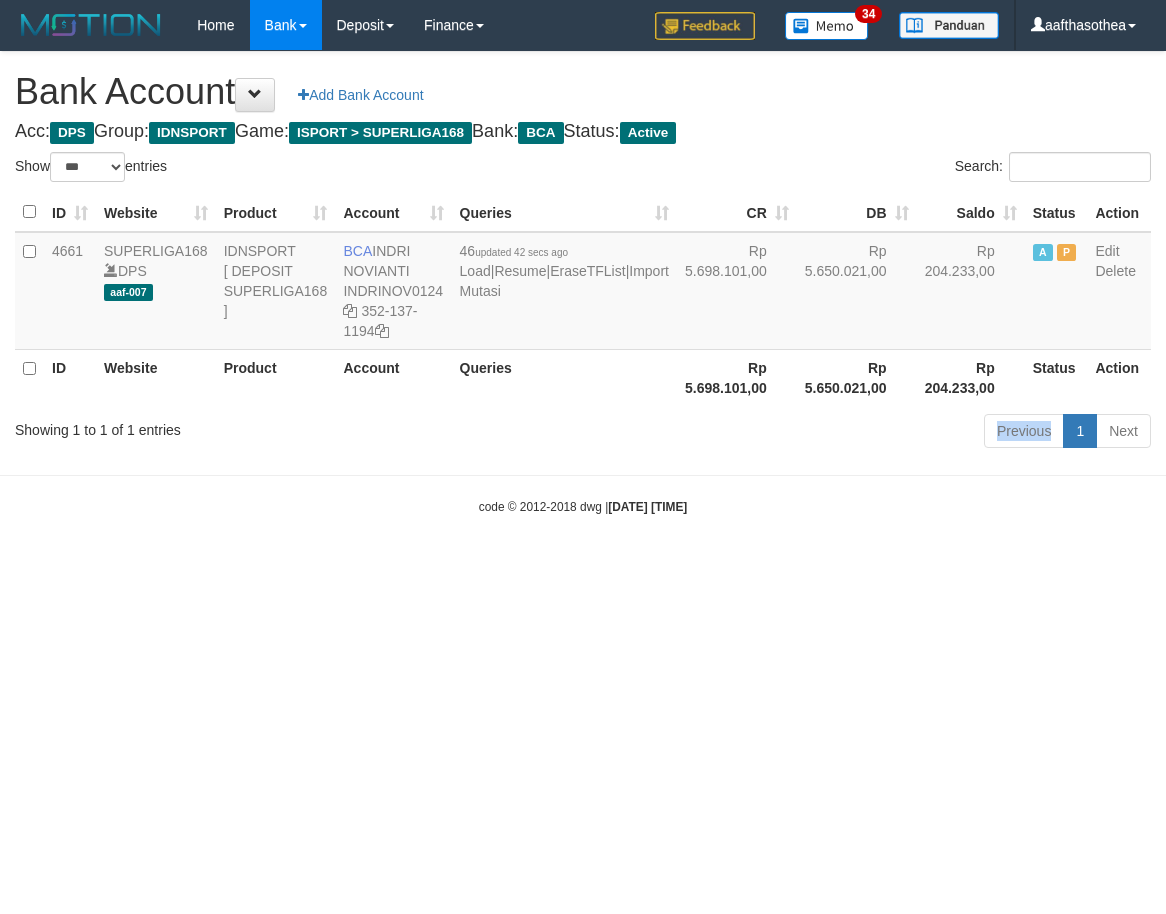 click on "Previous 1 Next" at bounding box center (826, 433) 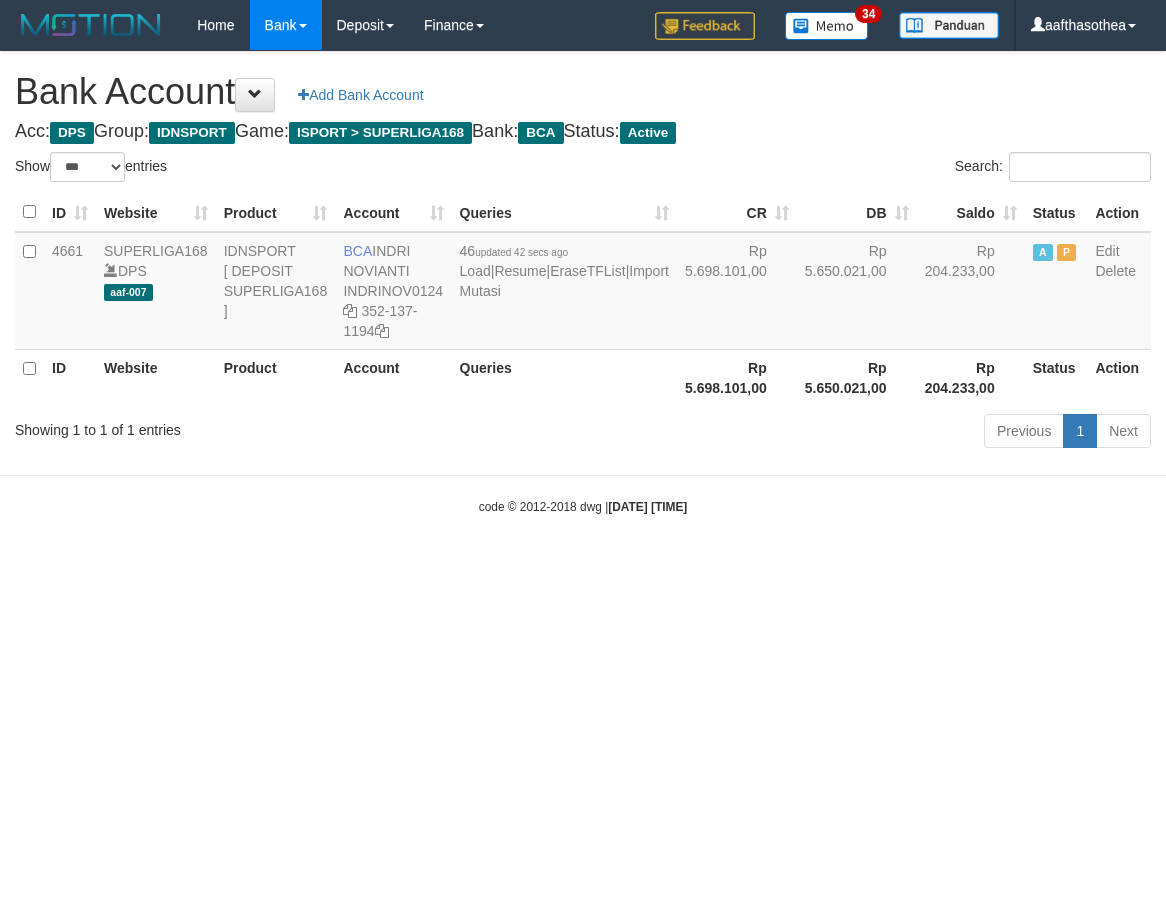 select on "***" 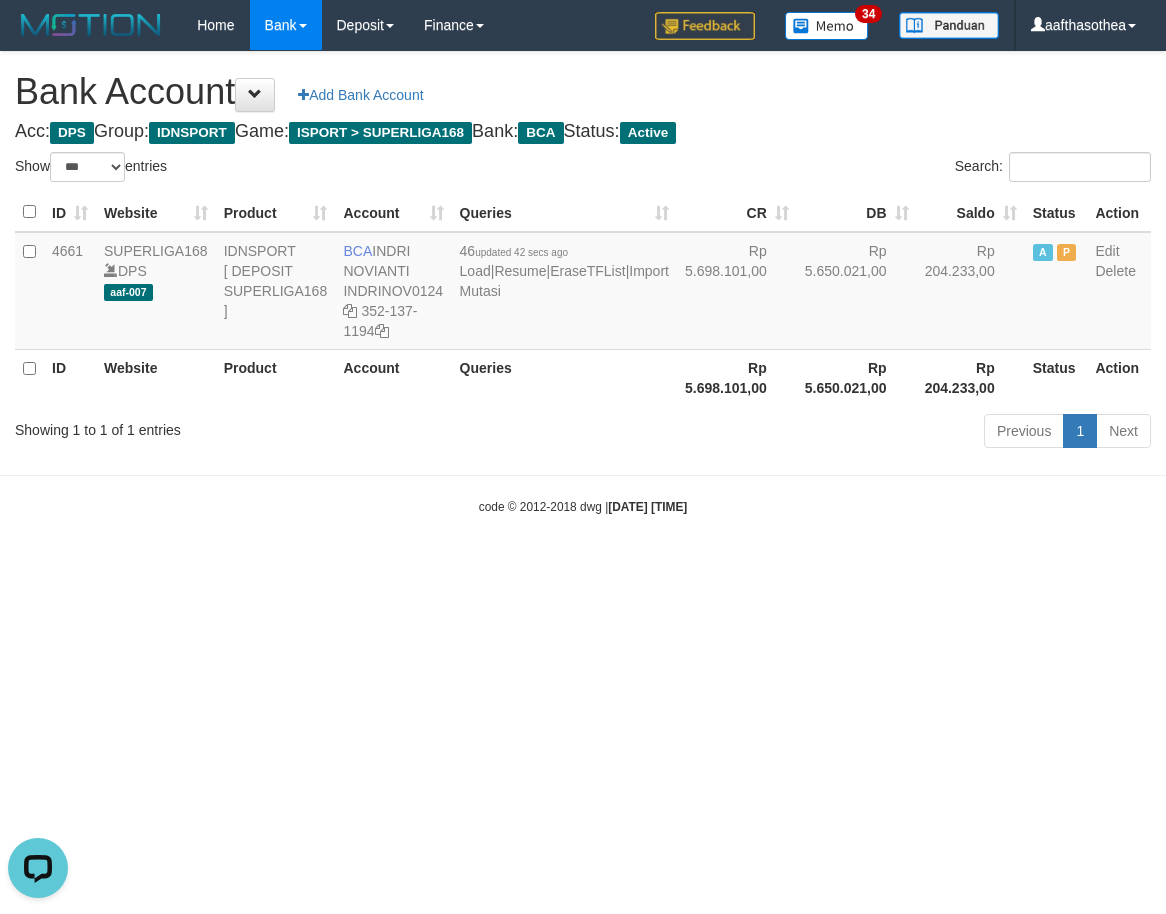 scroll, scrollTop: 0, scrollLeft: 0, axis: both 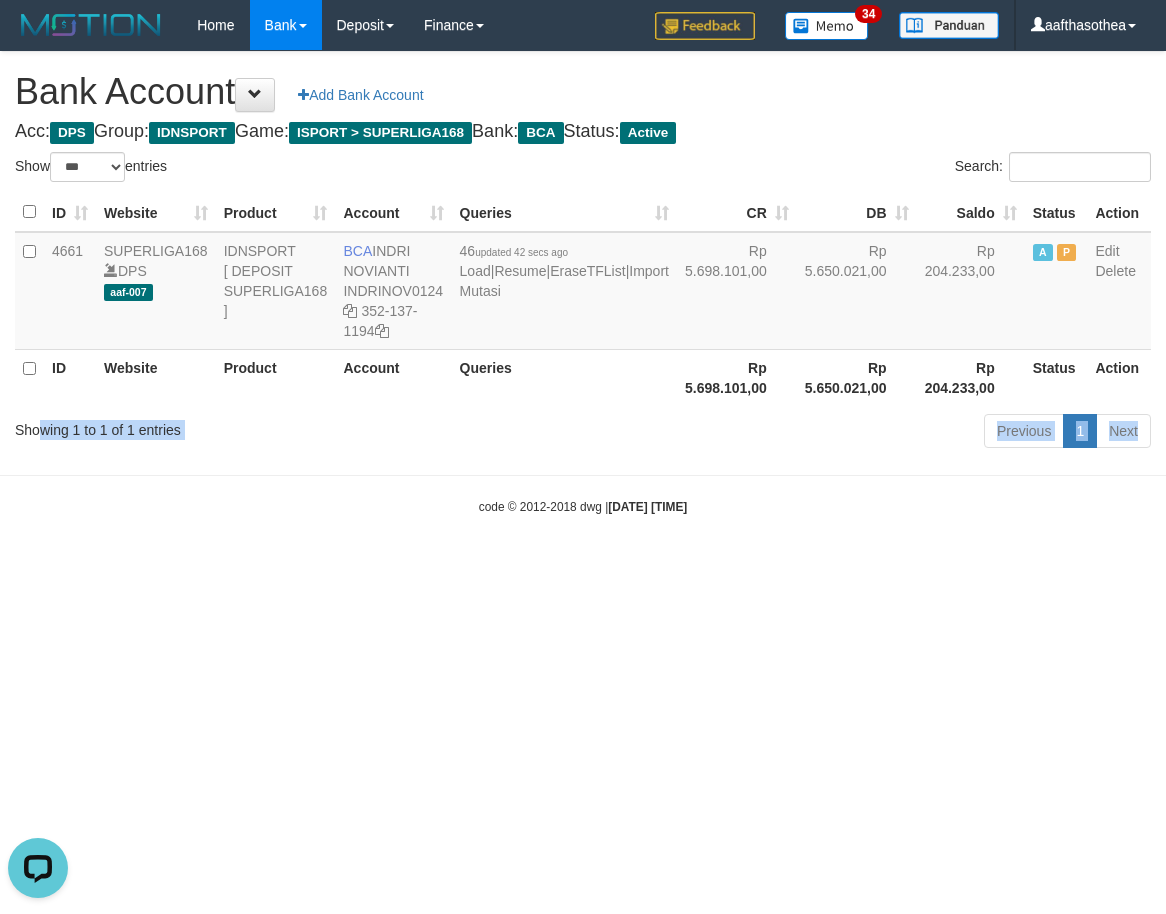 drag, startPoint x: 41, startPoint y: 456, endPoint x: 400, endPoint y: 500, distance: 361.68634 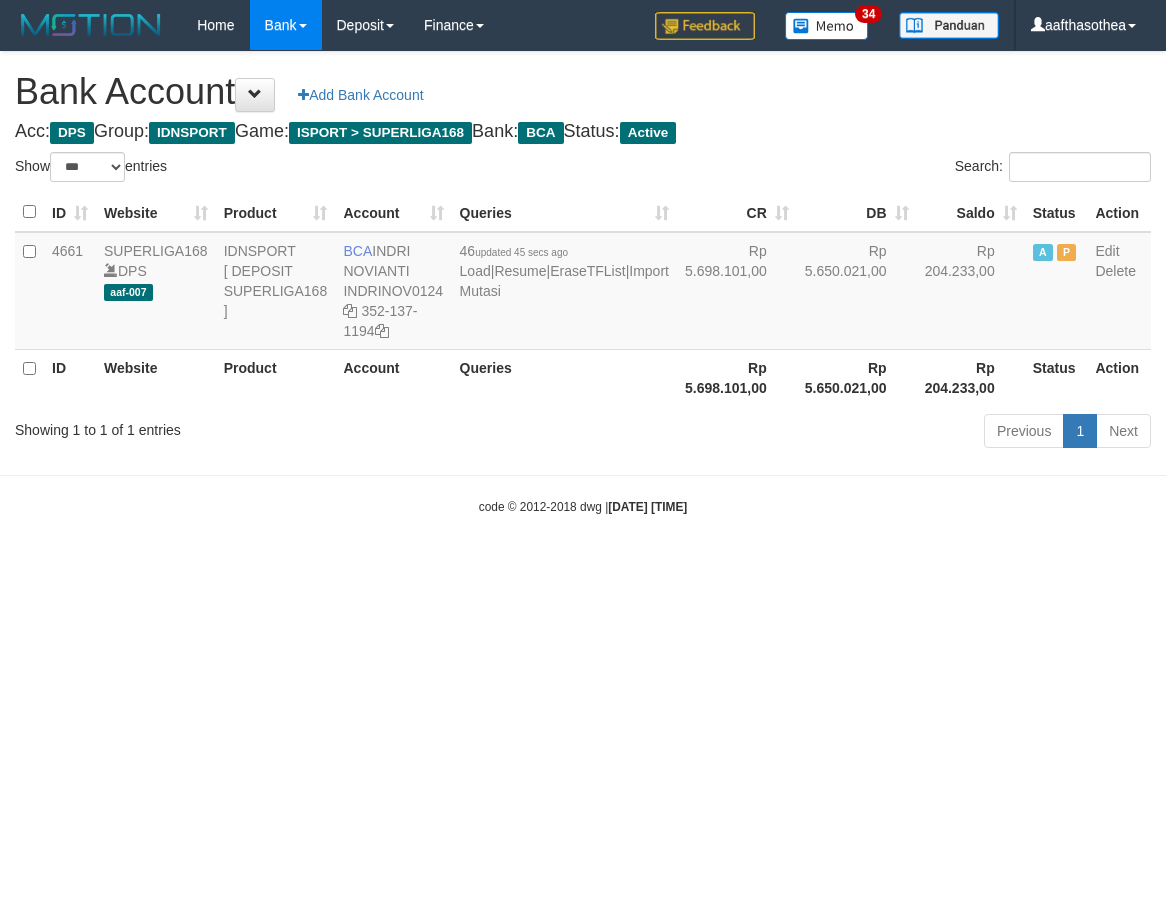 select on "***" 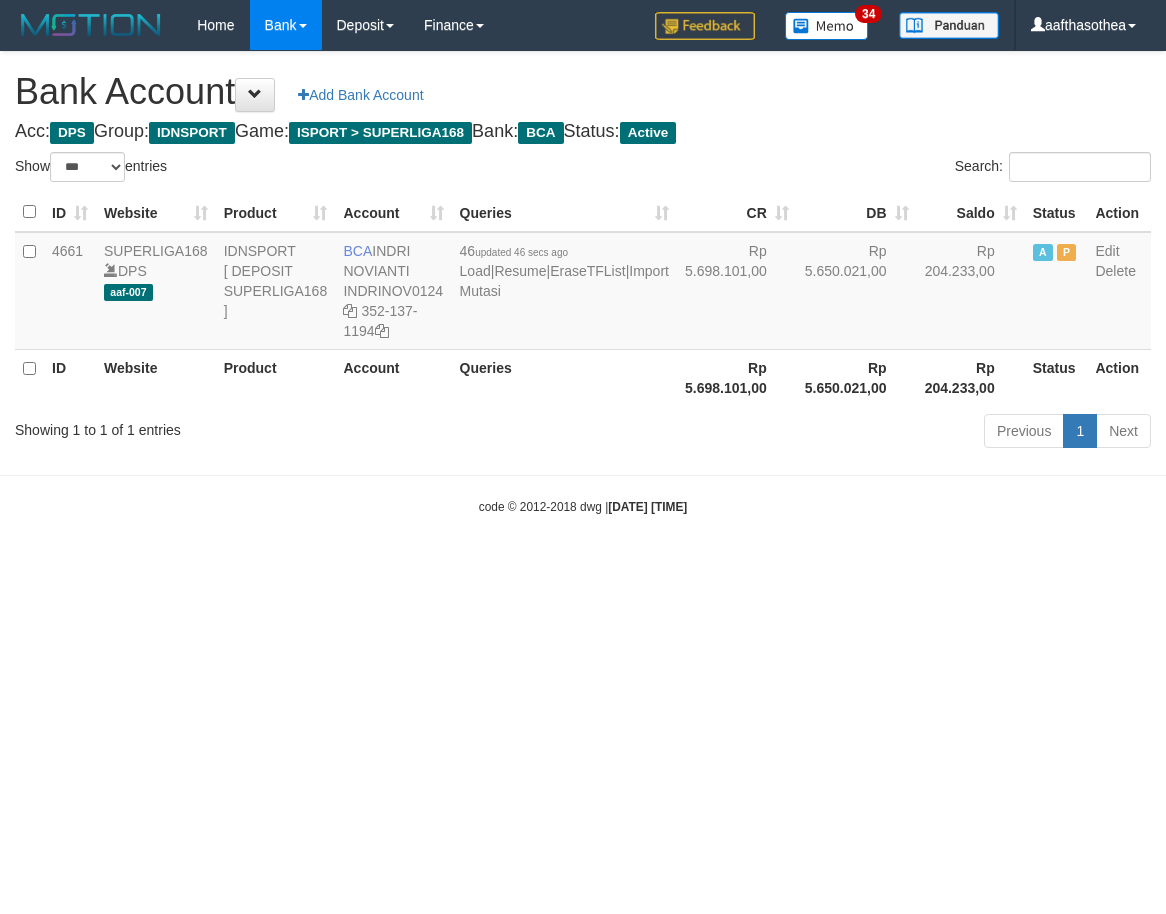 select on "***" 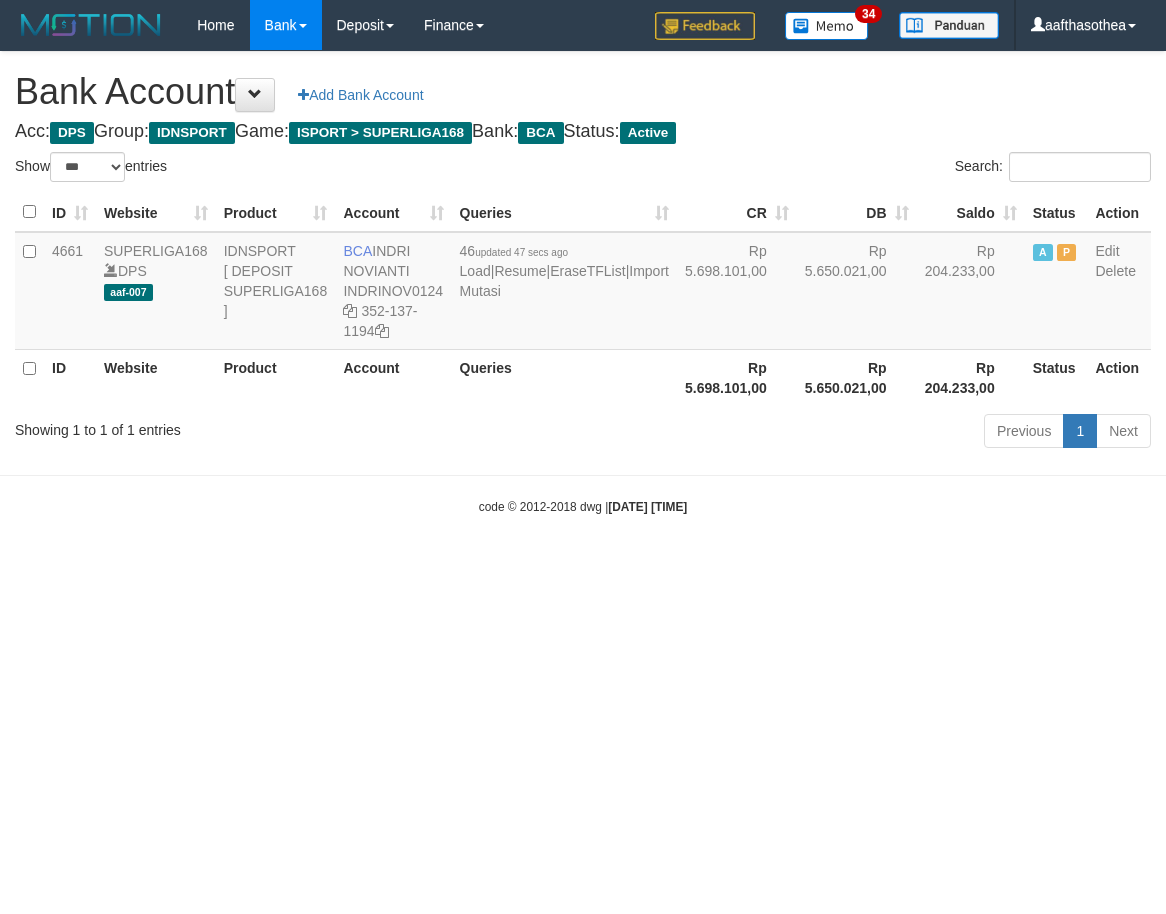 select on "***" 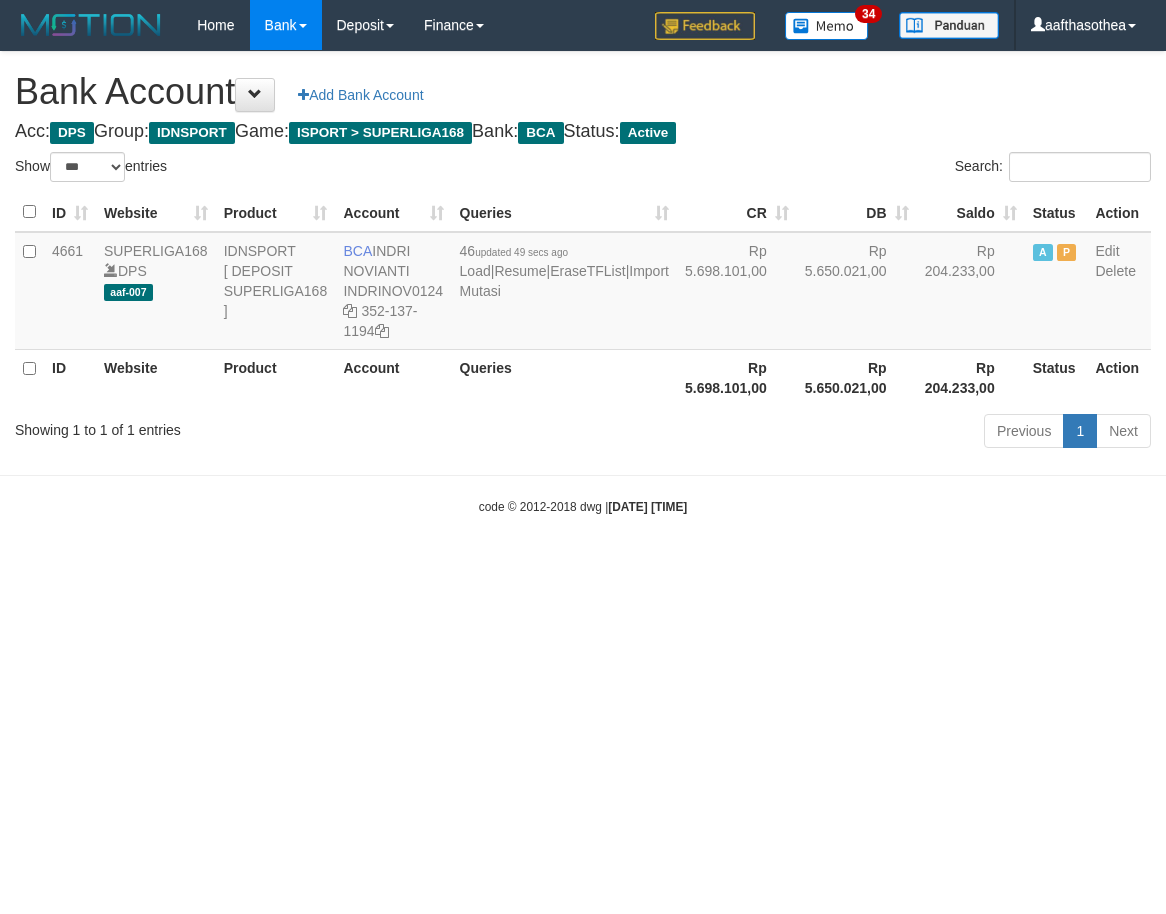 select on "***" 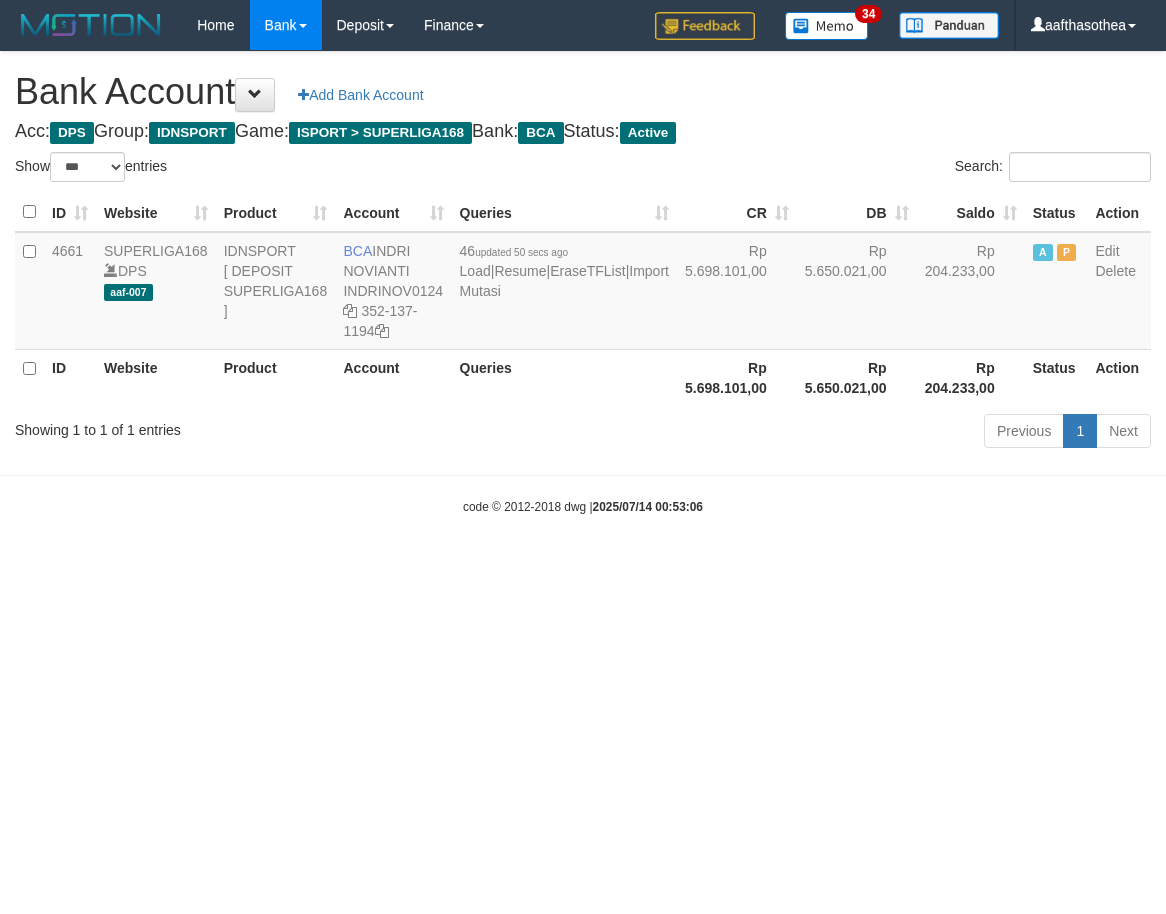 select on "***" 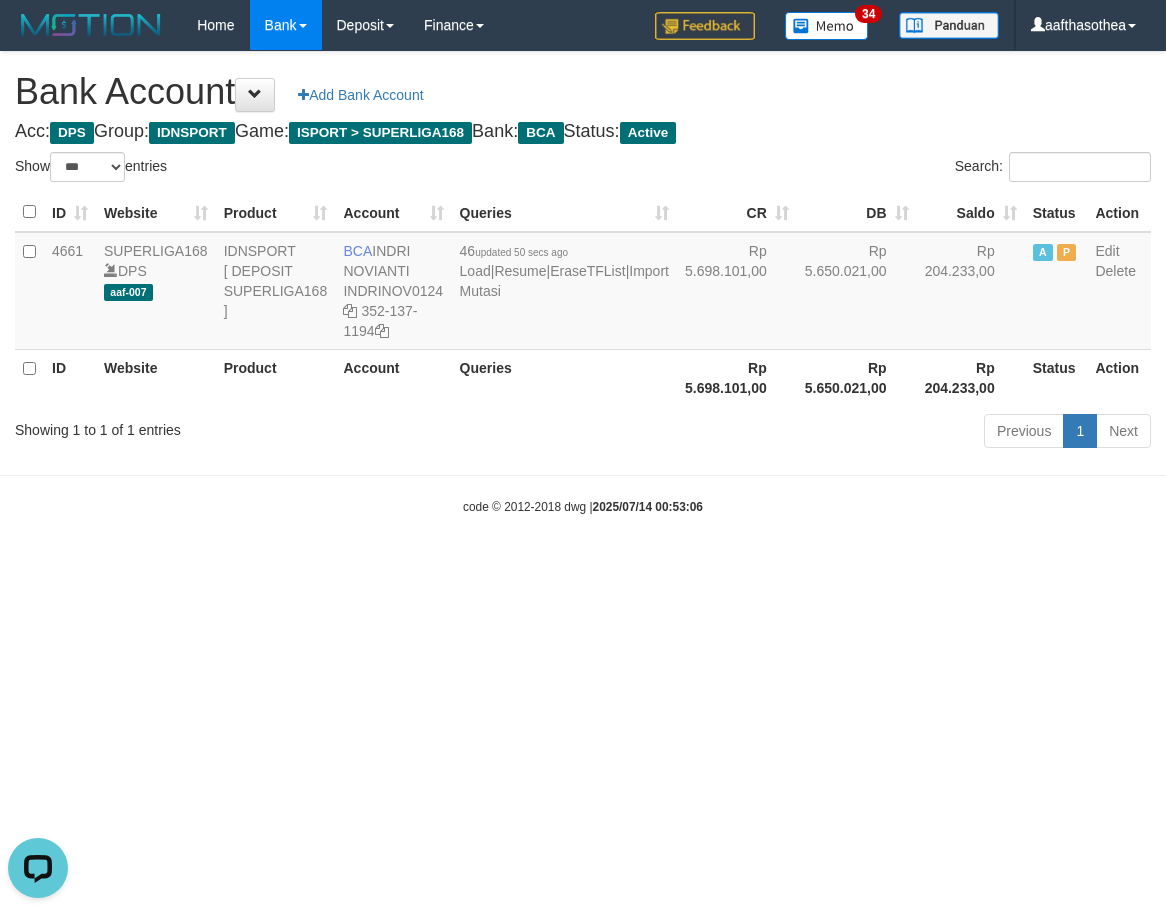 scroll, scrollTop: 0, scrollLeft: 0, axis: both 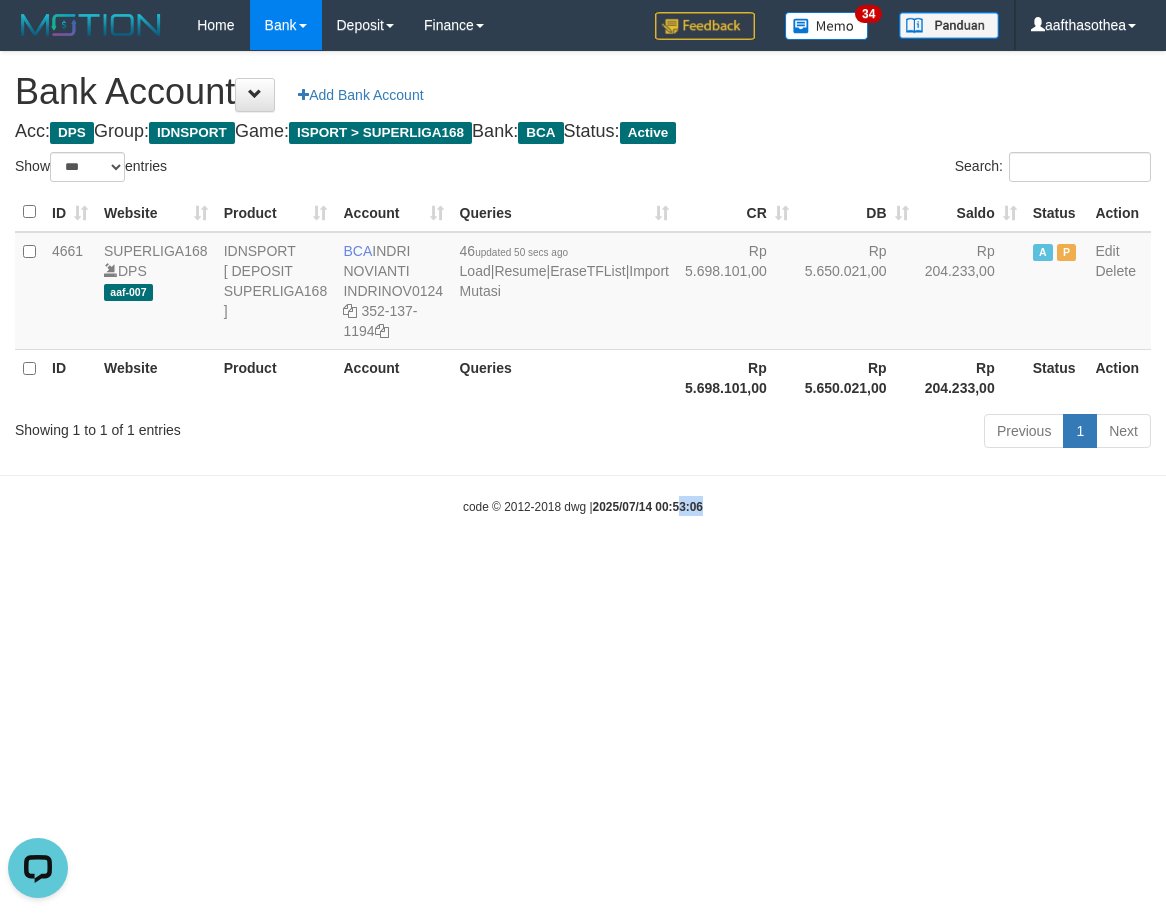 drag, startPoint x: 0, startPoint y: 0, endPoint x: 712, endPoint y: 531, distance: 888.20325 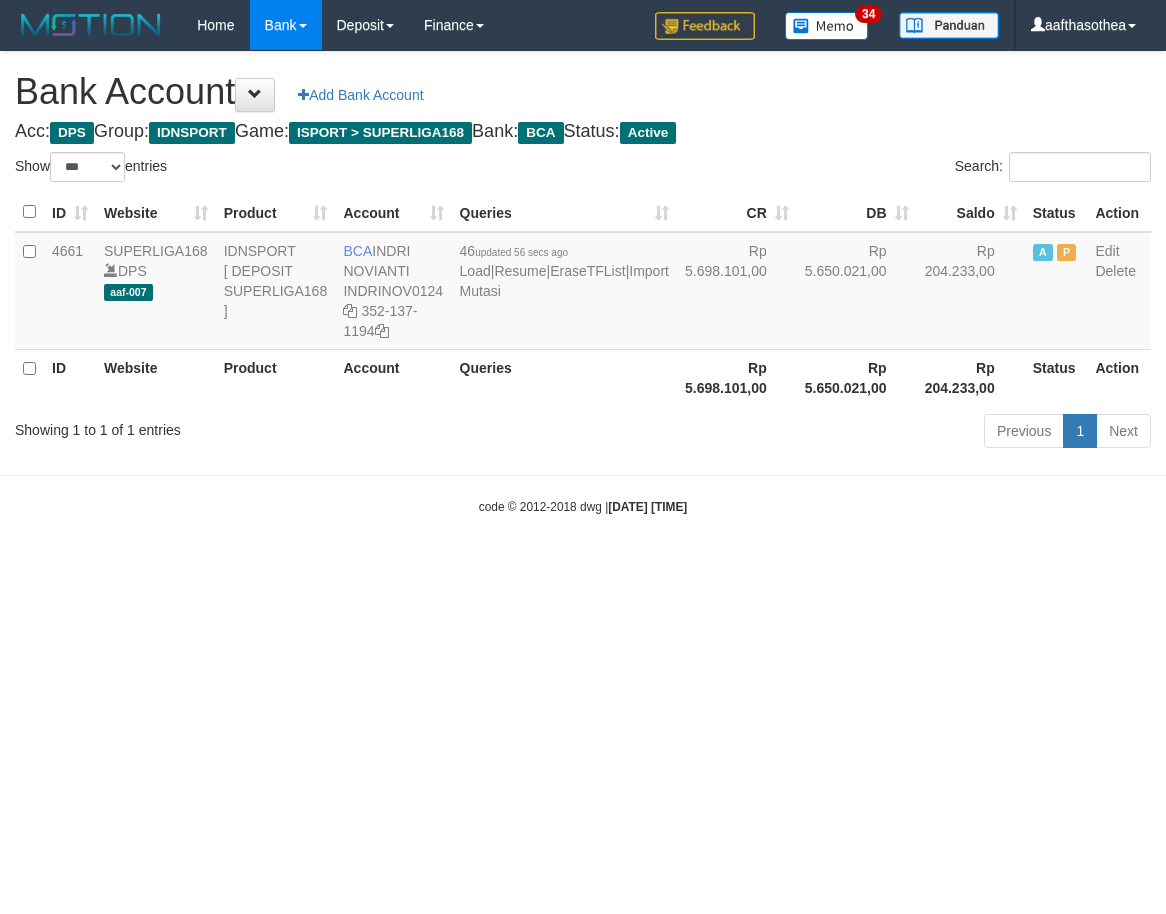 select on "***" 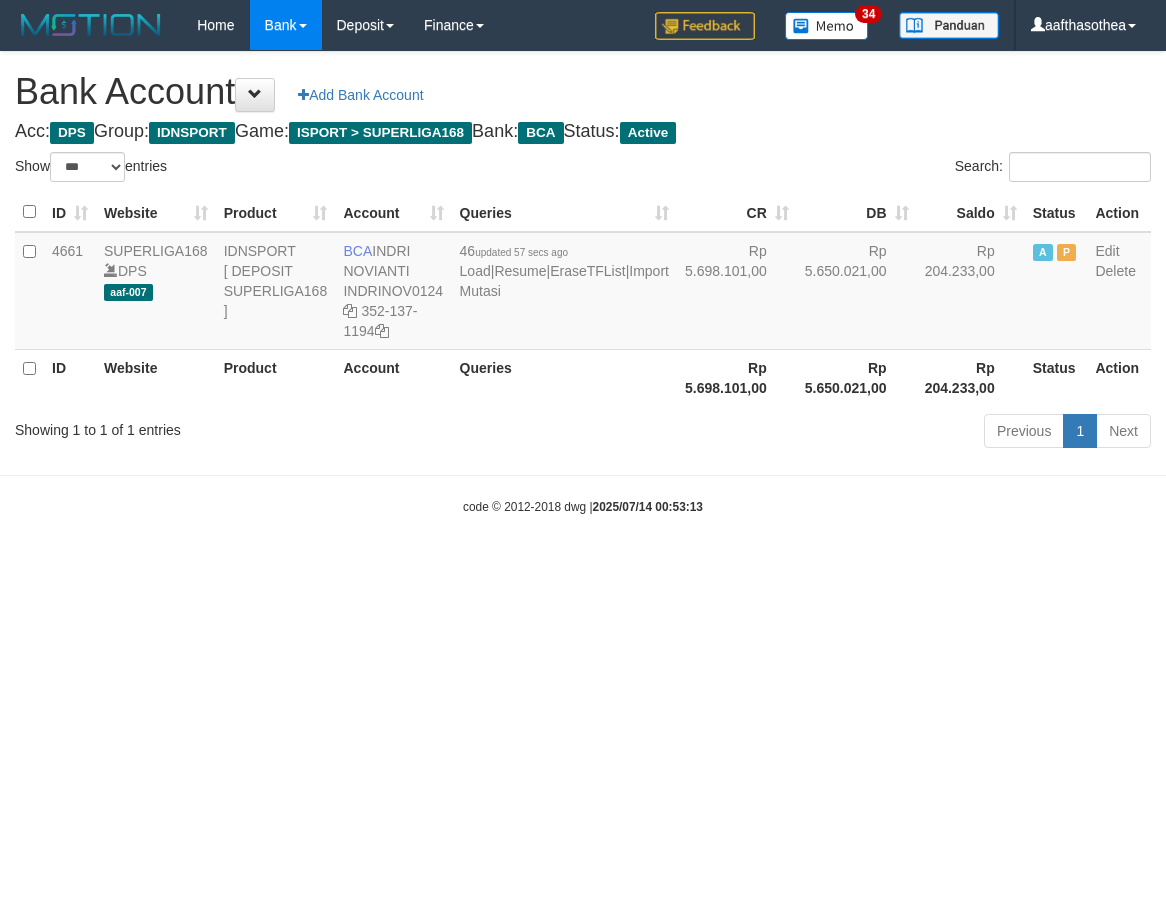 select on "***" 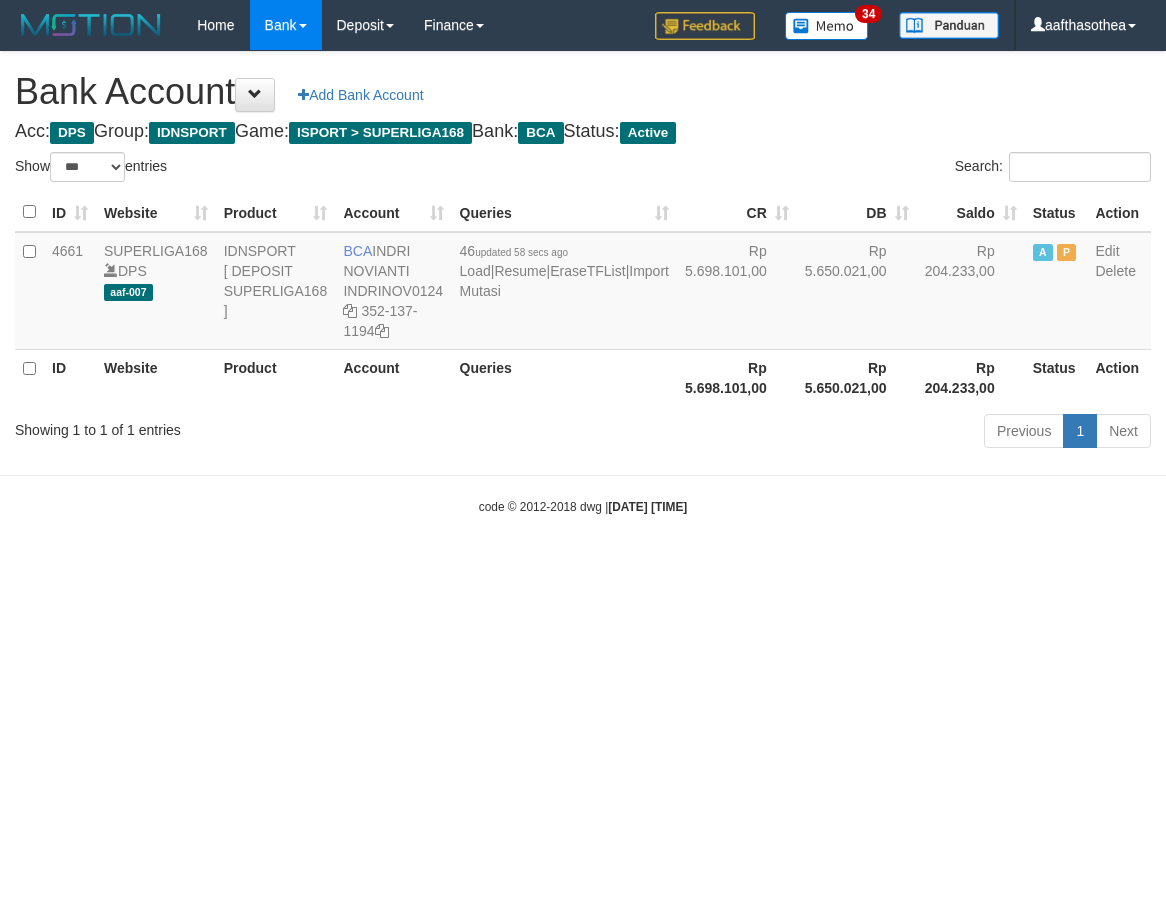 select on "***" 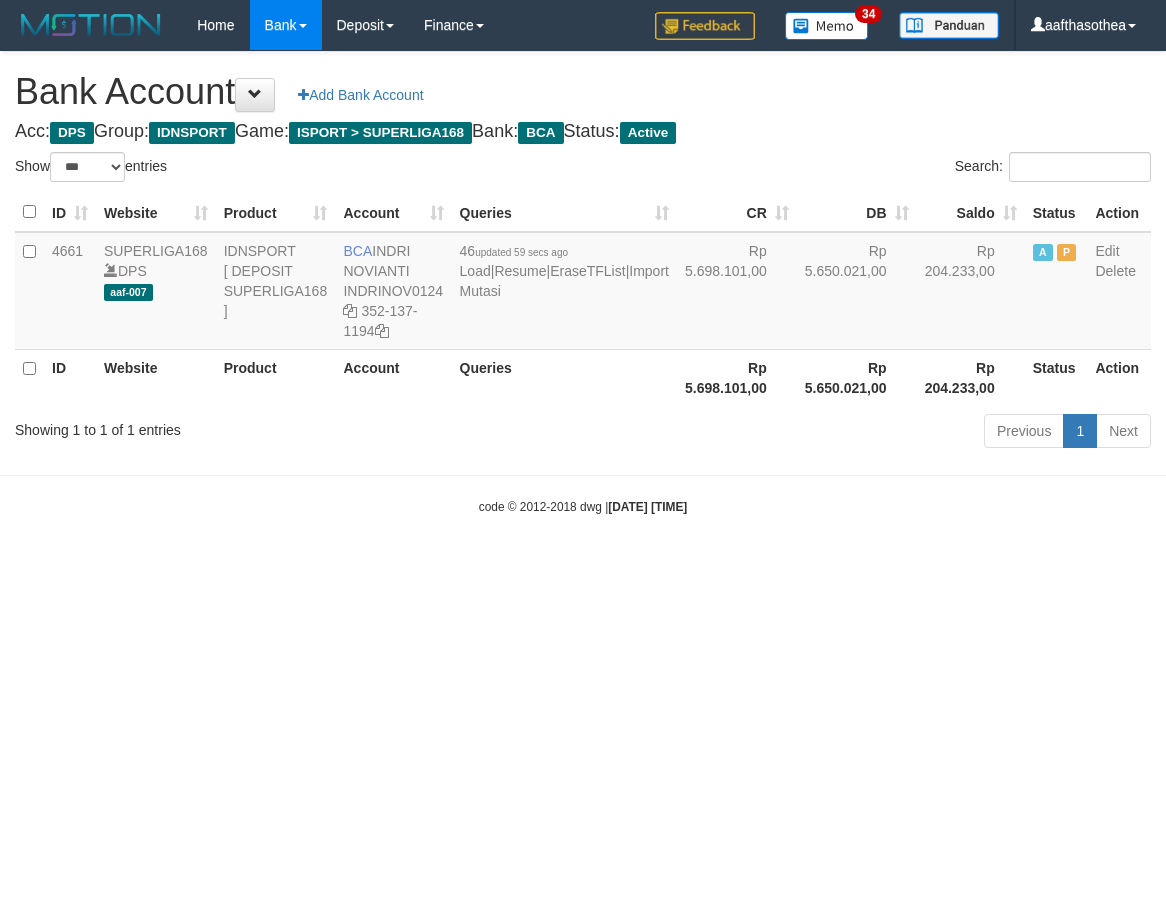 select on "***" 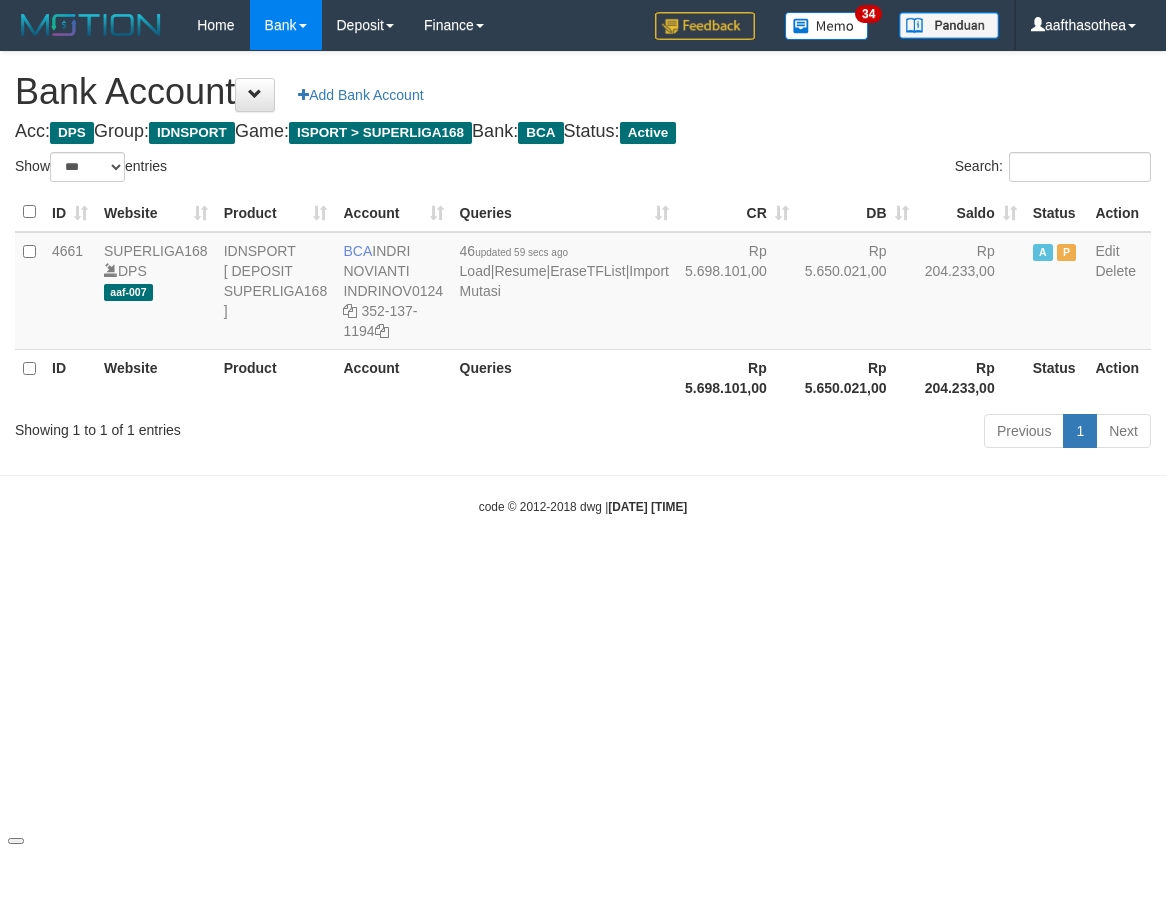 drag, startPoint x: 692, startPoint y: 569, endPoint x: 696, endPoint y: 590, distance: 21.377558 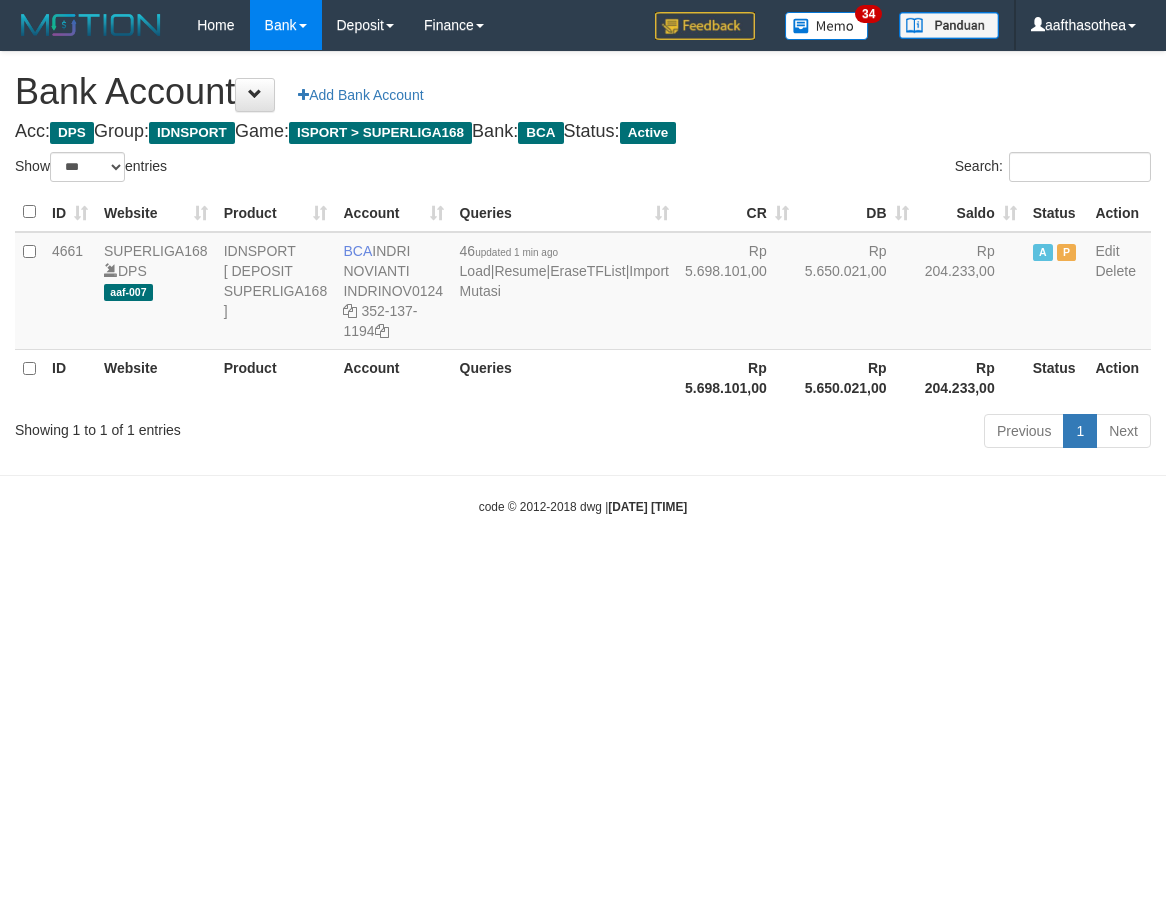 select on "***" 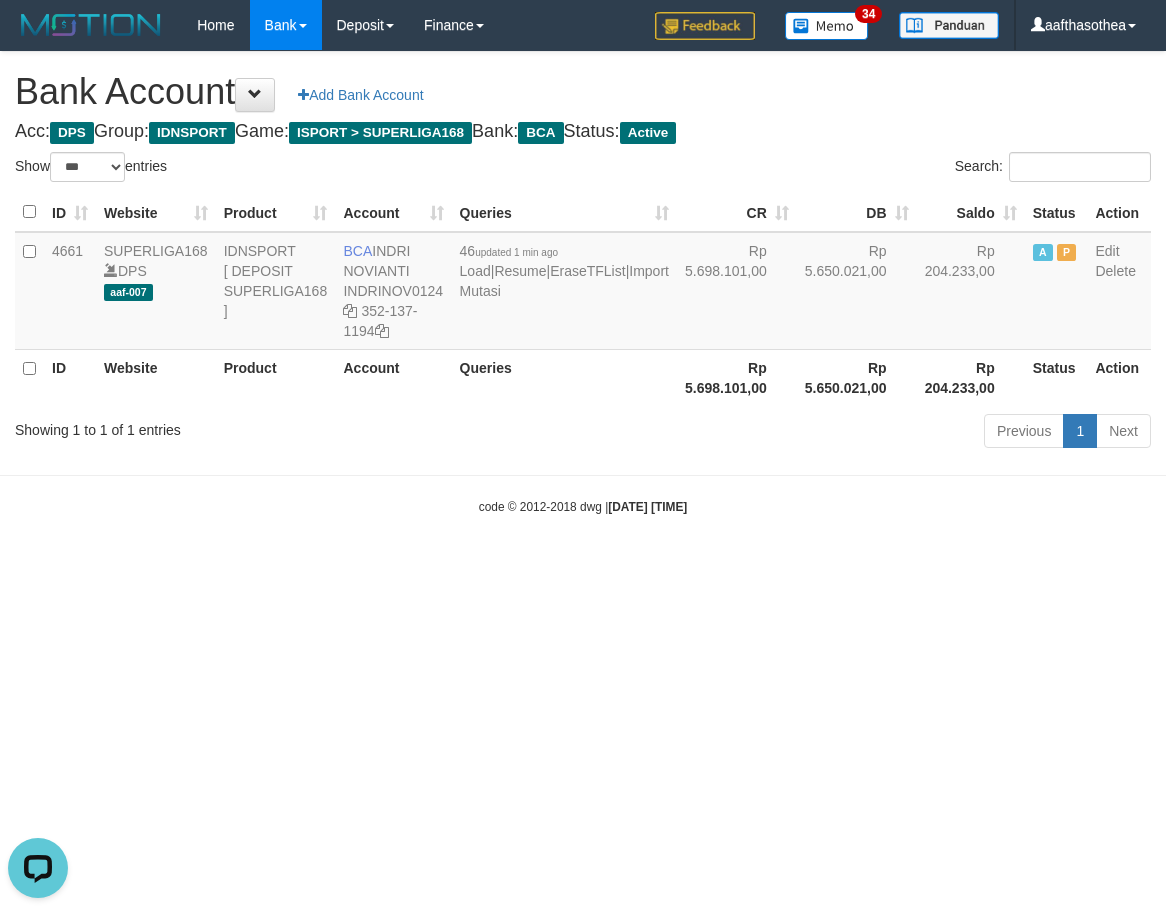 scroll, scrollTop: 0, scrollLeft: 0, axis: both 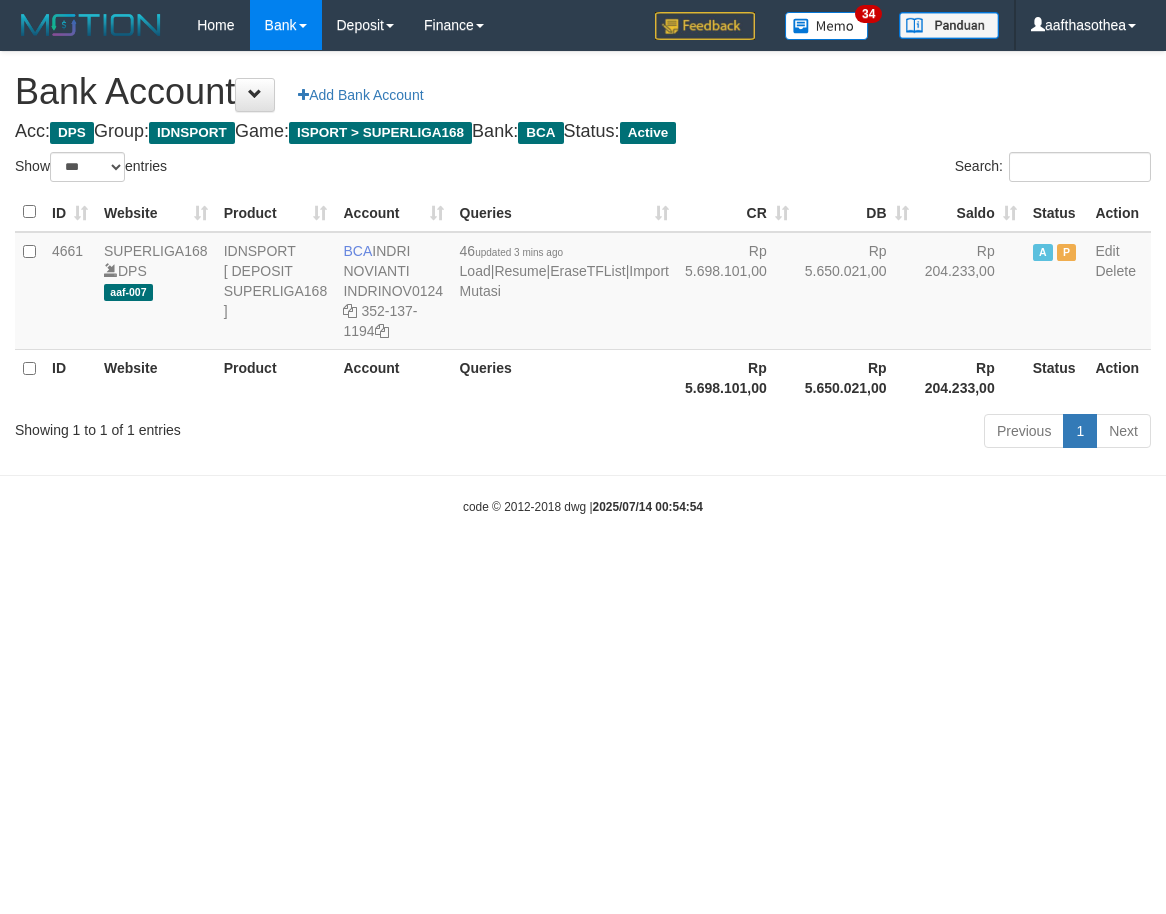 select on "***" 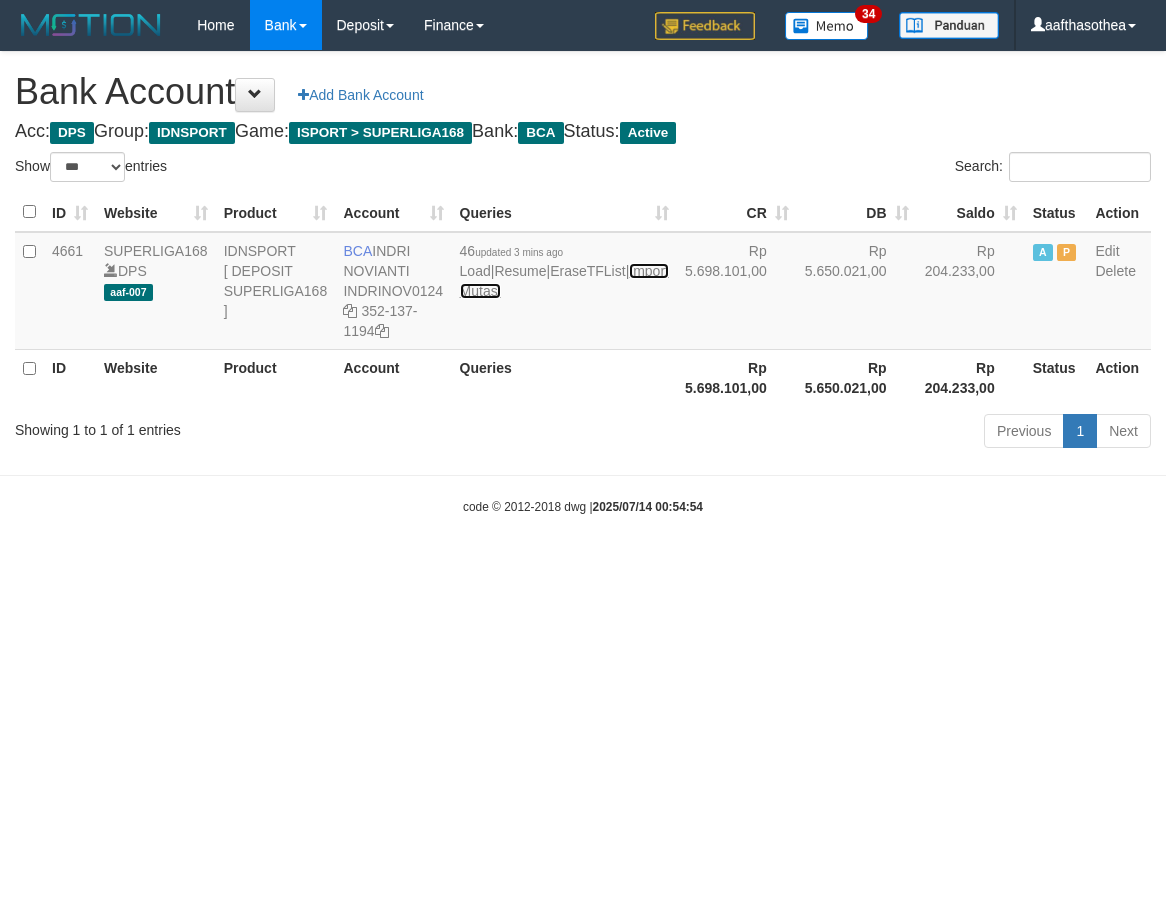 click on "Import Mutasi" at bounding box center (564, 281) 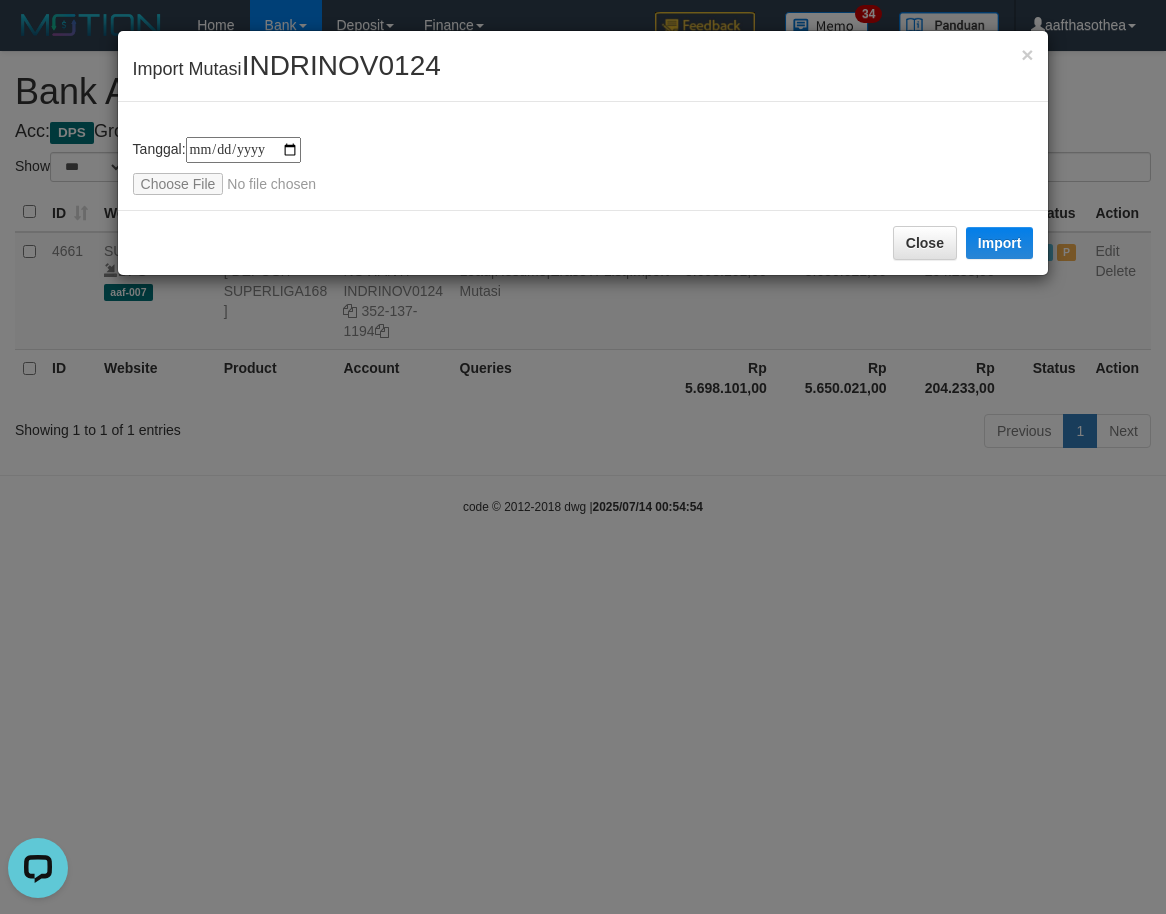 scroll, scrollTop: 0, scrollLeft: 0, axis: both 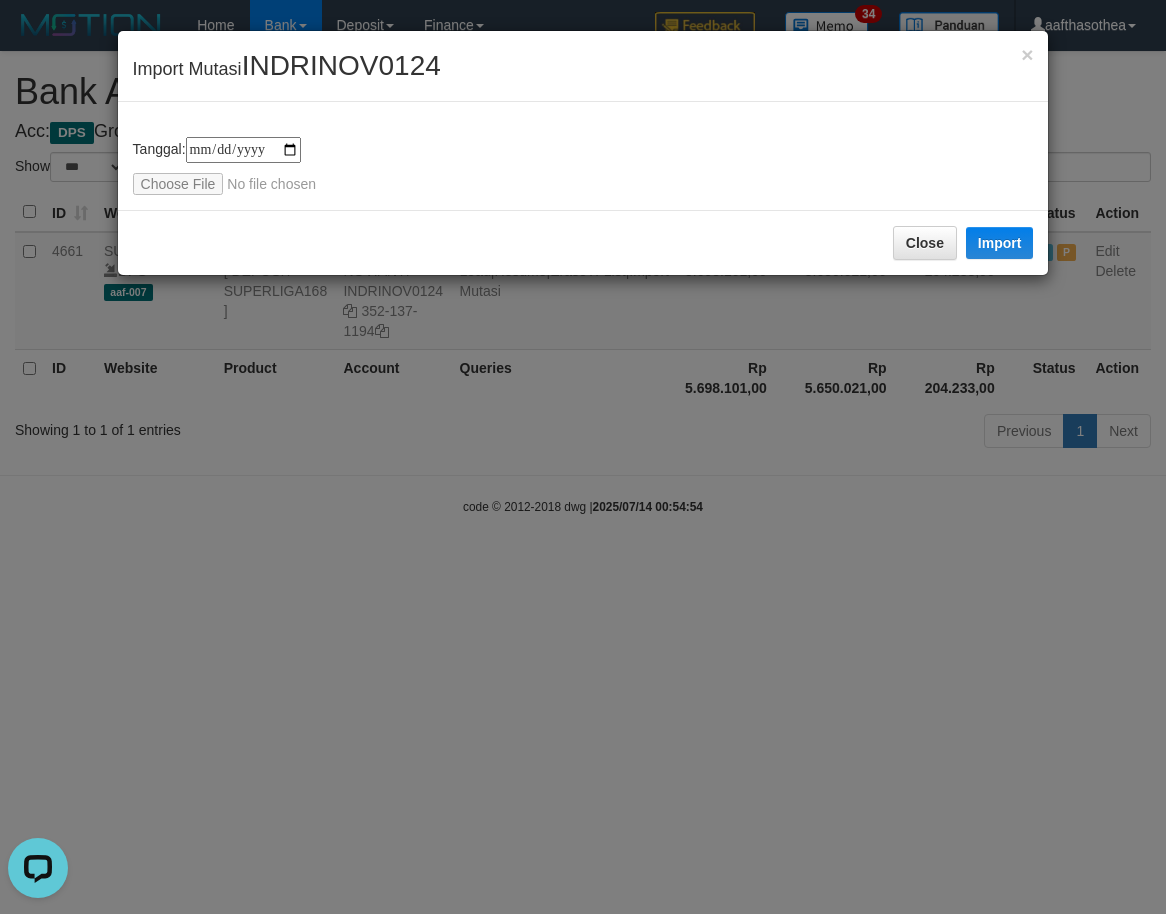 type on "**********" 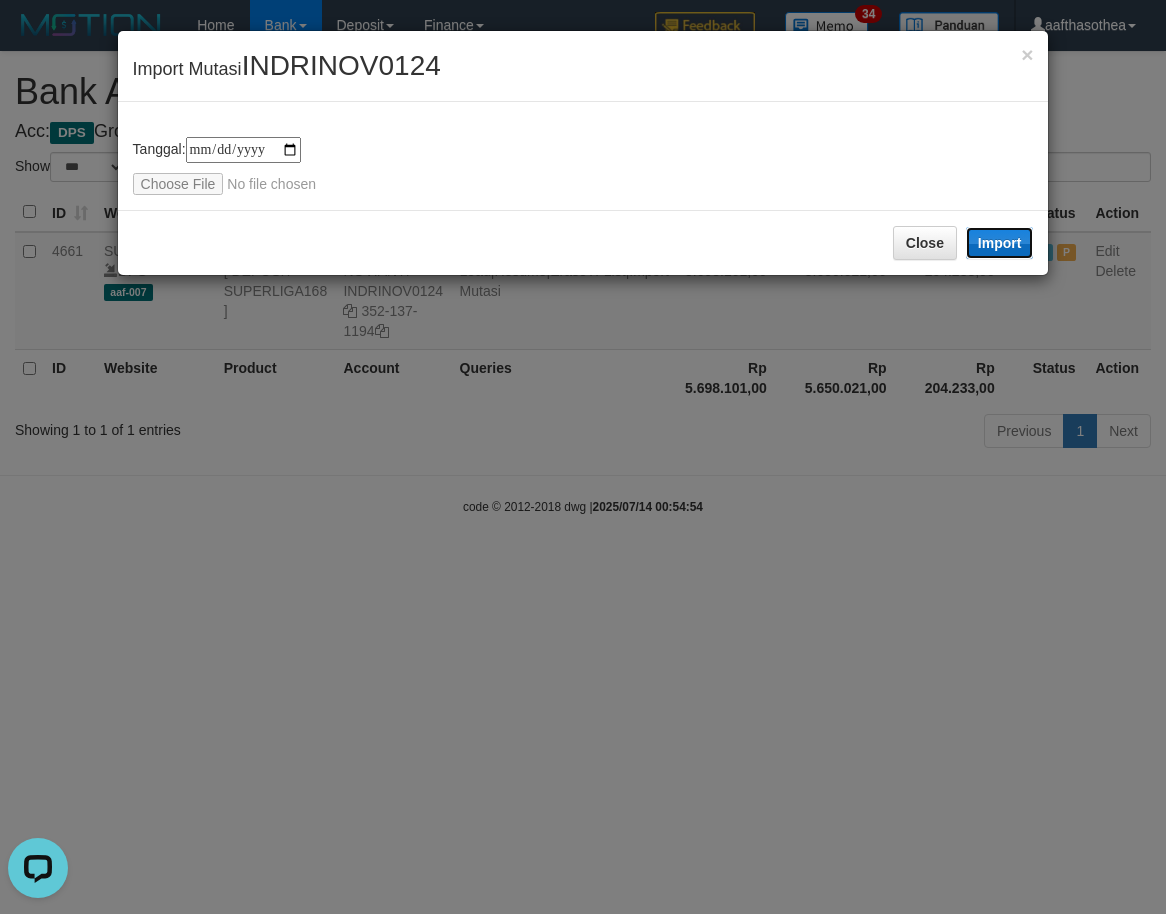 click on "Import" at bounding box center [1000, 243] 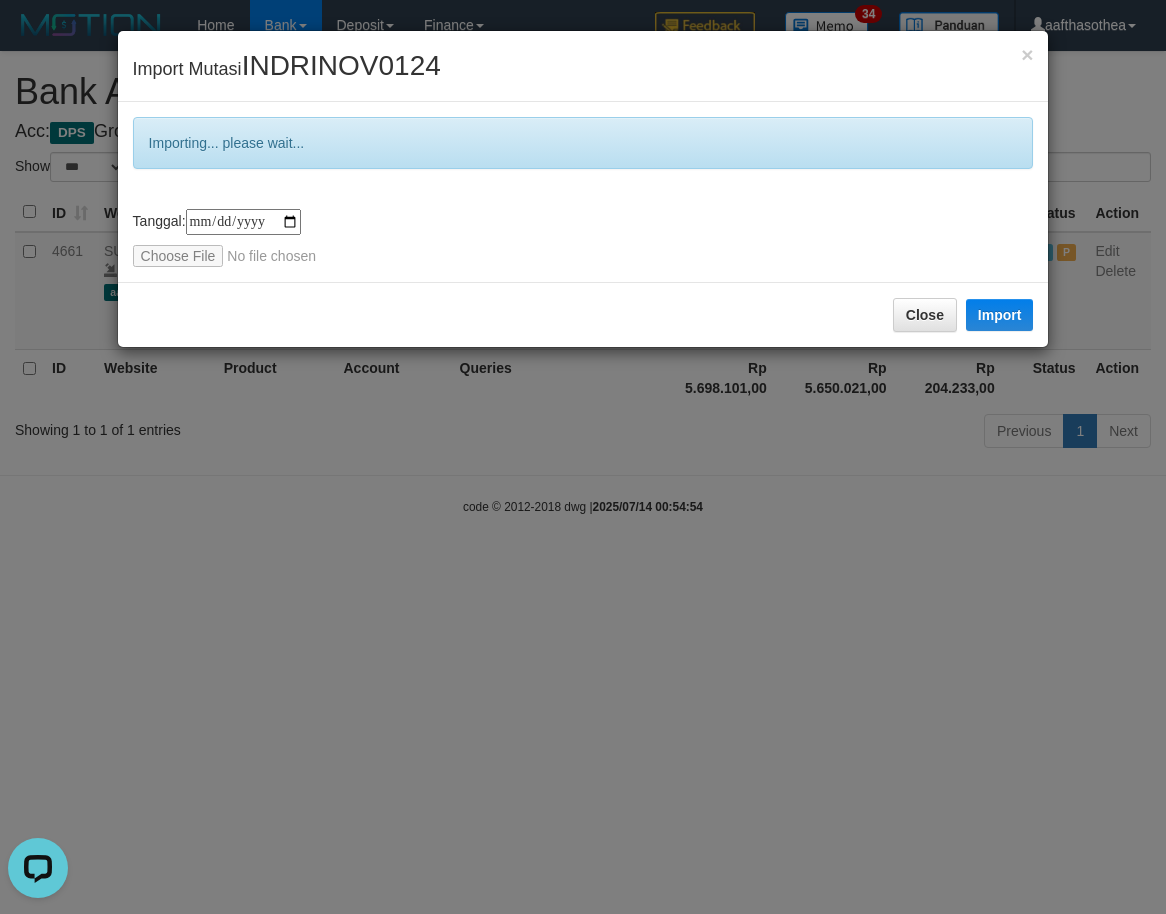 click on "**********" at bounding box center [583, 457] 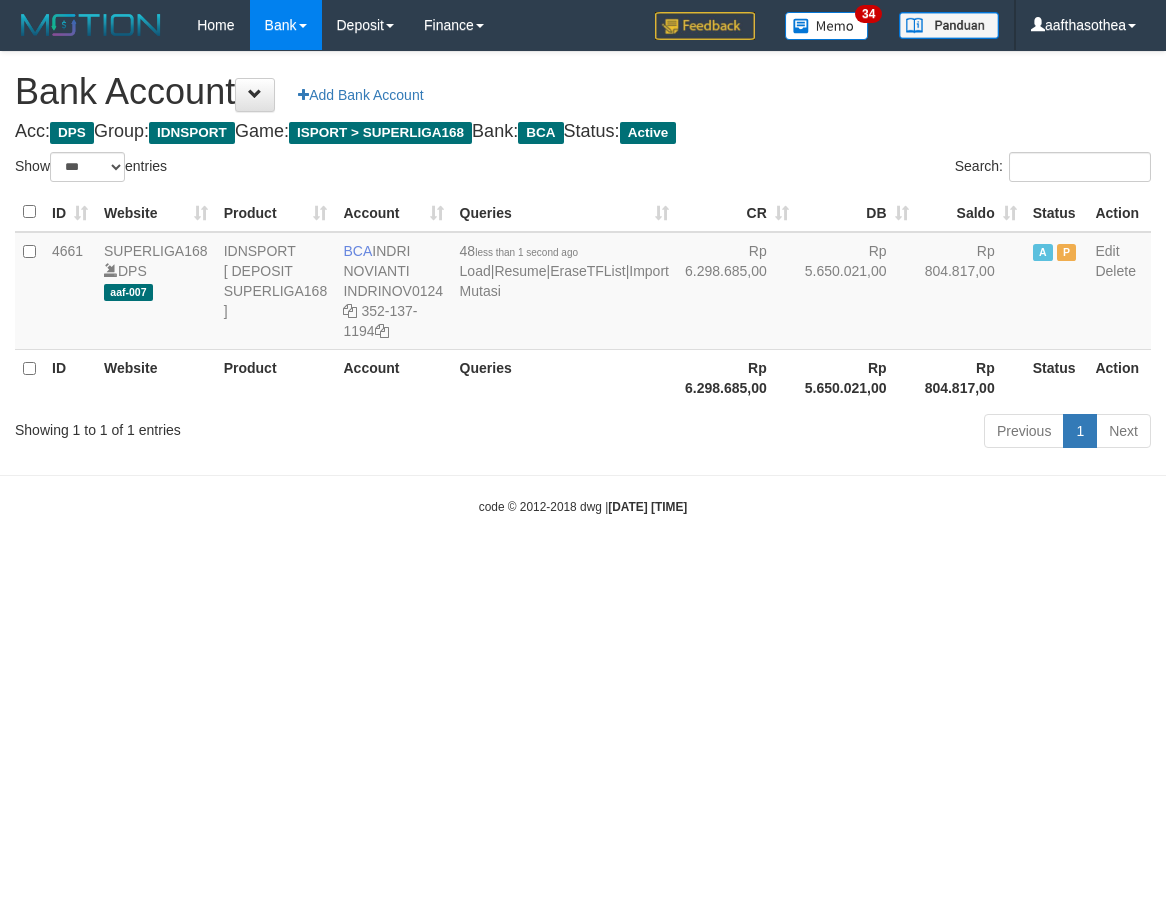 select on "***" 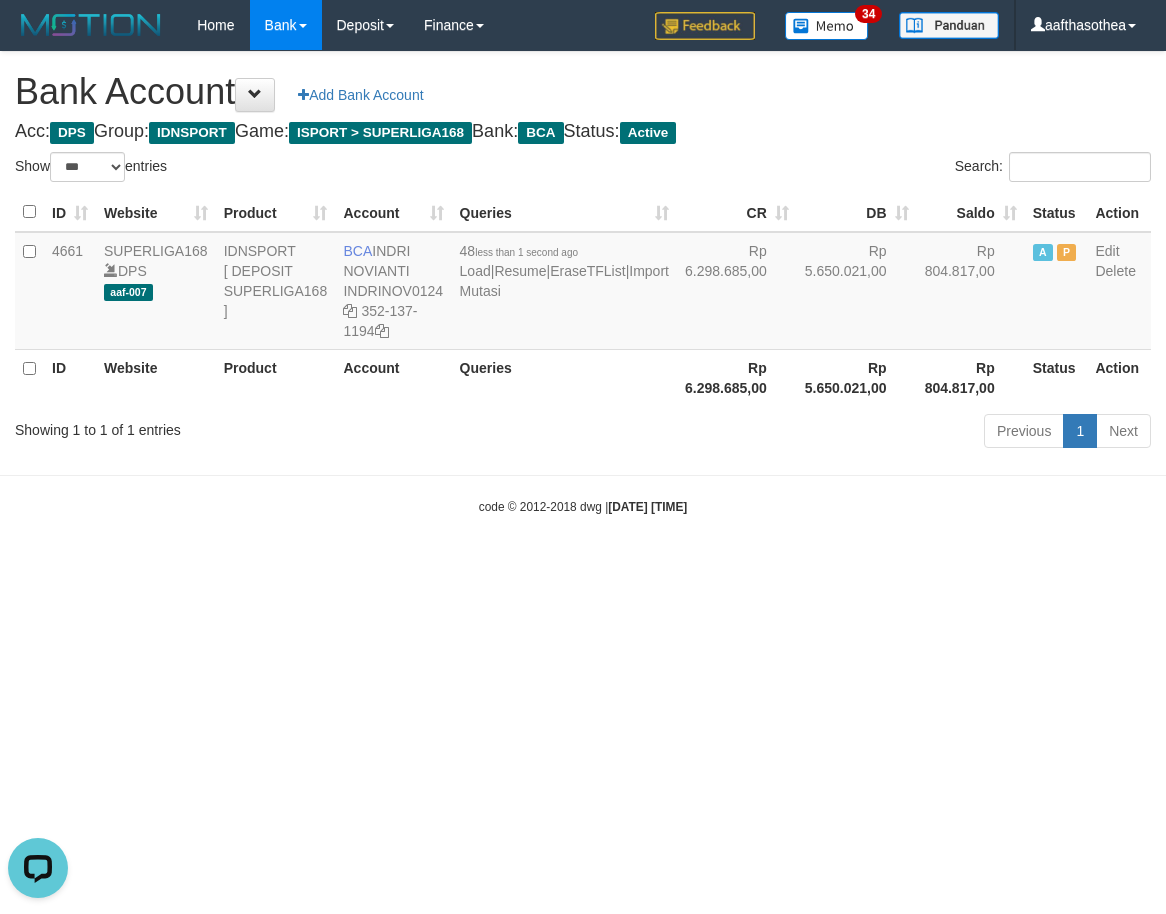 drag, startPoint x: 415, startPoint y: 662, endPoint x: 400, endPoint y: 611, distance: 53.160137 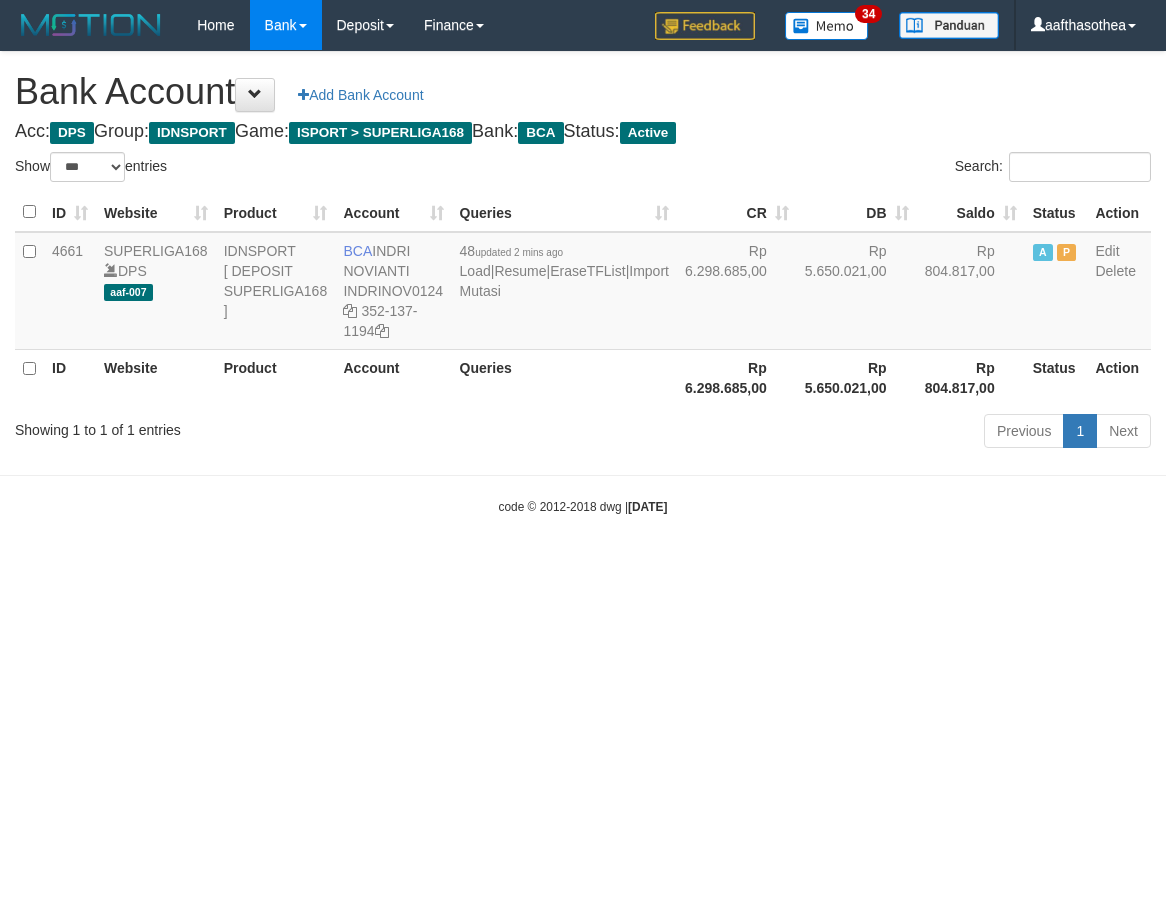 select on "***" 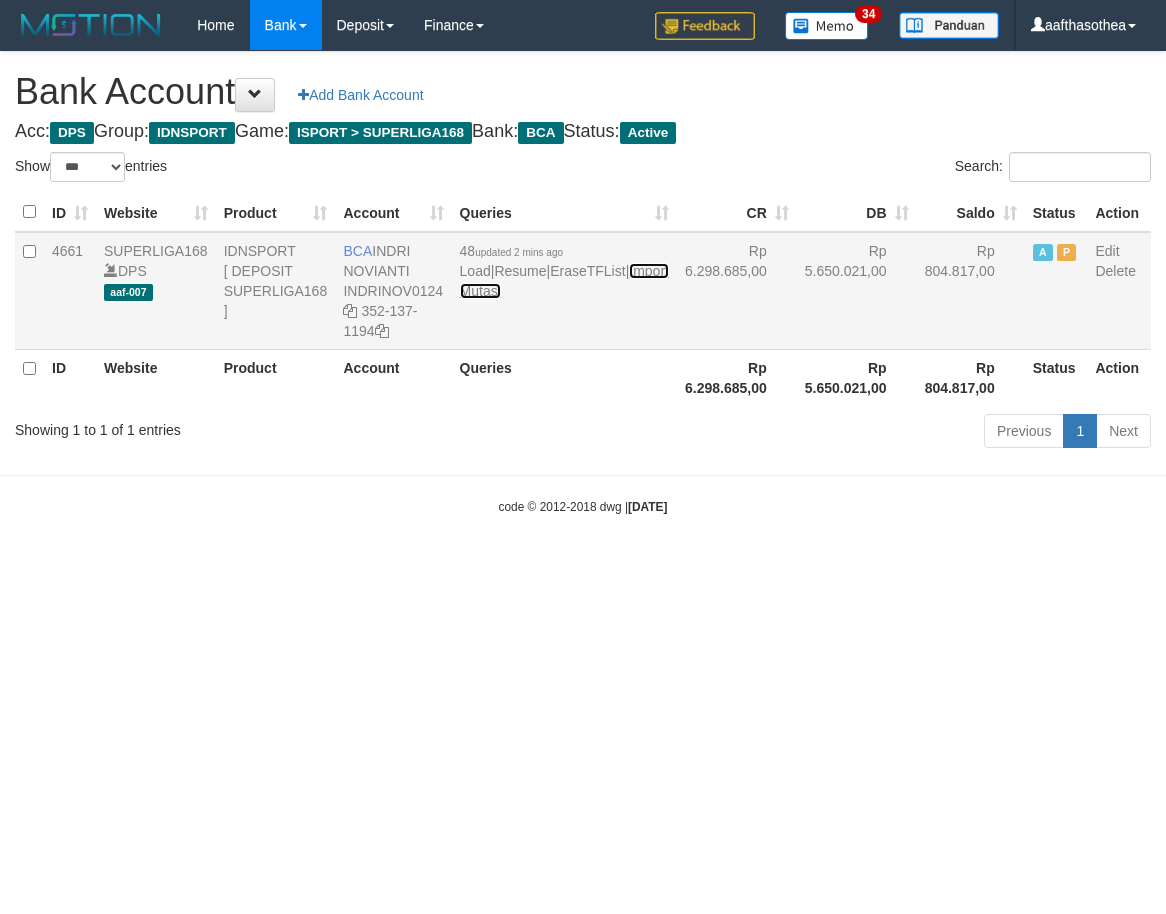 click on "Import Mutasi" at bounding box center [564, 281] 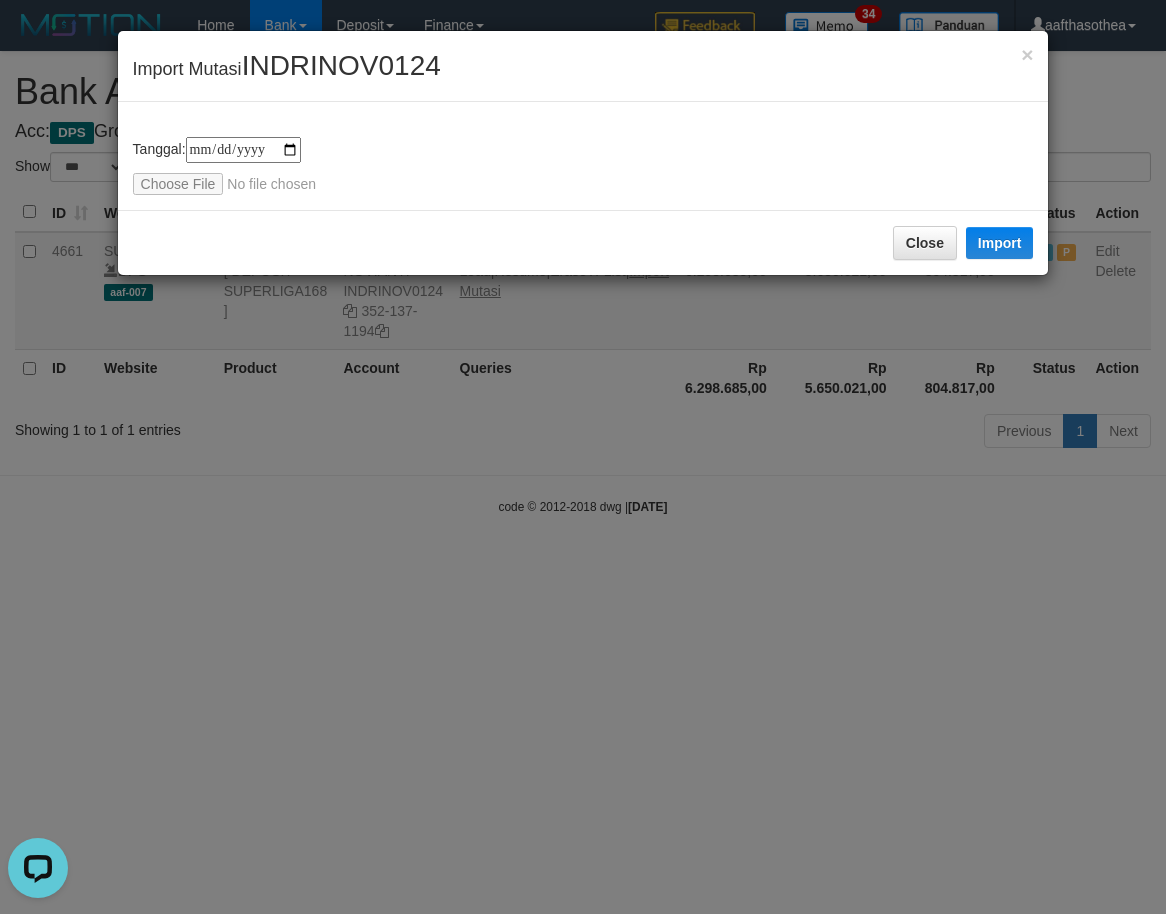 scroll, scrollTop: 0, scrollLeft: 0, axis: both 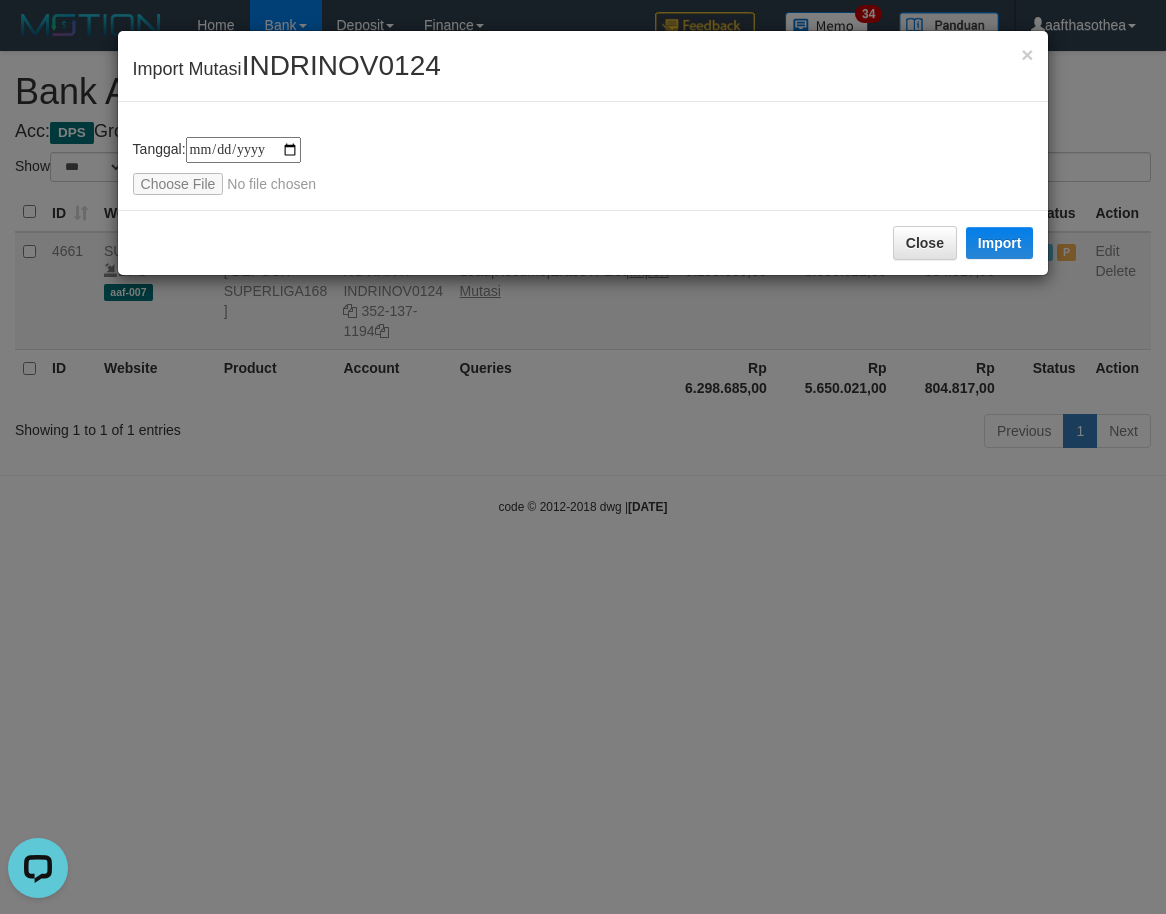 type on "**********" 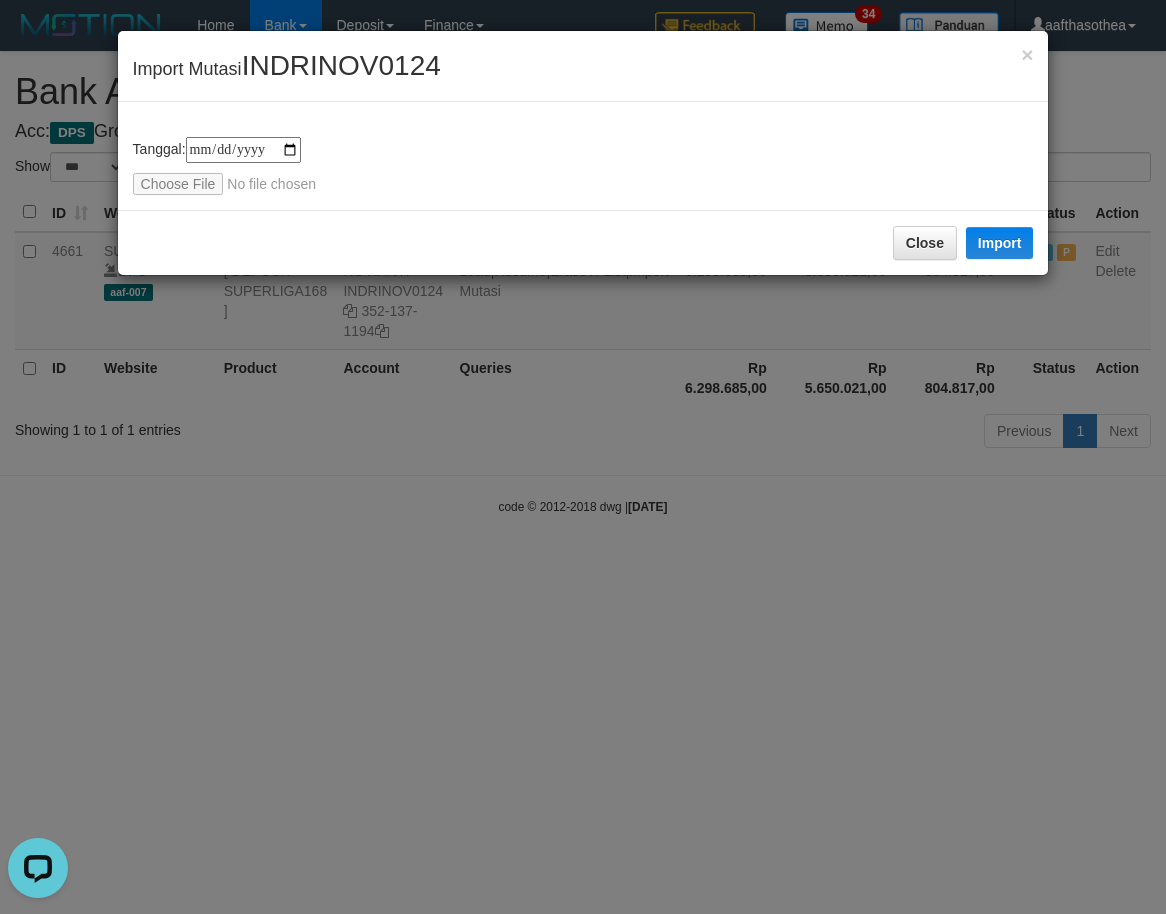 click on "**********" at bounding box center (583, 166) 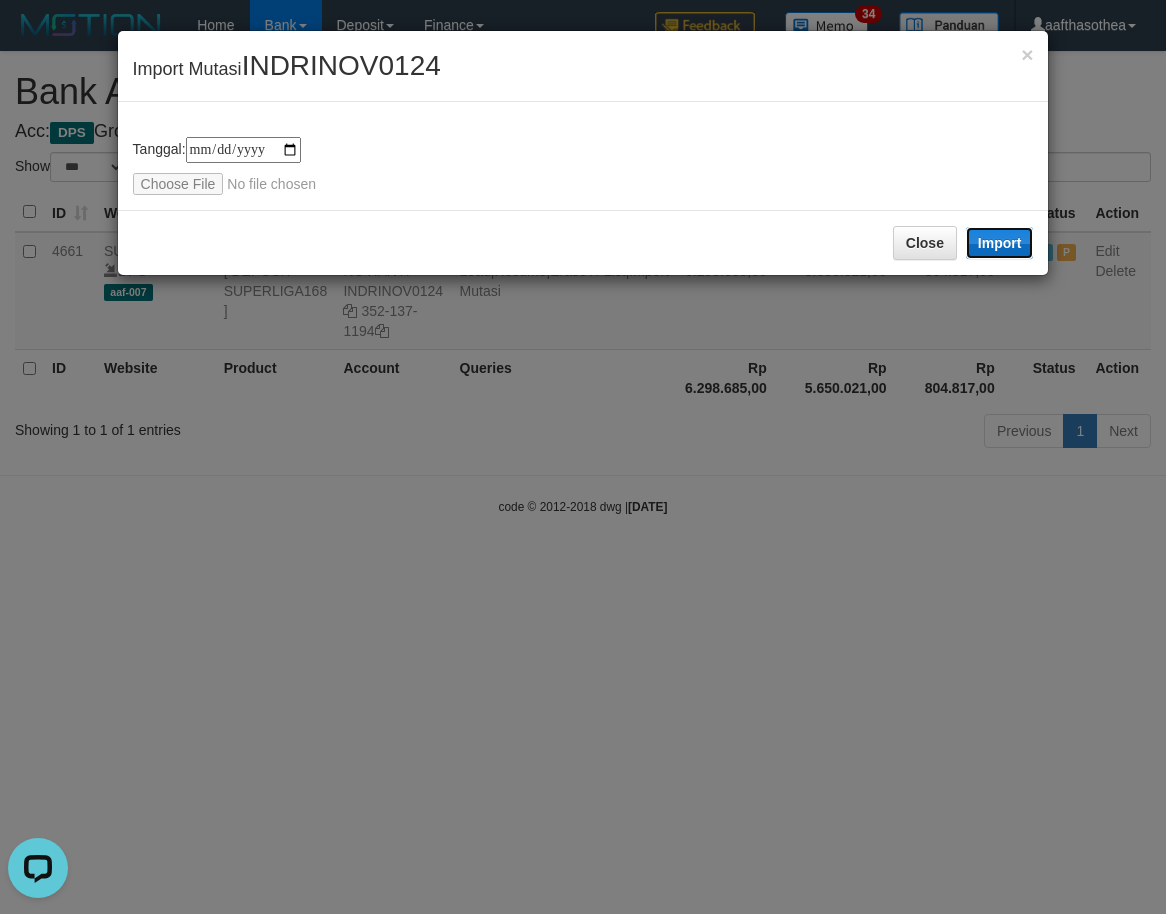drag, startPoint x: 1004, startPoint y: 246, endPoint x: 791, endPoint y: 521, distance: 347.84192 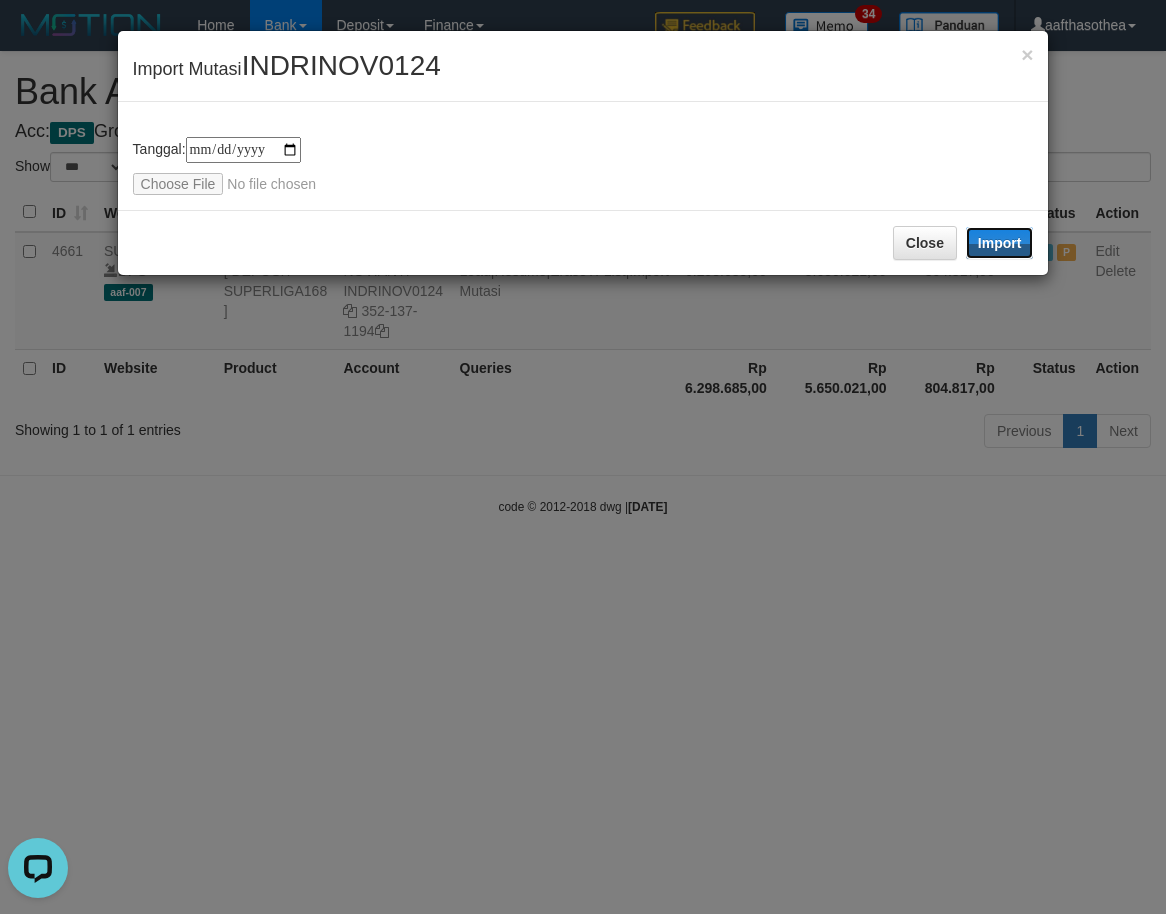 click on "Import" at bounding box center (1000, 243) 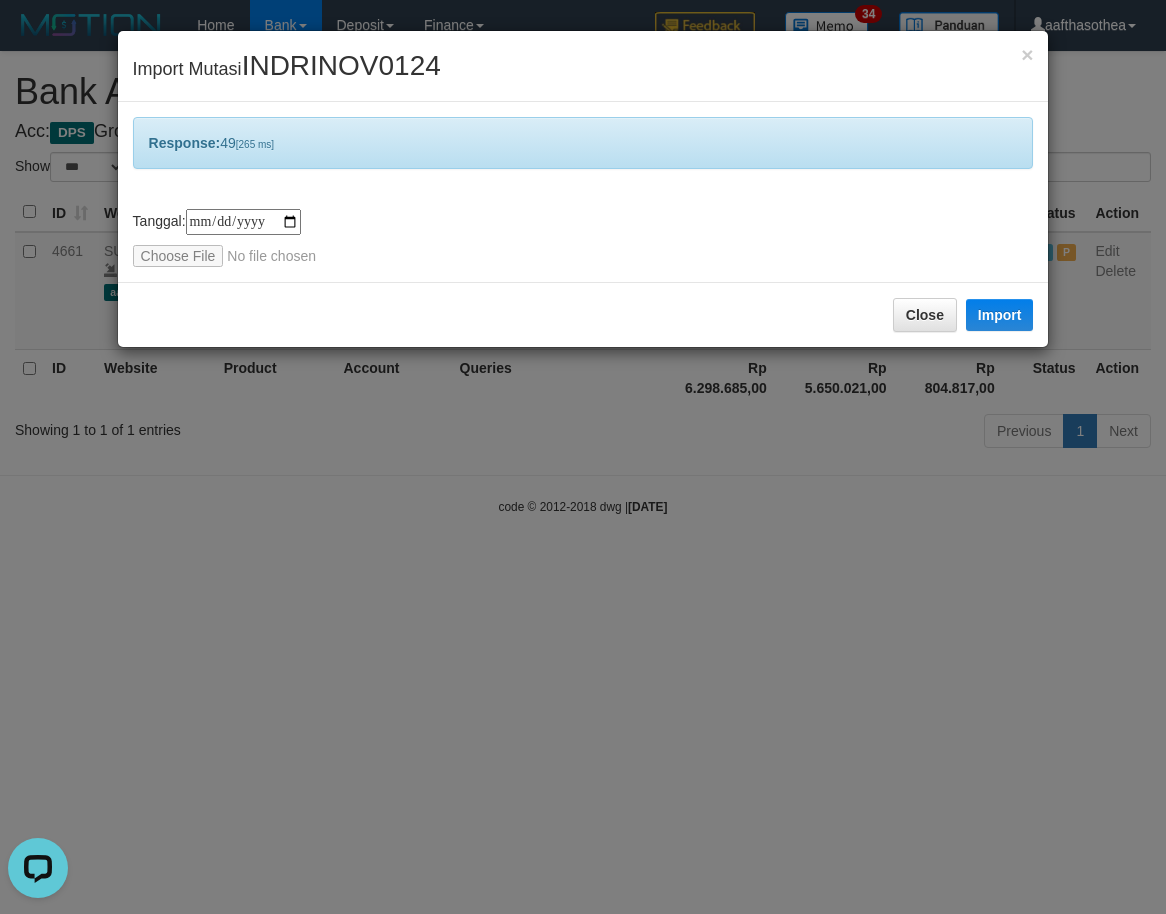 drag, startPoint x: 791, startPoint y: 521, endPoint x: 788, endPoint y: 502, distance: 19.235384 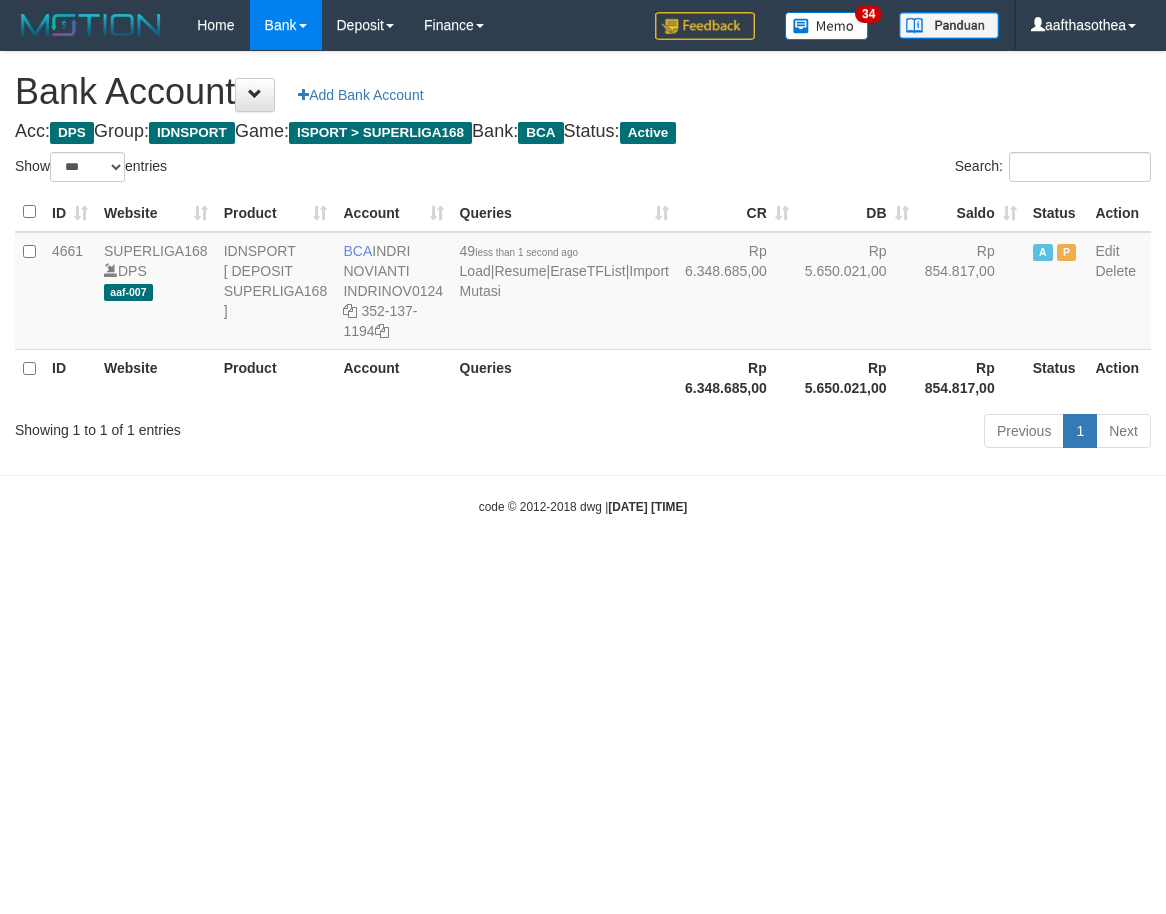 select on "***" 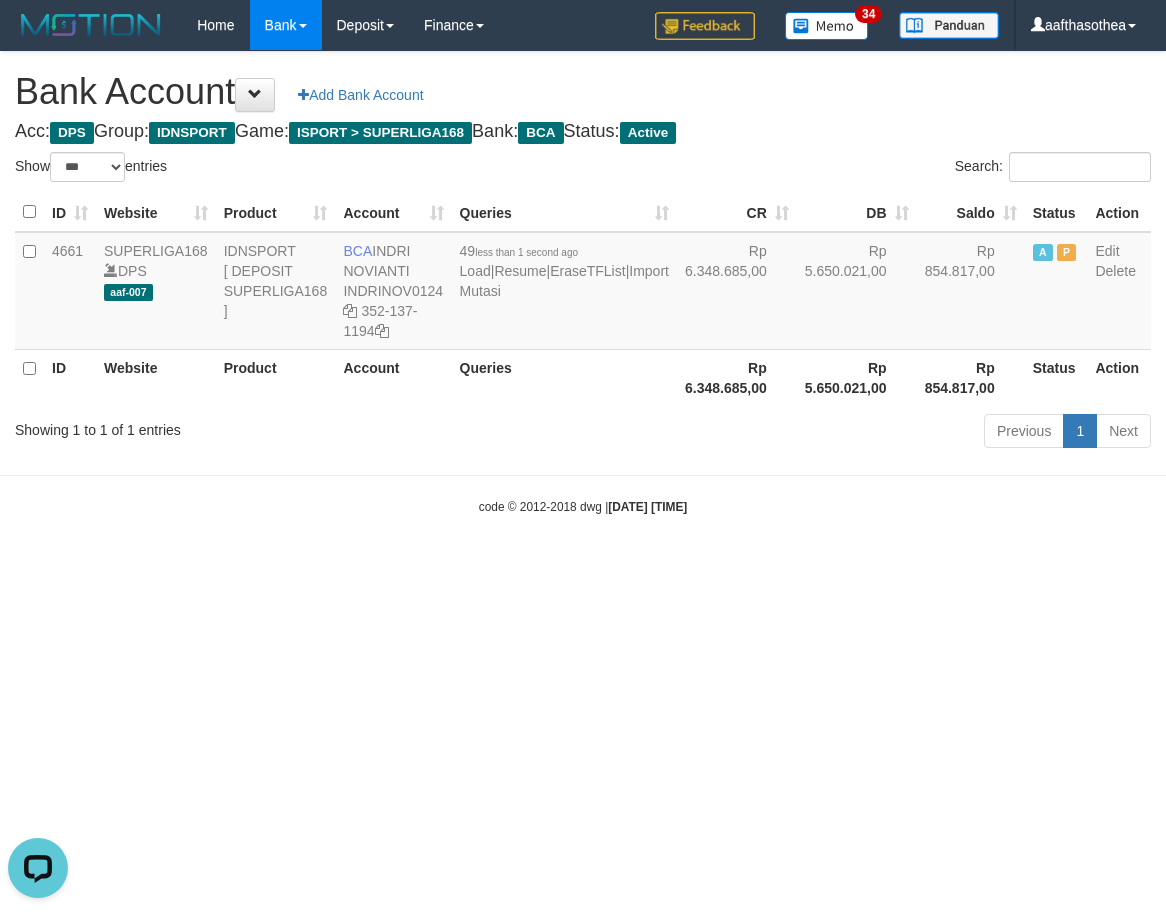 scroll, scrollTop: 0, scrollLeft: 0, axis: both 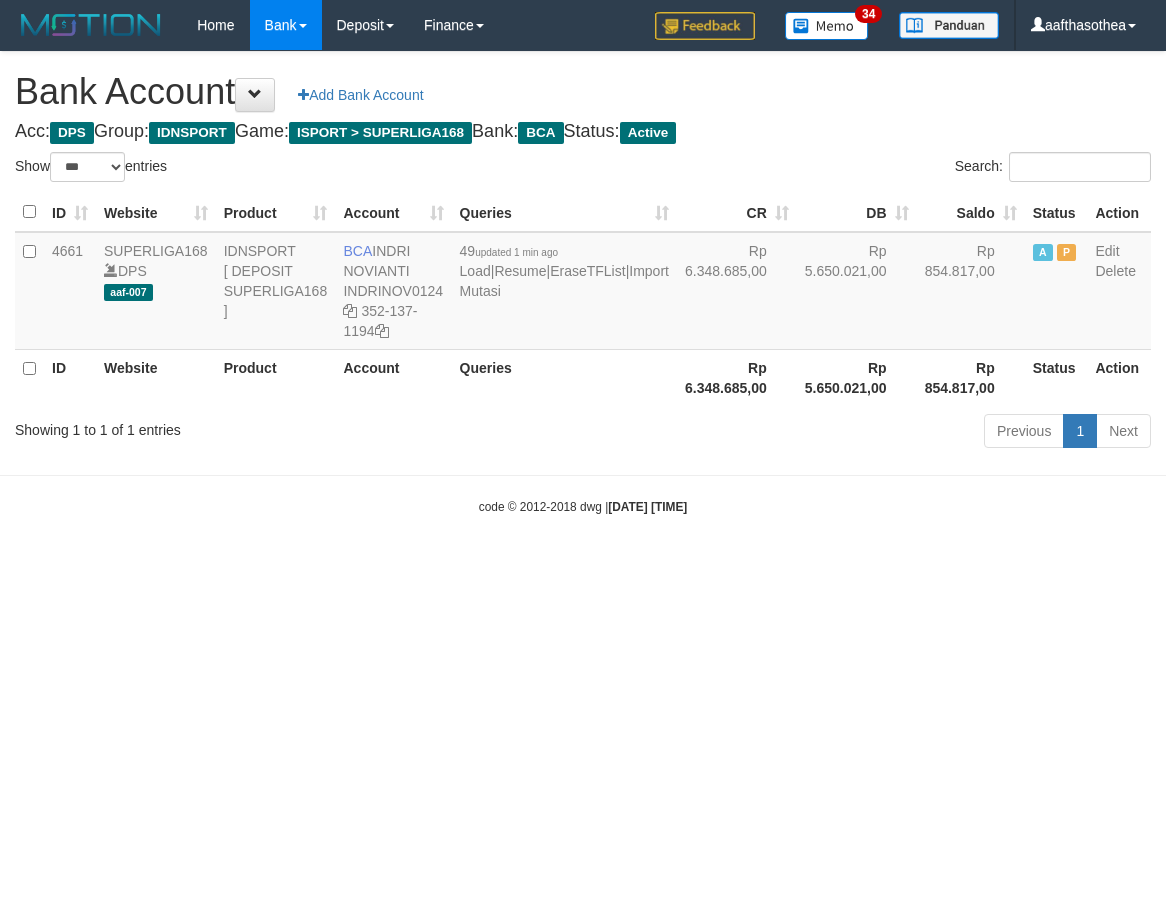 select on "***" 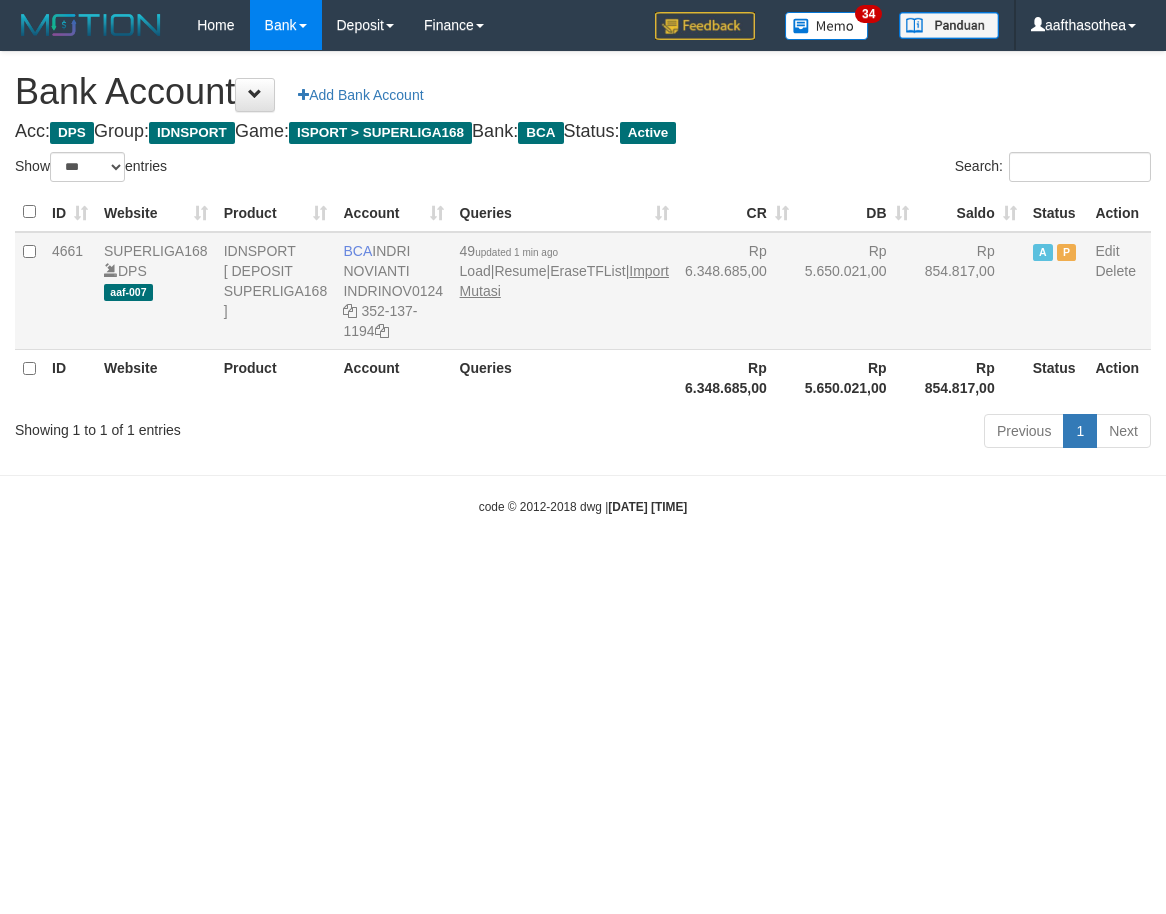 scroll, scrollTop: 0, scrollLeft: 0, axis: both 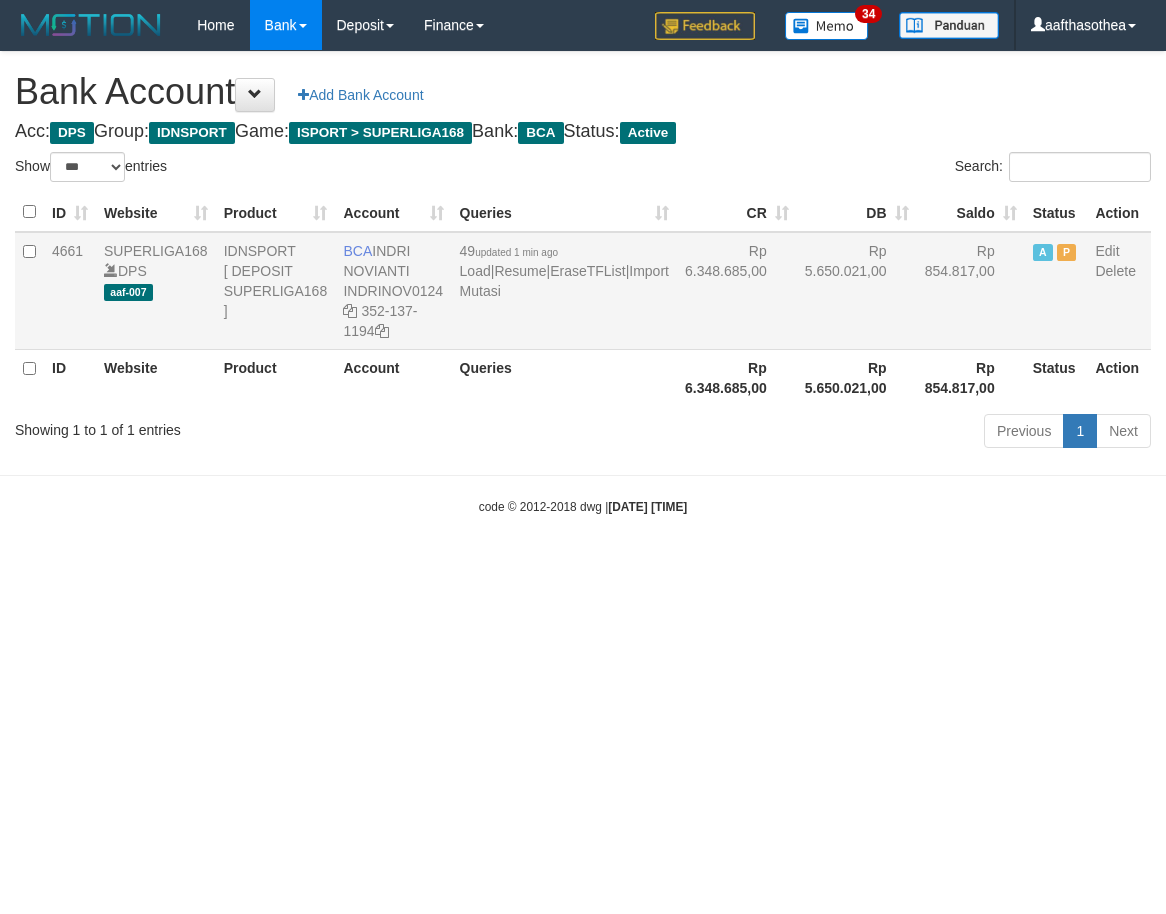 click on "49  updated 1 min ago
Load
|
Resume
|
EraseTFList
|
Import Mutasi" at bounding box center (564, 291) 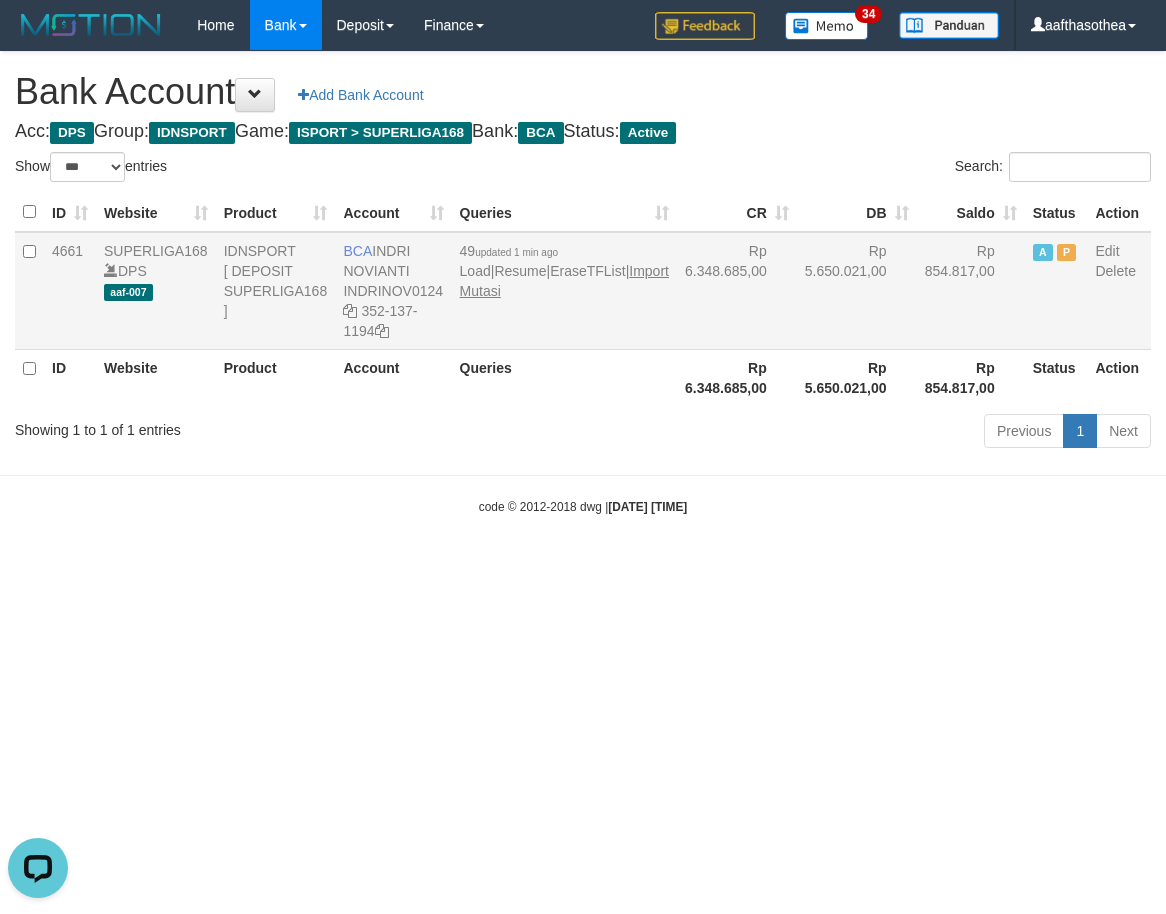 scroll, scrollTop: 0, scrollLeft: 0, axis: both 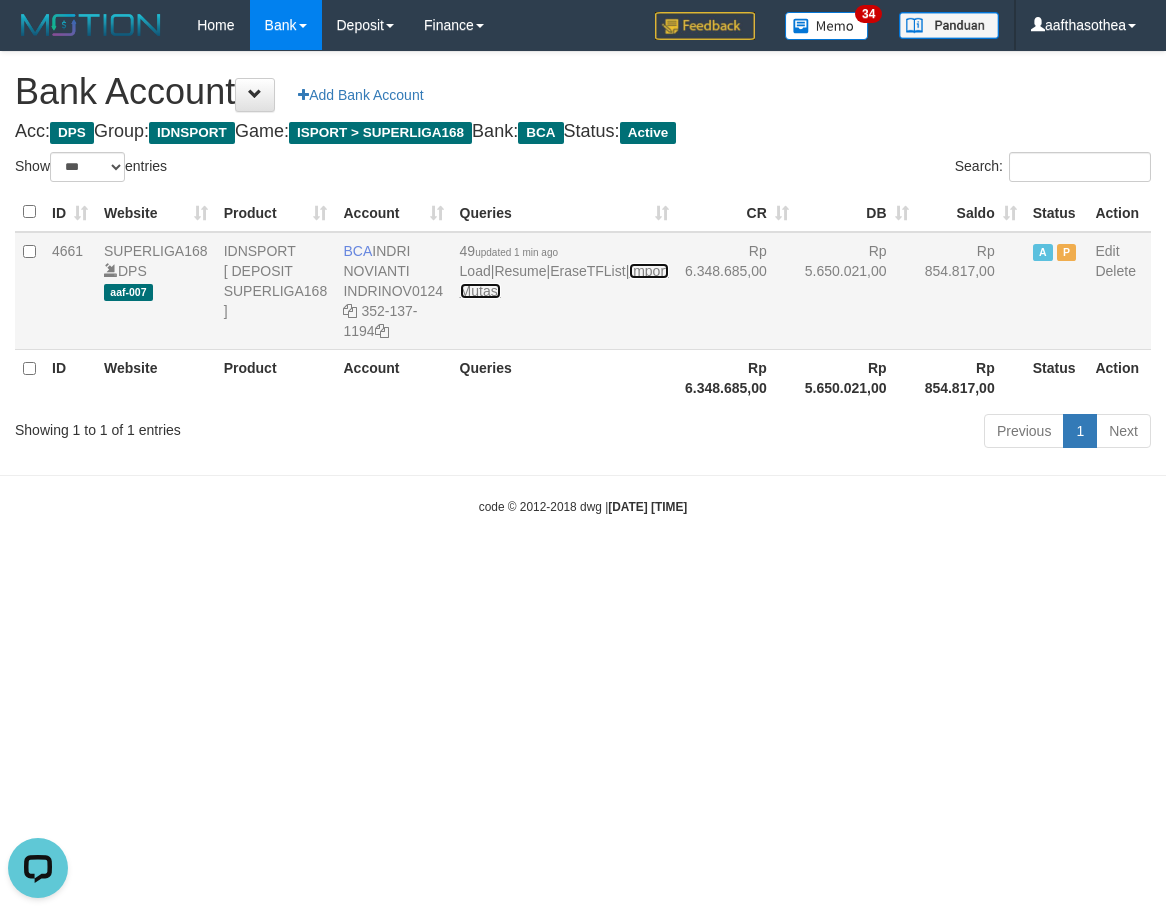 click on "Import Mutasi" at bounding box center [564, 281] 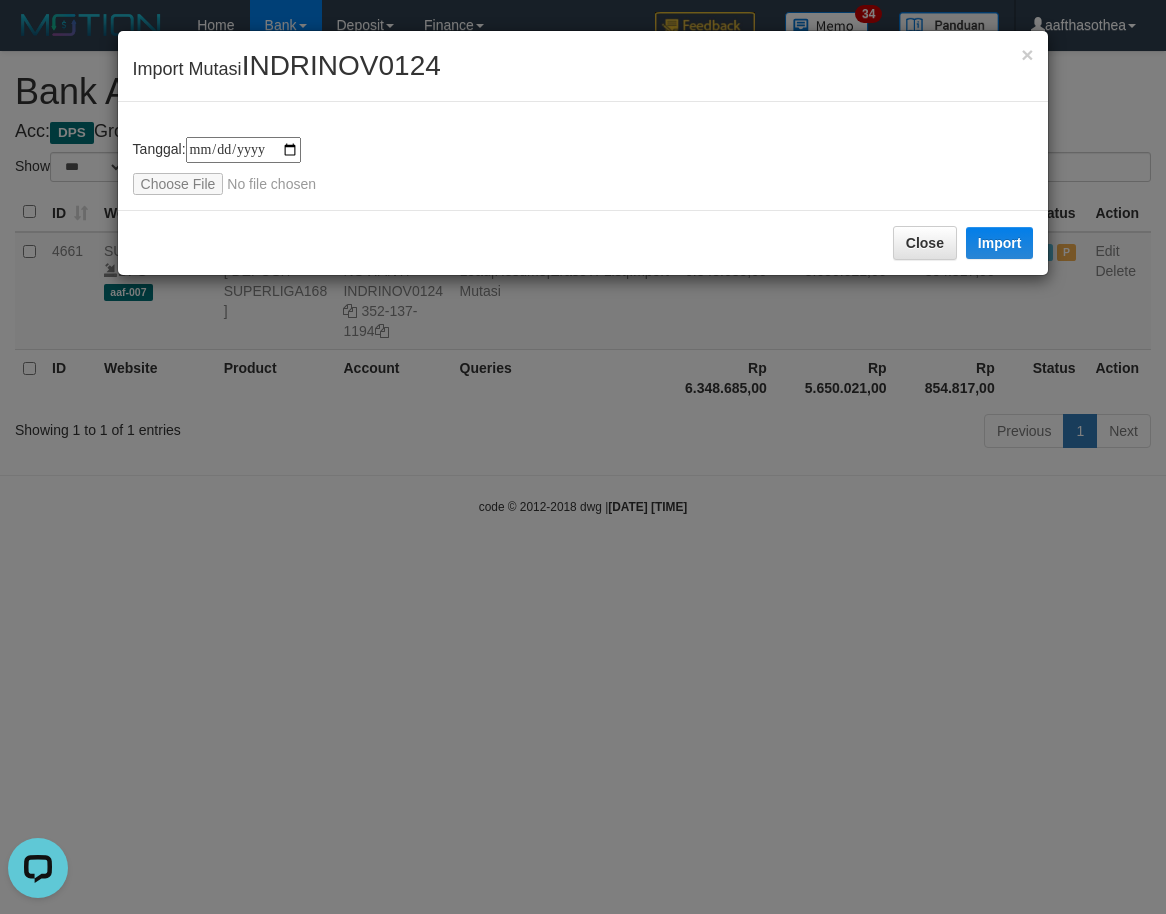 type on "**********" 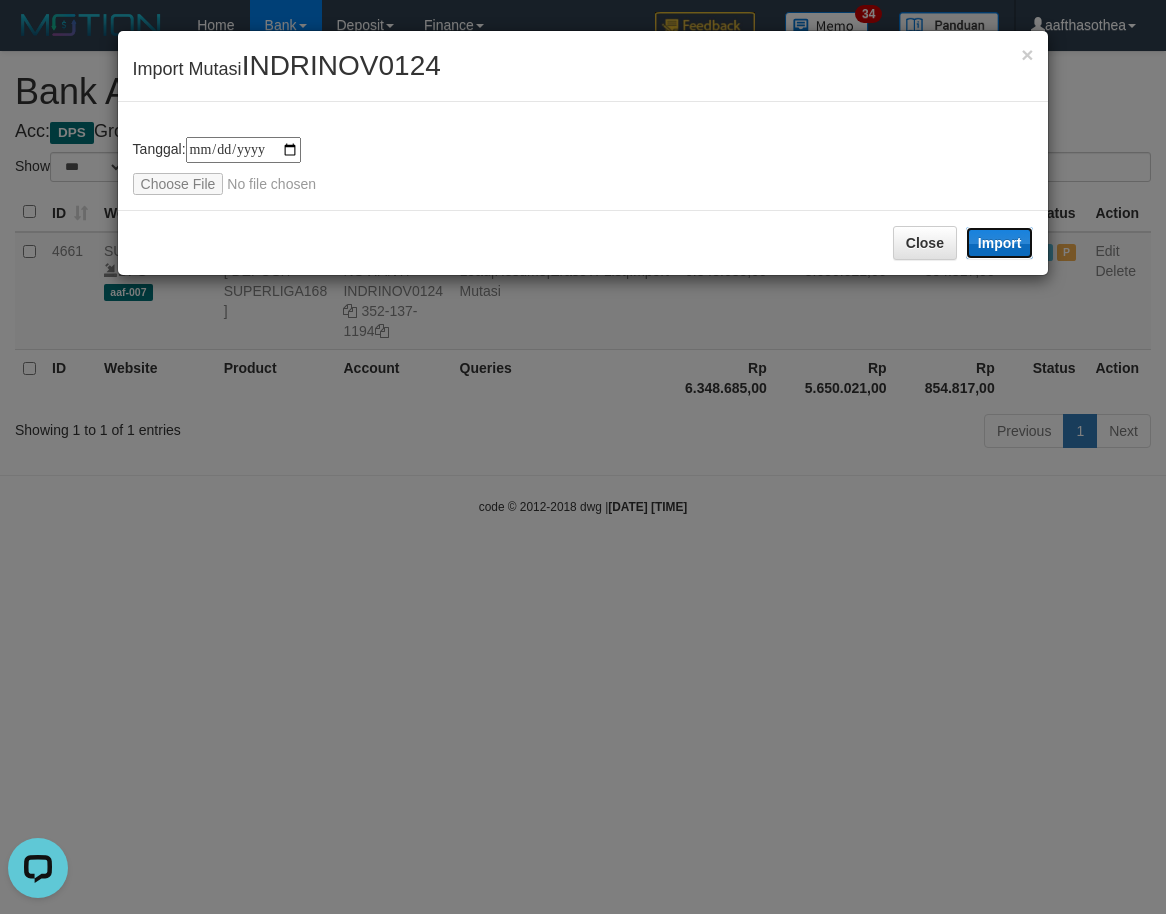 click on "Import" at bounding box center [1000, 243] 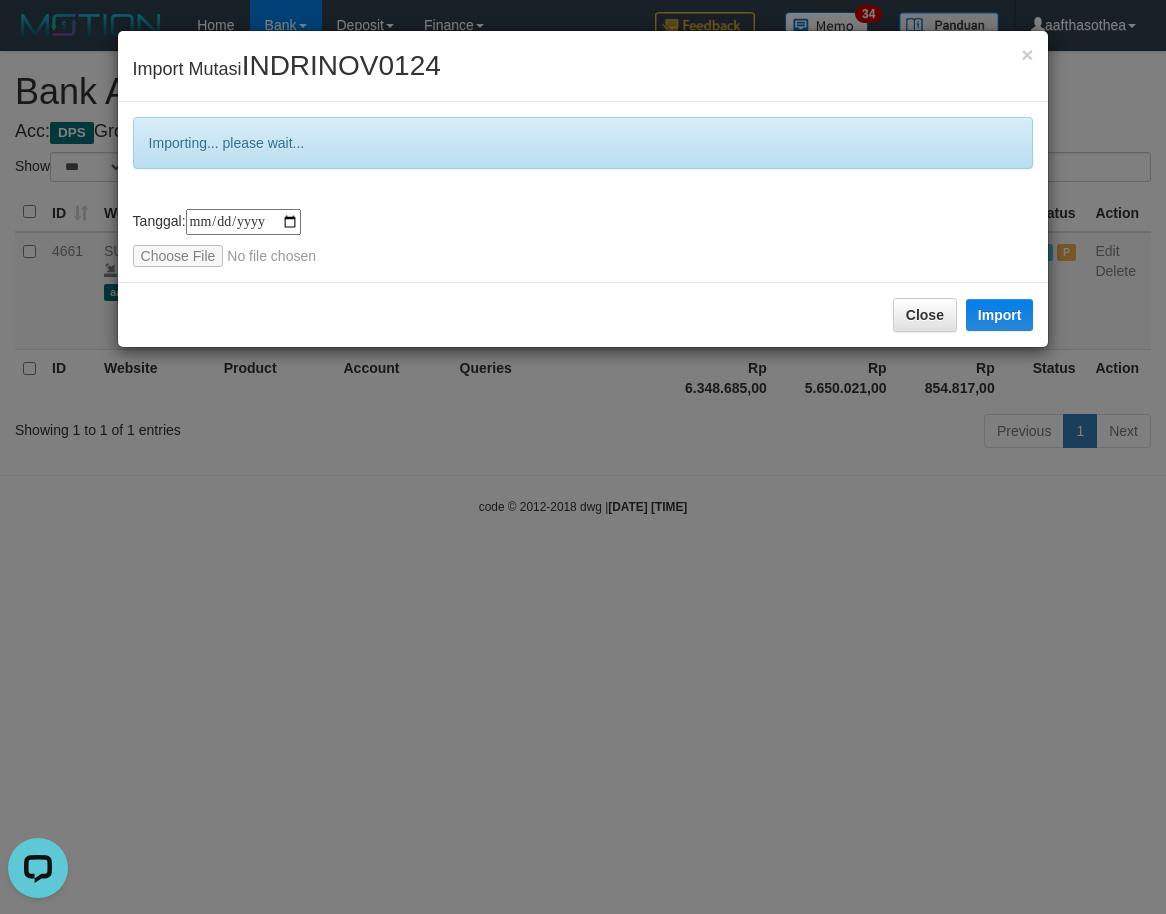 click on "**********" at bounding box center (583, 457) 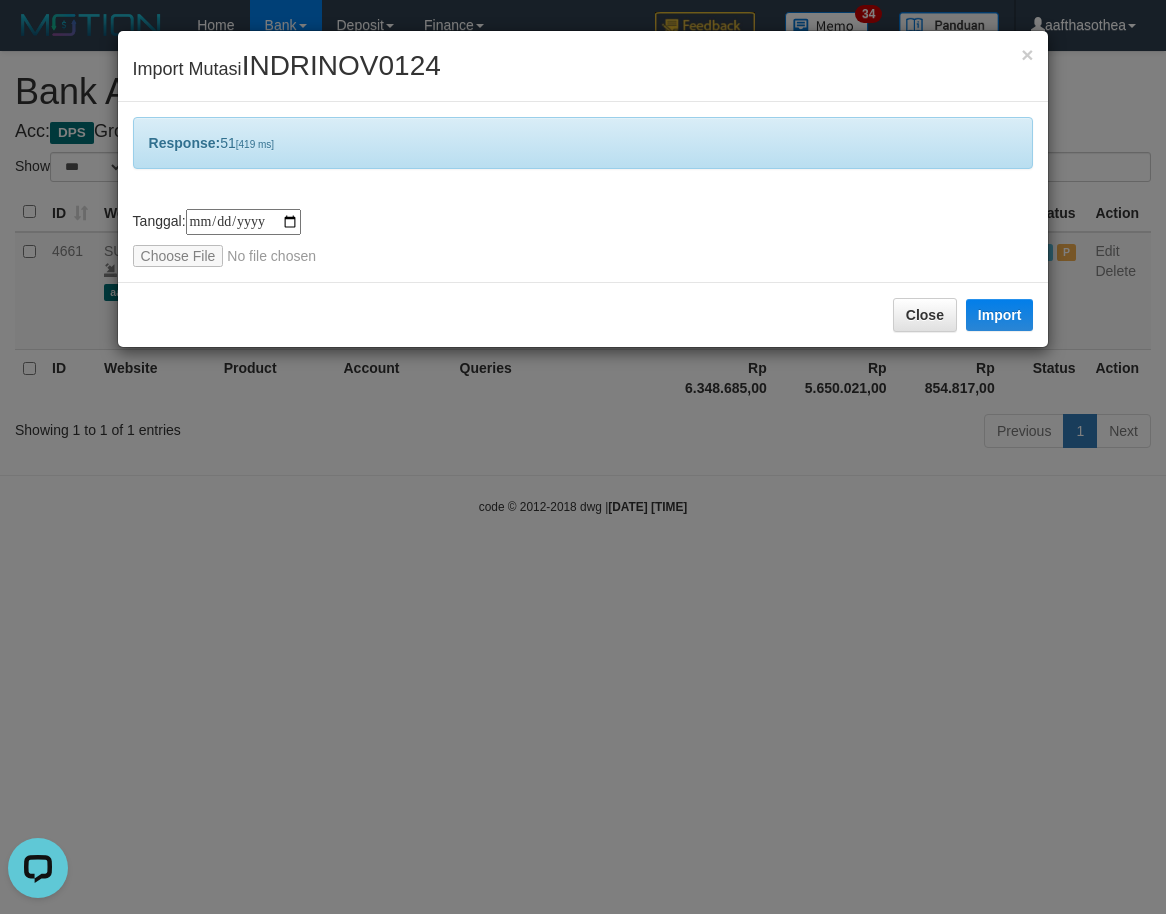 click on "**********" at bounding box center [583, 457] 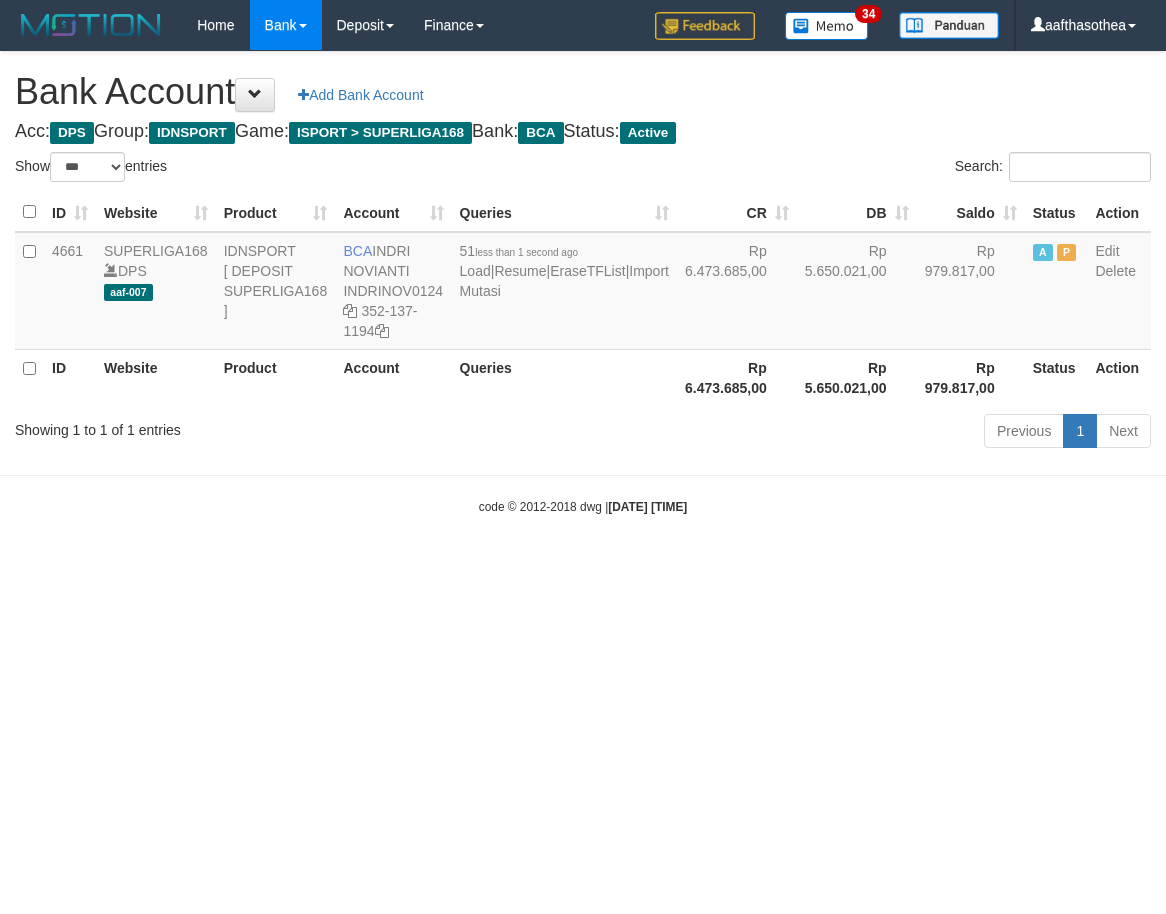 select on "***" 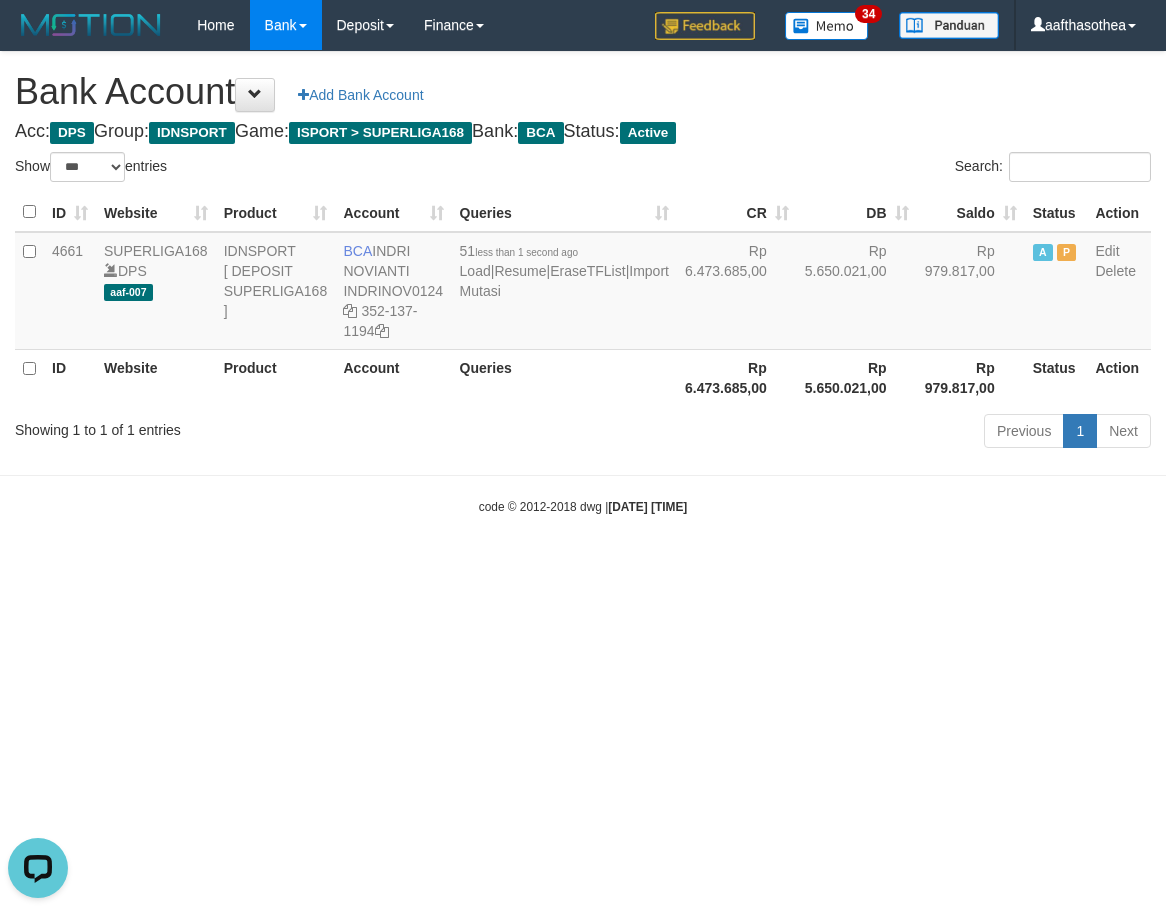 scroll, scrollTop: 0, scrollLeft: 0, axis: both 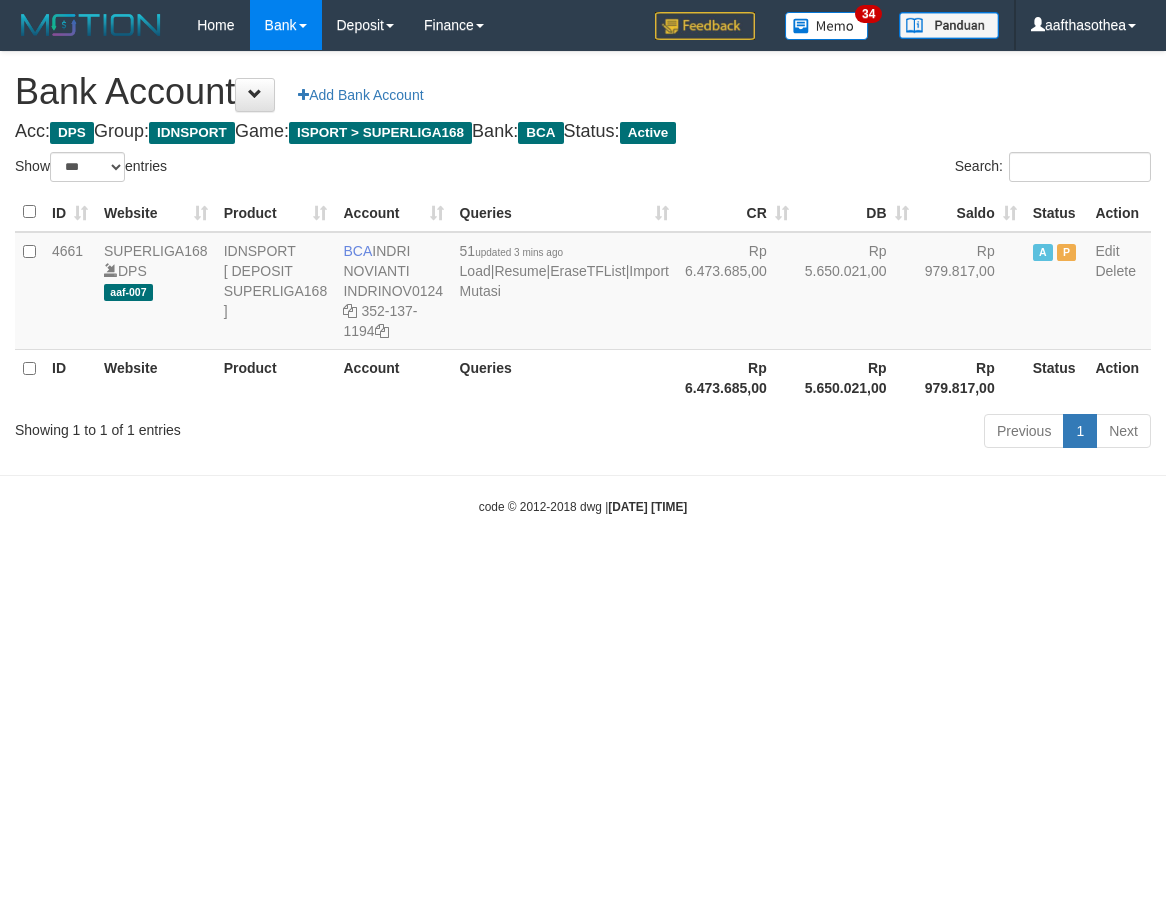 select on "***" 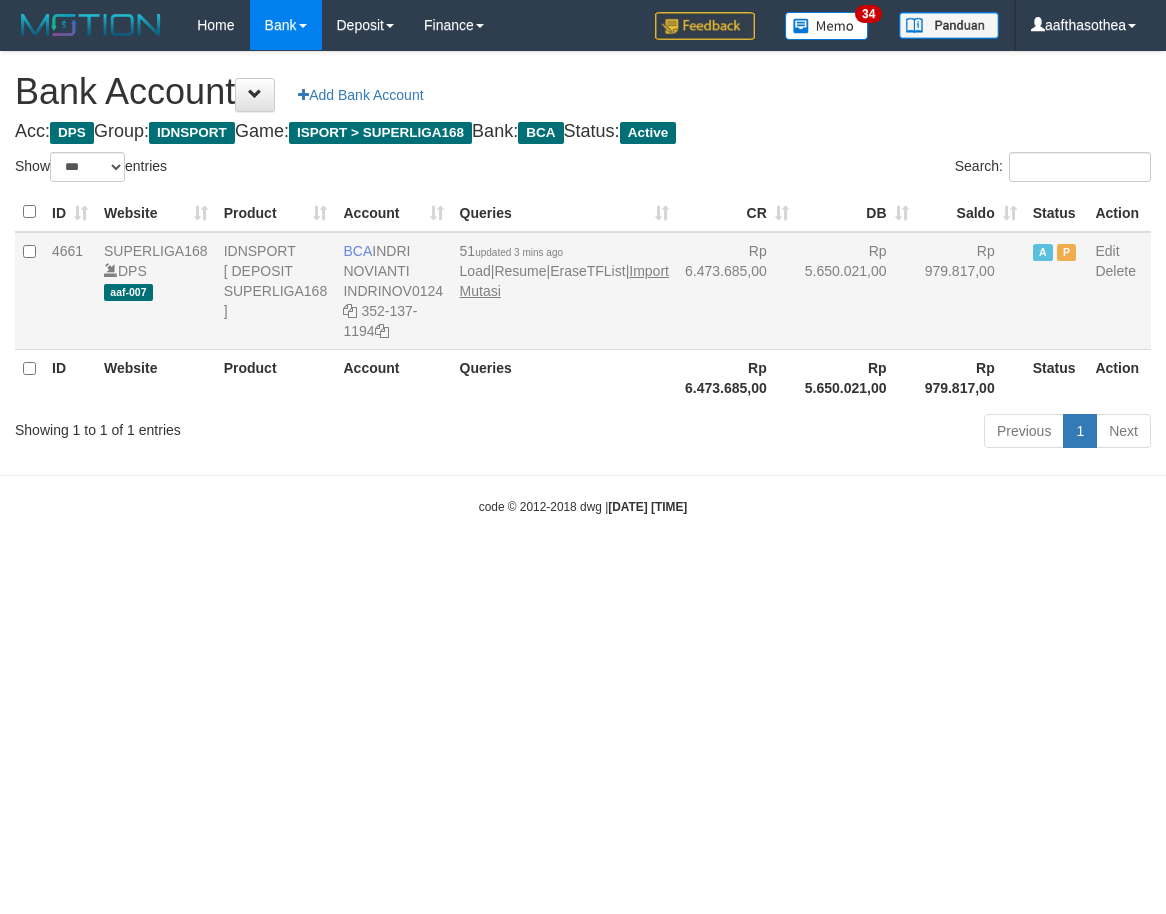 scroll, scrollTop: 0, scrollLeft: 0, axis: both 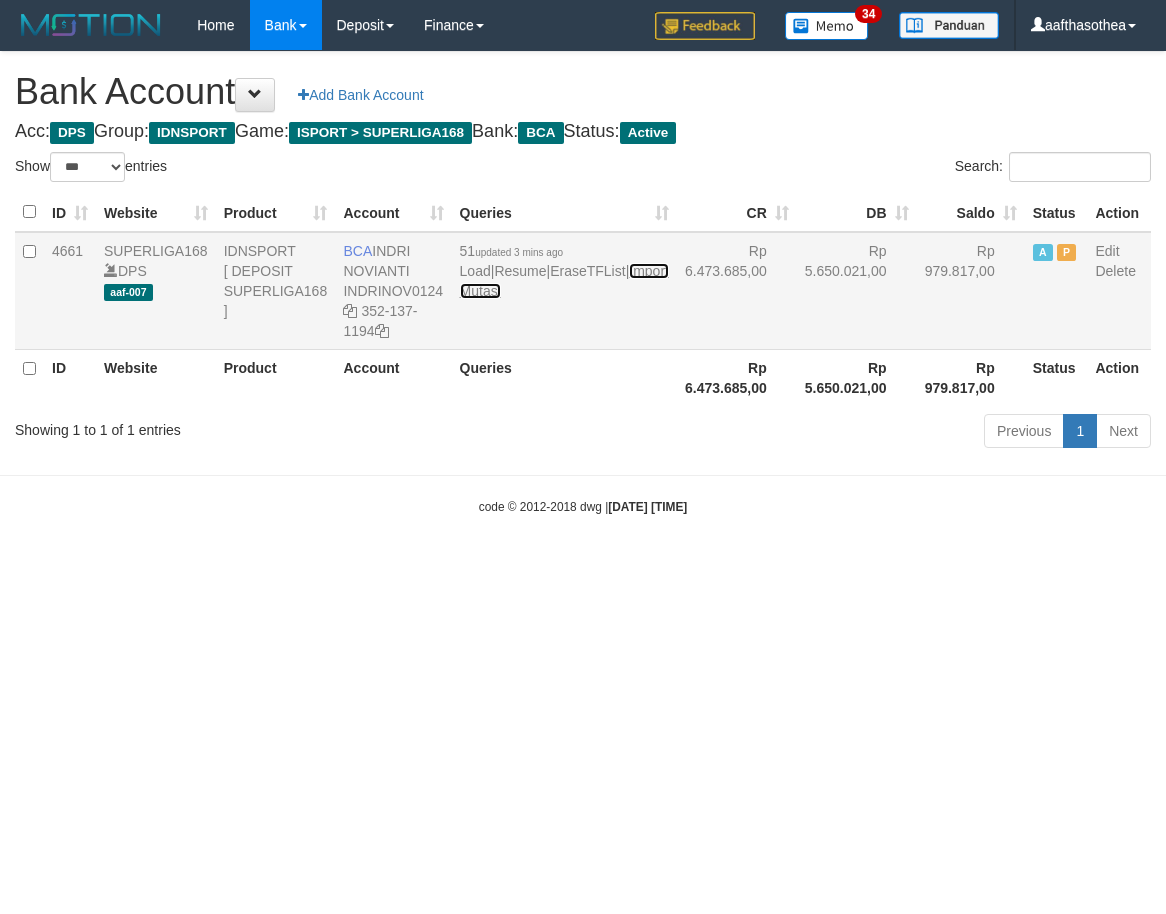 click on "Import Mutasi" at bounding box center [564, 281] 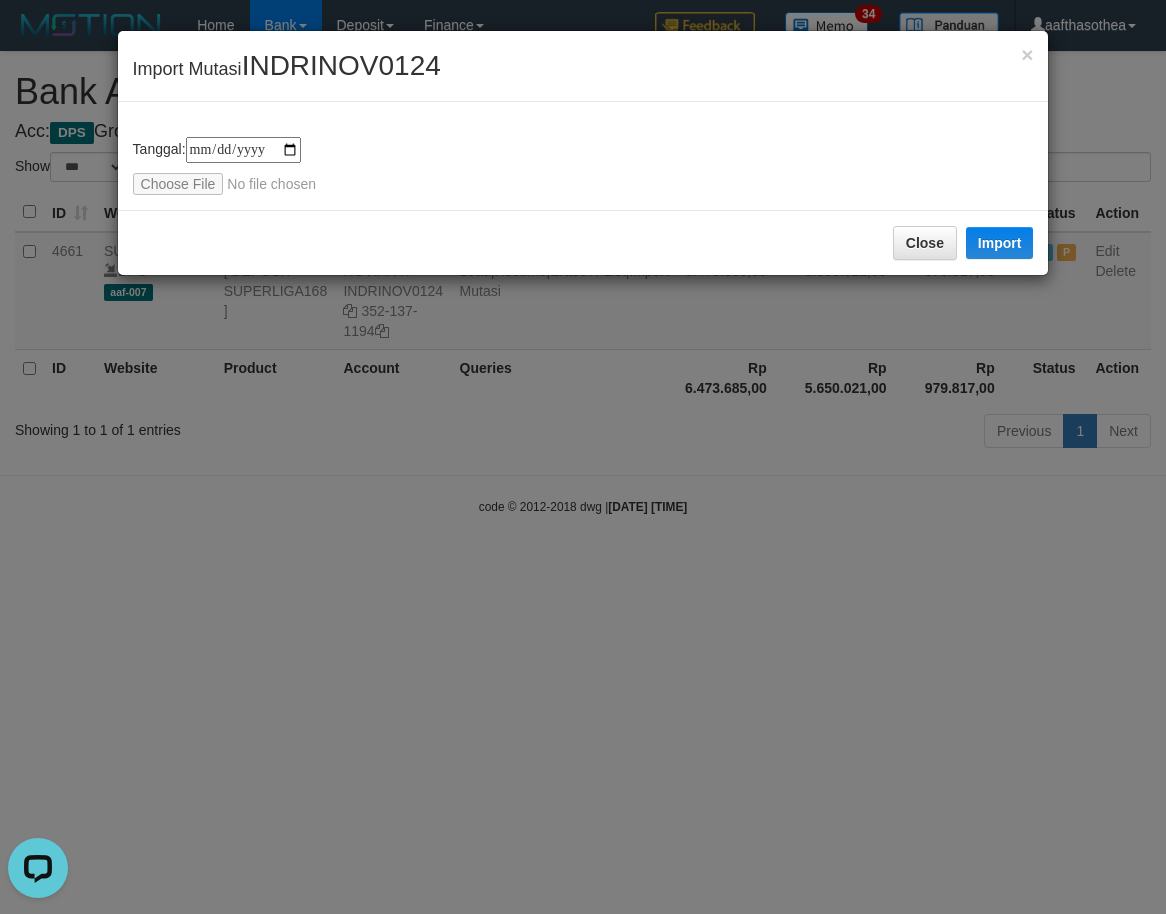 scroll, scrollTop: 0, scrollLeft: 0, axis: both 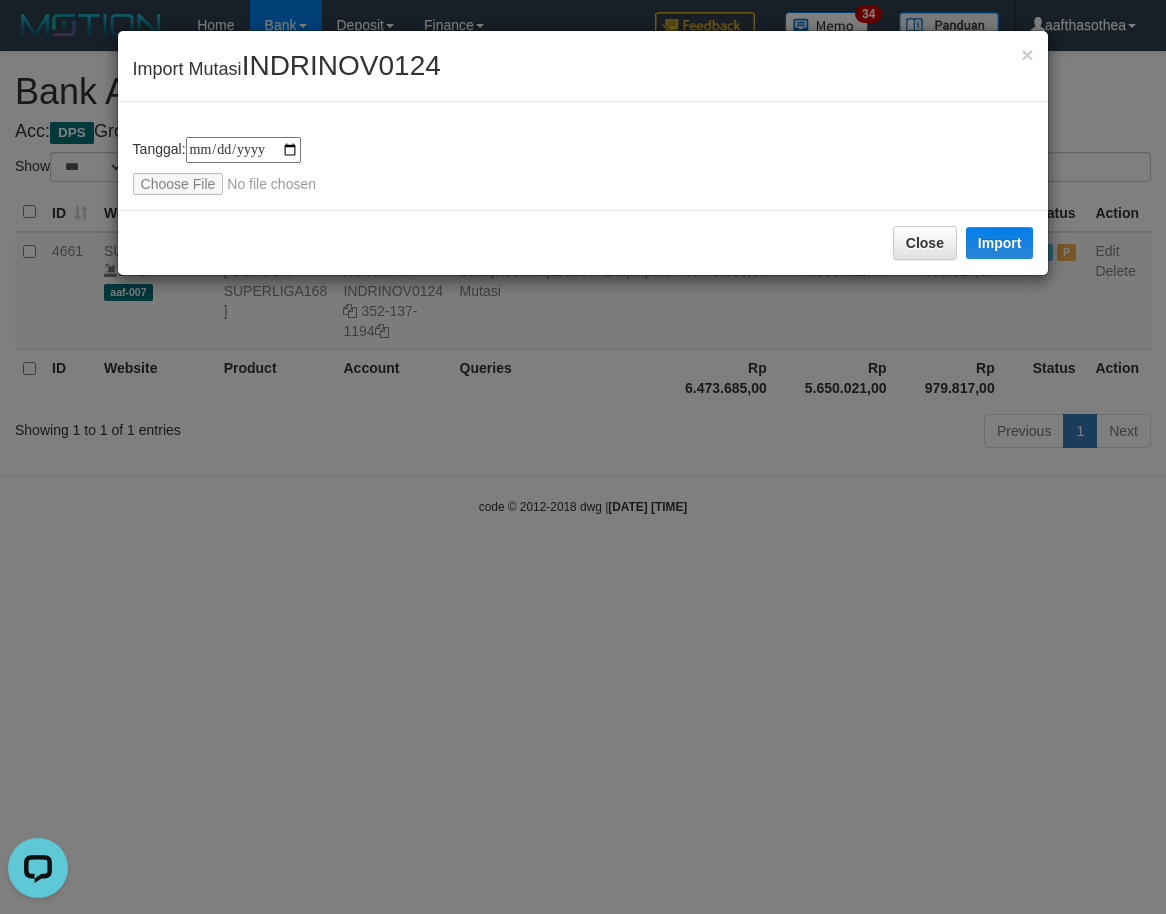 type on "**********" 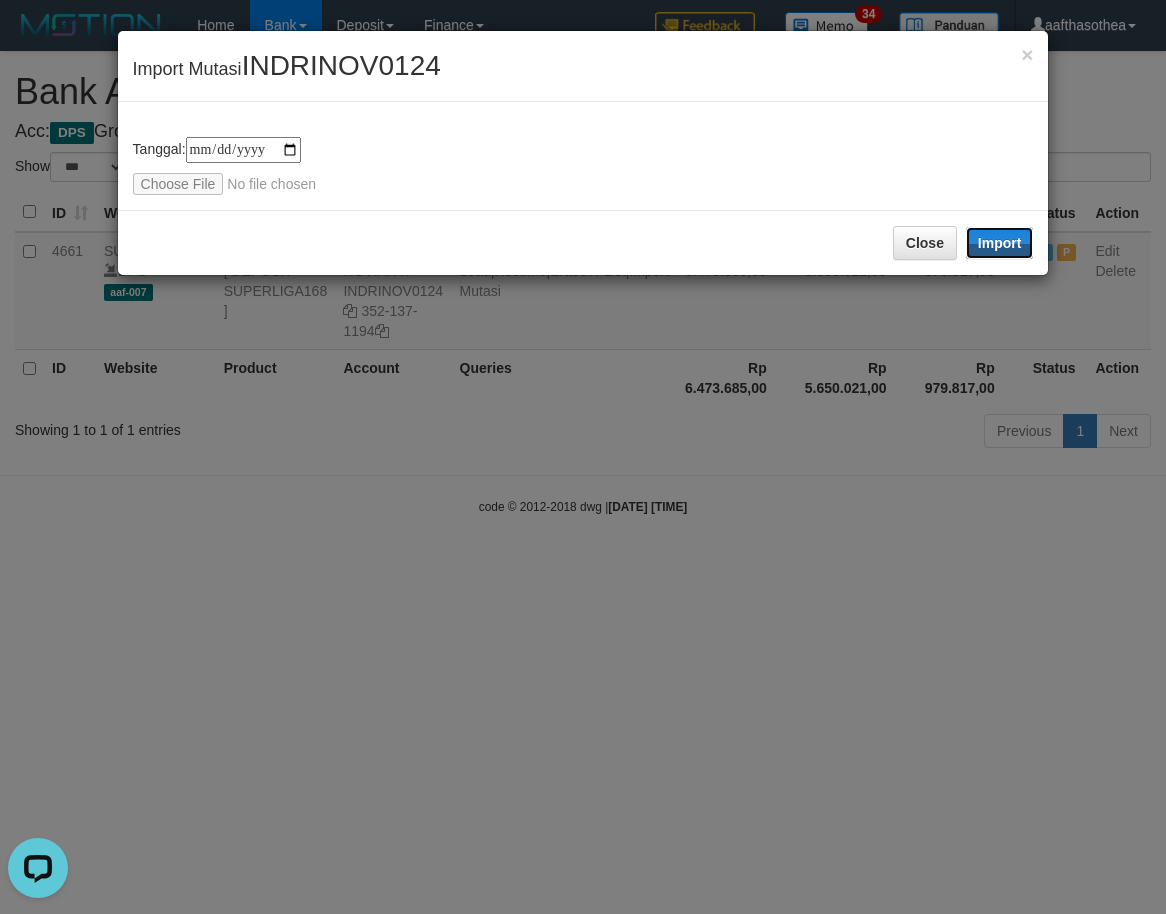 drag, startPoint x: 999, startPoint y: 240, endPoint x: 824, endPoint y: 494, distance: 308.44934 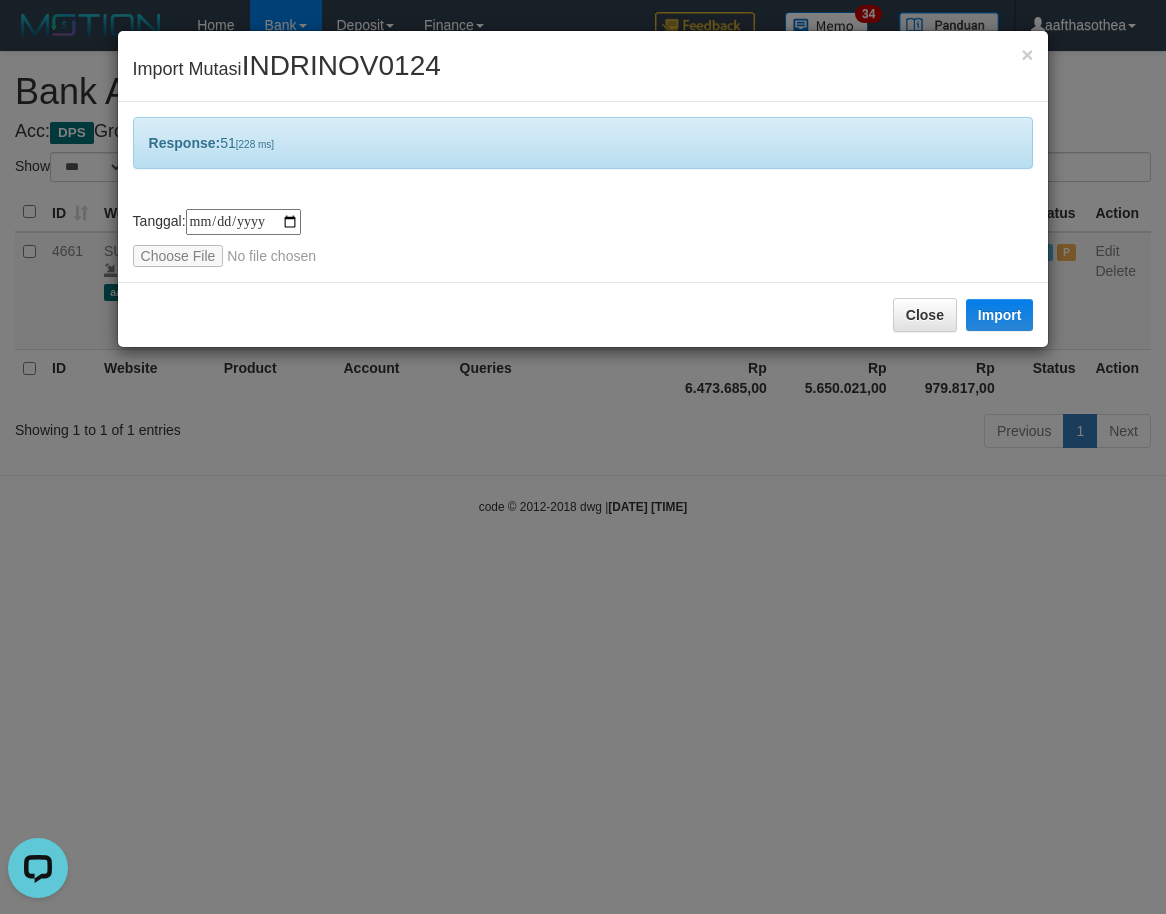 click on "**********" at bounding box center [583, 457] 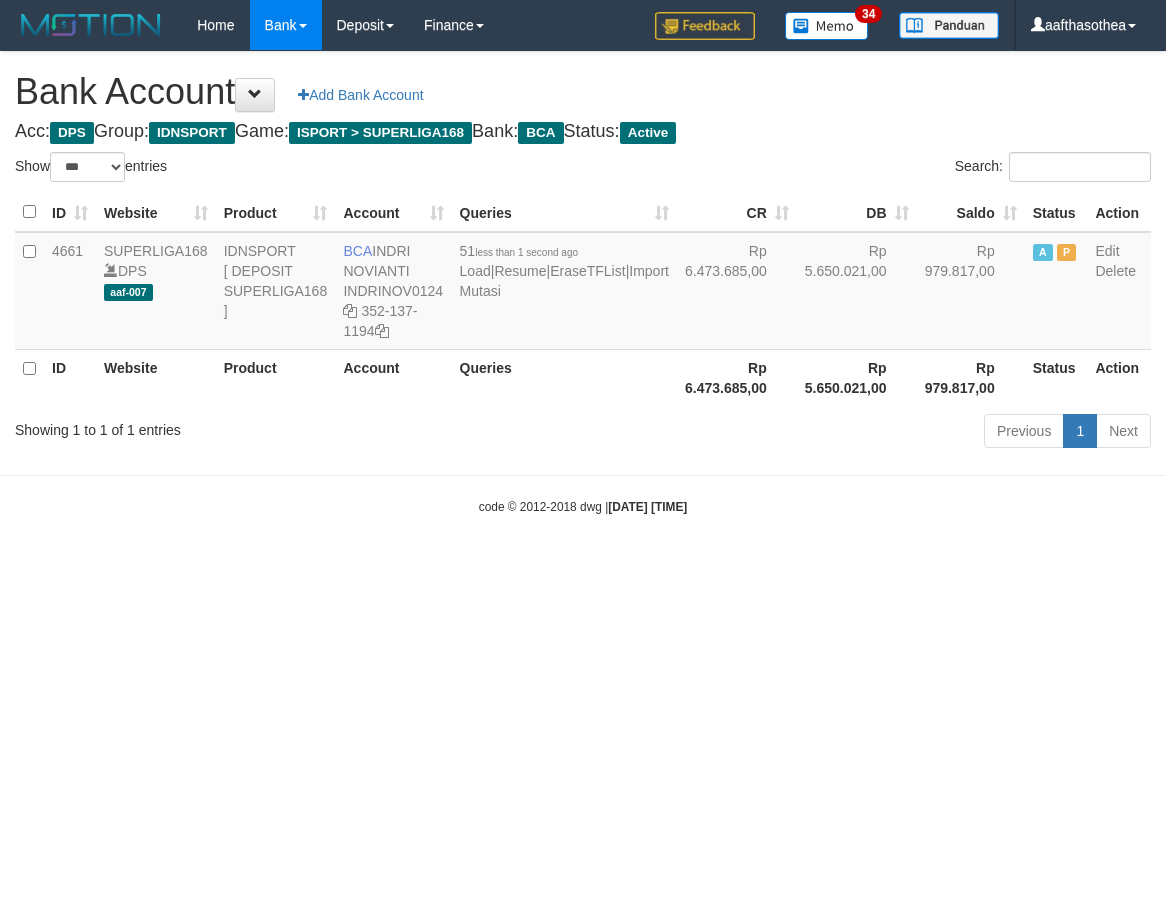 select on "***" 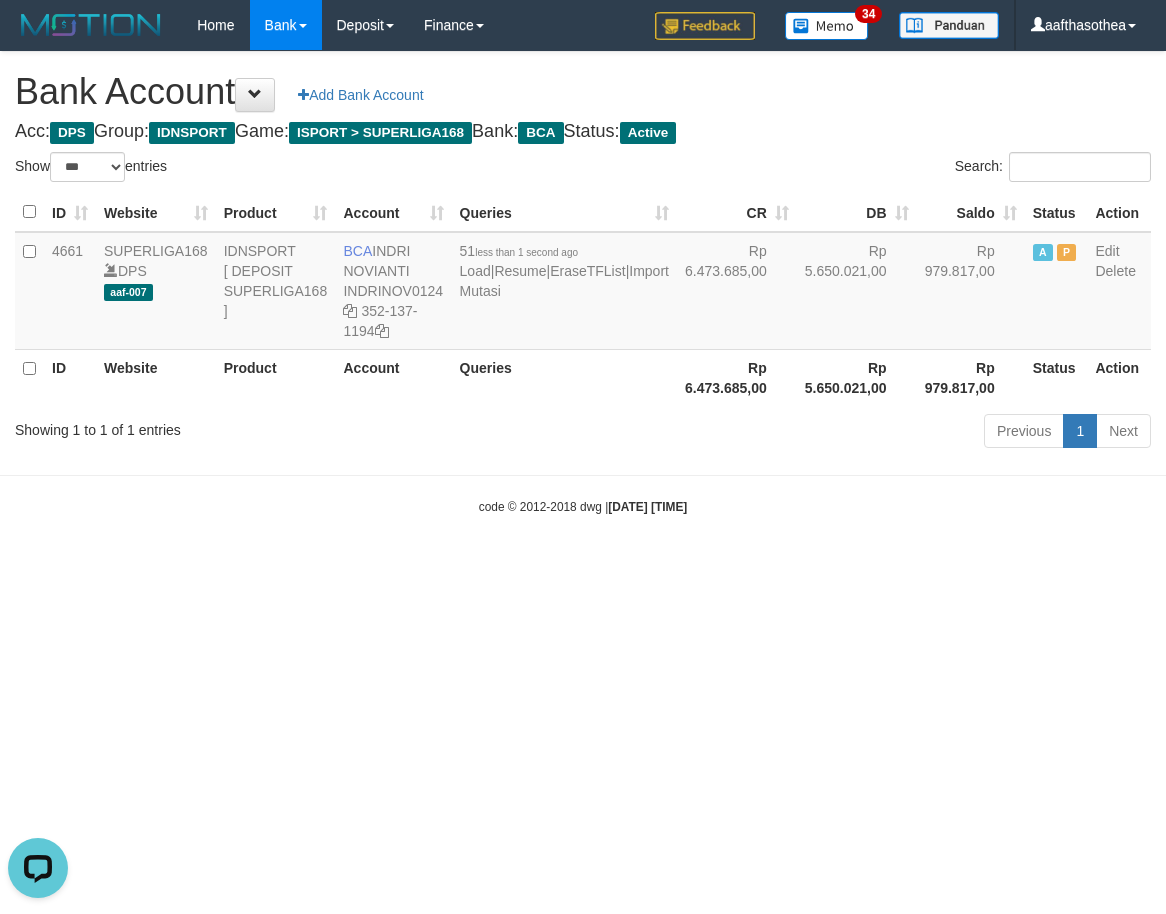 scroll, scrollTop: 0, scrollLeft: 0, axis: both 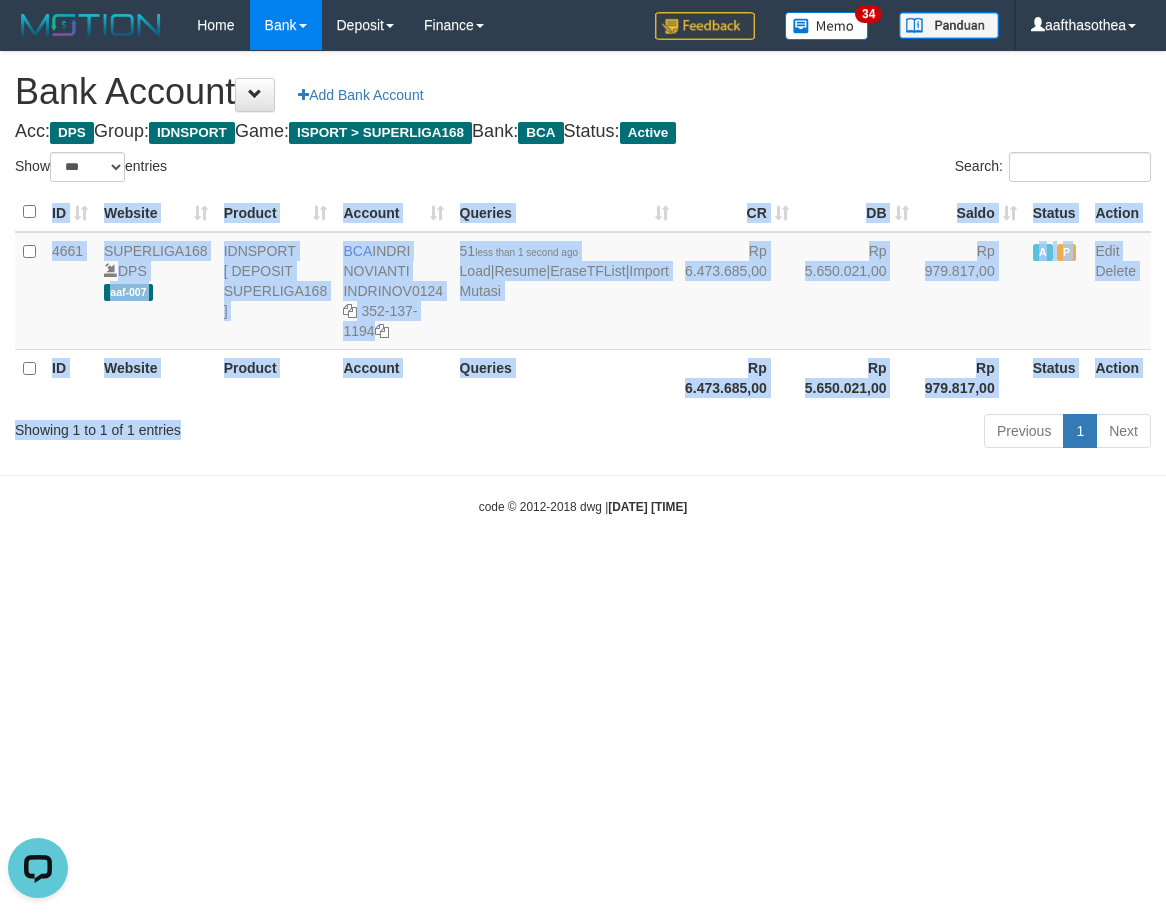drag, startPoint x: 280, startPoint y: 431, endPoint x: 505, endPoint y: 449, distance: 225.71886 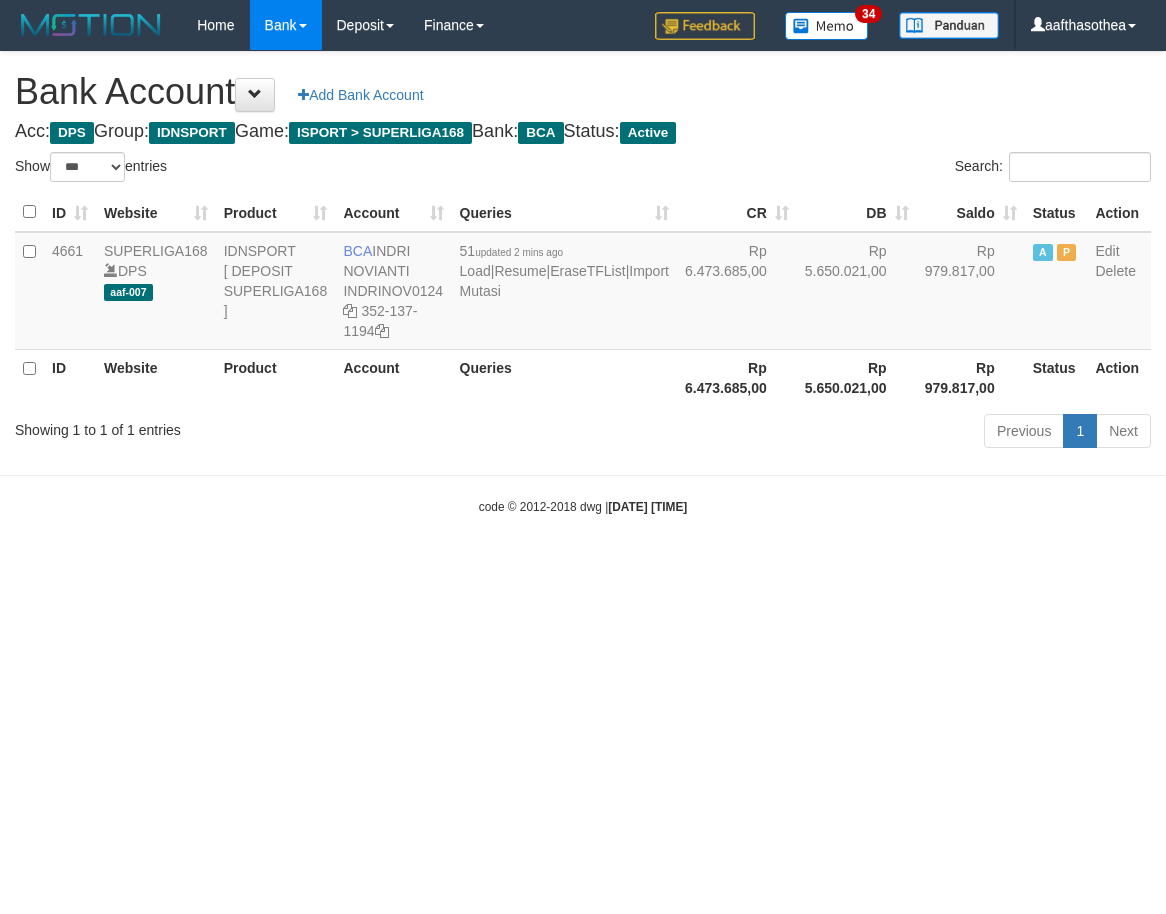 select on "***" 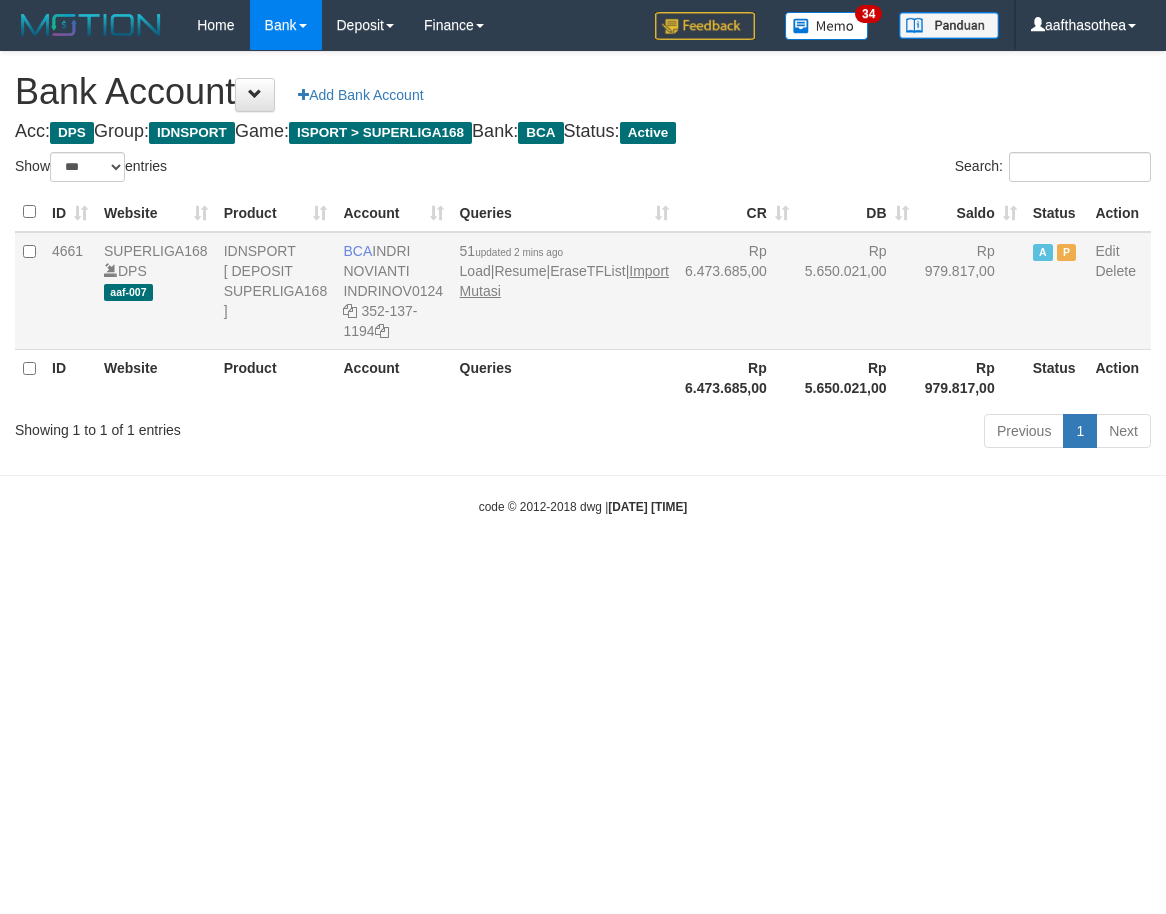 scroll, scrollTop: 0, scrollLeft: 0, axis: both 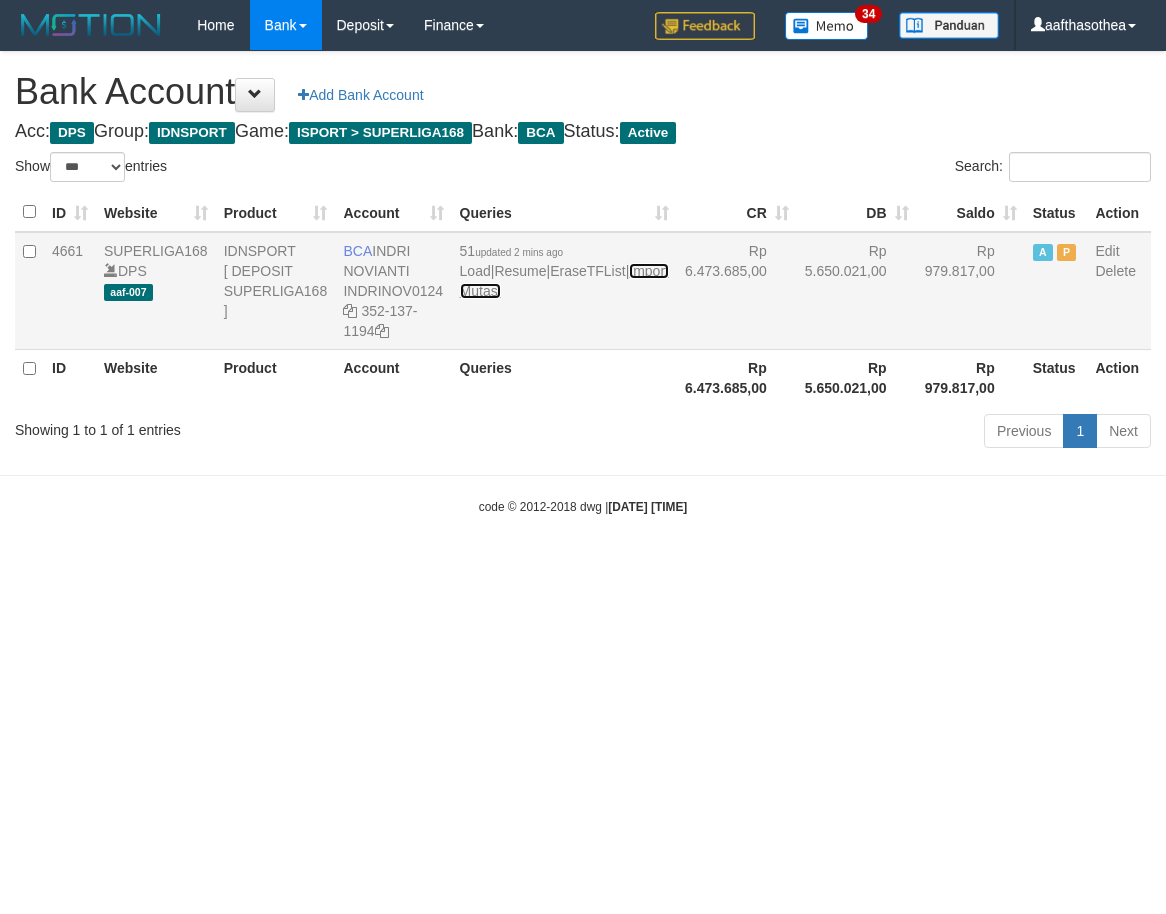 click on "Import Mutasi" at bounding box center (564, 281) 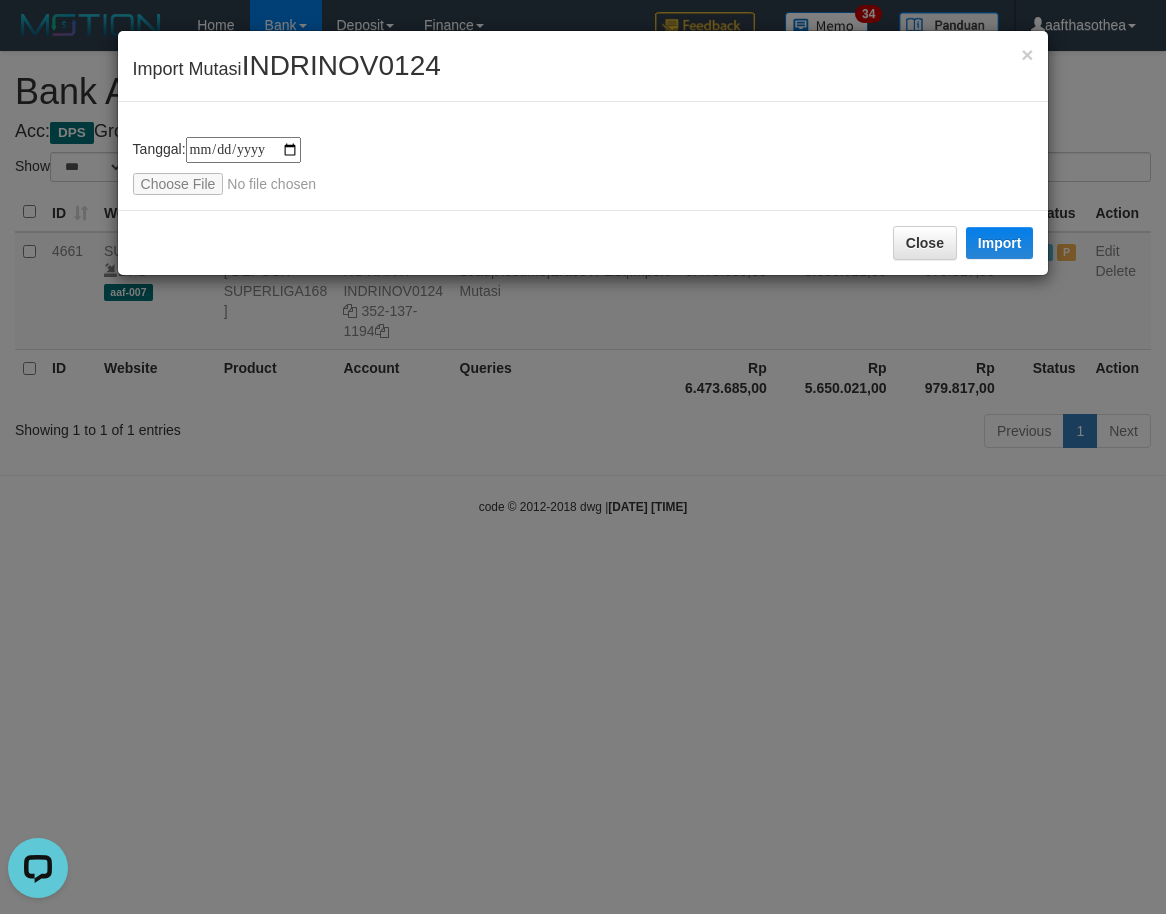 scroll, scrollTop: 0, scrollLeft: 0, axis: both 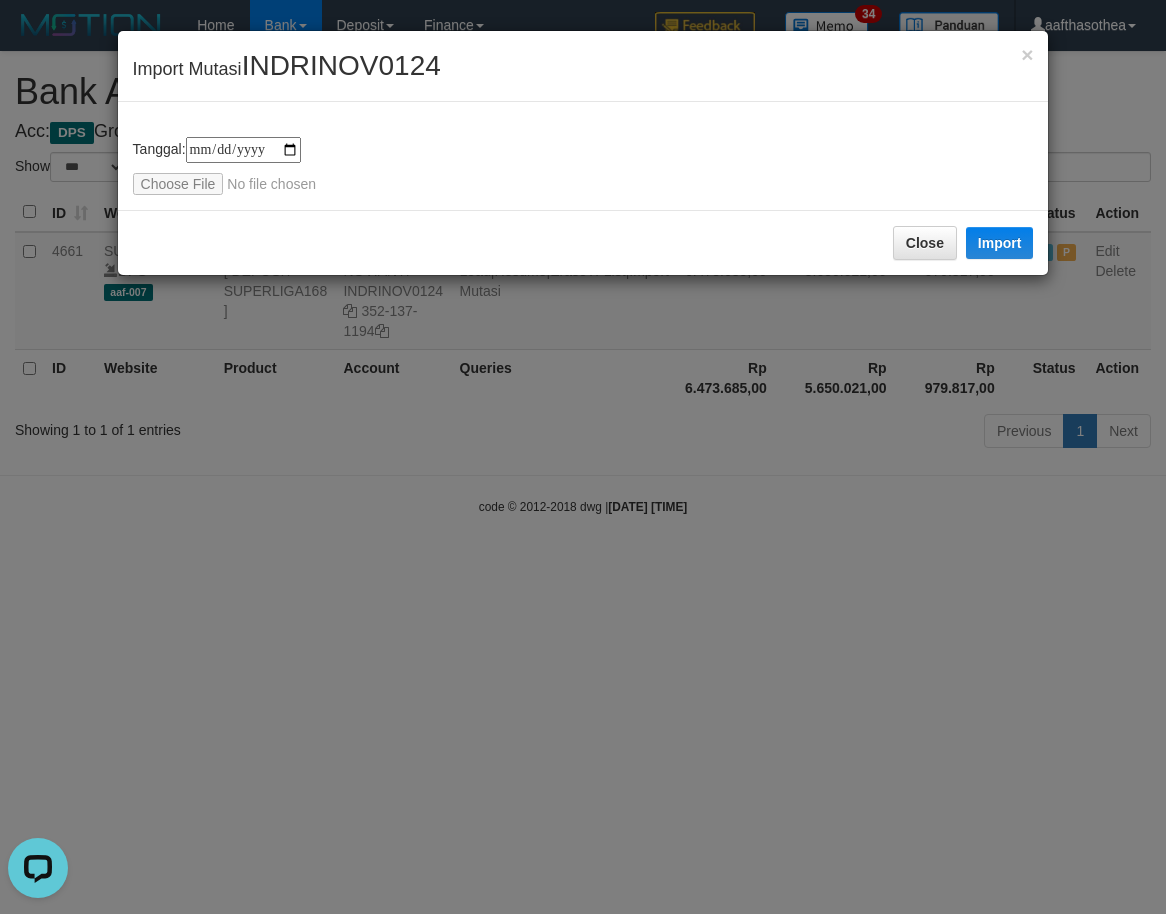 type on "**********" 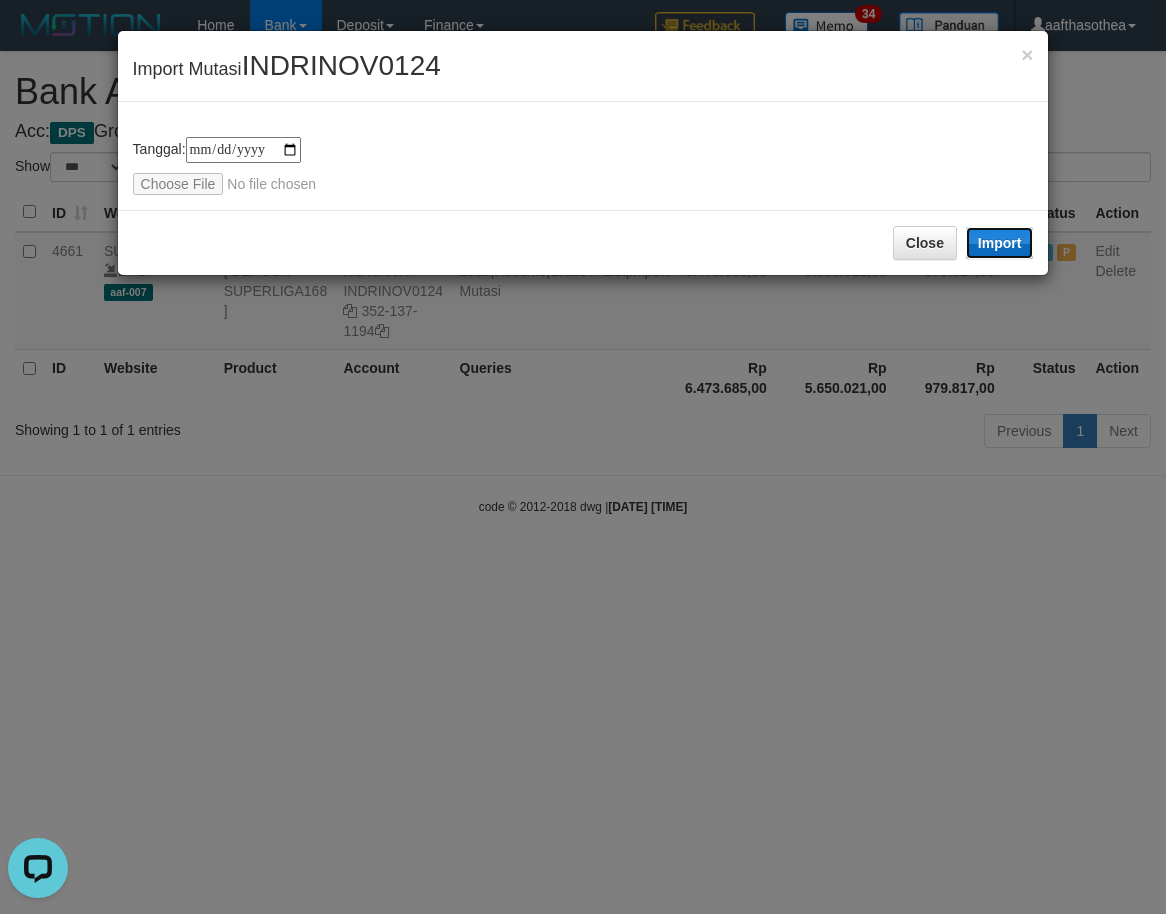 click on "Import" at bounding box center (1000, 243) 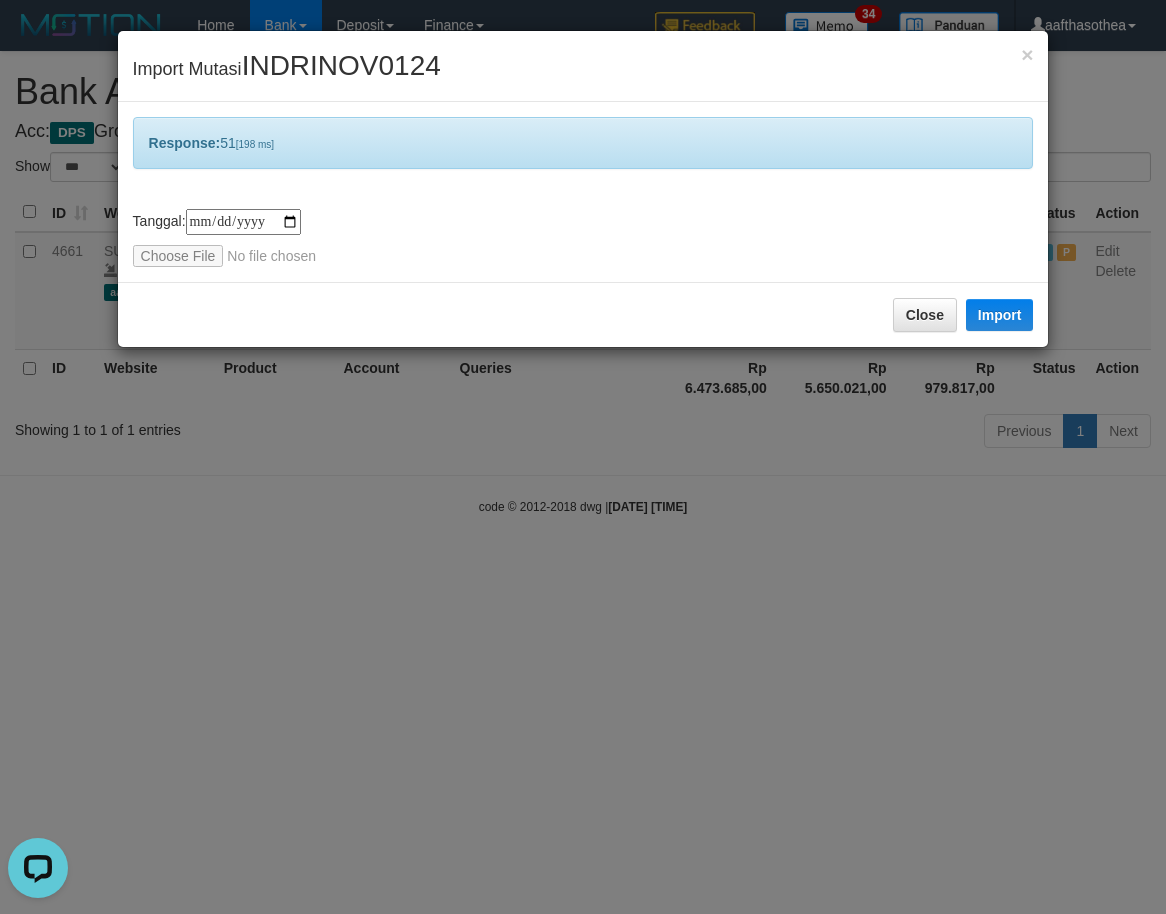 click on "**********" at bounding box center [583, 457] 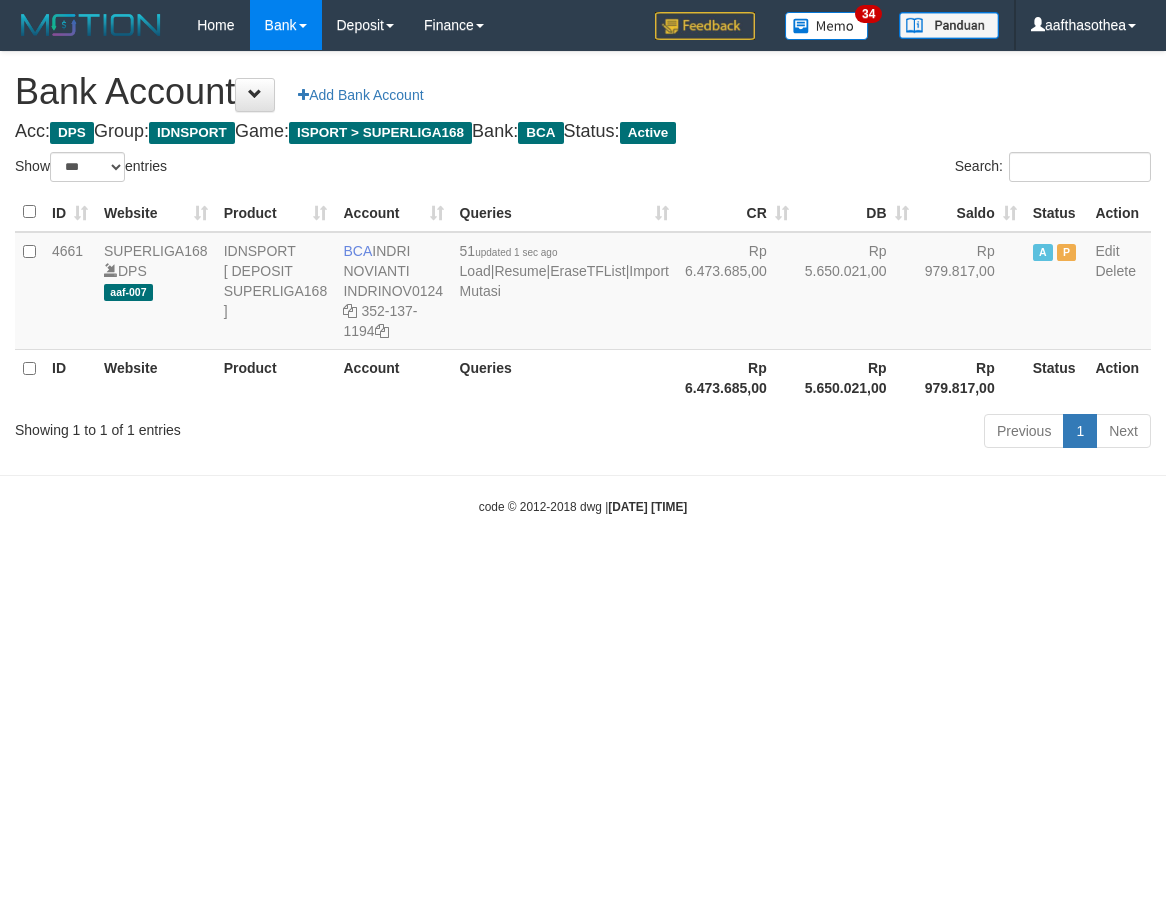 select on "***" 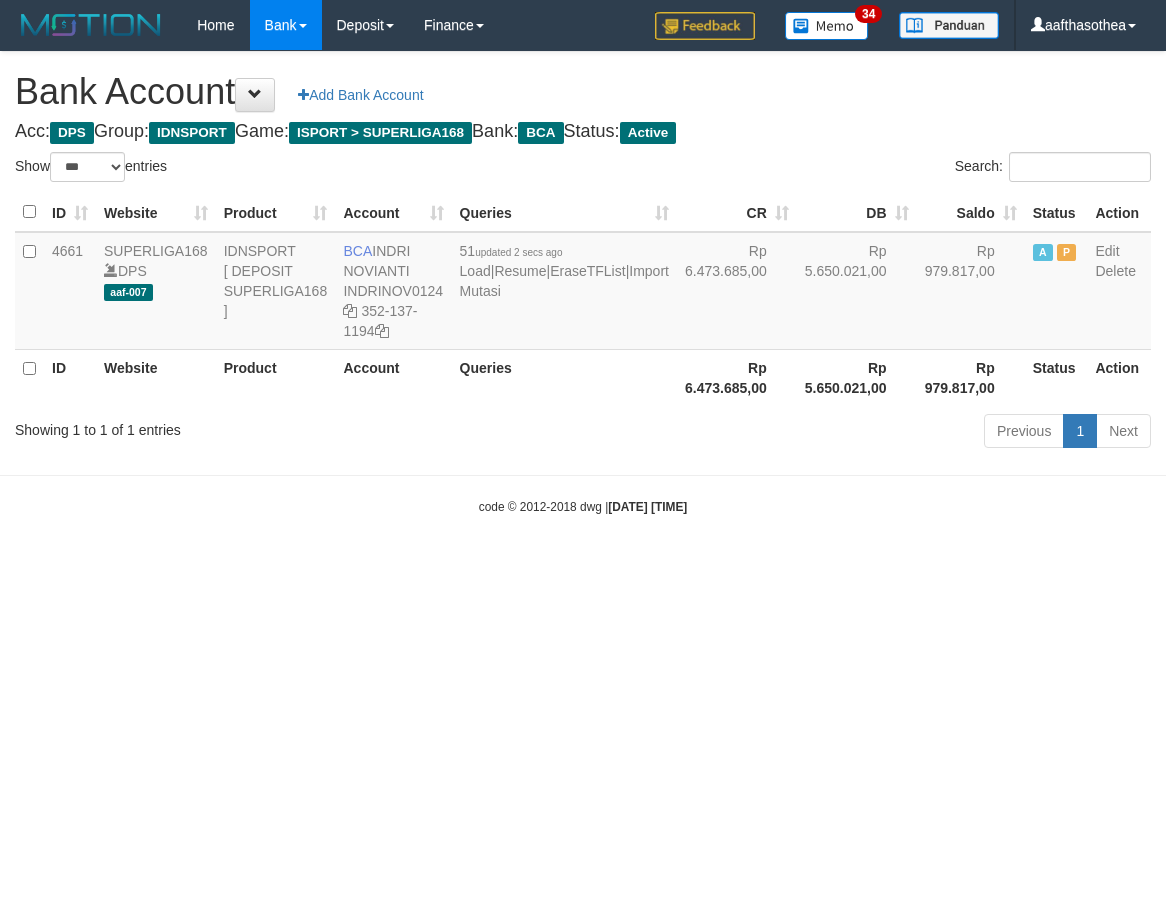 select on "***" 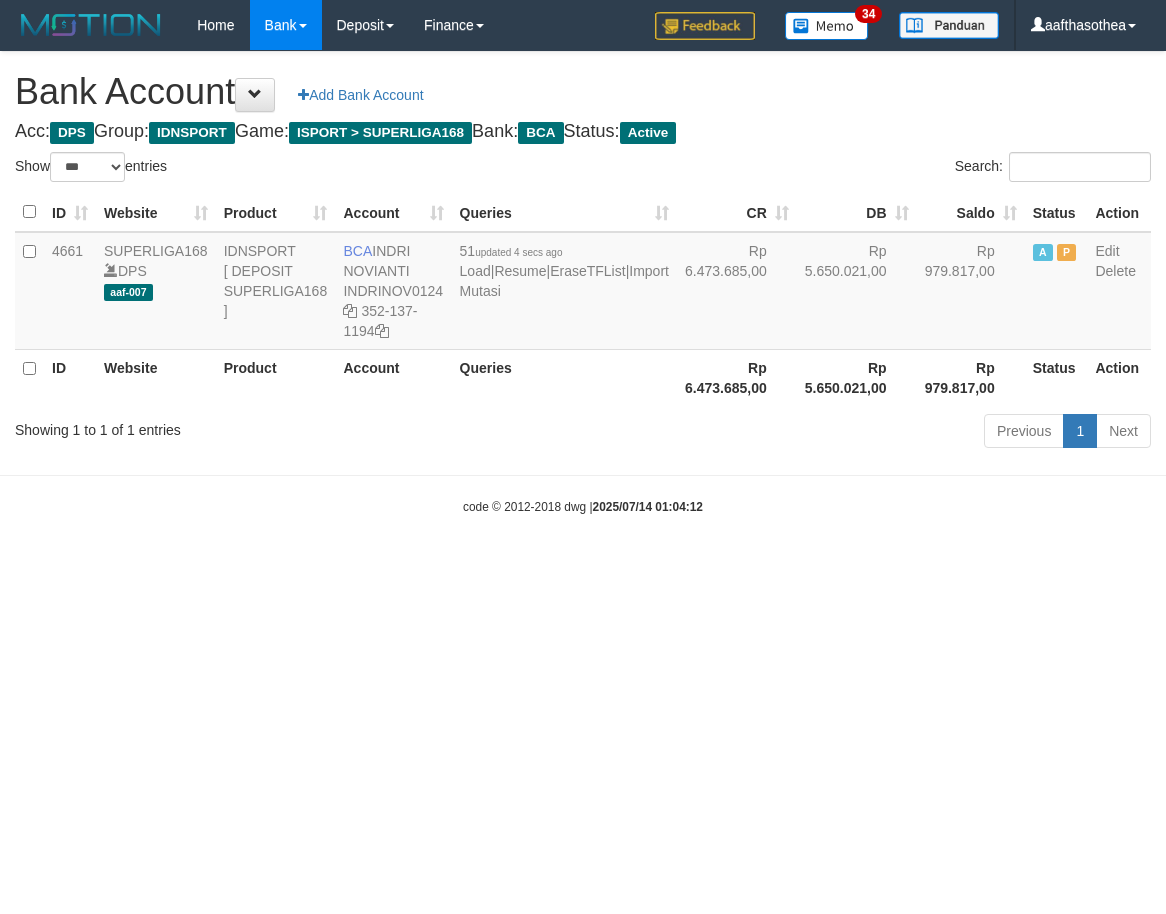 select on "***" 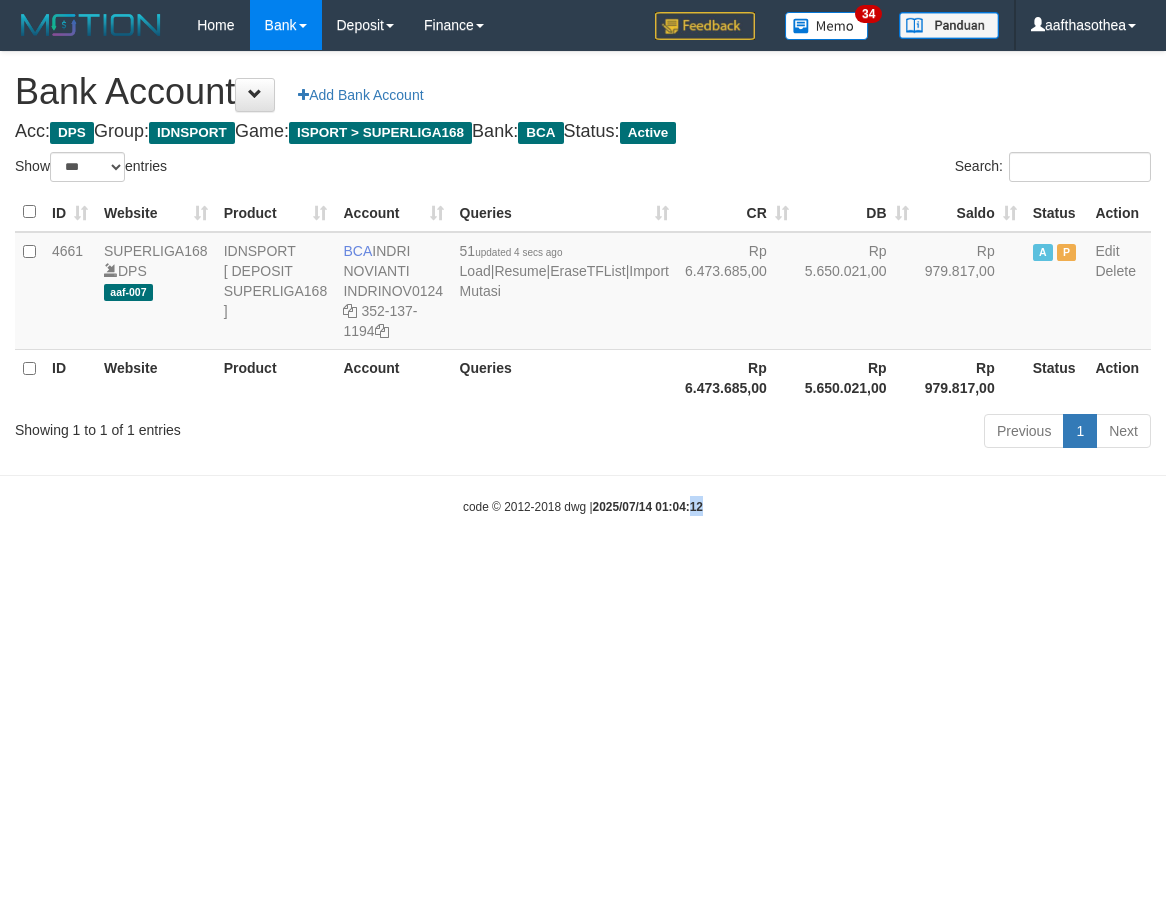 click on "code © 2012-2018 dwg |  [DATE] [TIME]" at bounding box center (583, 506) 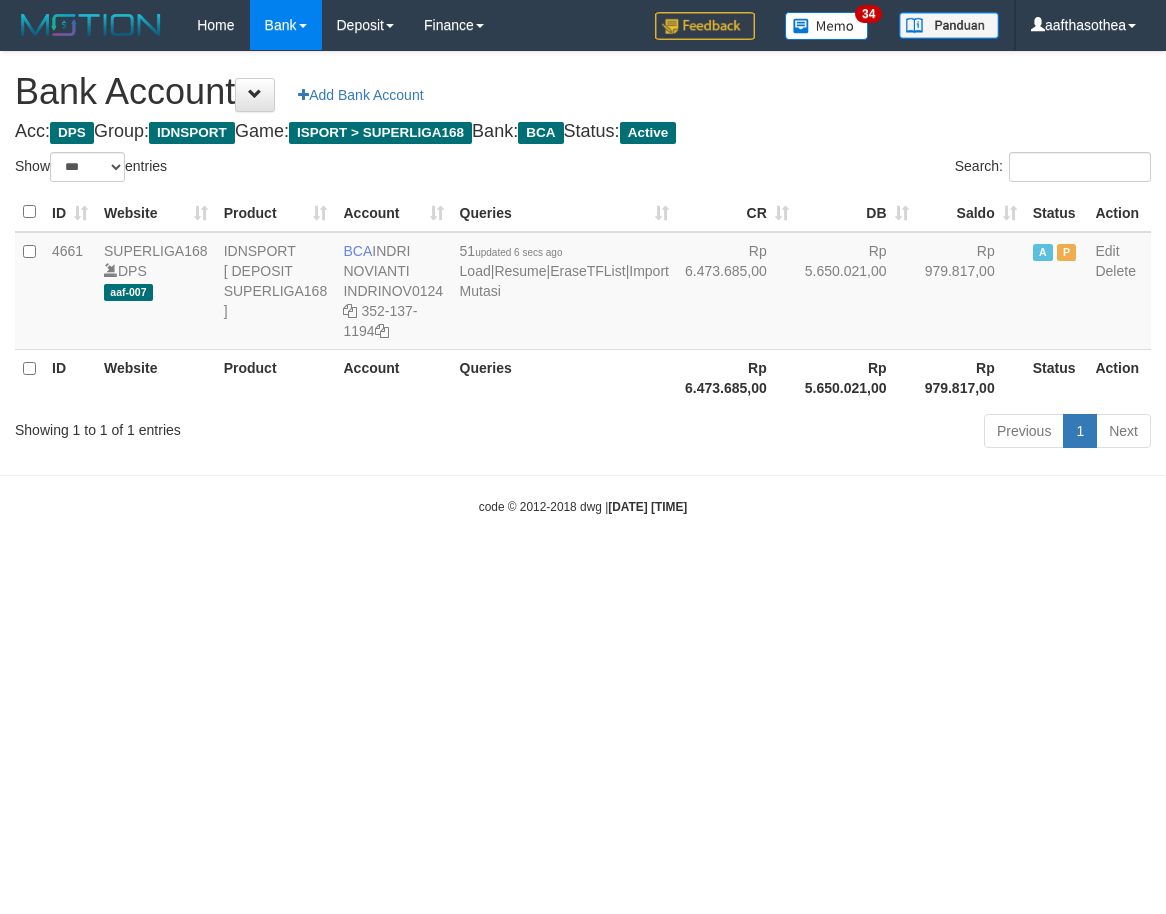 select on "***" 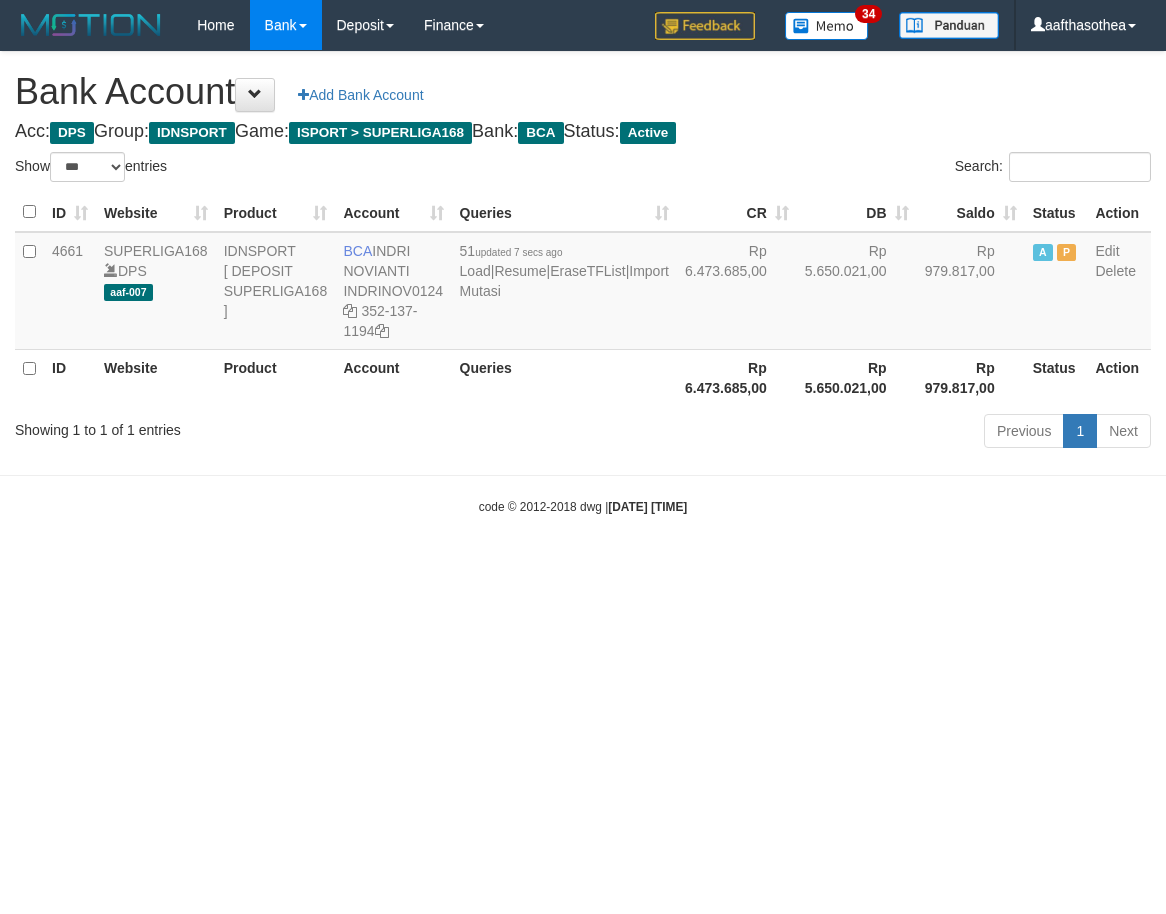 select on "***" 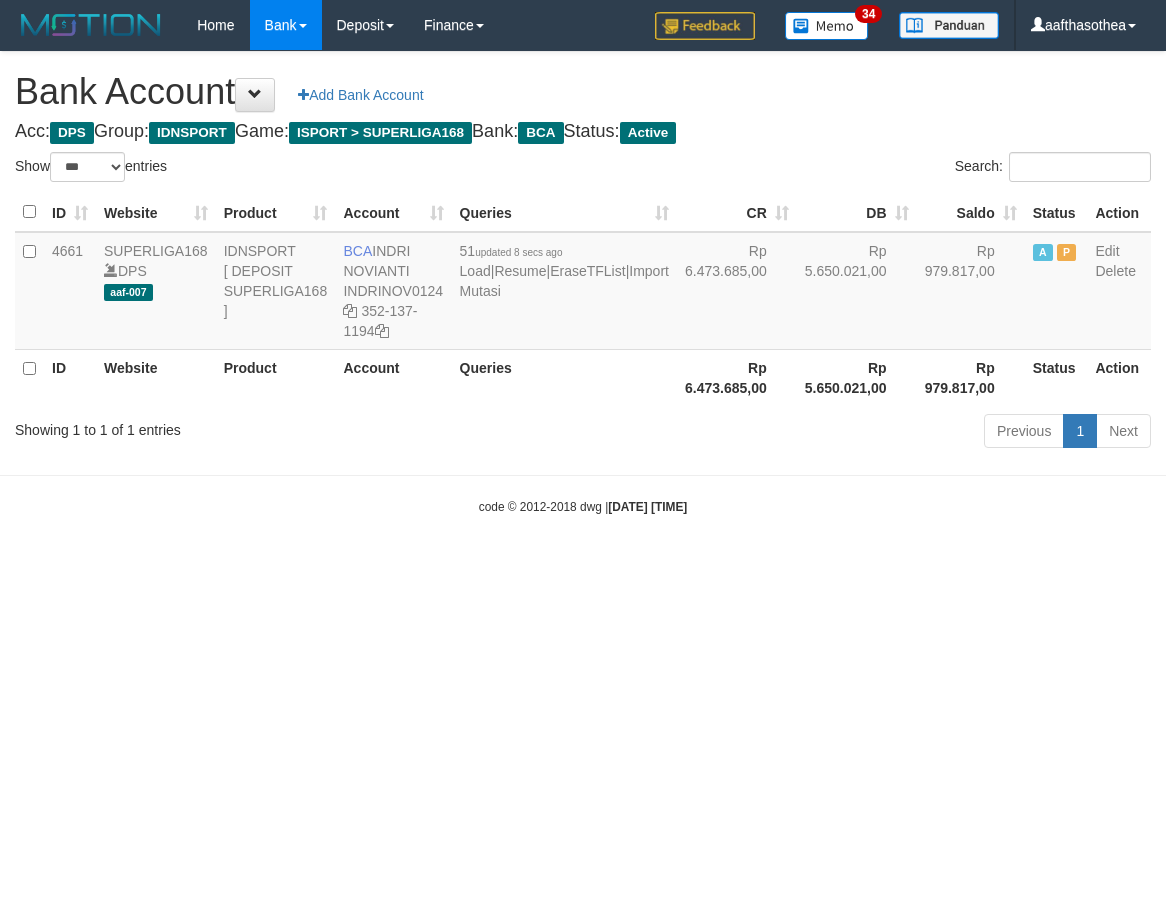 select on "***" 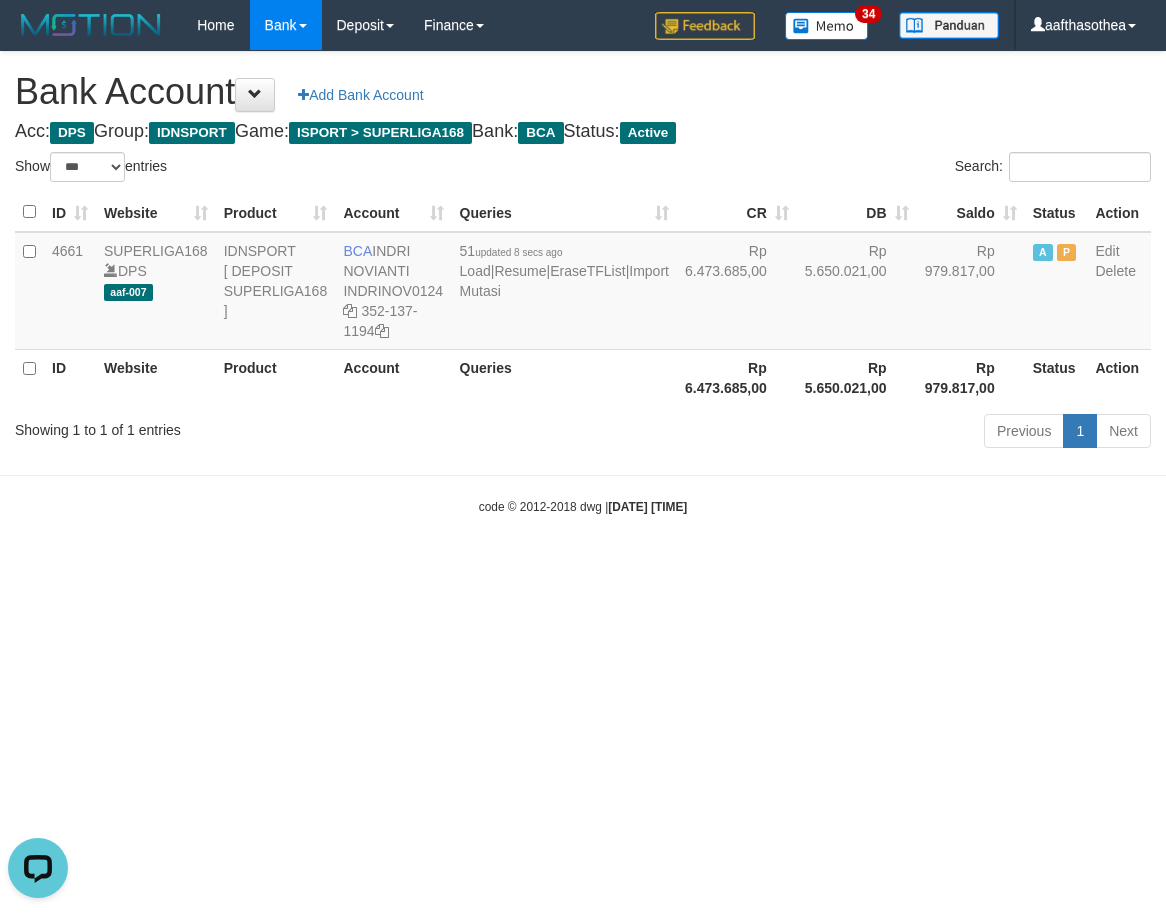 scroll, scrollTop: 0, scrollLeft: 0, axis: both 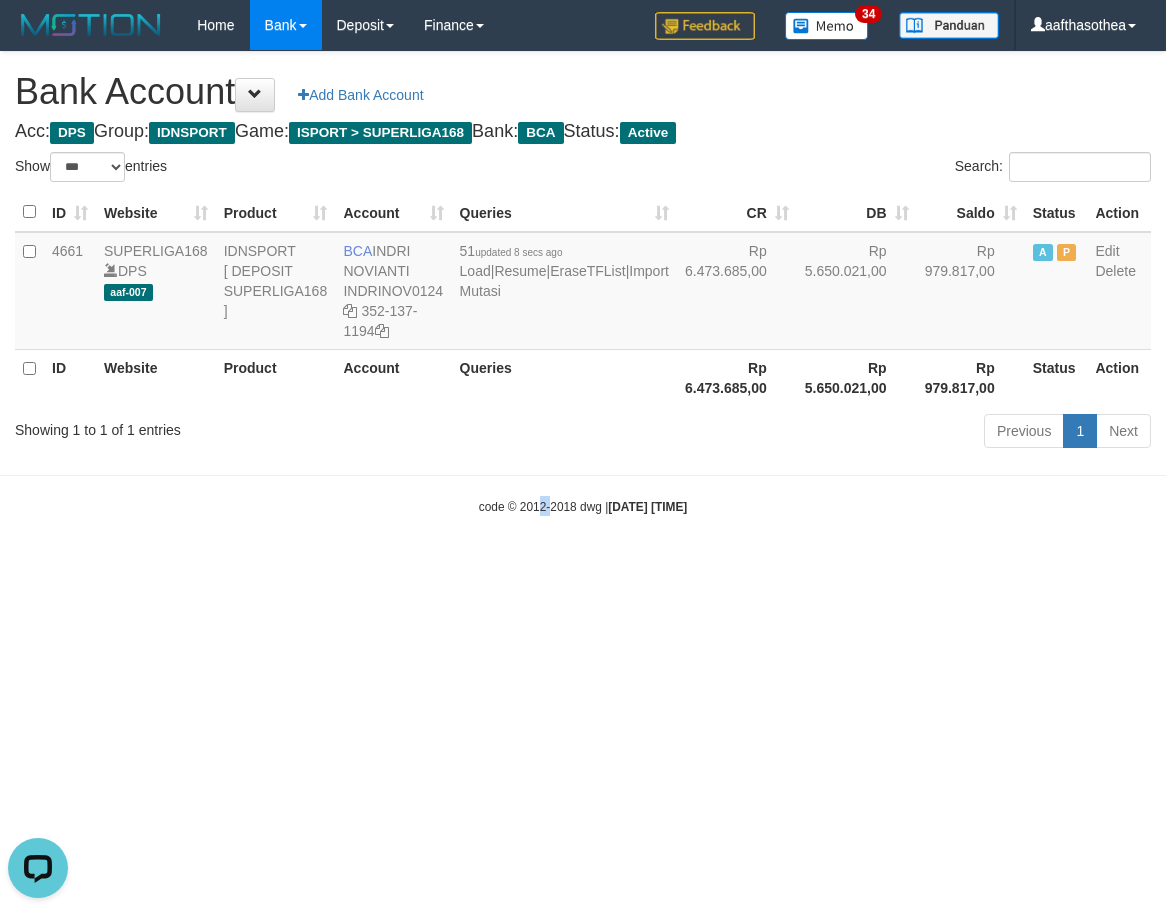 click on "Toggle navigation
Home
Bank
Account List
Load
By Website
Group
[ISPORT]													SUPERLIGA168
By Load Group (DPS)
34" at bounding box center [583, 283] 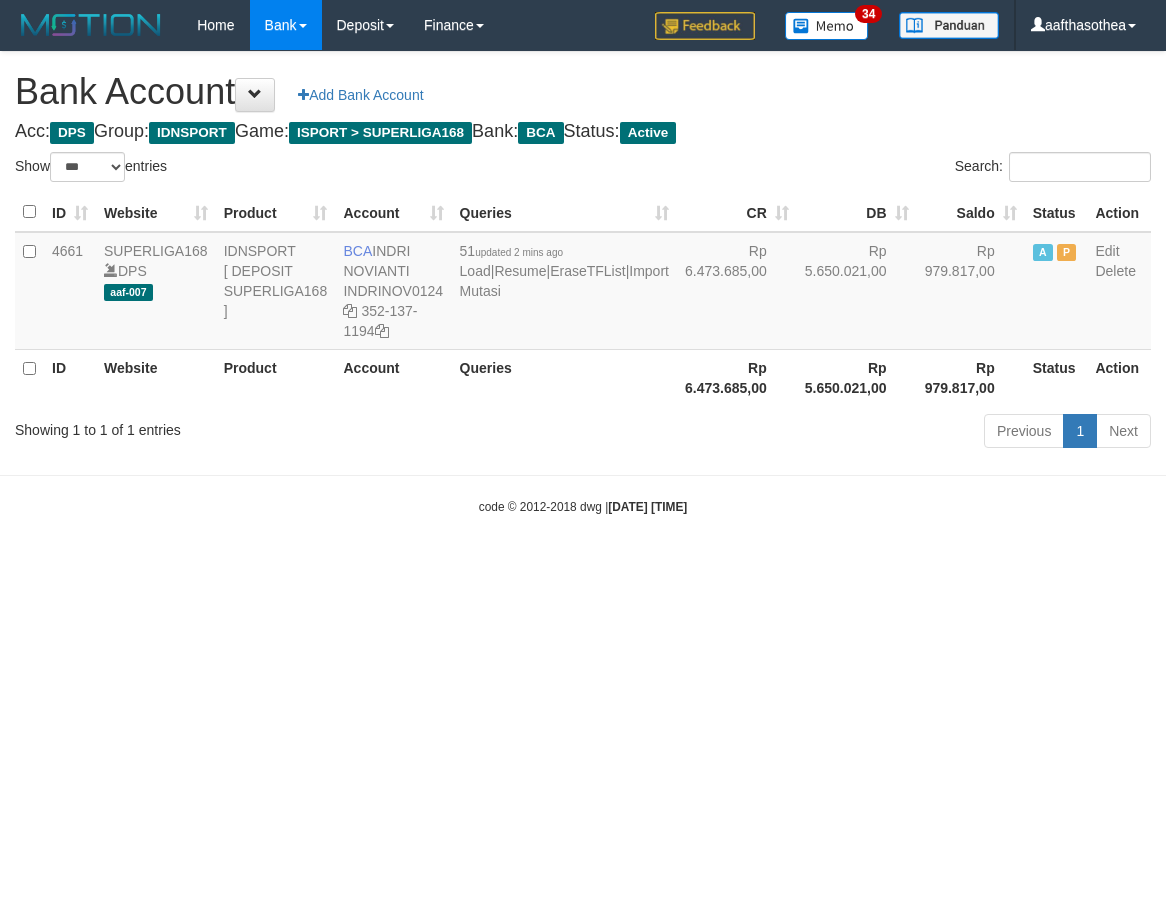 select on "***" 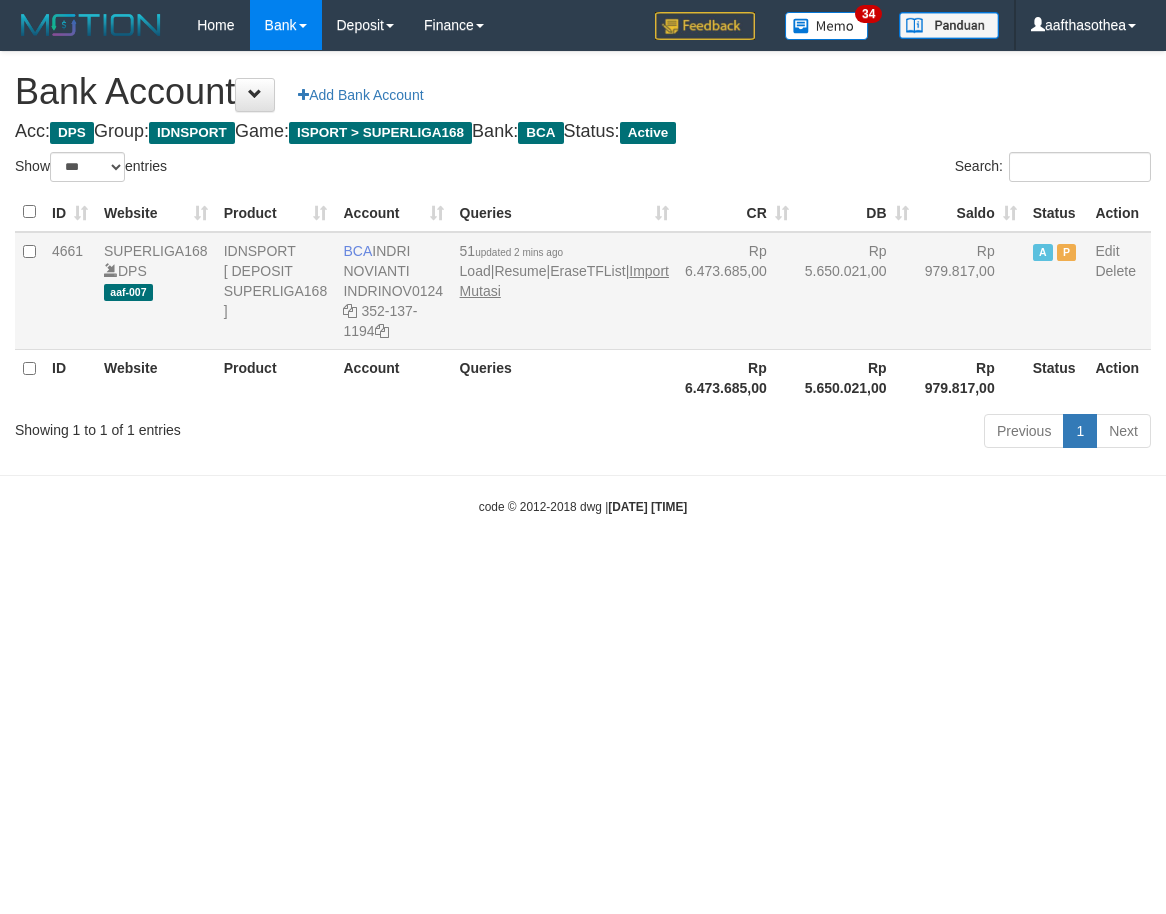 scroll, scrollTop: 0, scrollLeft: 0, axis: both 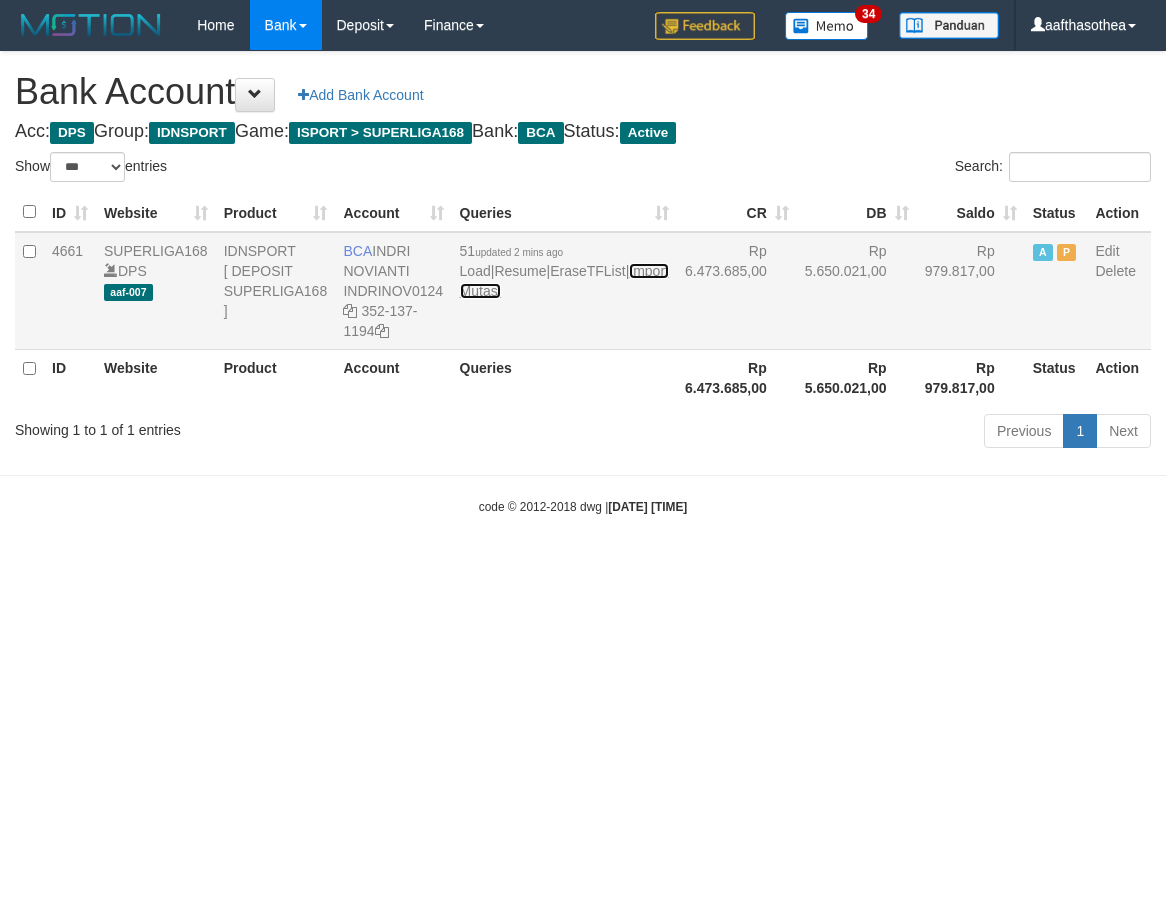 click on "Import Mutasi" at bounding box center (564, 281) 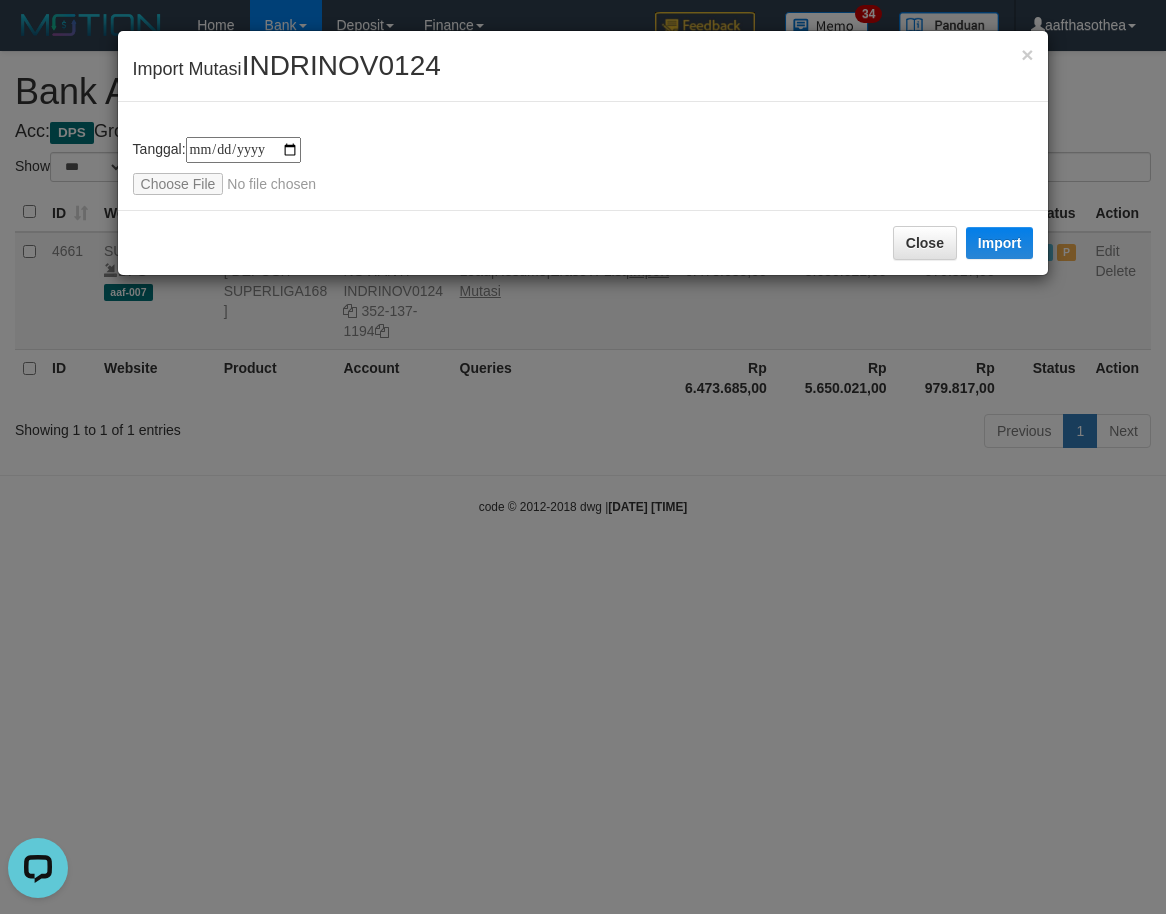 scroll, scrollTop: 0, scrollLeft: 0, axis: both 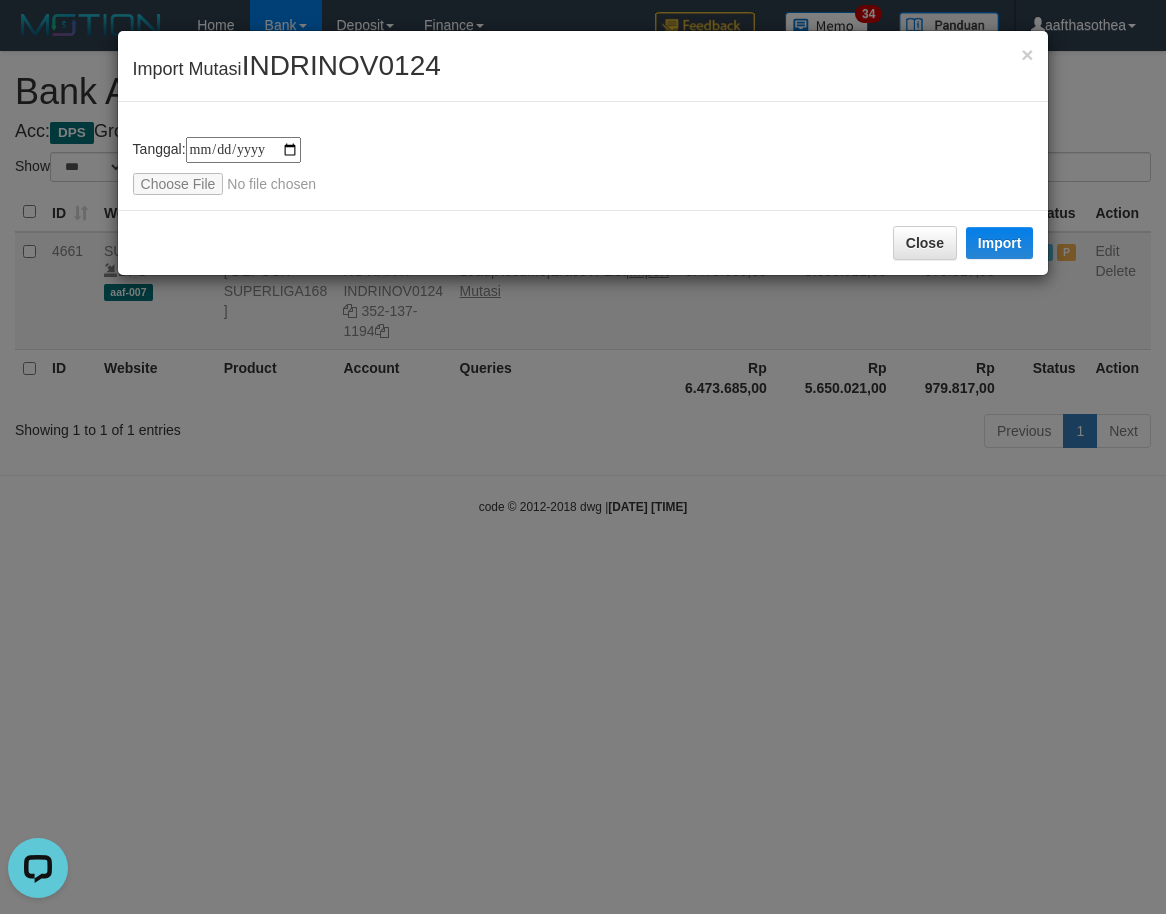 type on "**********" 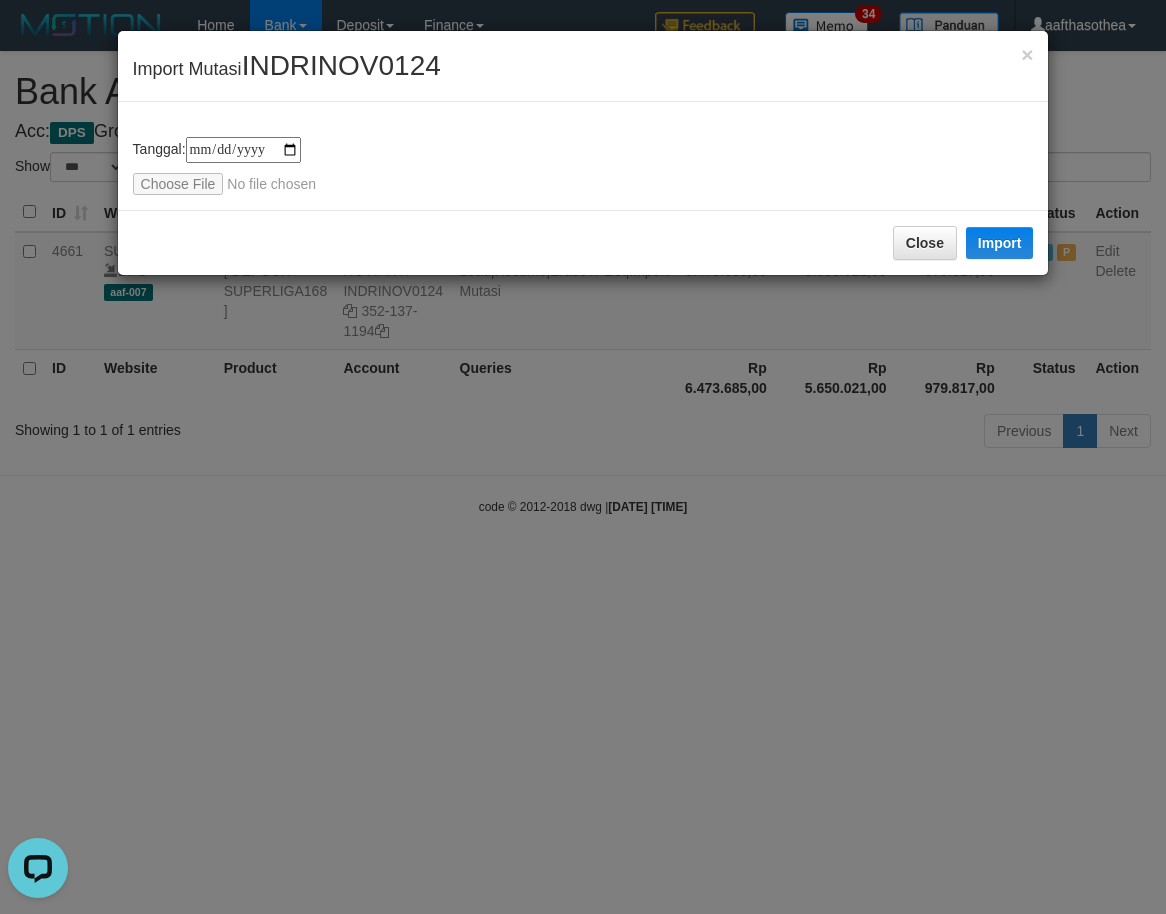 click on "**********" at bounding box center (583, 166) 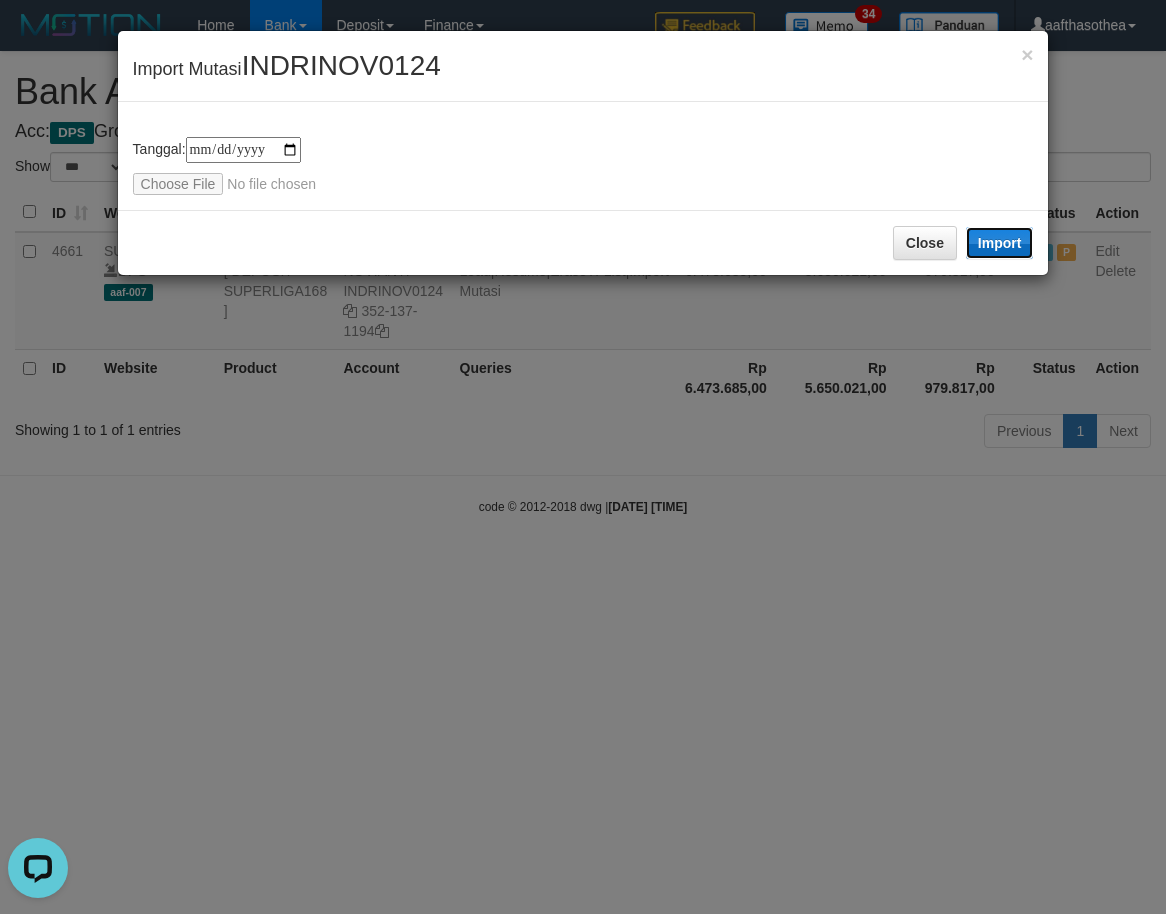 click on "Import" at bounding box center (1000, 243) 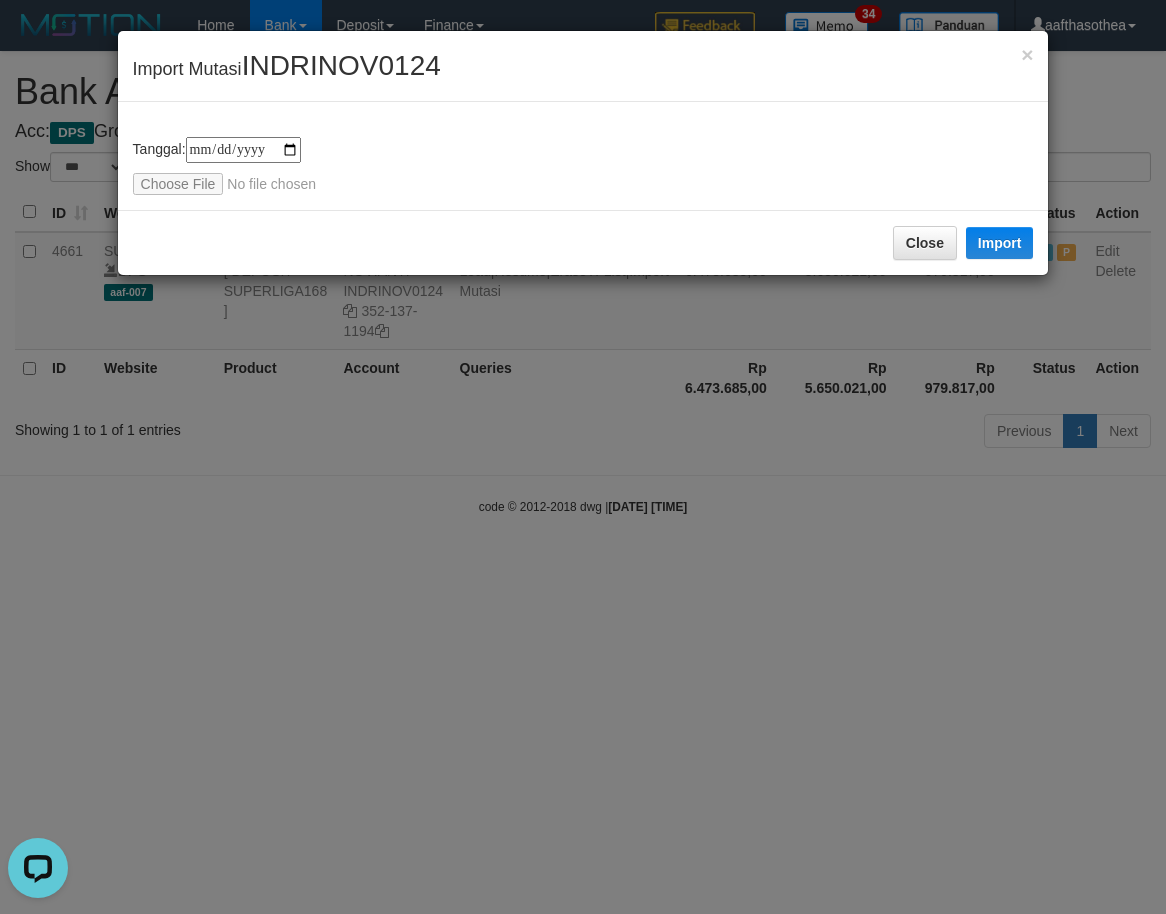 click on "**********" at bounding box center [583, 457] 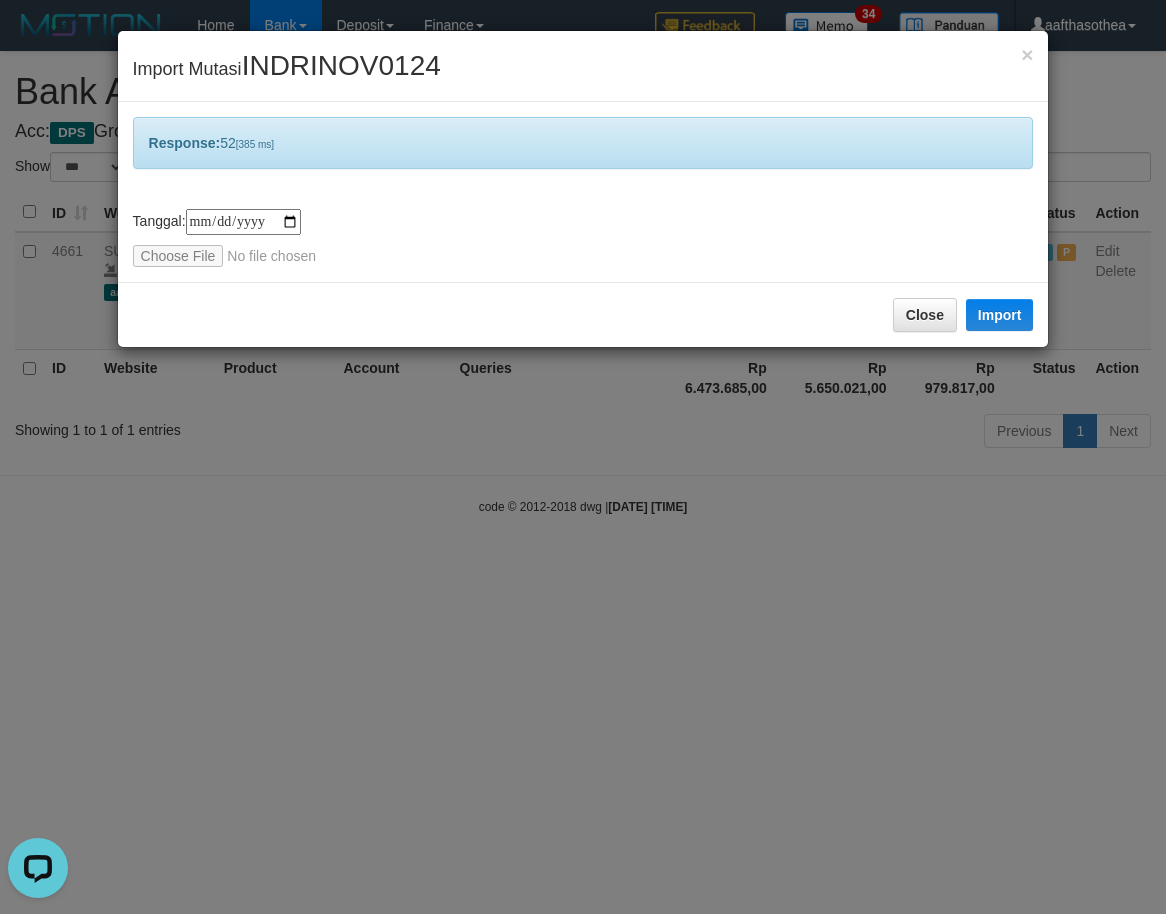 click on "**********" at bounding box center (583, 457) 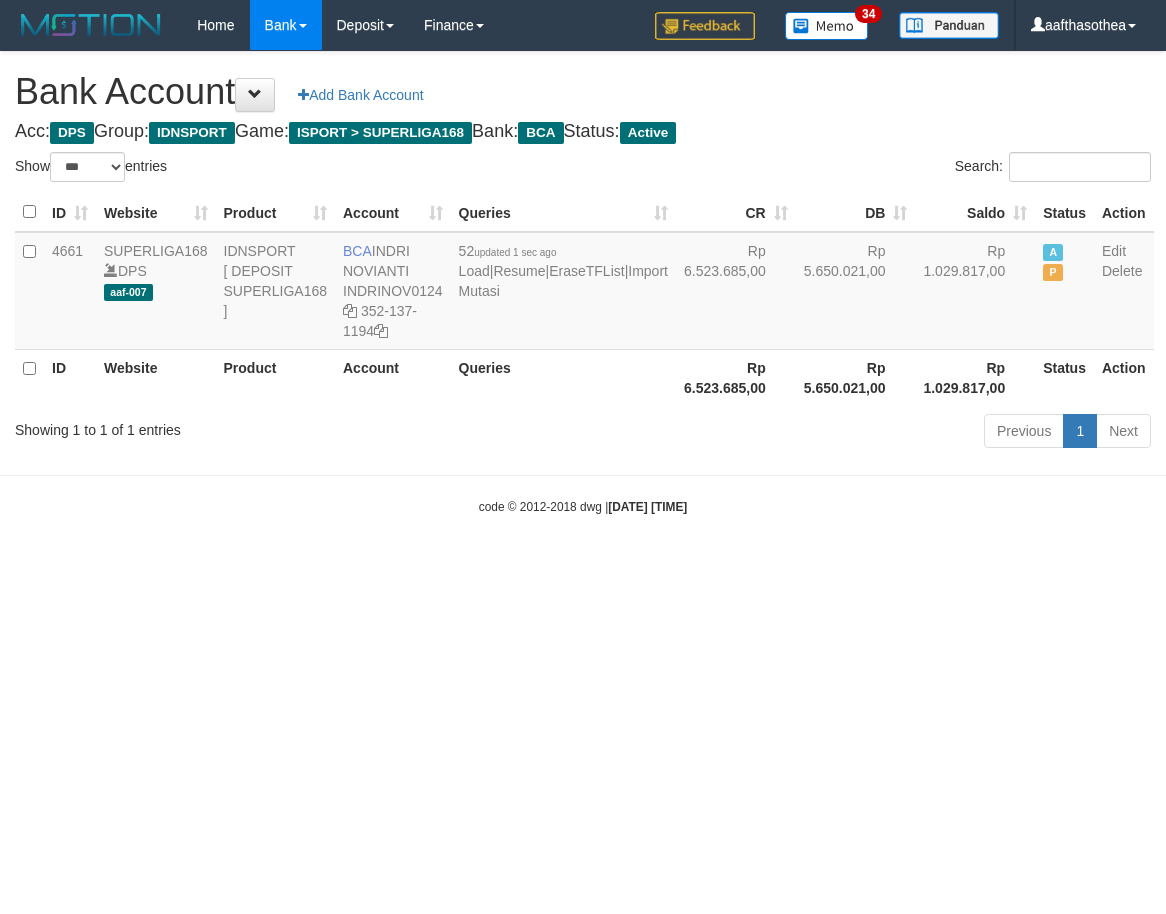 select on "***" 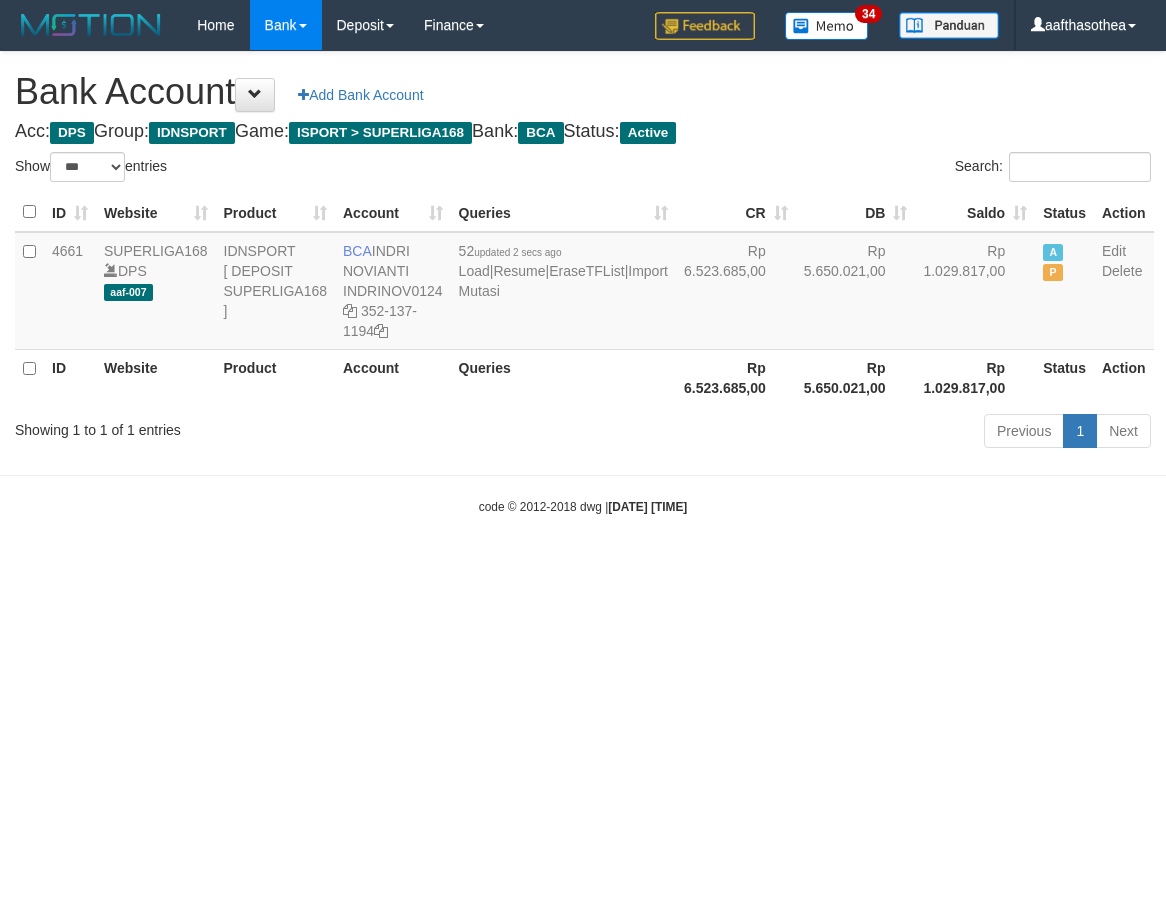 select on "***" 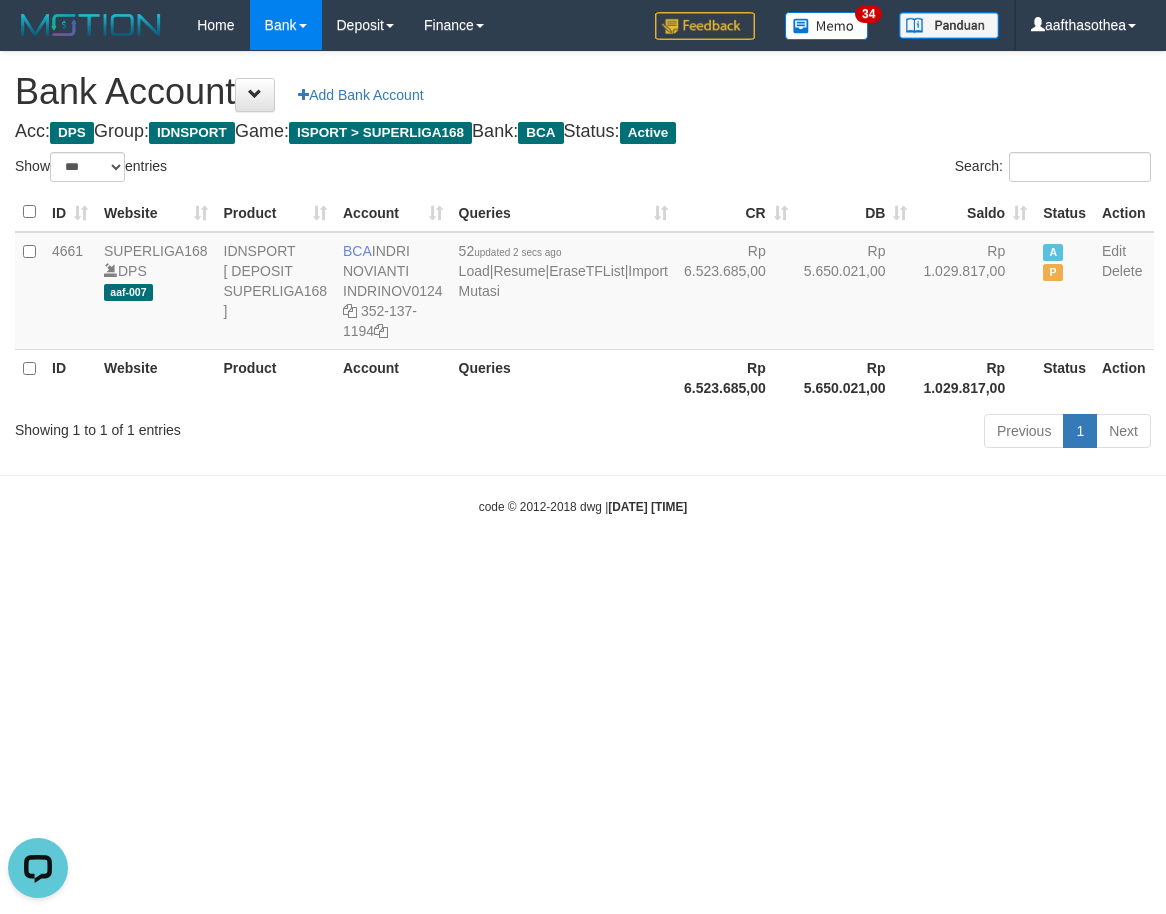 scroll, scrollTop: 0, scrollLeft: 0, axis: both 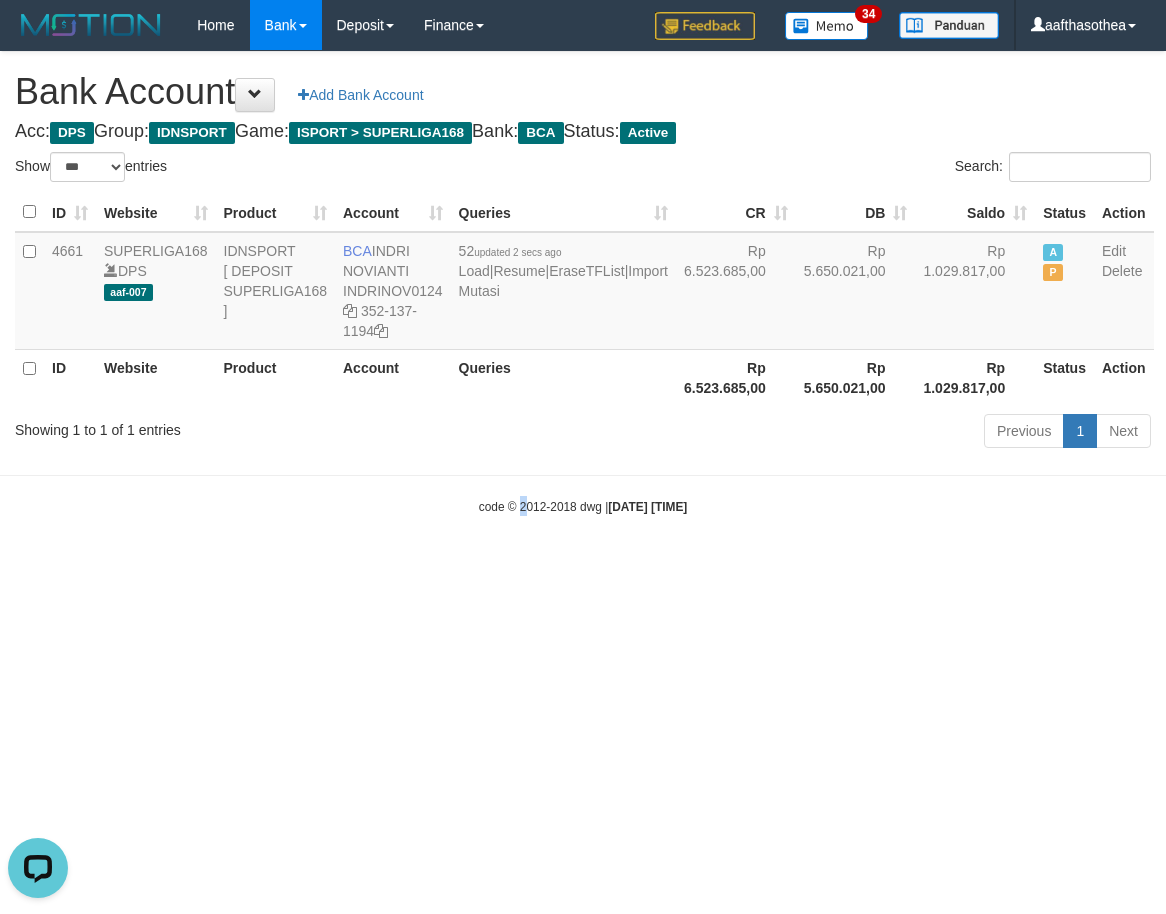click on "Toggle navigation
Home
Bank
Account List
Load
By Website
Group
[ISPORT]													SUPERLIGA168
By Load Group (DPS)" at bounding box center (583, 283) 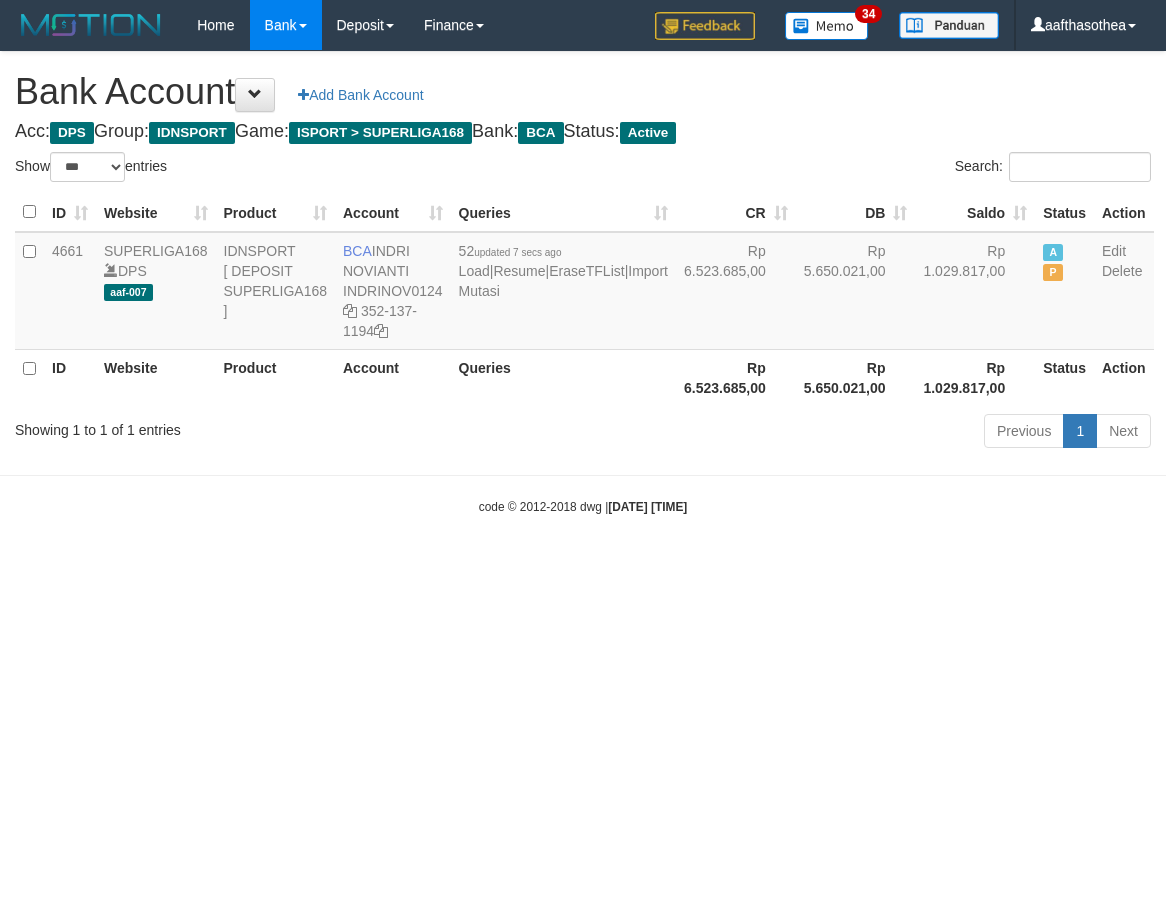 select on "***" 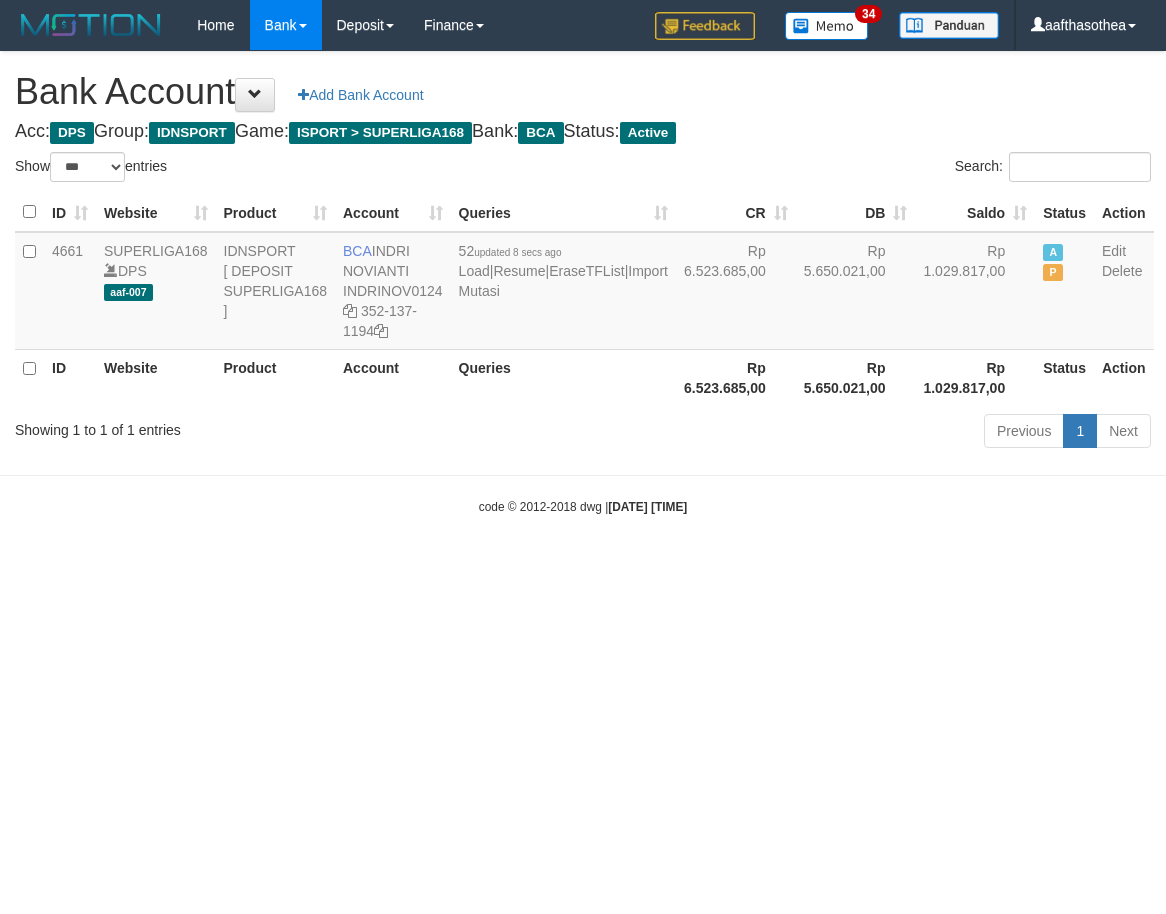 select on "***" 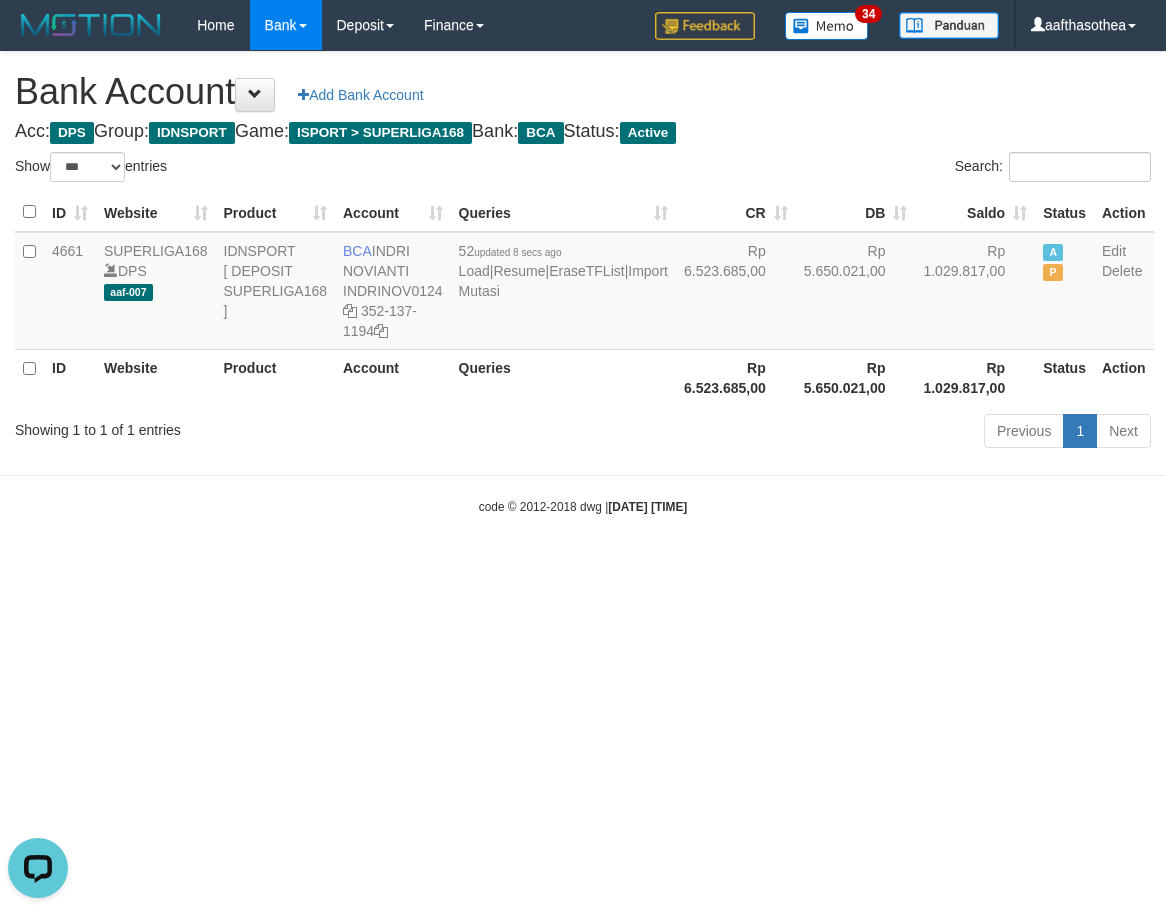 scroll, scrollTop: 0, scrollLeft: 0, axis: both 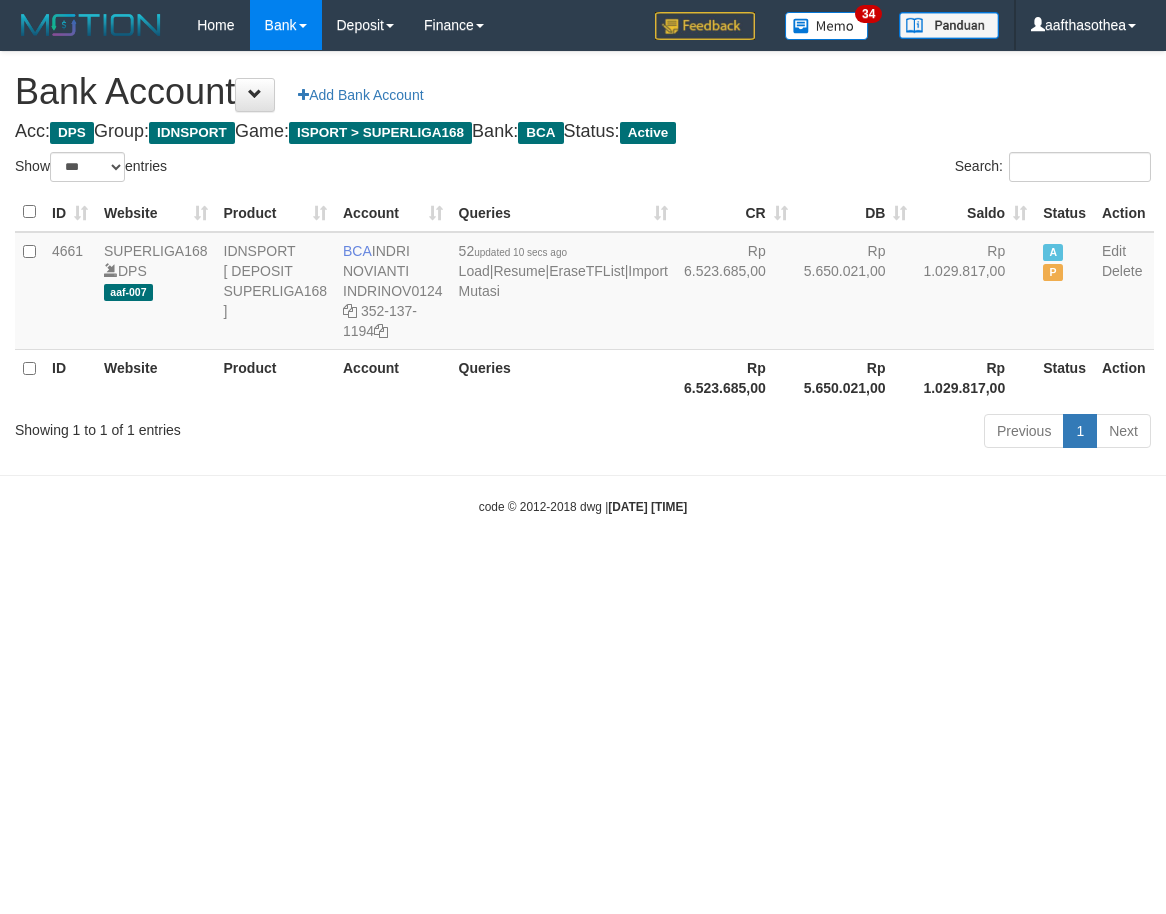 select on "***" 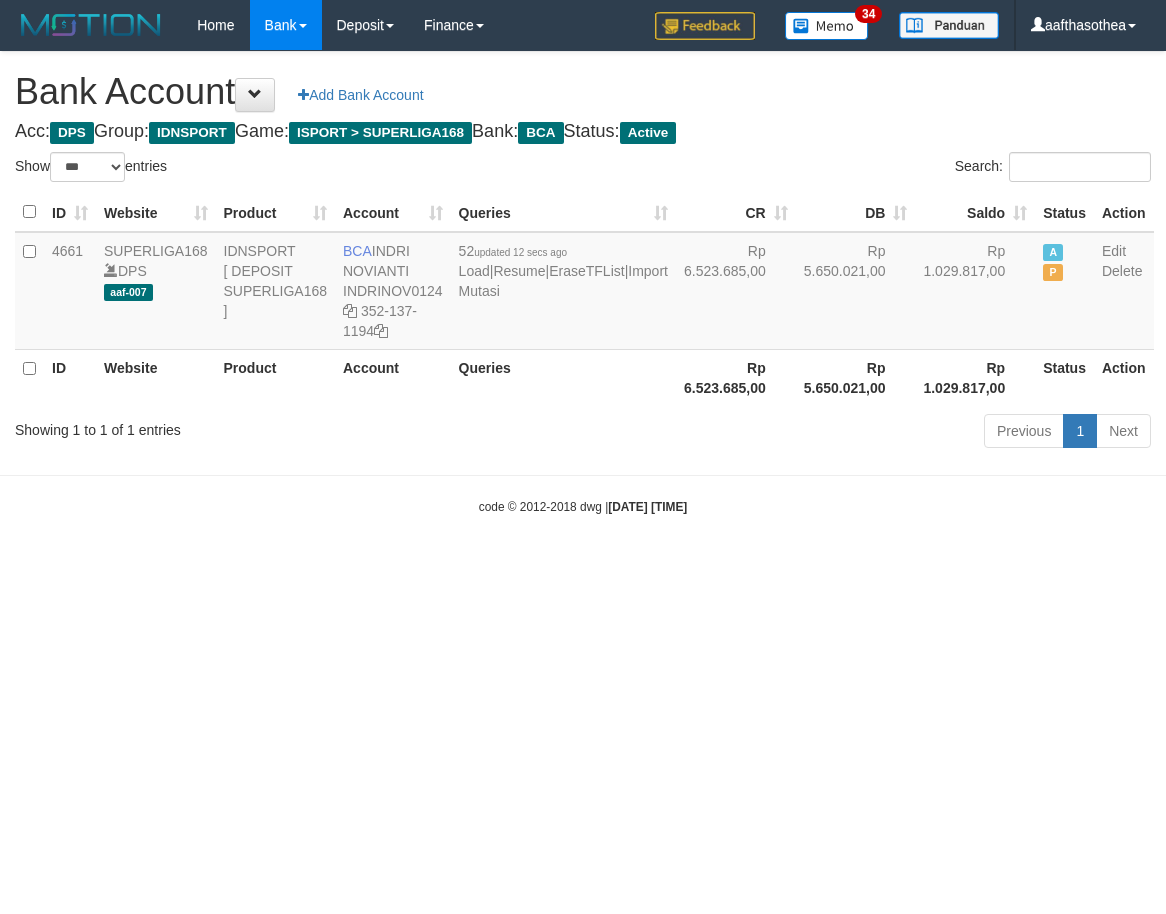 select on "***" 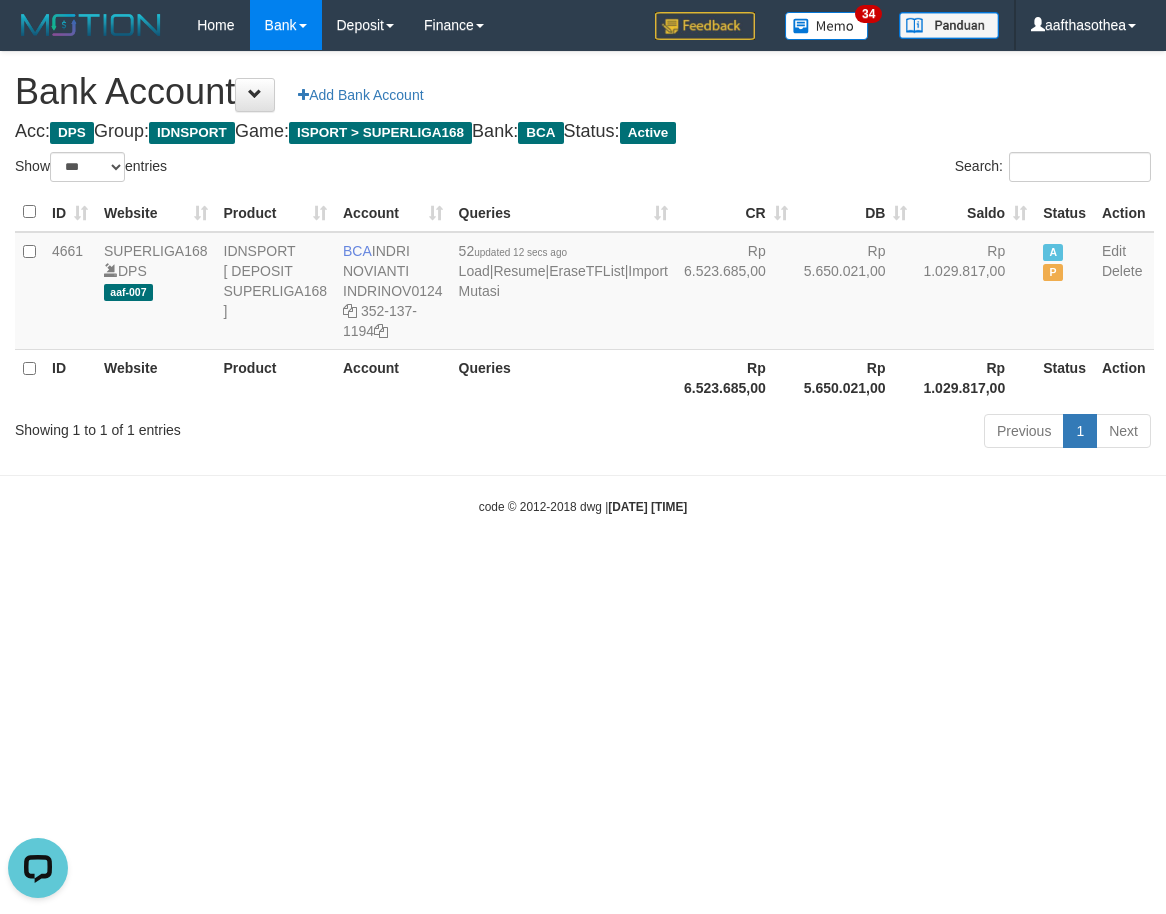scroll, scrollTop: 0, scrollLeft: 0, axis: both 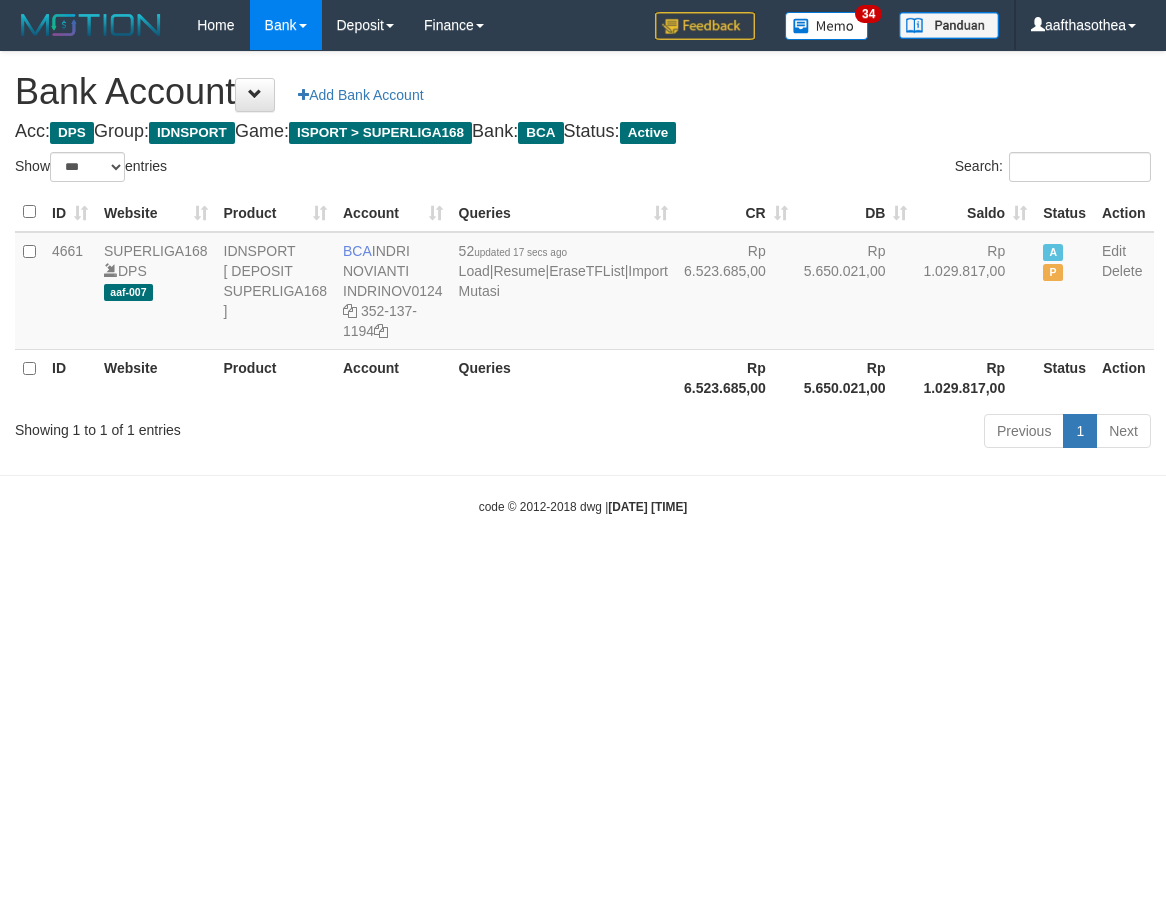 select on "***" 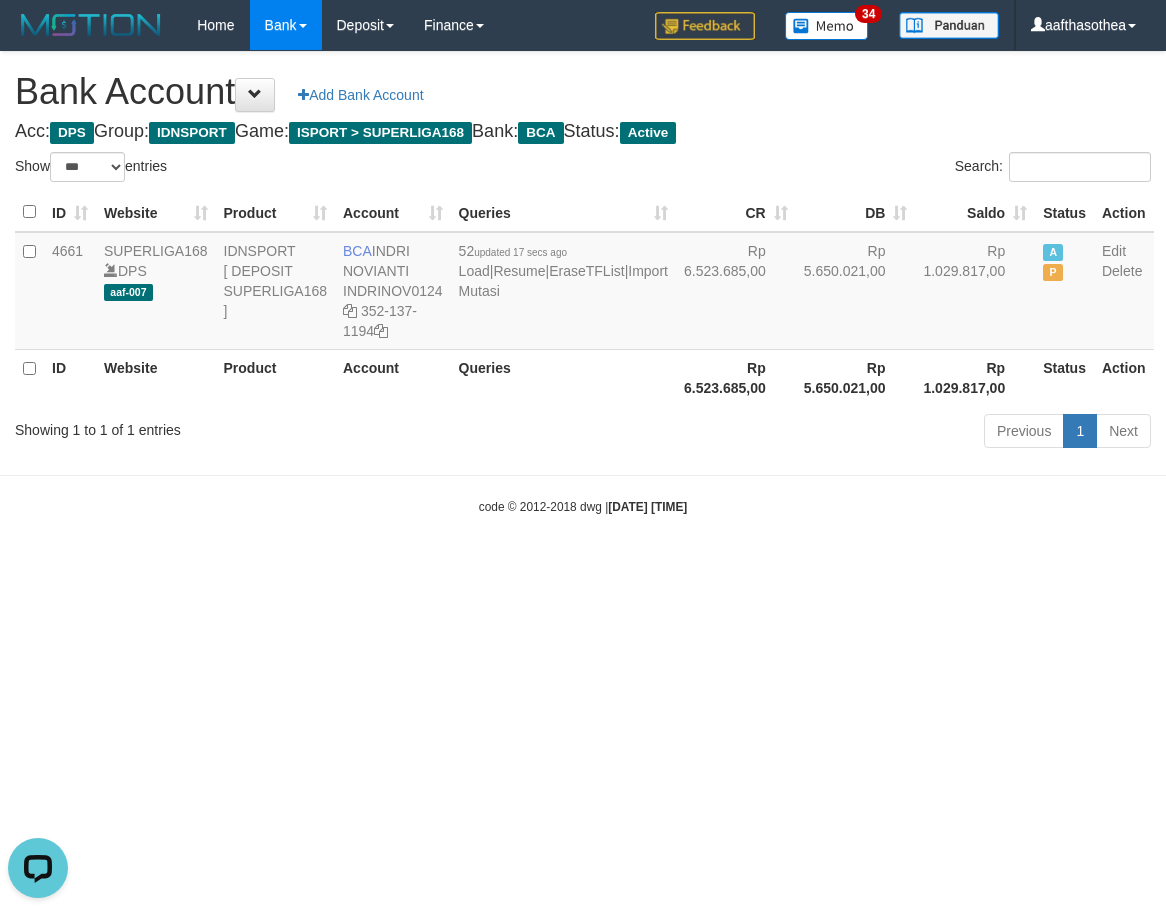 scroll, scrollTop: 0, scrollLeft: 0, axis: both 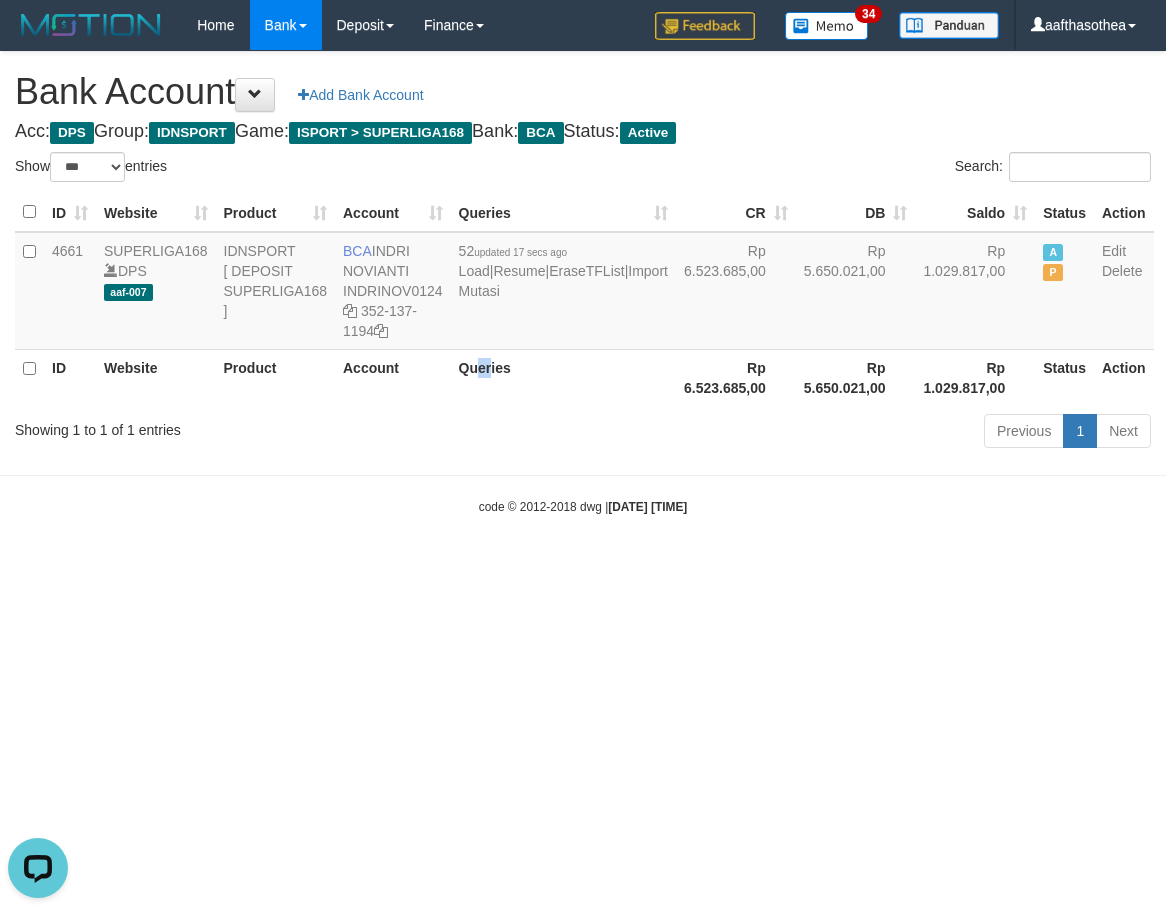 drag, startPoint x: 489, startPoint y: 407, endPoint x: 501, endPoint y: 405, distance: 12.165525 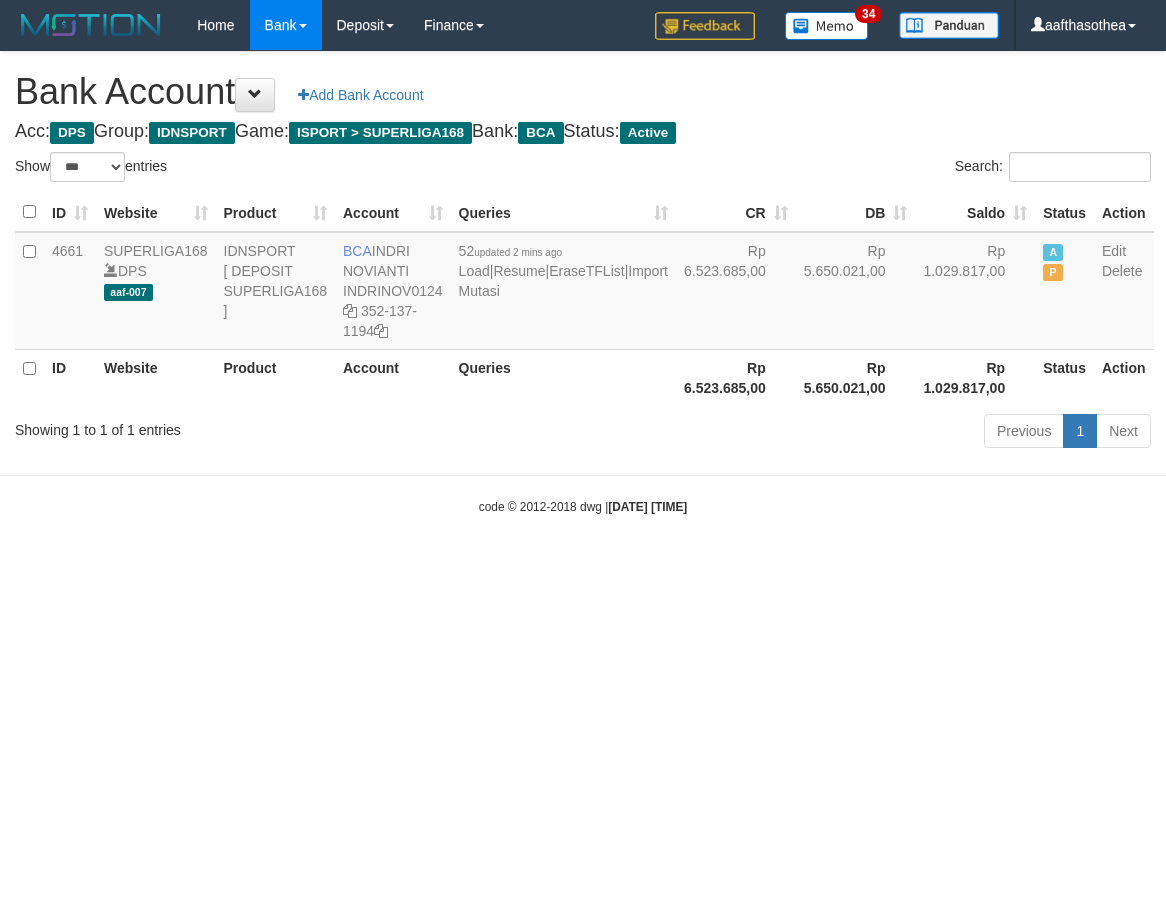 select on "***" 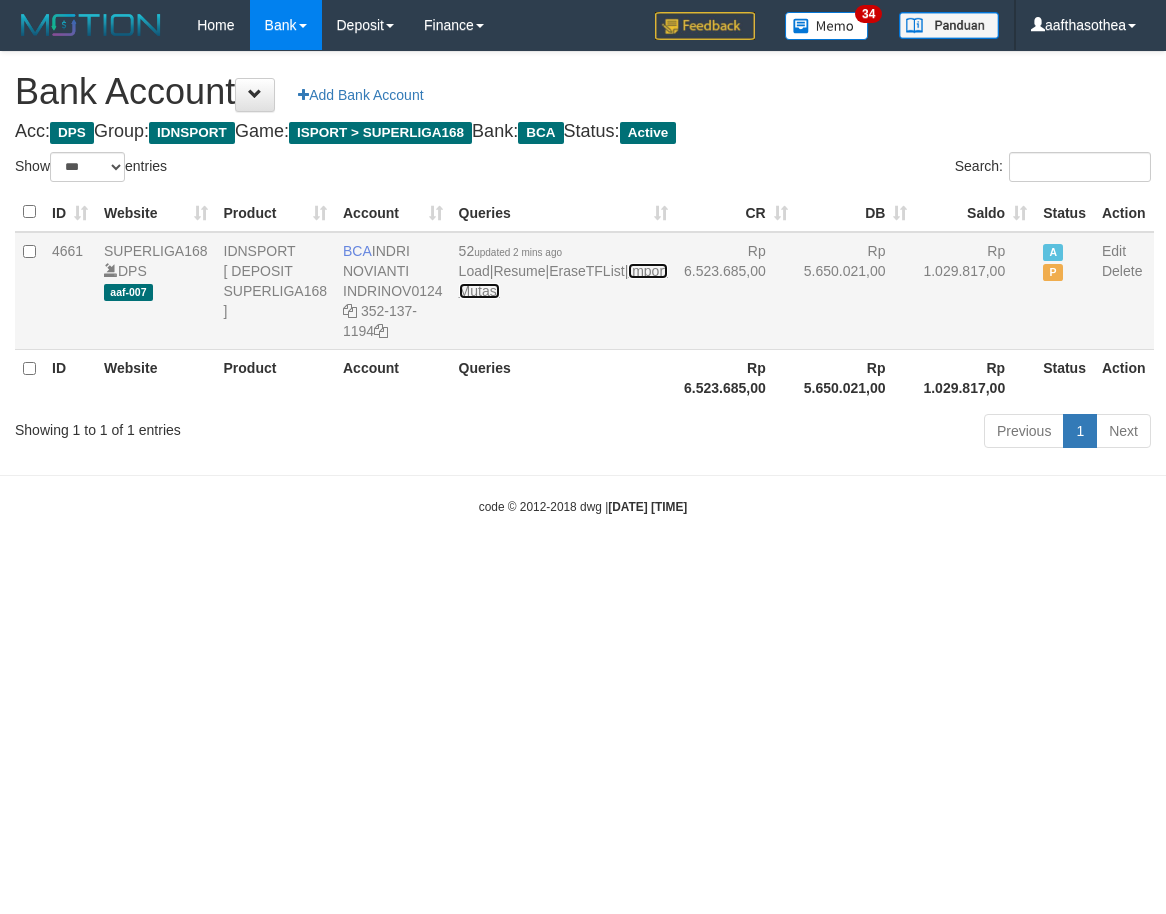 click on "Import Mutasi" at bounding box center (563, 281) 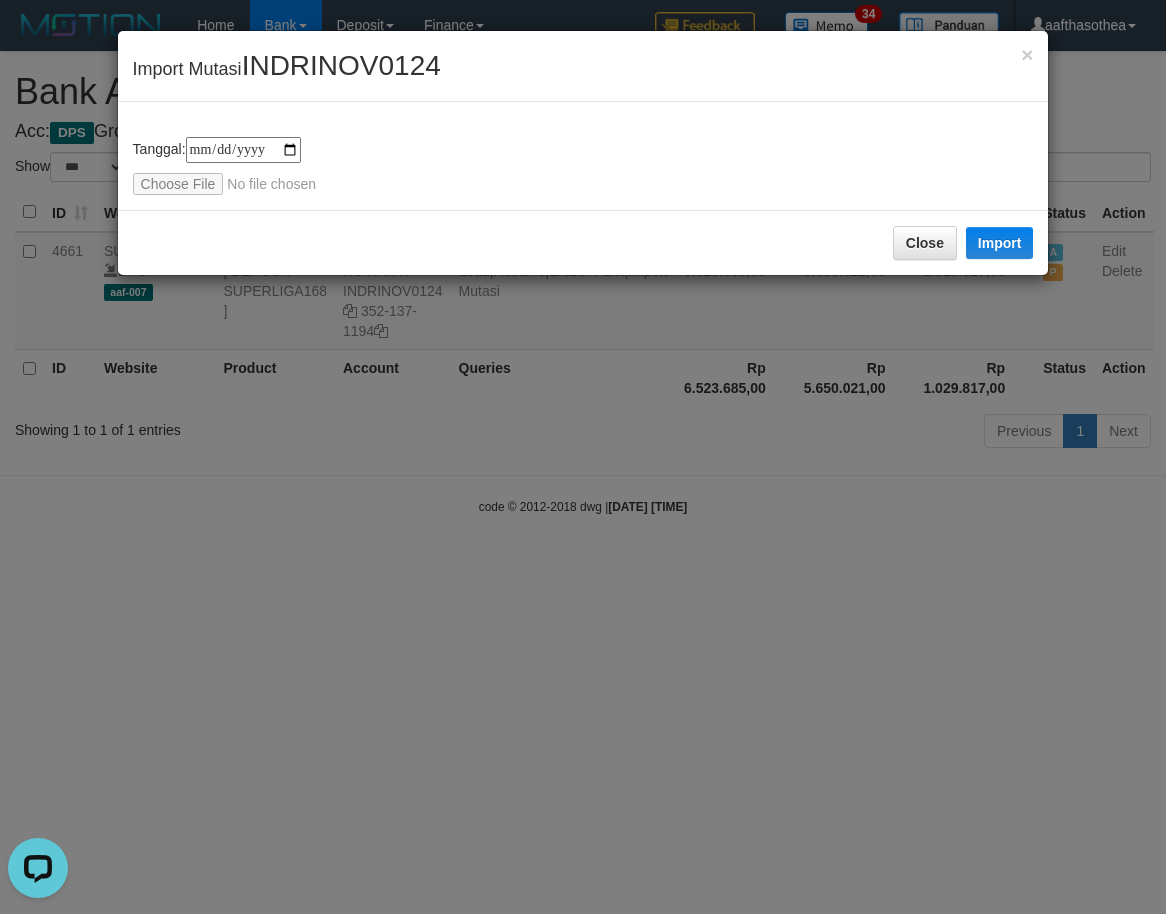 scroll, scrollTop: 0, scrollLeft: 0, axis: both 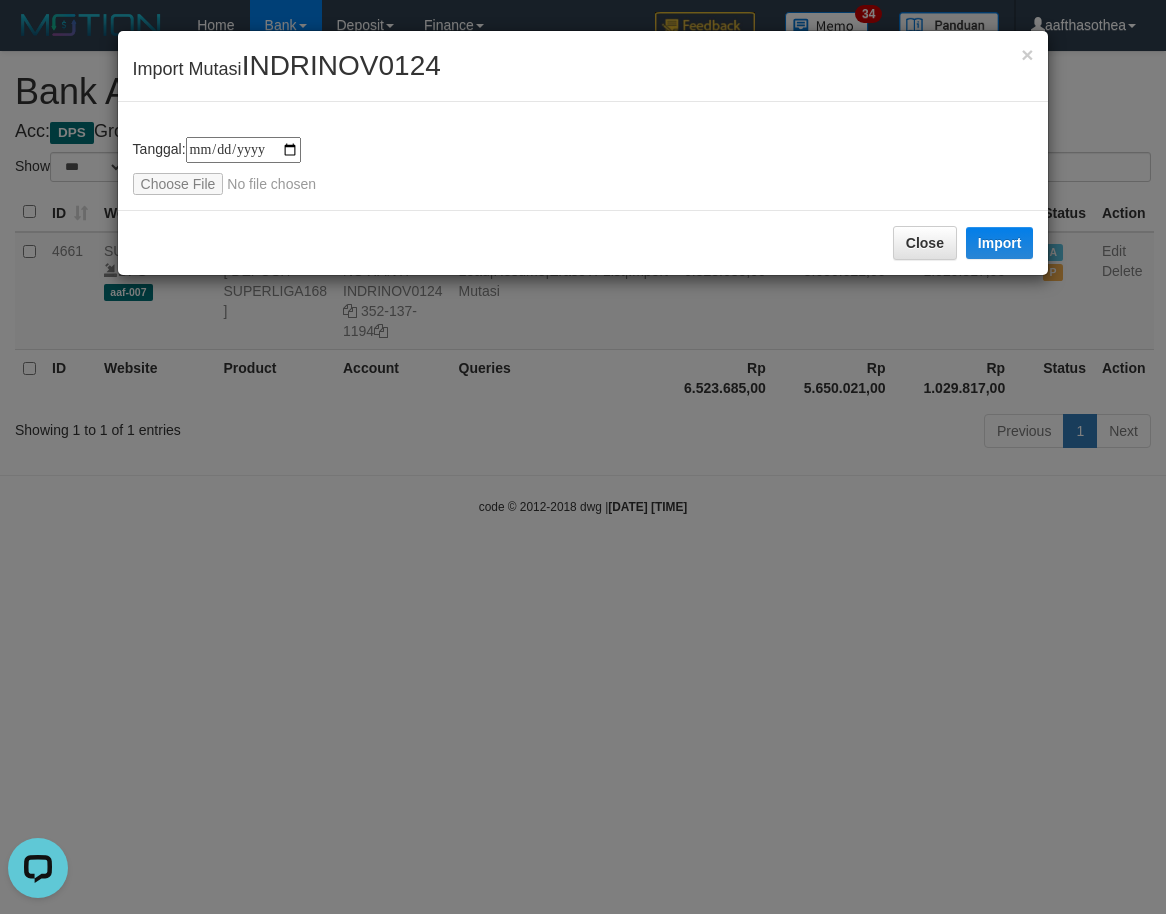 type on "**********" 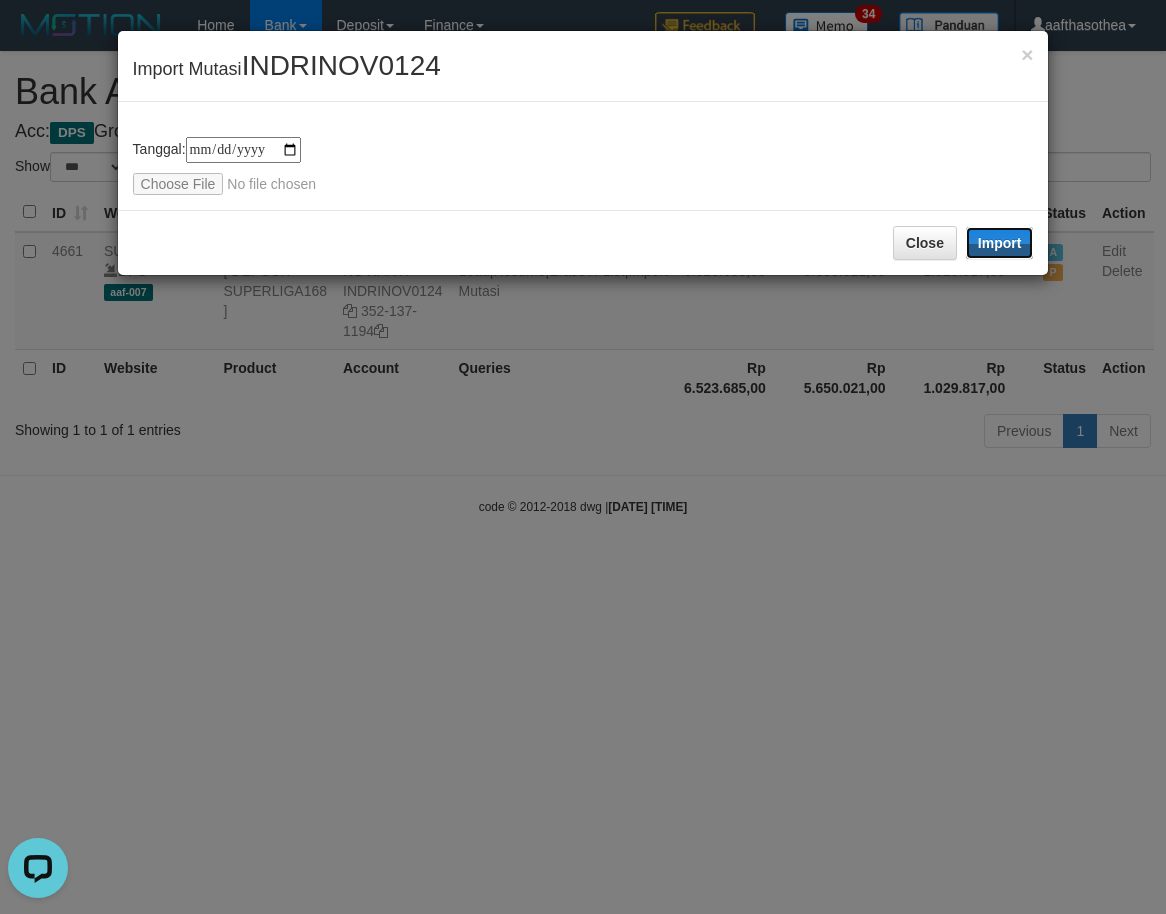 drag, startPoint x: 994, startPoint y: 237, endPoint x: 737, endPoint y: 544, distance: 400.3723 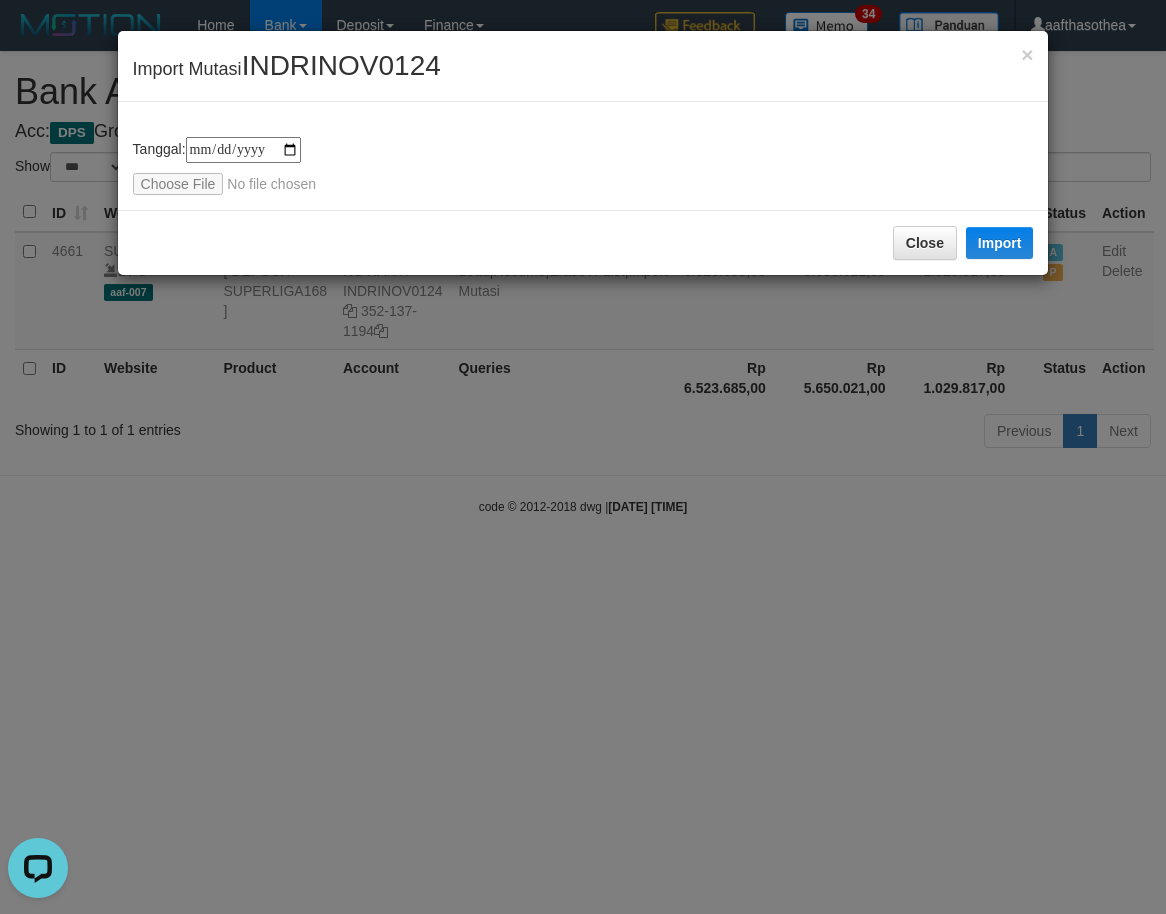click on "**********" at bounding box center (583, 457) 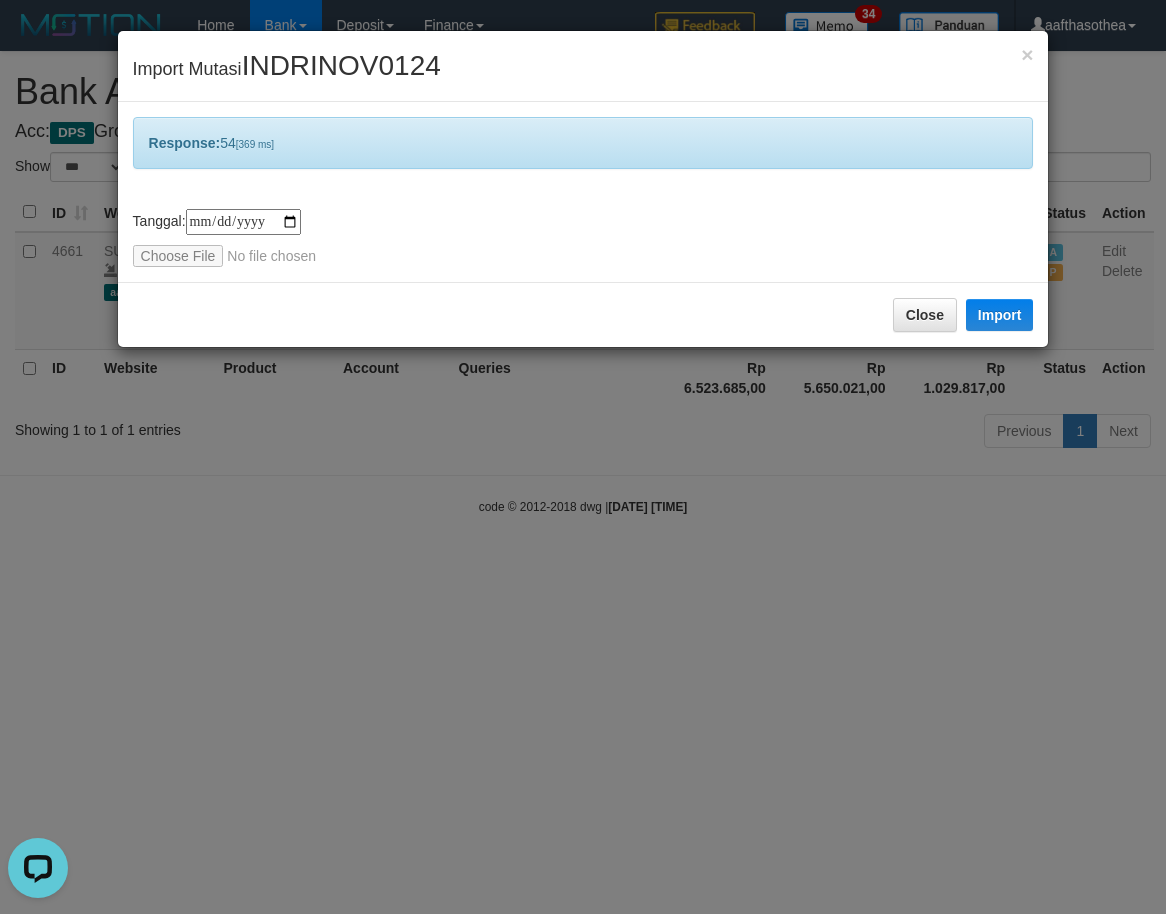 click on "**********" at bounding box center (583, 457) 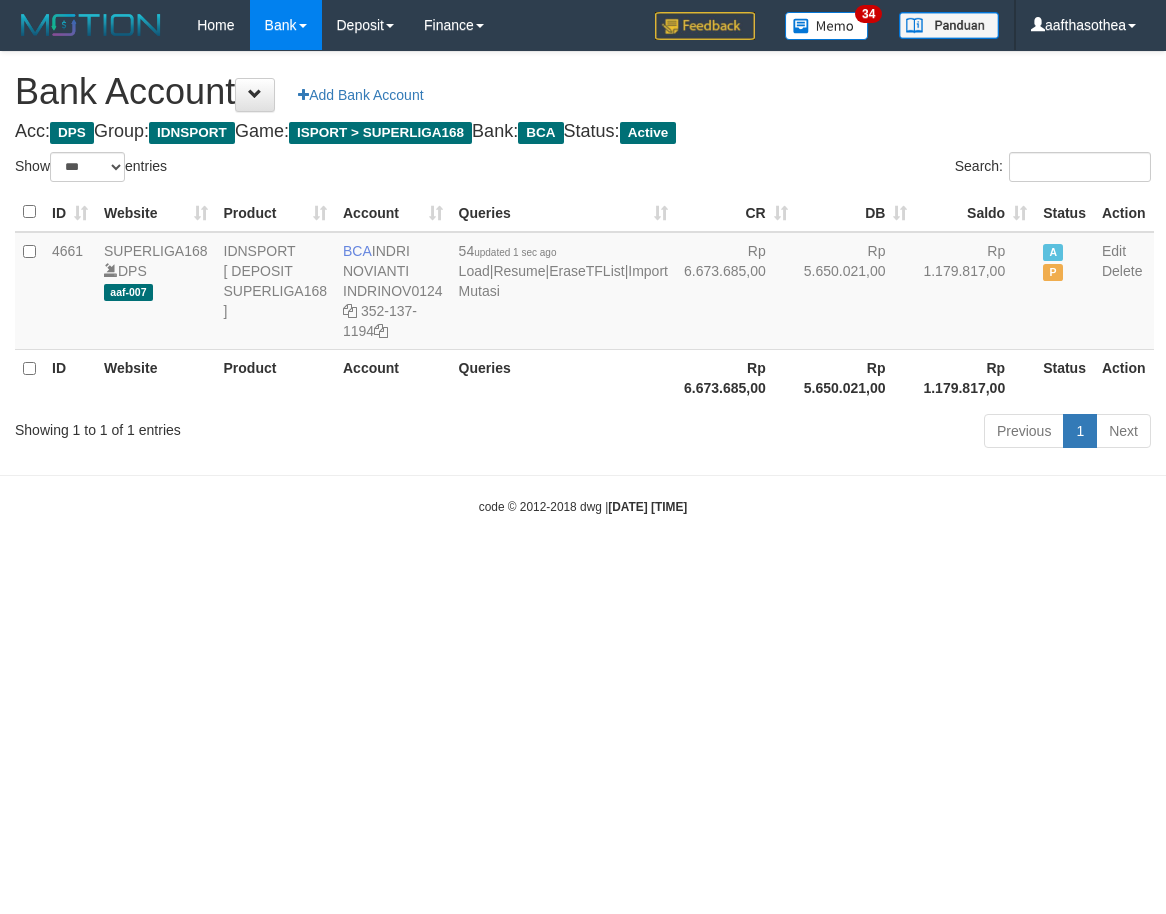 select on "***" 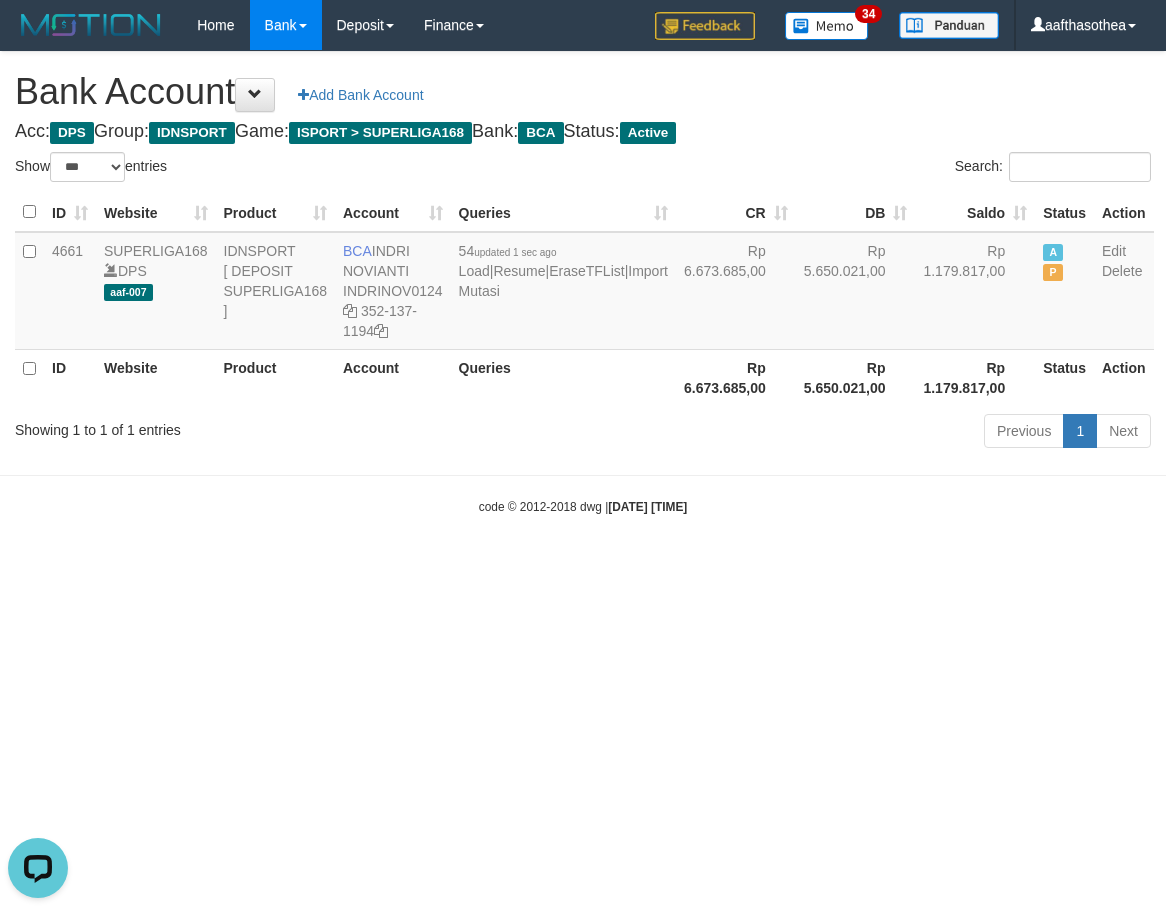 scroll, scrollTop: 0, scrollLeft: 0, axis: both 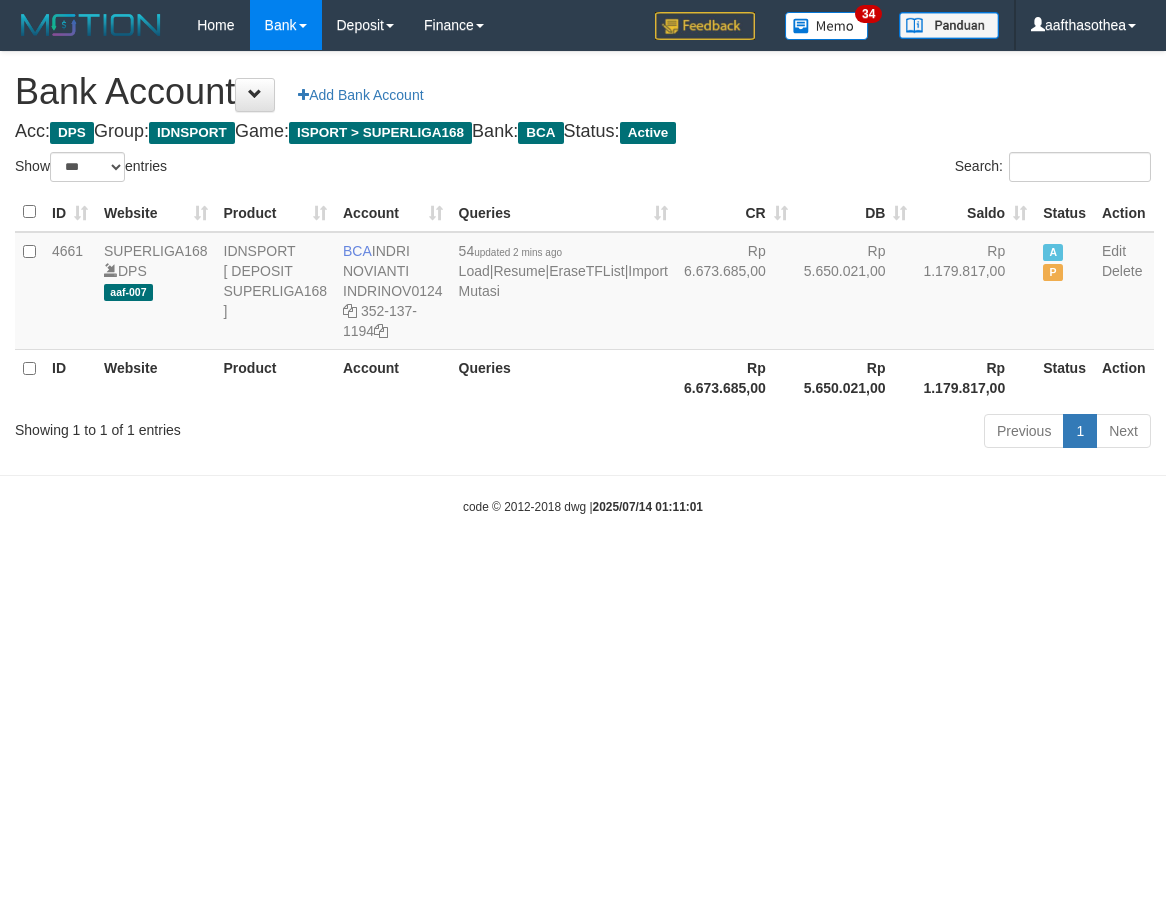 select on "***" 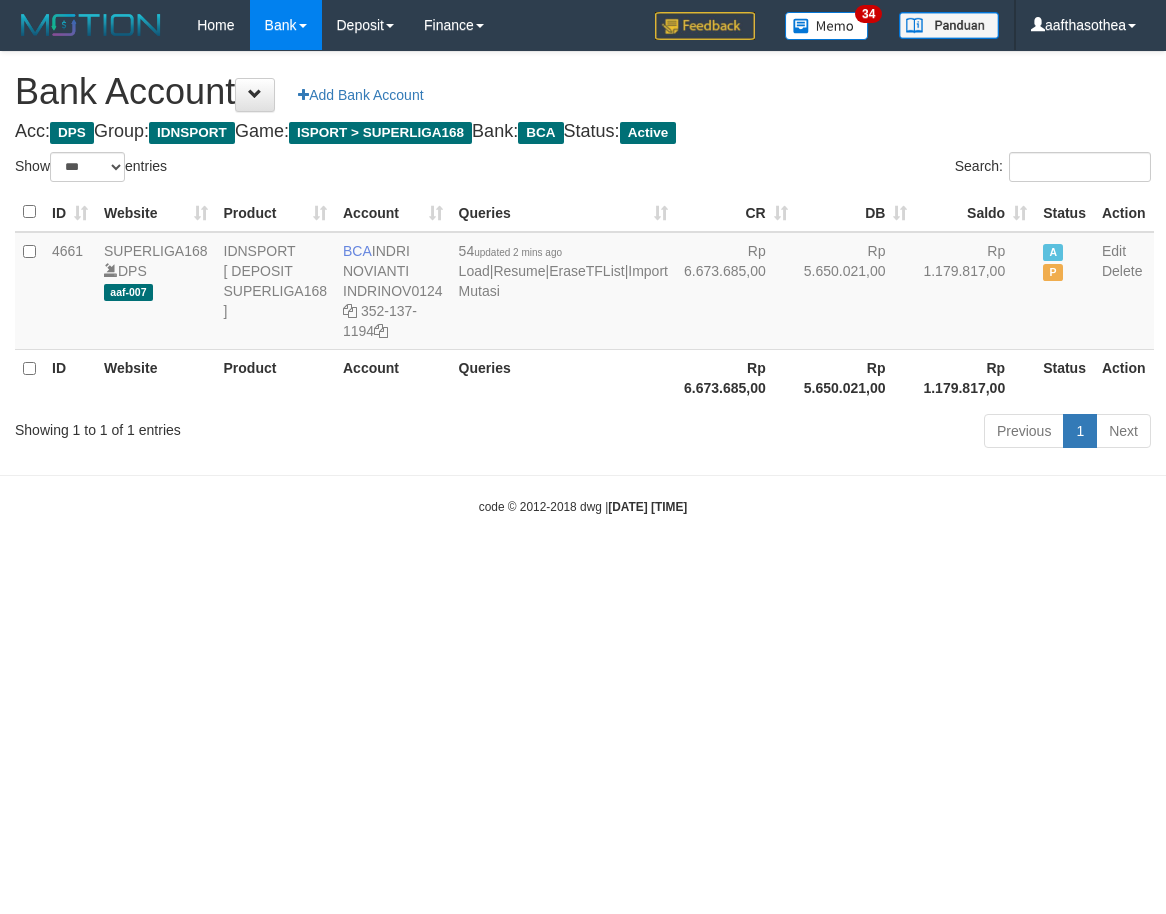 select on "***" 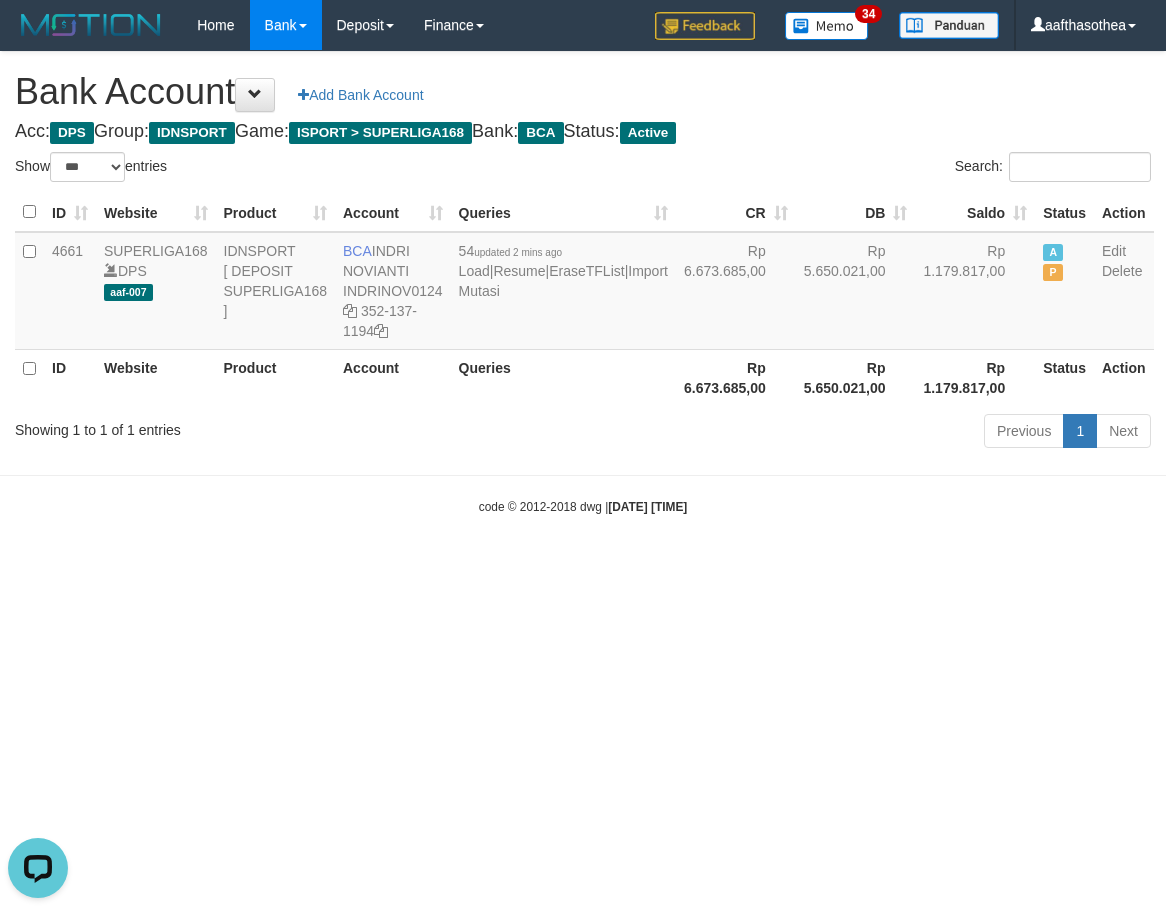 scroll, scrollTop: 0, scrollLeft: 0, axis: both 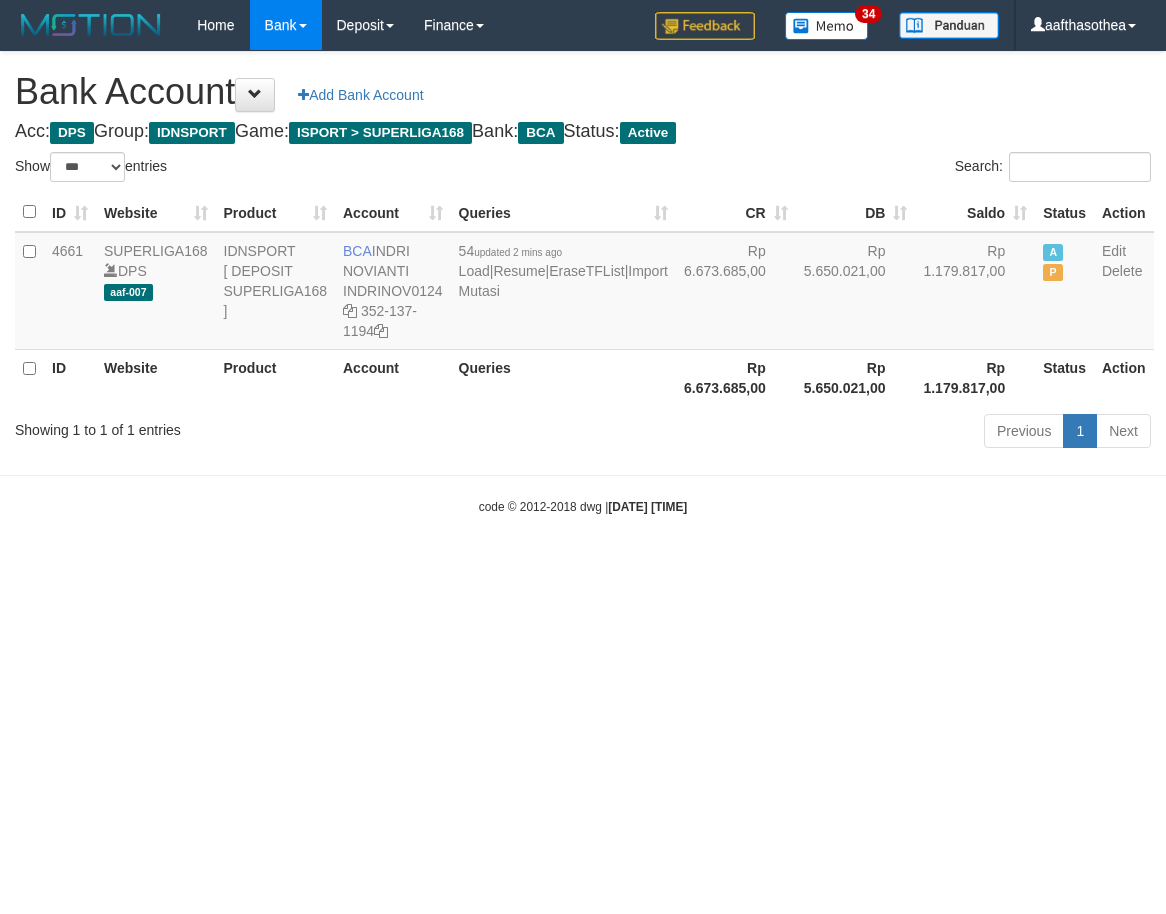 select on "***" 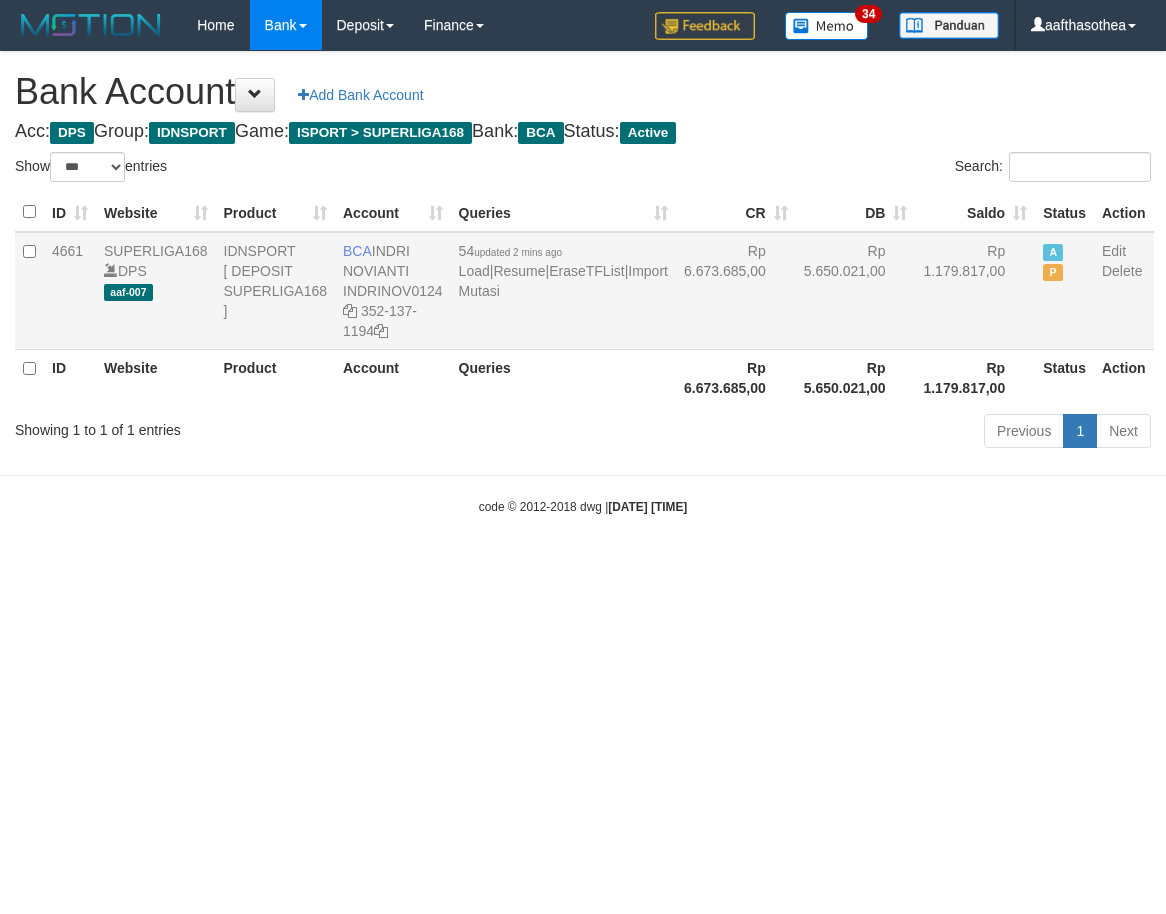 scroll, scrollTop: 0, scrollLeft: 0, axis: both 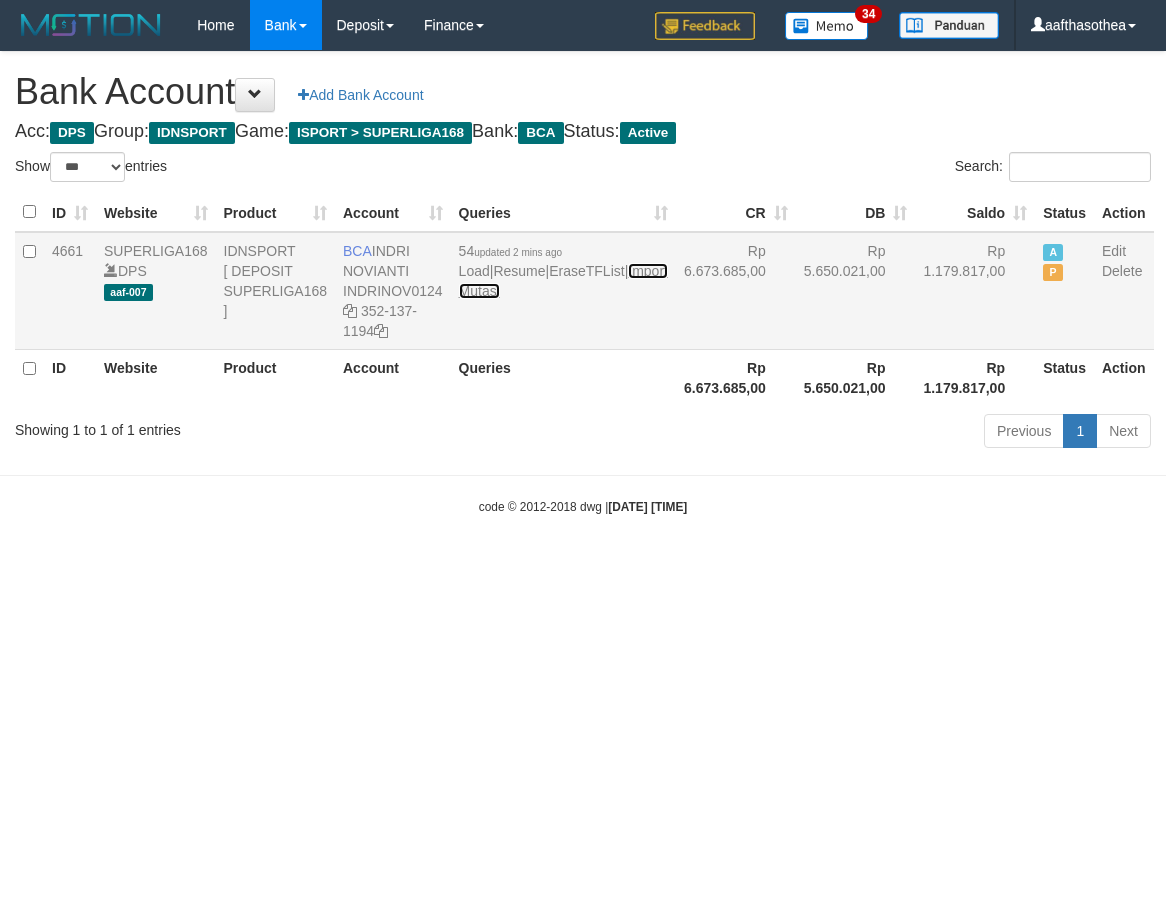 click on "Import Mutasi" at bounding box center [563, 281] 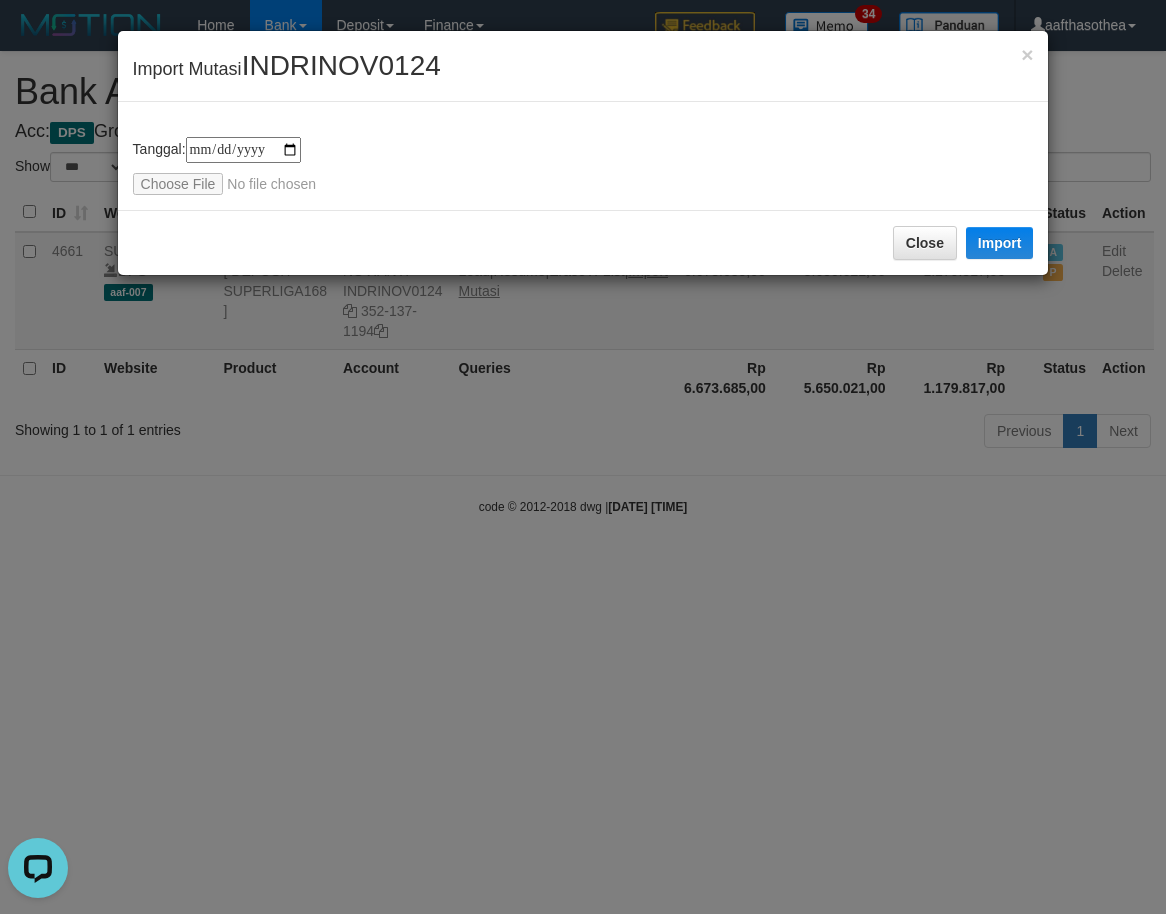 scroll, scrollTop: 0, scrollLeft: 0, axis: both 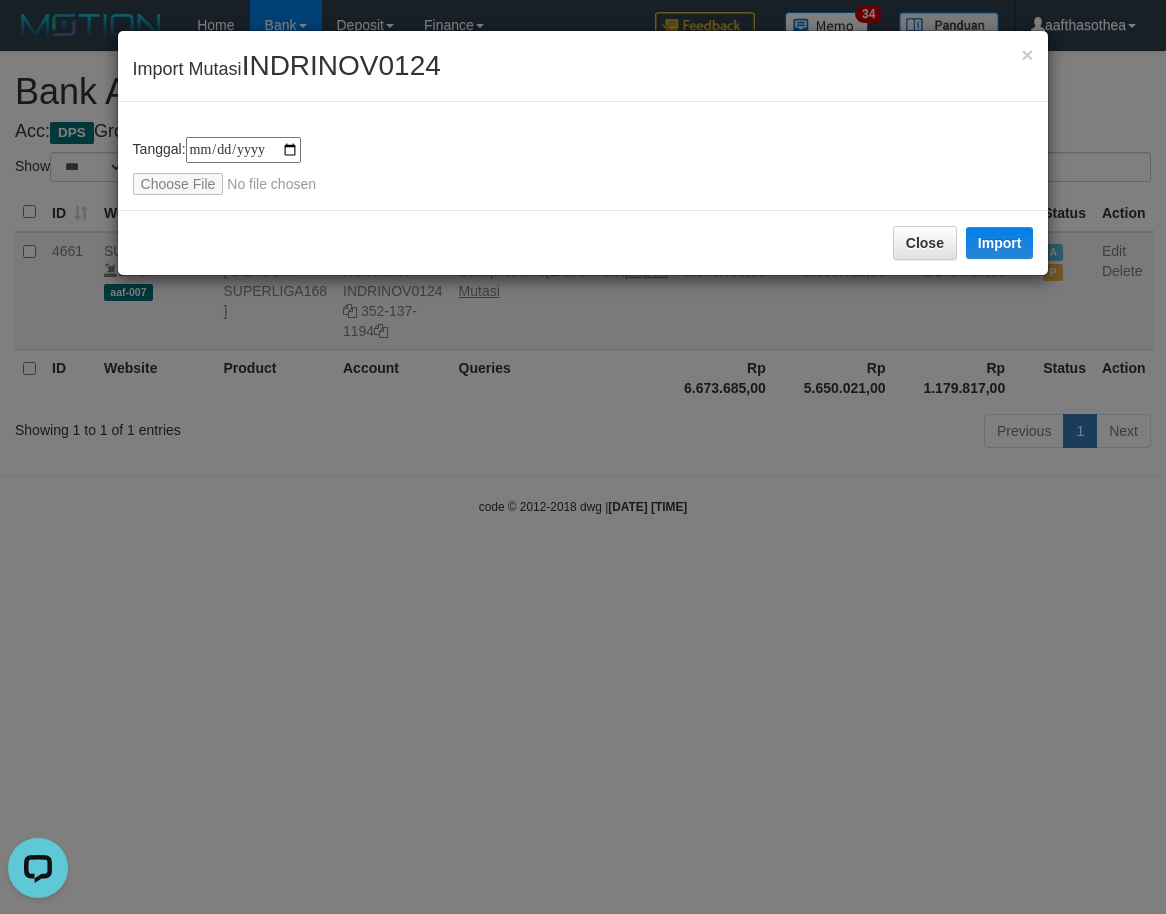 type on "**********" 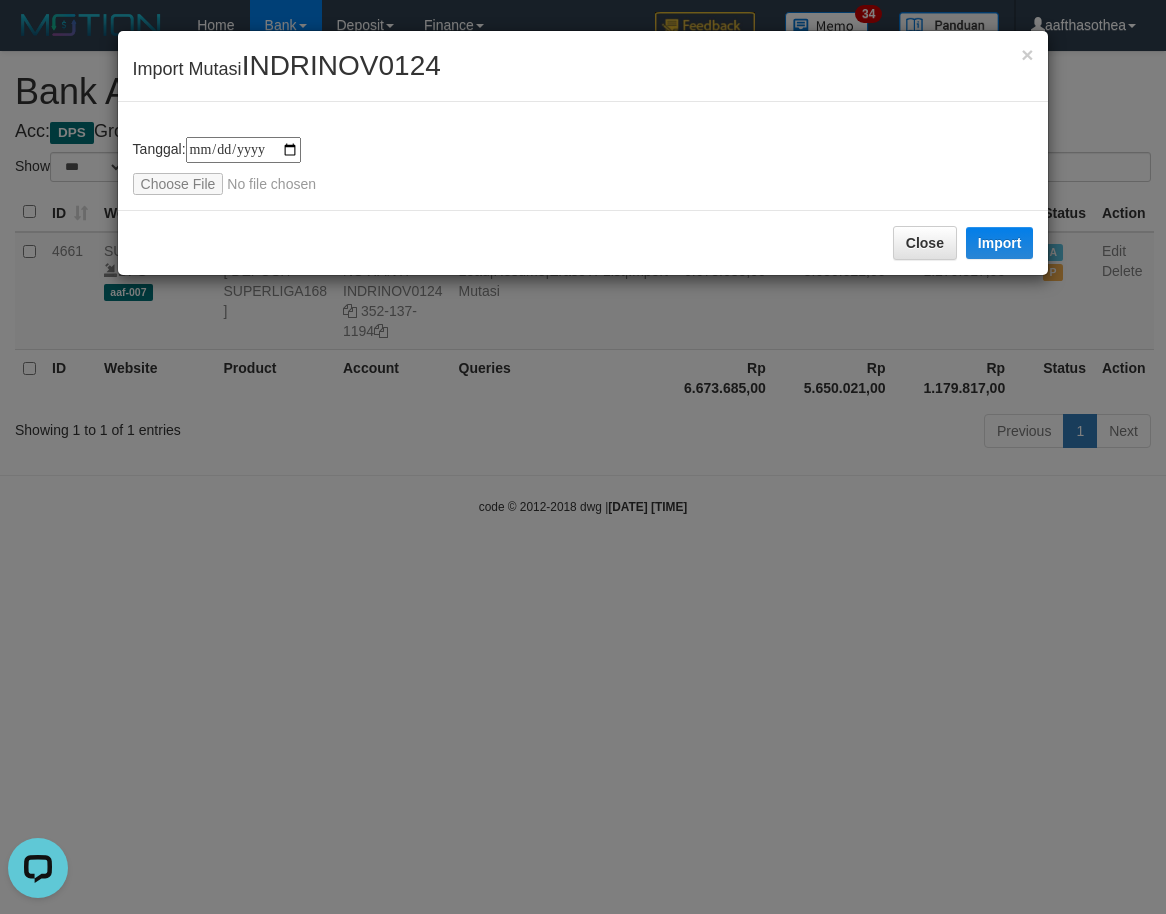 click on "**********" at bounding box center [583, 166] 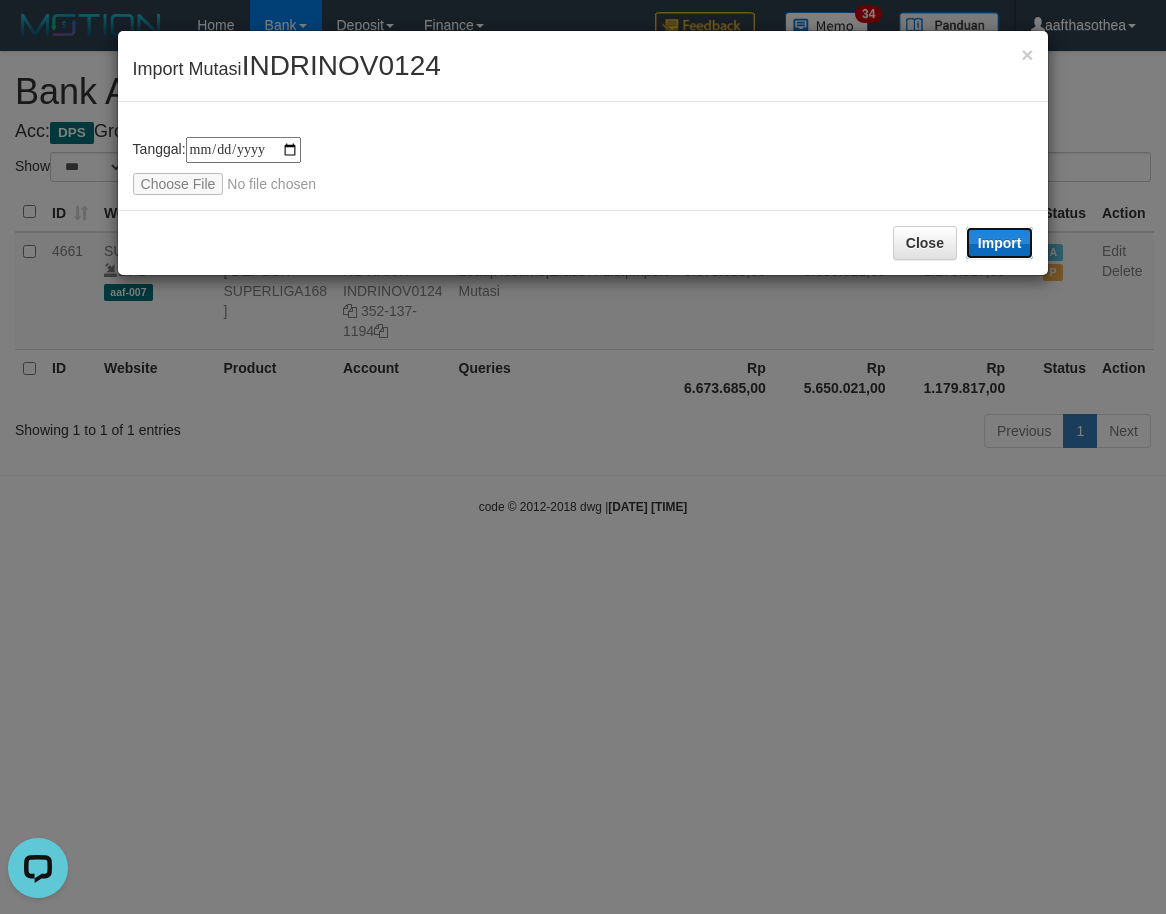 click on "Import" at bounding box center [1000, 243] 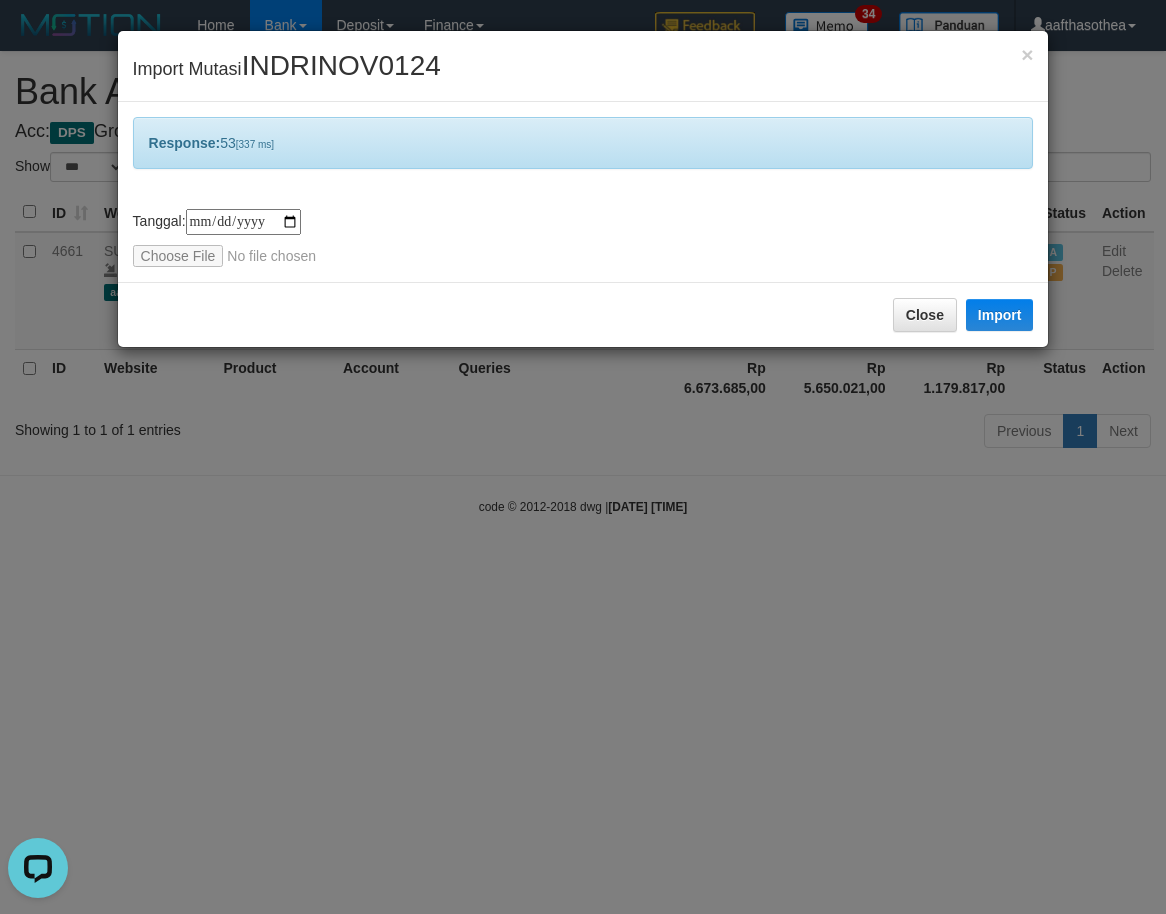 click on "**********" at bounding box center (583, 457) 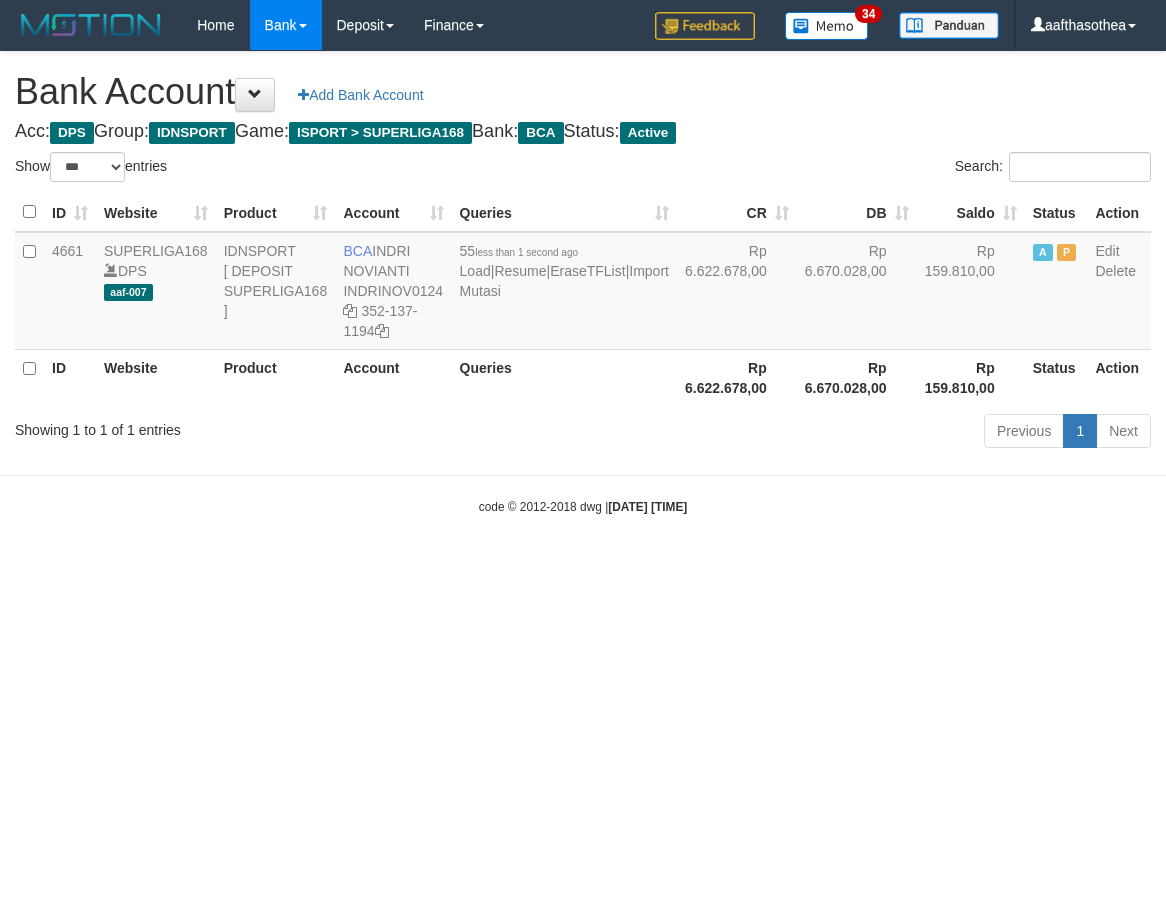 select on "***" 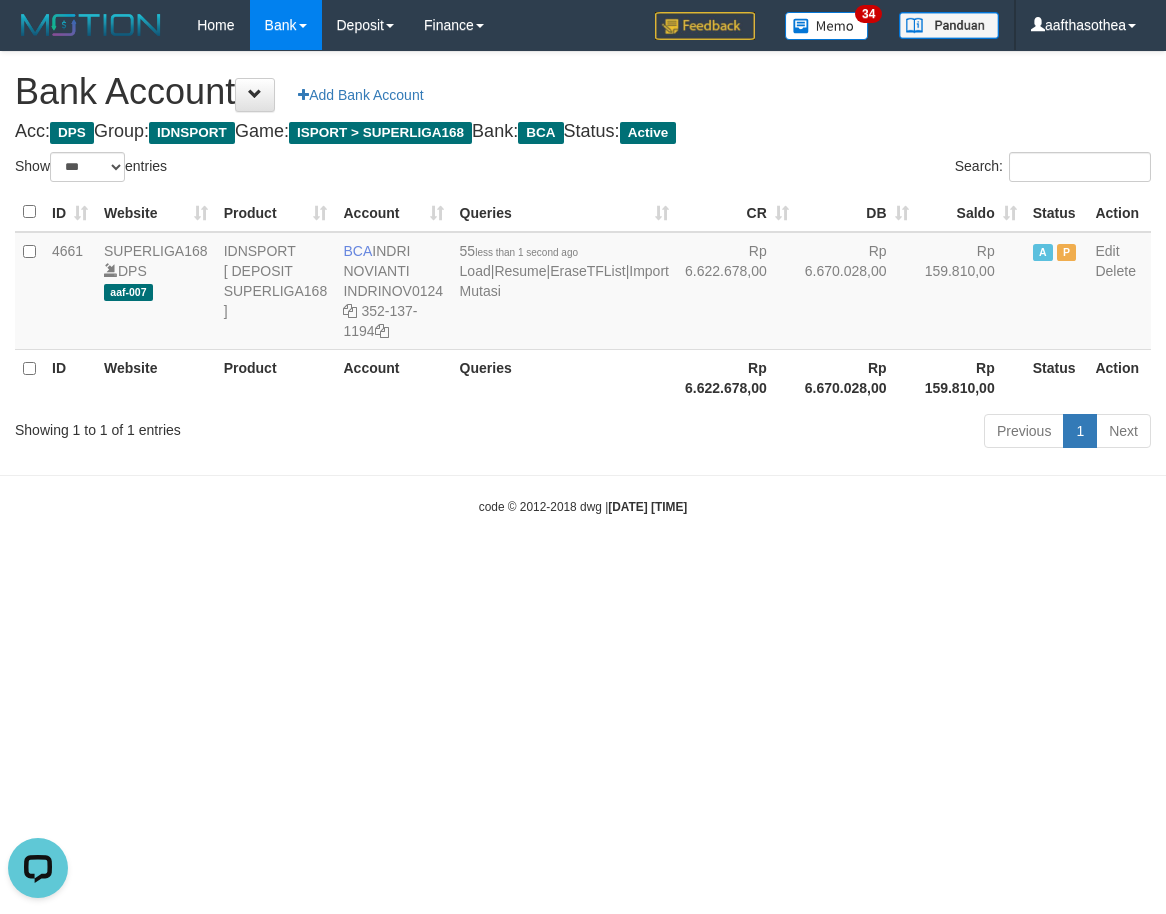 scroll, scrollTop: 0, scrollLeft: 0, axis: both 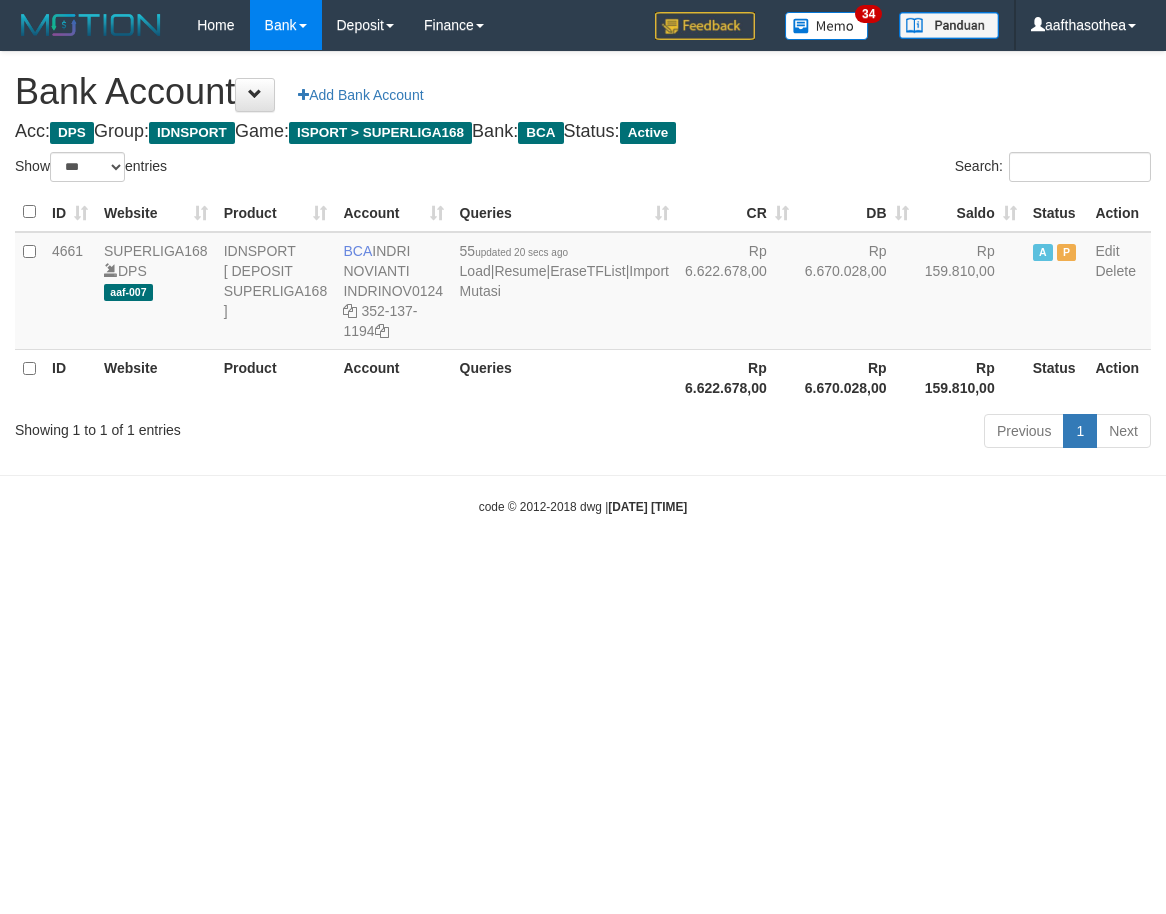 select on "***" 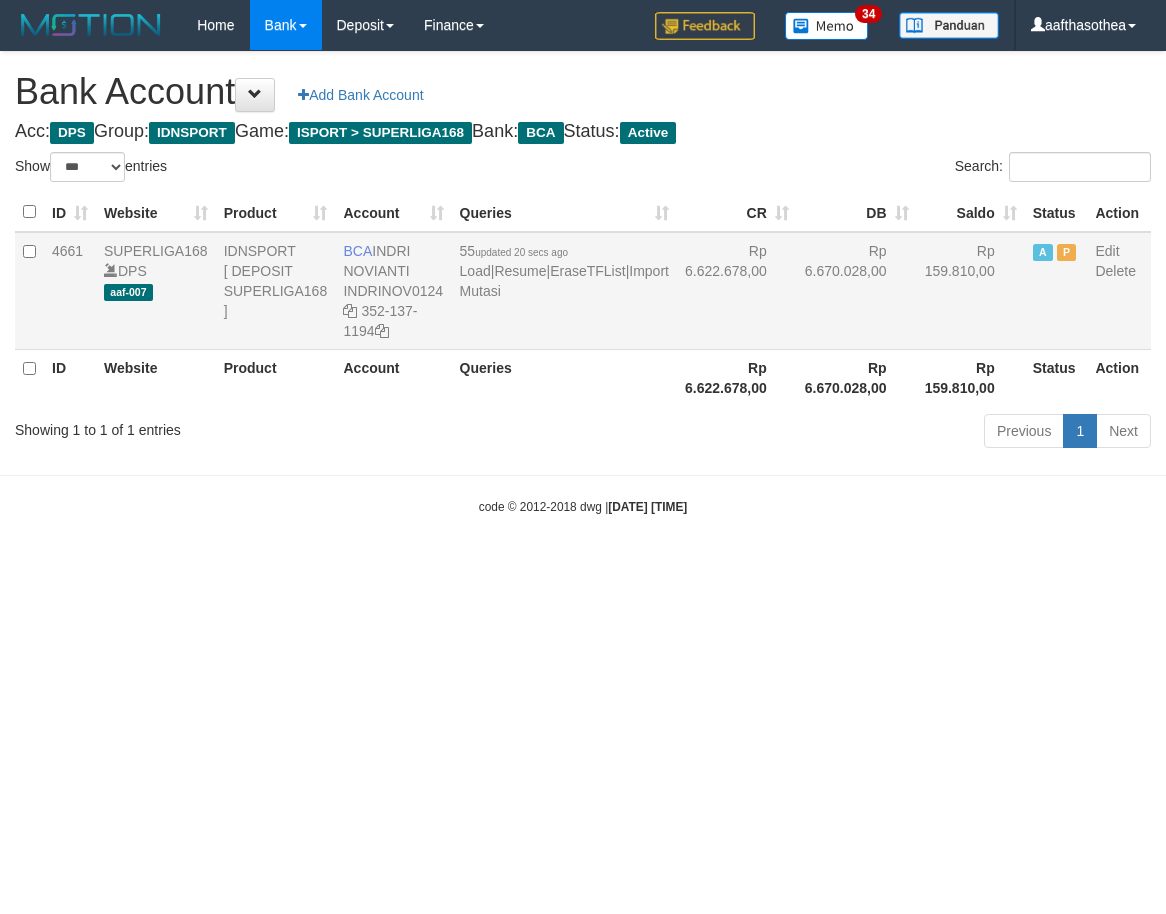 scroll, scrollTop: 0, scrollLeft: 0, axis: both 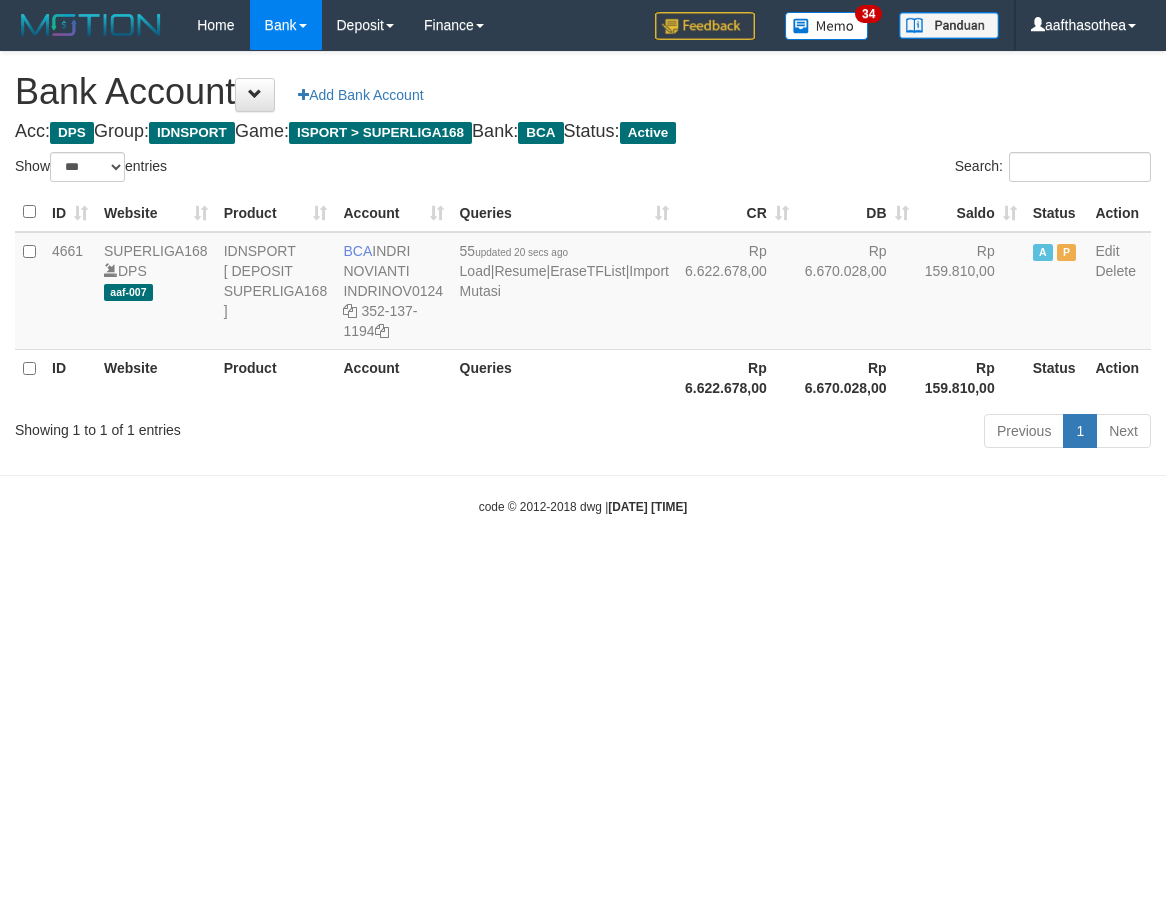 drag, startPoint x: 521, startPoint y: 445, endPoint x: 531, endPoint y: 446, distance: 10.049875 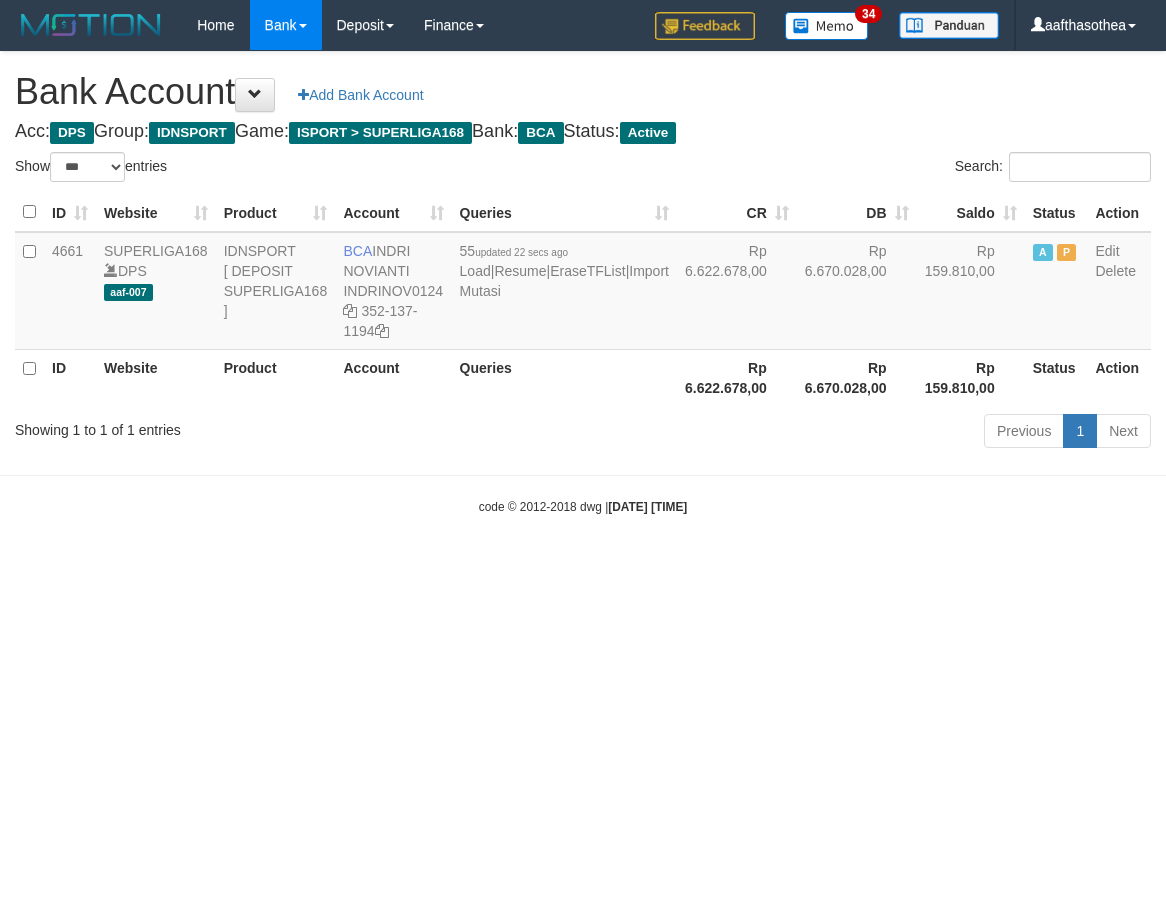 select on "***" 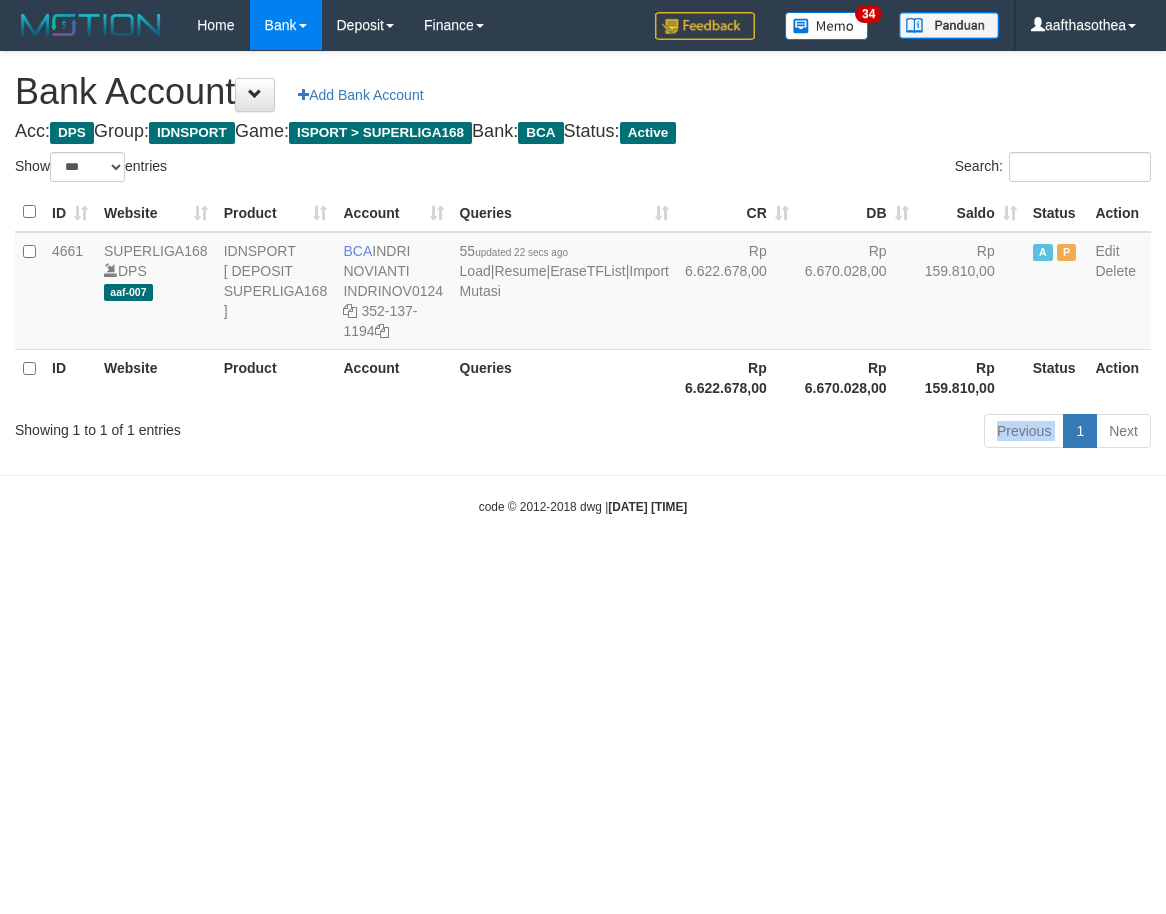 click on "Previous 1 Next" at bounding box center [826, 433] 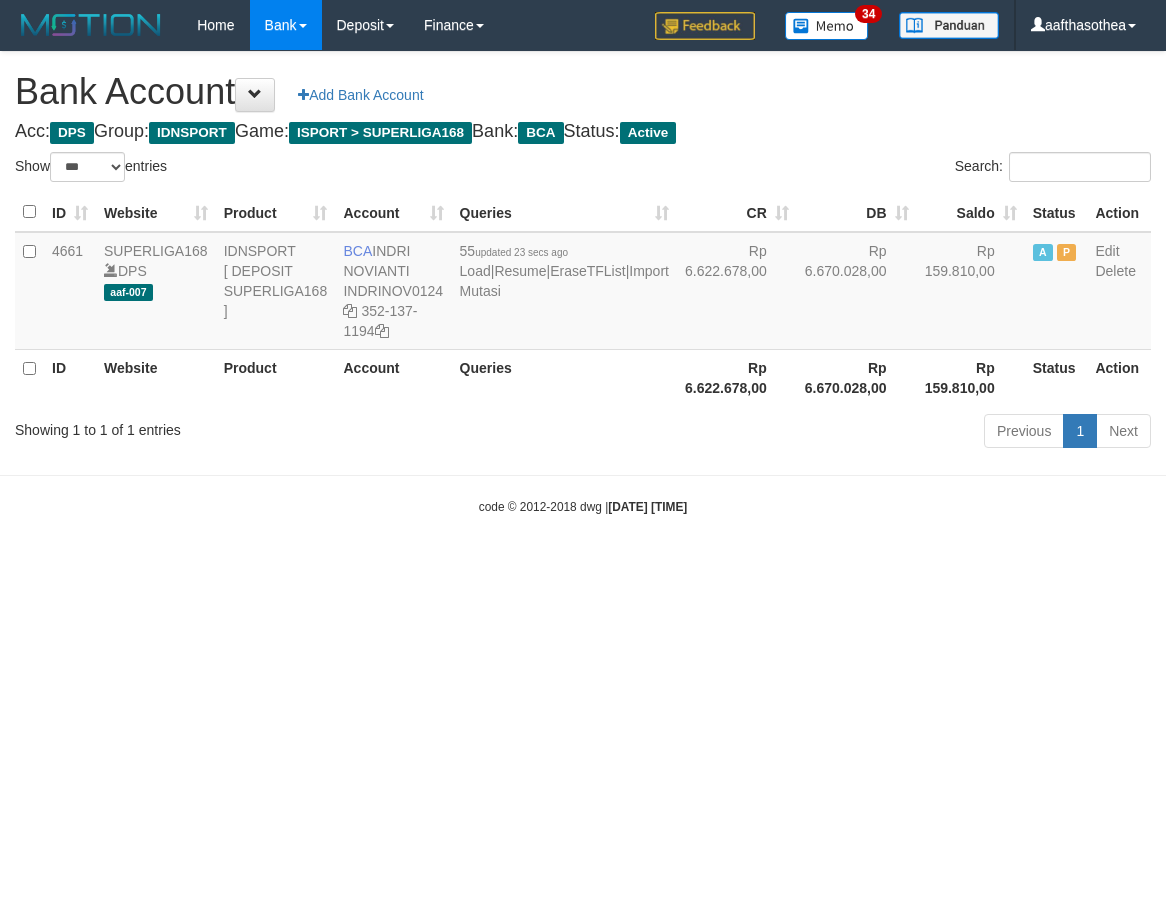 select on "***" 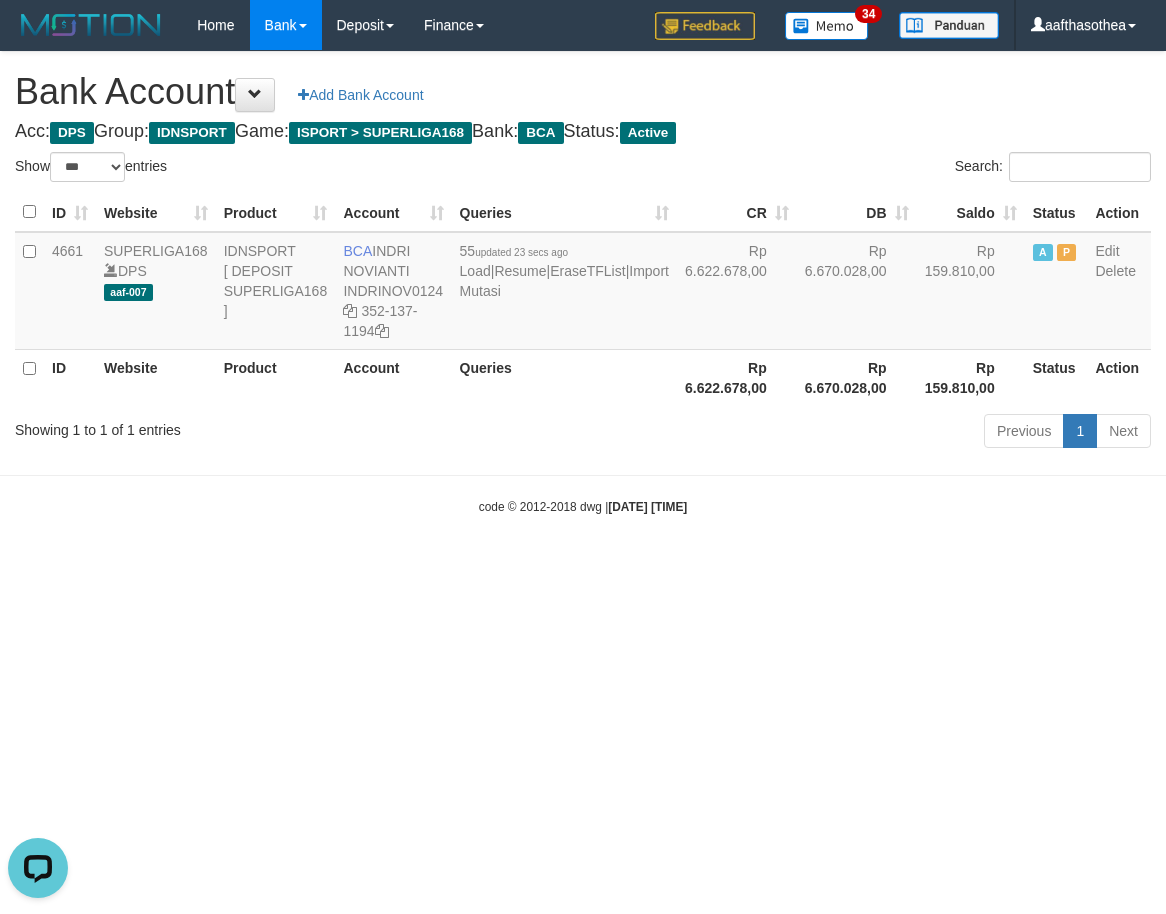 scroll, scrollTop: 0, scrollLeft: 0, axis: both 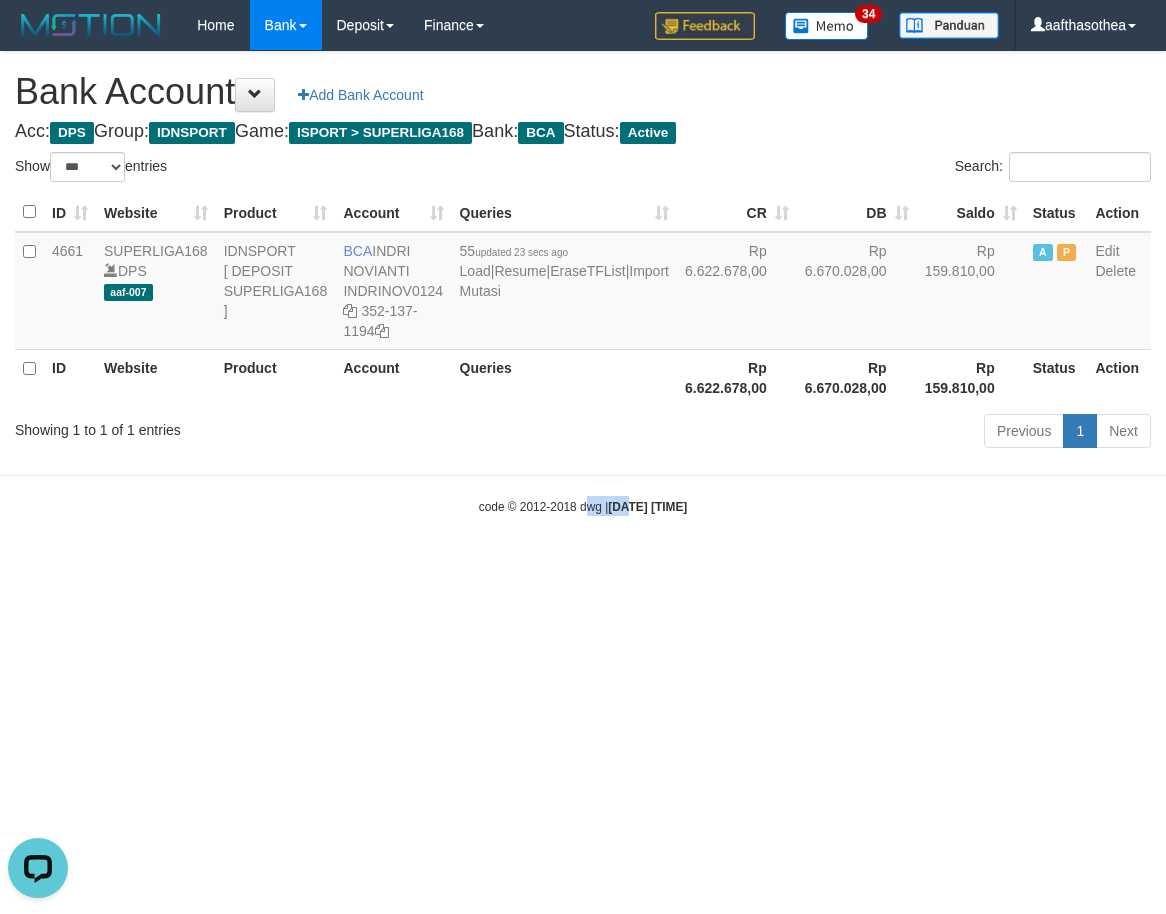 drag, startPoint x: 612, startPoint y: 557, endPoint x: 569, endPoint y: 567, distance: 44.14748 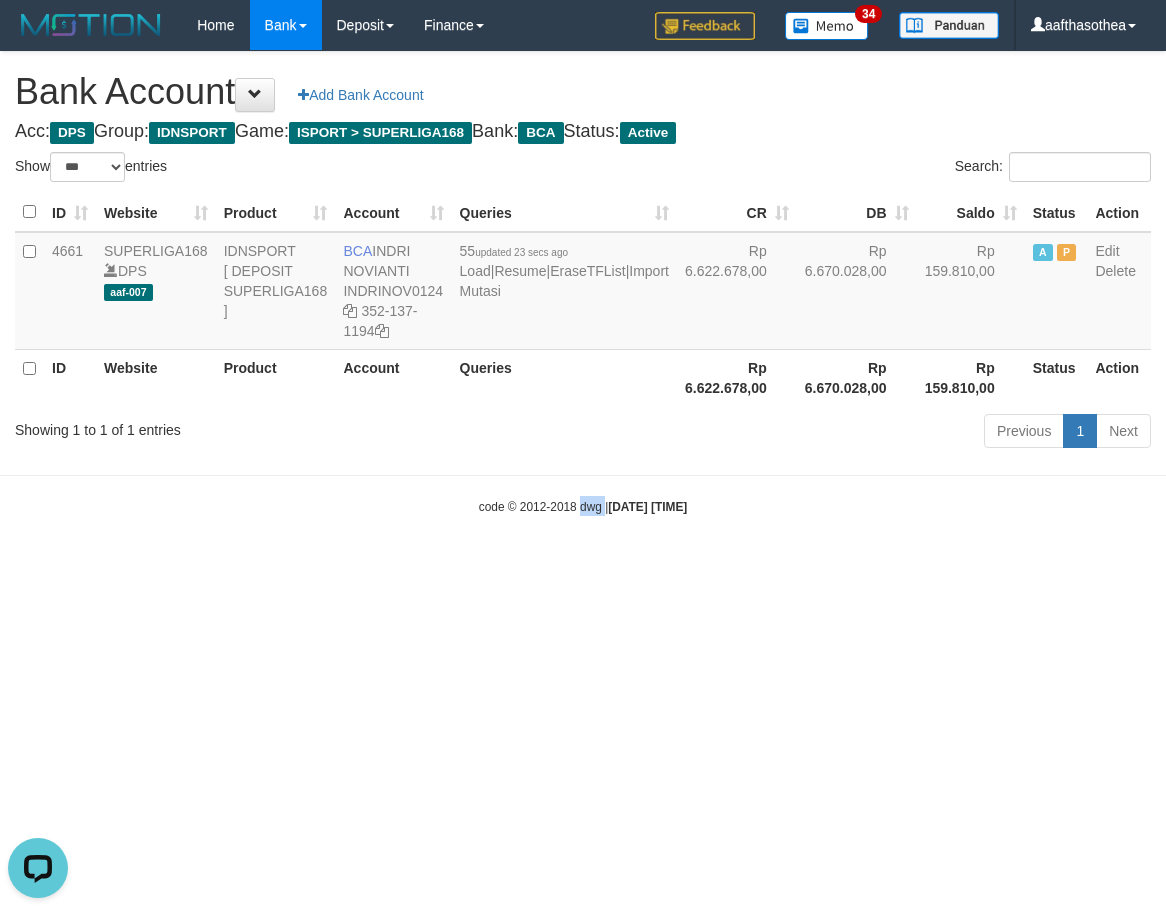 click on "Toggle navigation
Home
Bank
Account List
Load
By Website
Group
[ISPORT]													SUPERLIGA168
By Load Group (DPS)
34" at bounding box center [583, 283] 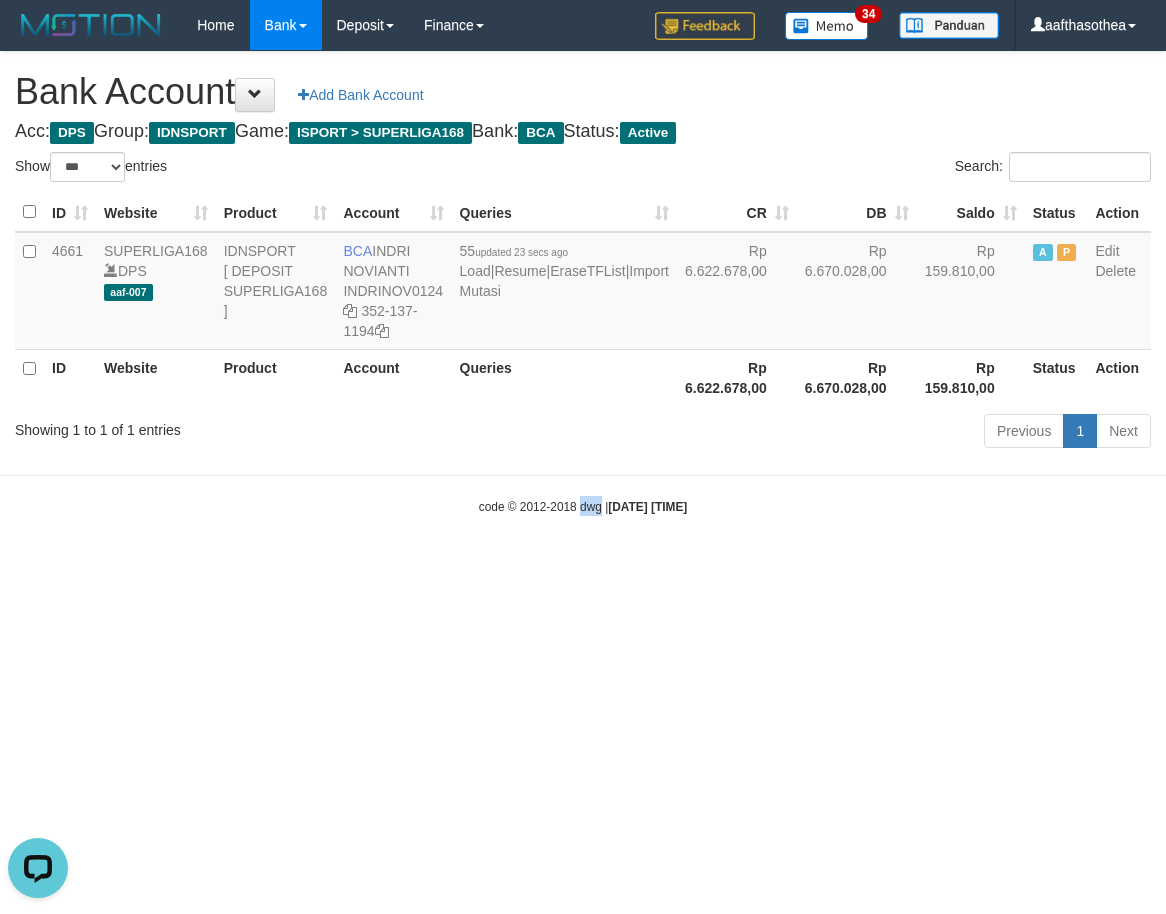 click on "Toggle navigation
Home
Bank
Account List
Load
By Website
Group
[ISPORT]													SUPERLIGA168
By Load Group (DPS)
34" at bounding box center [583, 283] 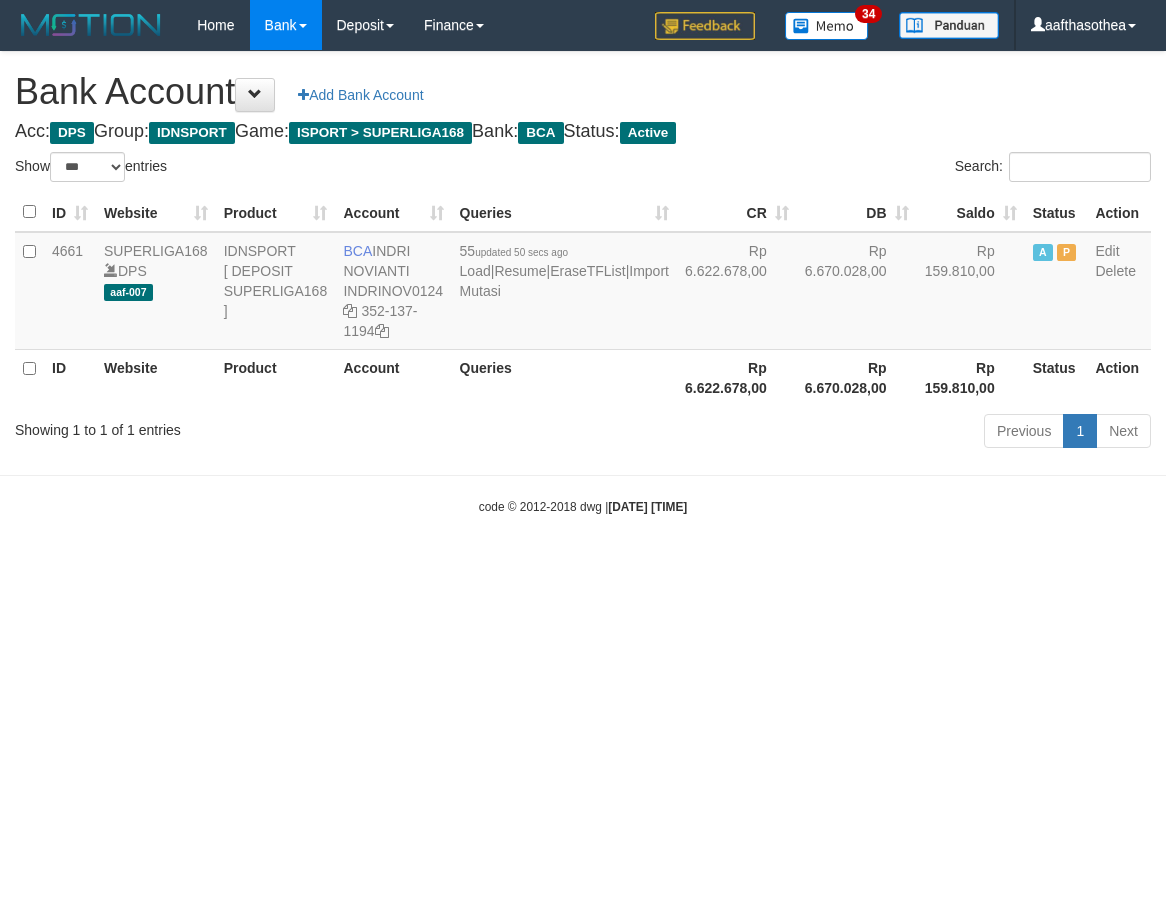 select on "***" 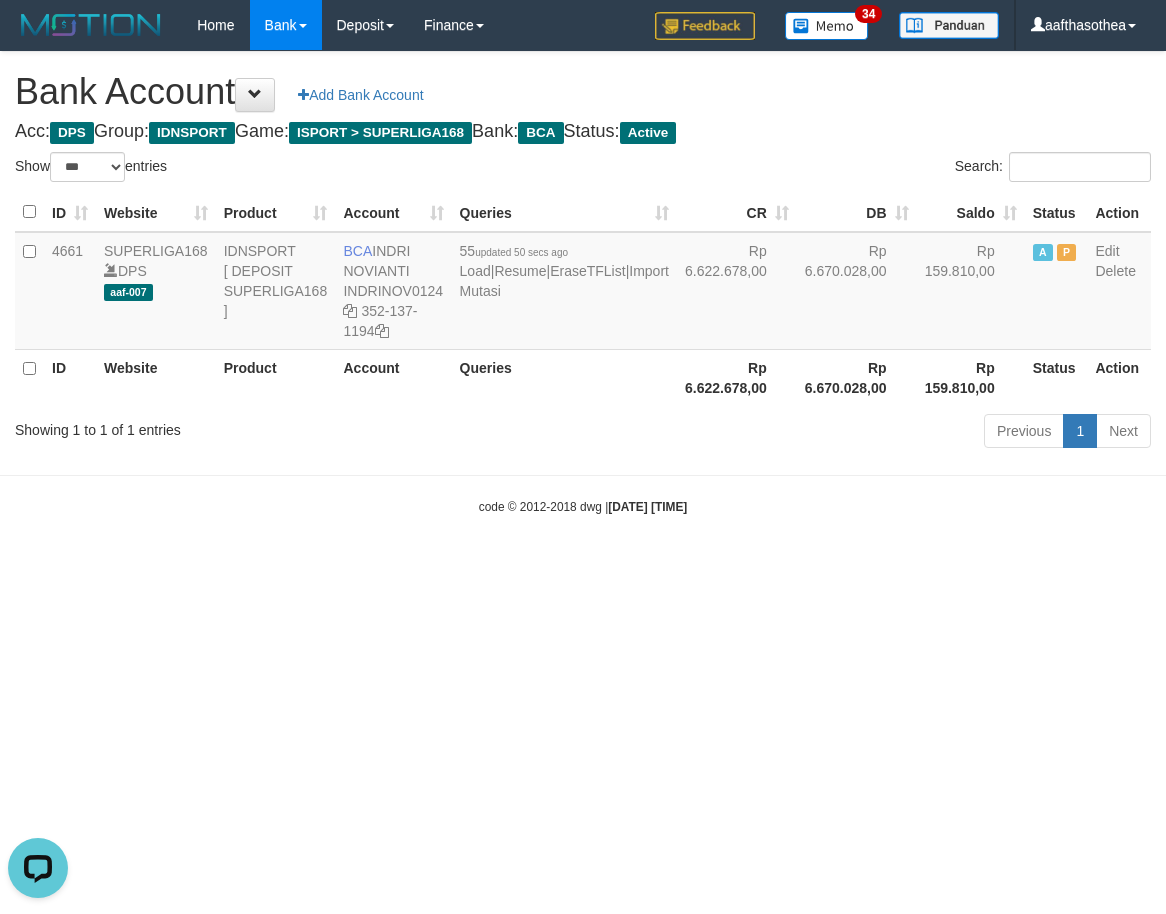 scroll, scrollTop: 0, scrollLeft: 0, axis: both 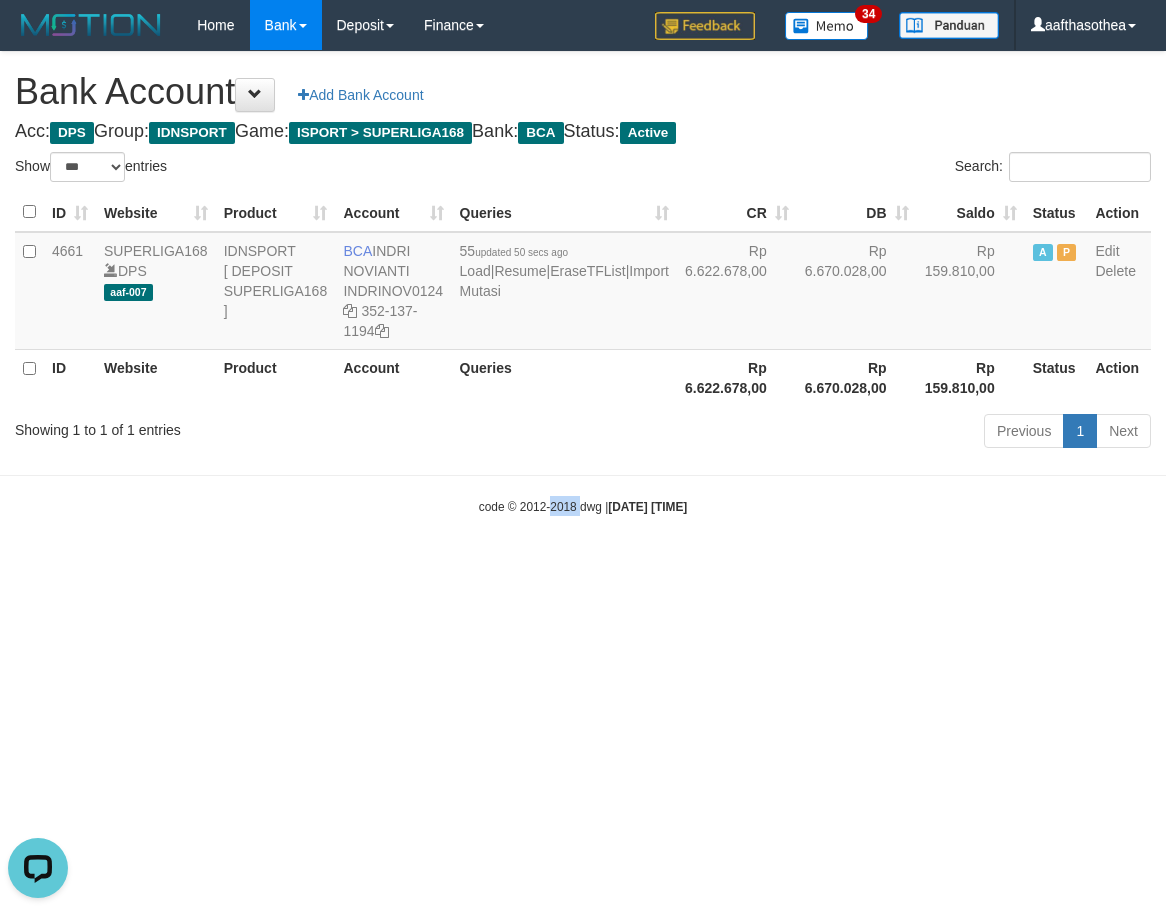 click on "Toggle navigation
Home
Bank
Account List
Load
By Website
Group
[ISPORT]													SUPERLIGA168
By Load Group (DPS)" at bounding box center [583, 283] 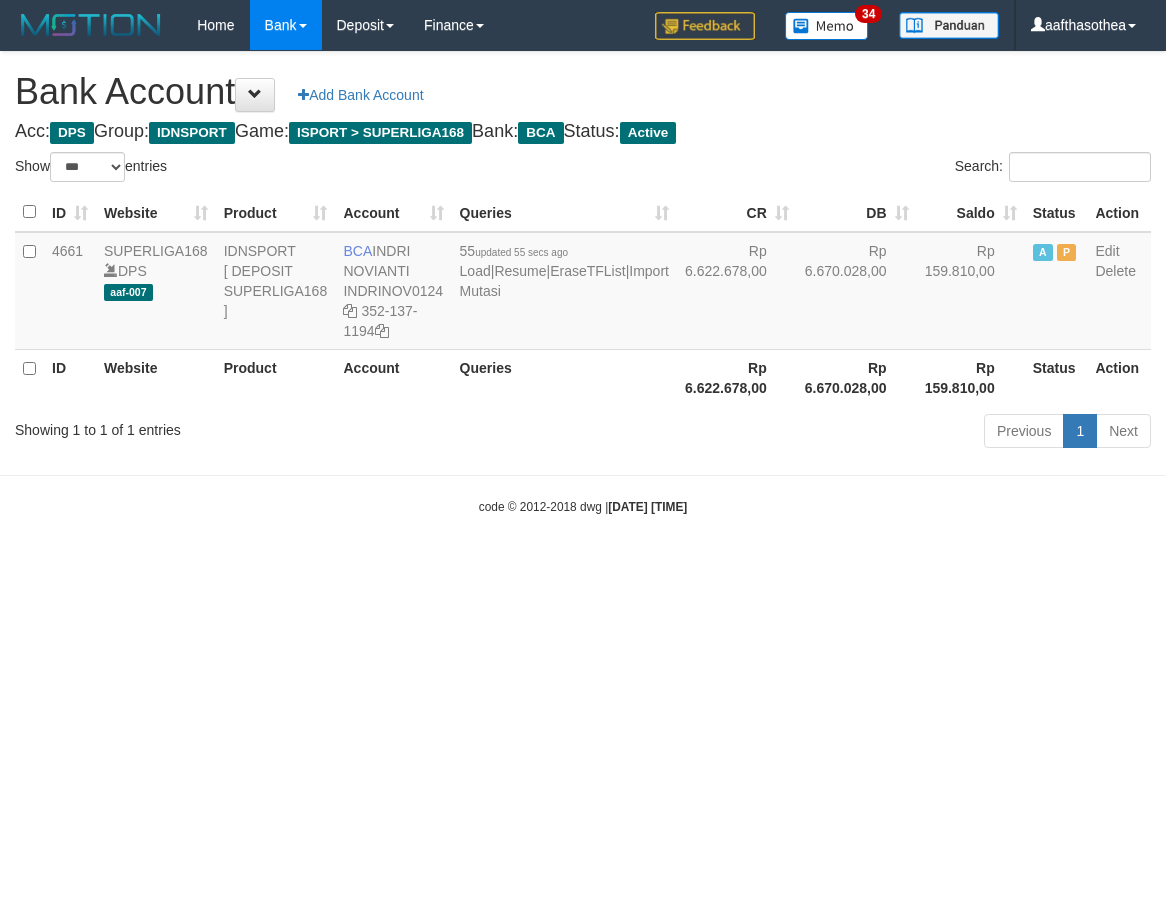 select on "***" 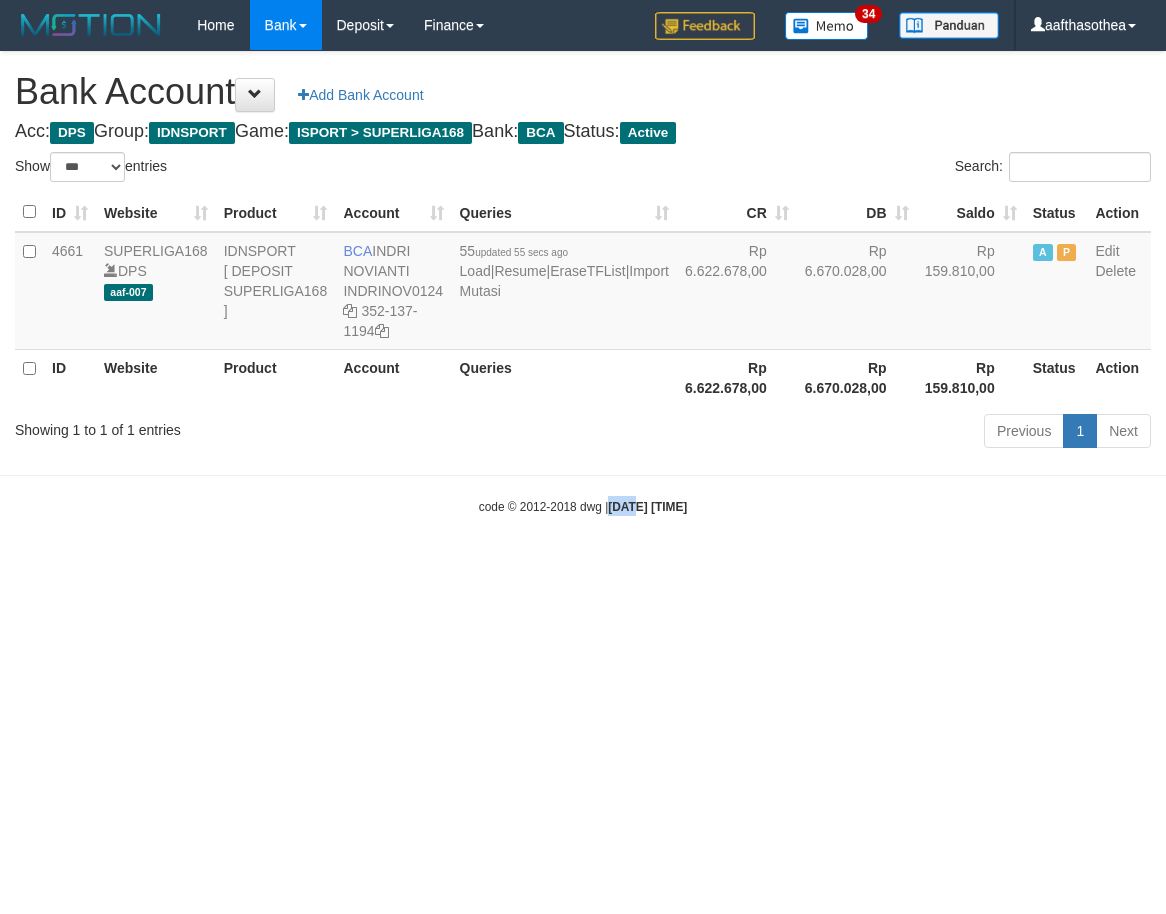 drag, startPoint x: 597, startPoint y: 663, endPoint x: 618, endPoint y: 664, distance: 21.023796 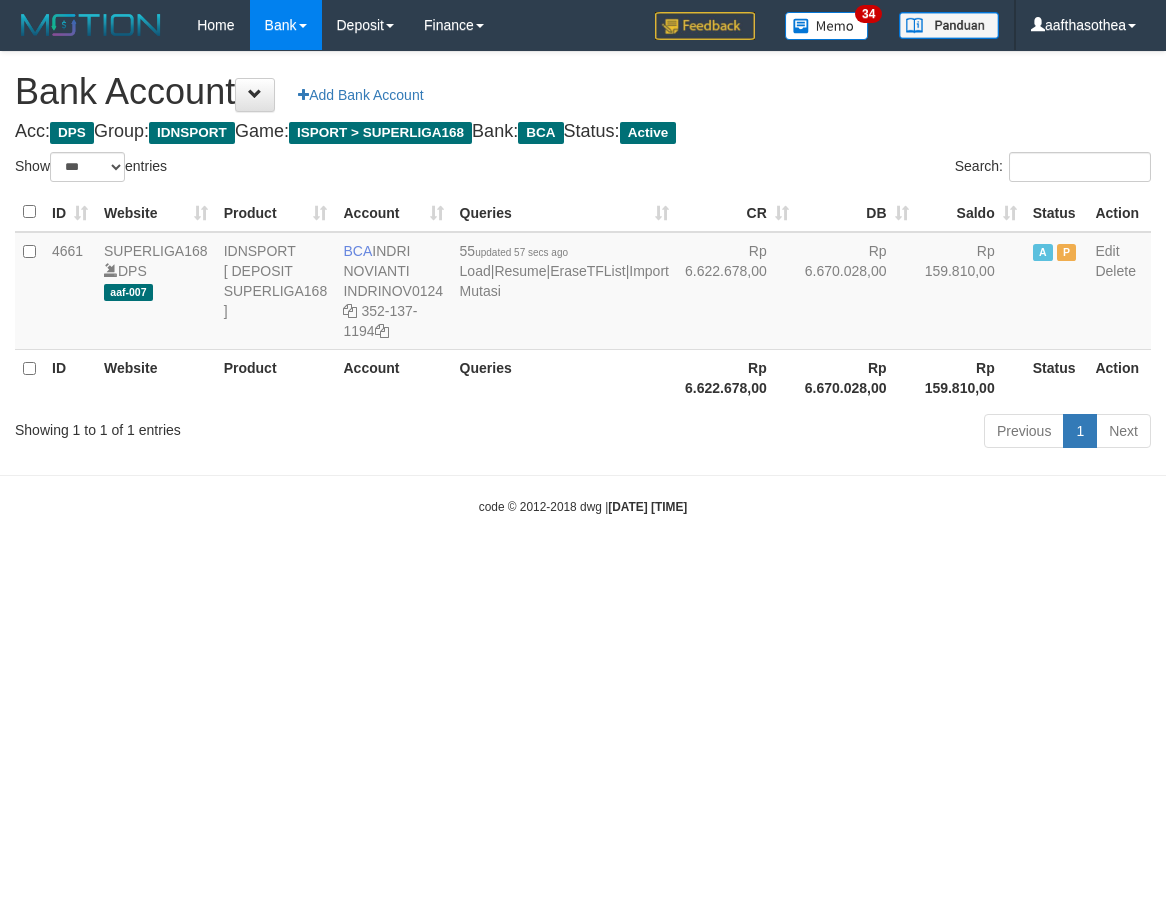 select on "***" 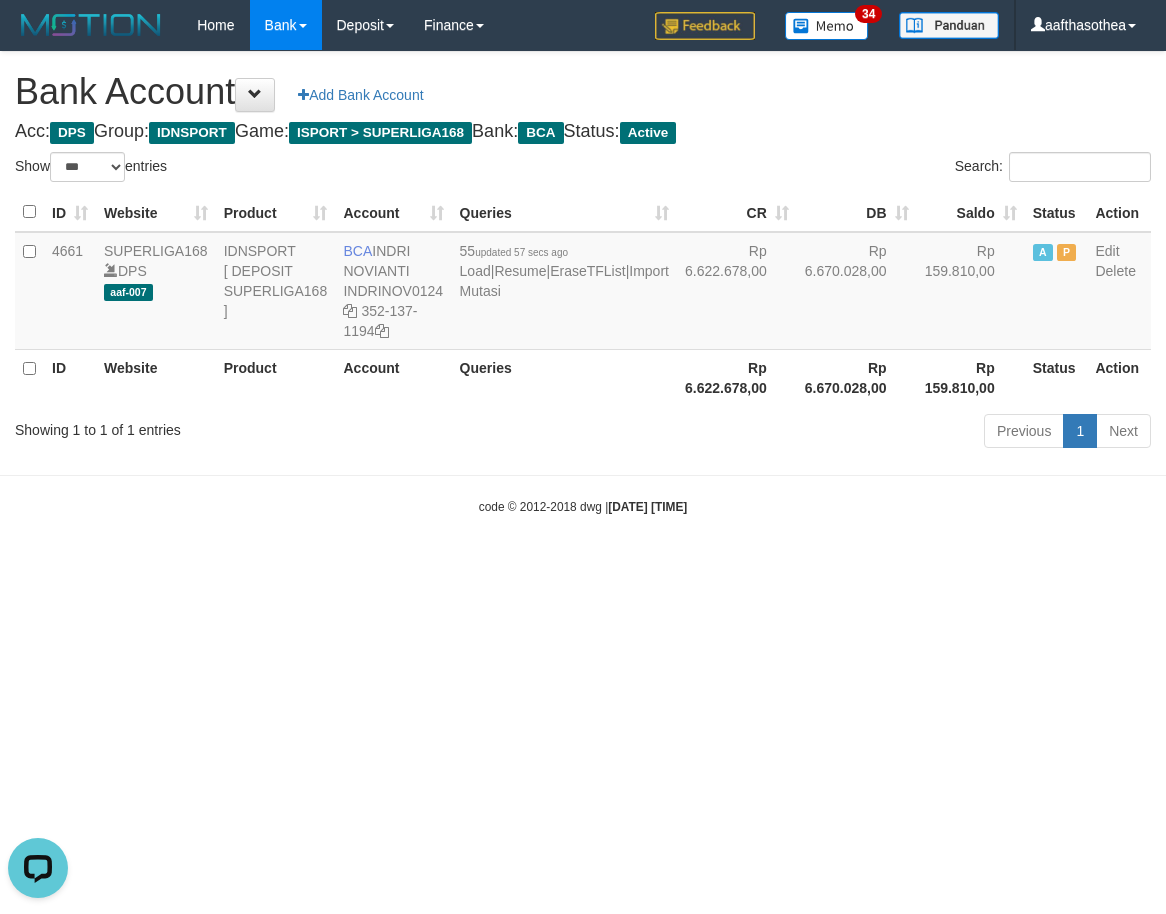 scroll, scrollTop: 0, scrollLeft: 0, axis: both 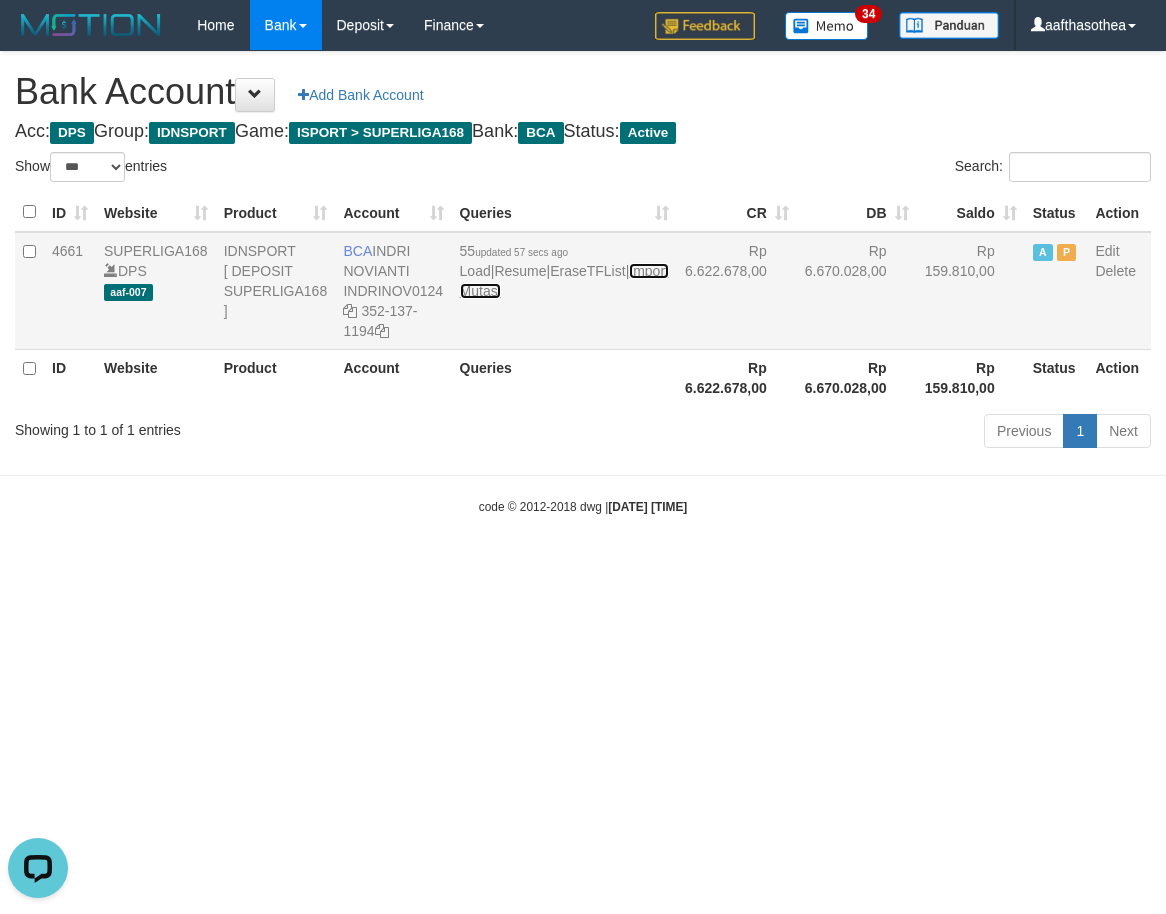 click on "Import Mutasi" at bounding box center (564, 281) 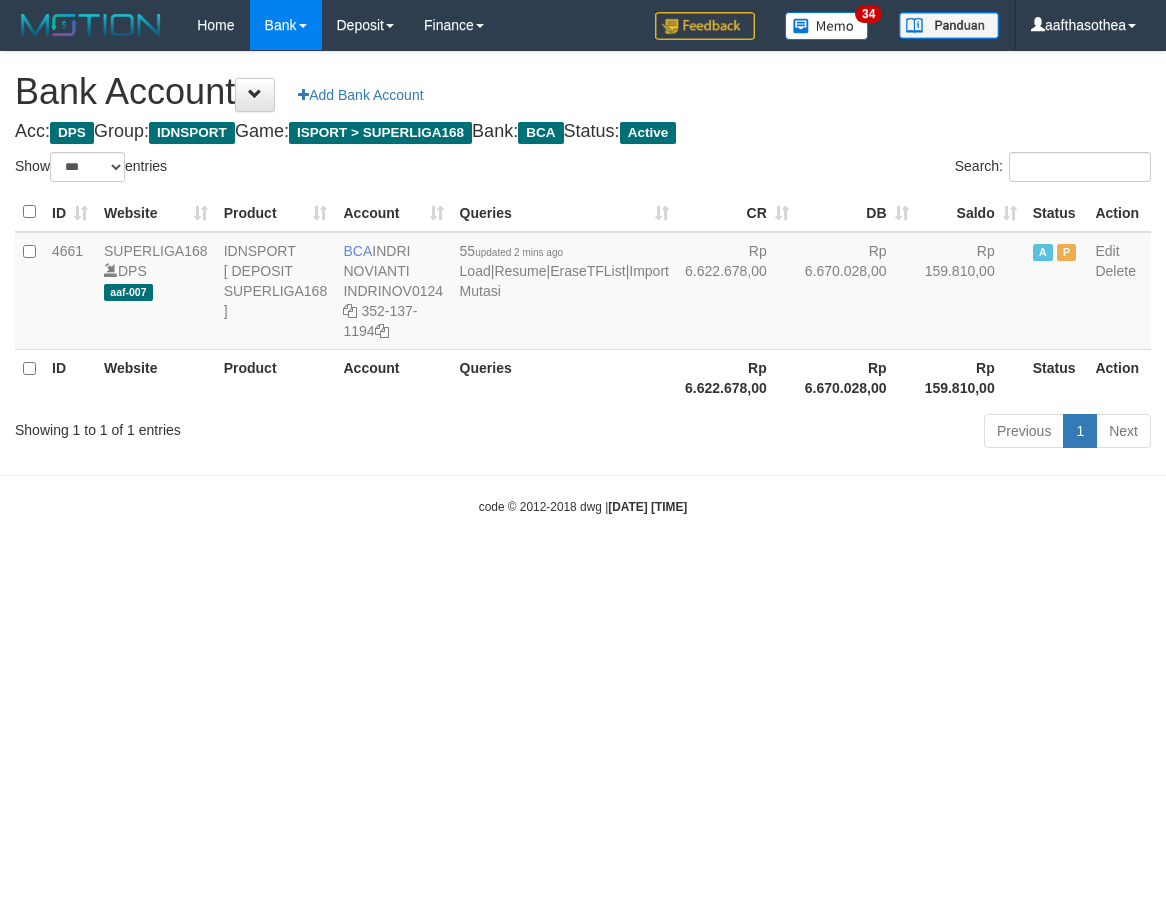 select on "***" 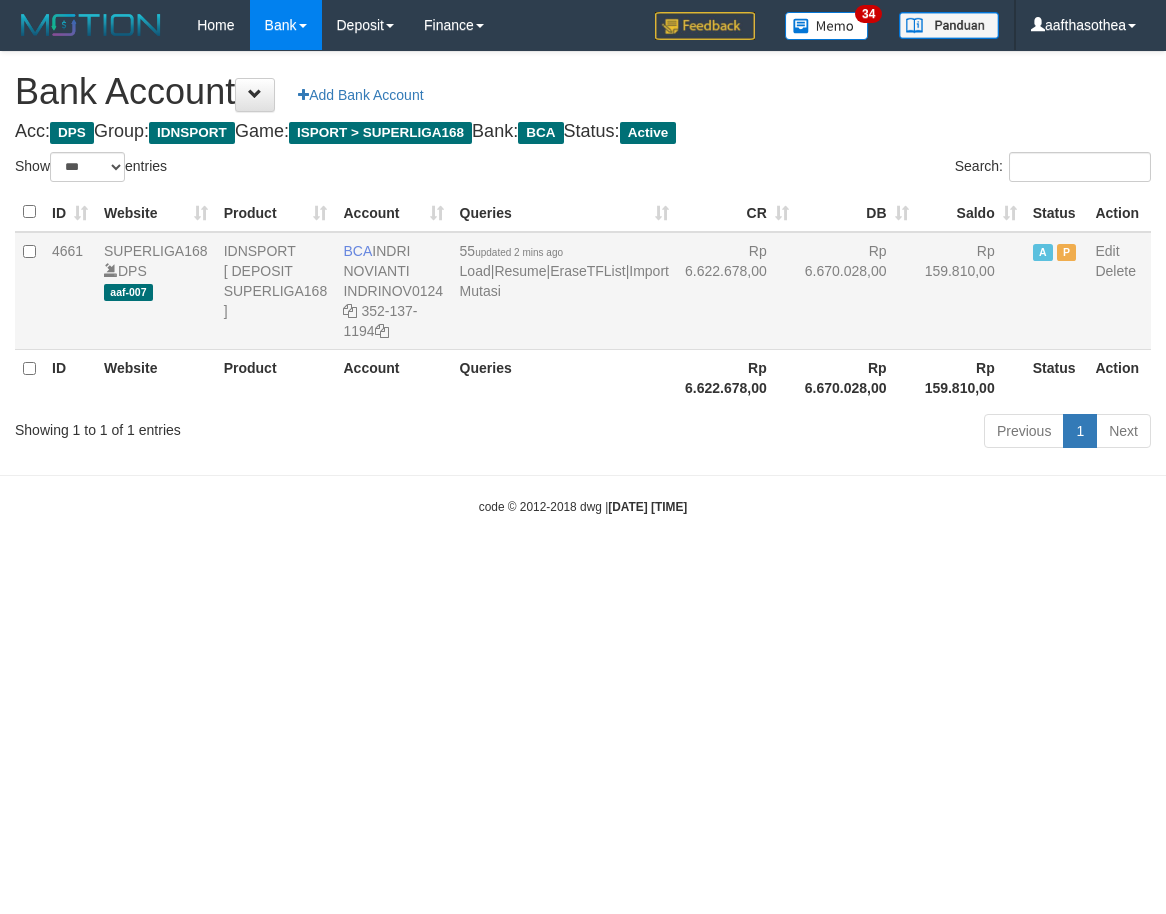 click on "55  updated 2 mins ago
Load
|
Resume
|
EraseTFList
|
Import Mutasi" at bounding box center (564, 291) 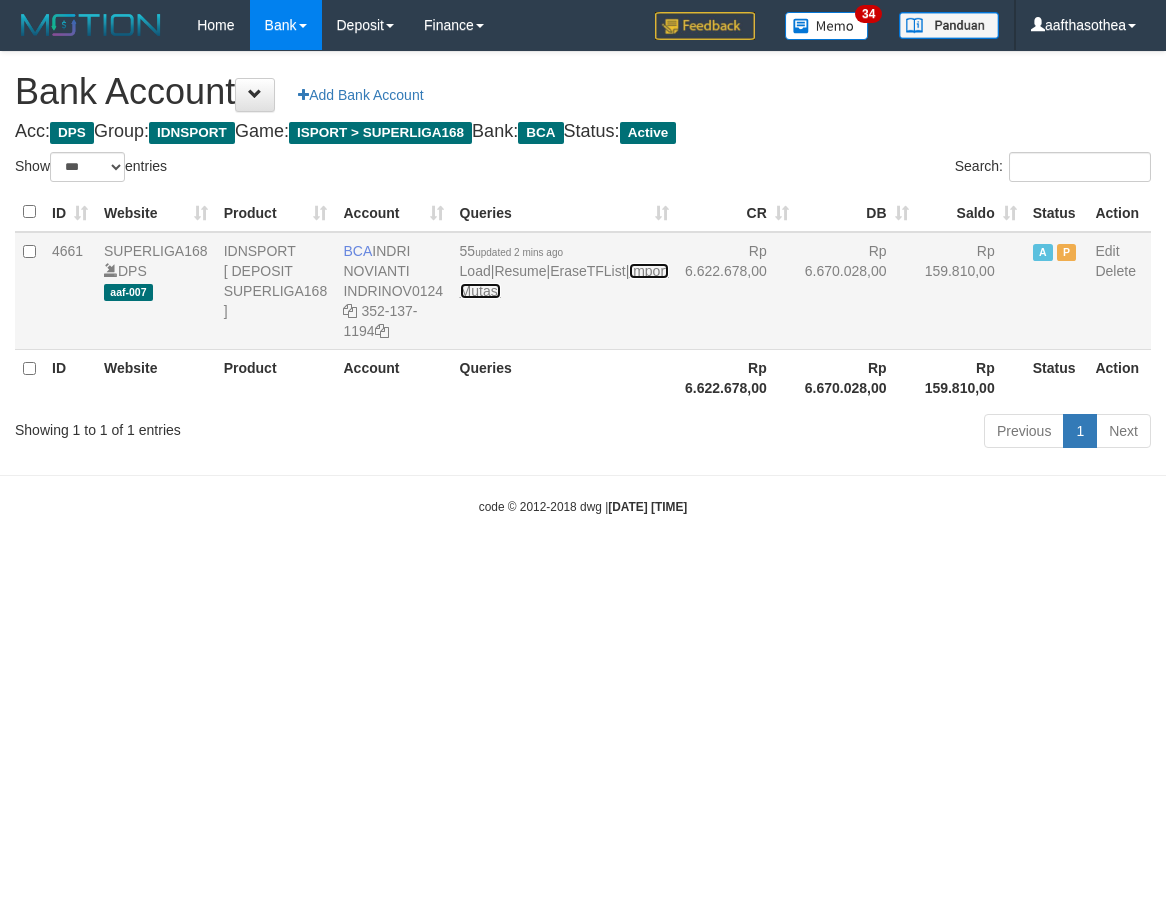 click on "Import Mutasi" at bounding box center [564, 281] 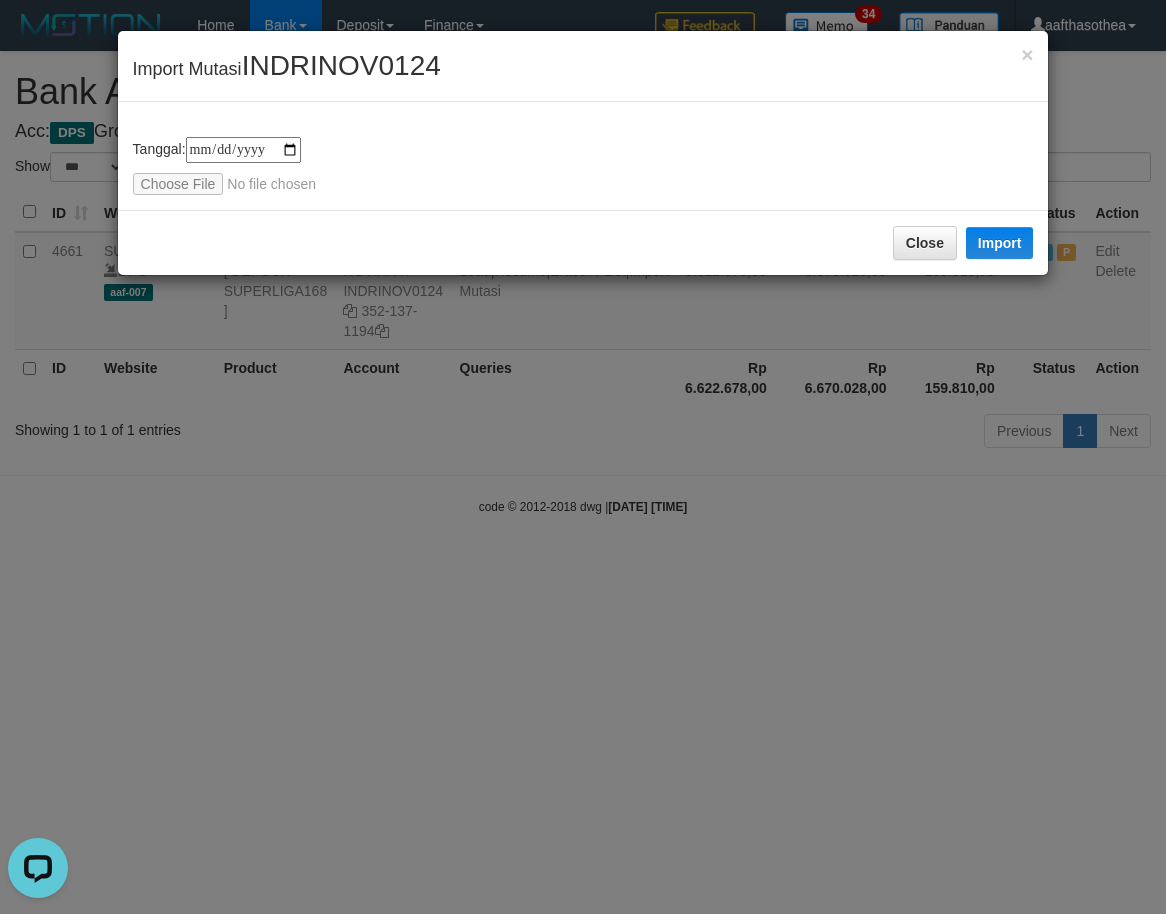 scroll, scrollTop: 0, scrollLeft: 0, axis: both 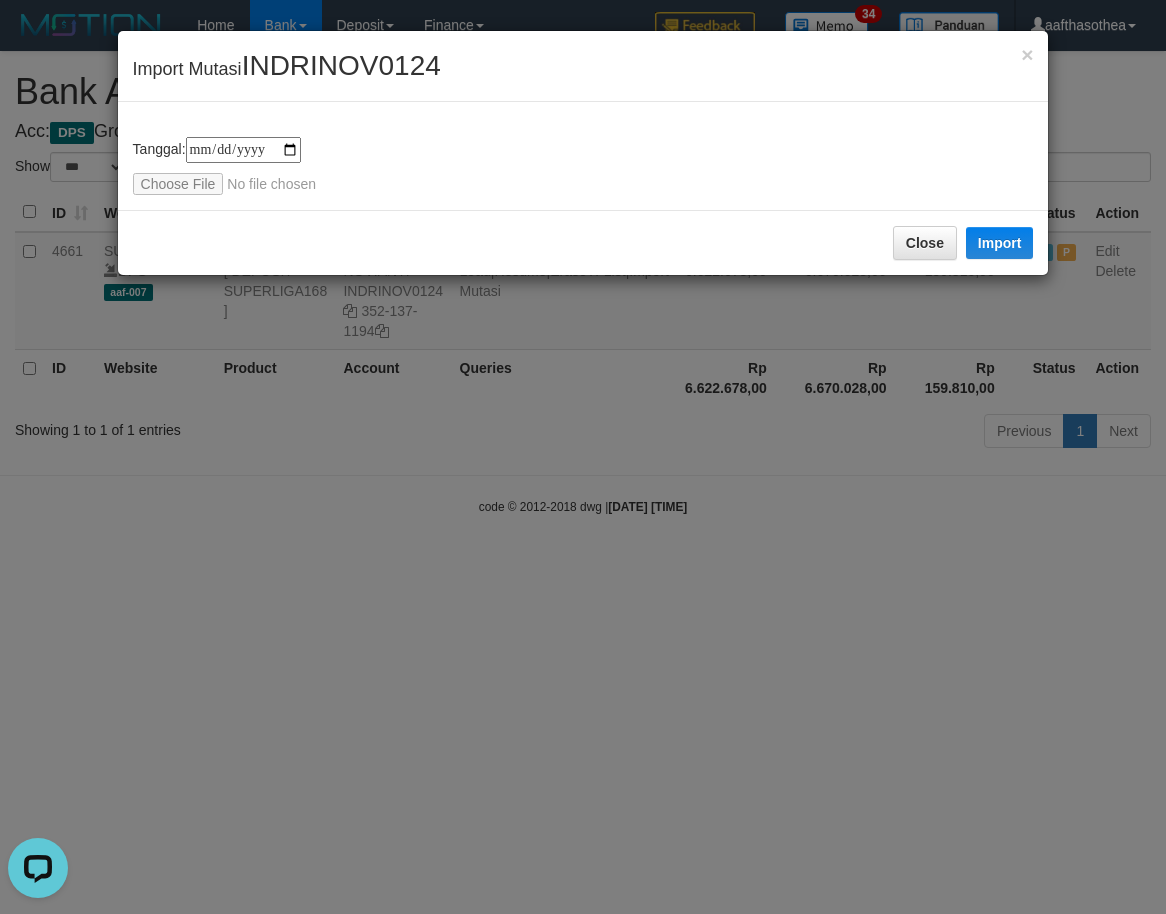 type on "**********" 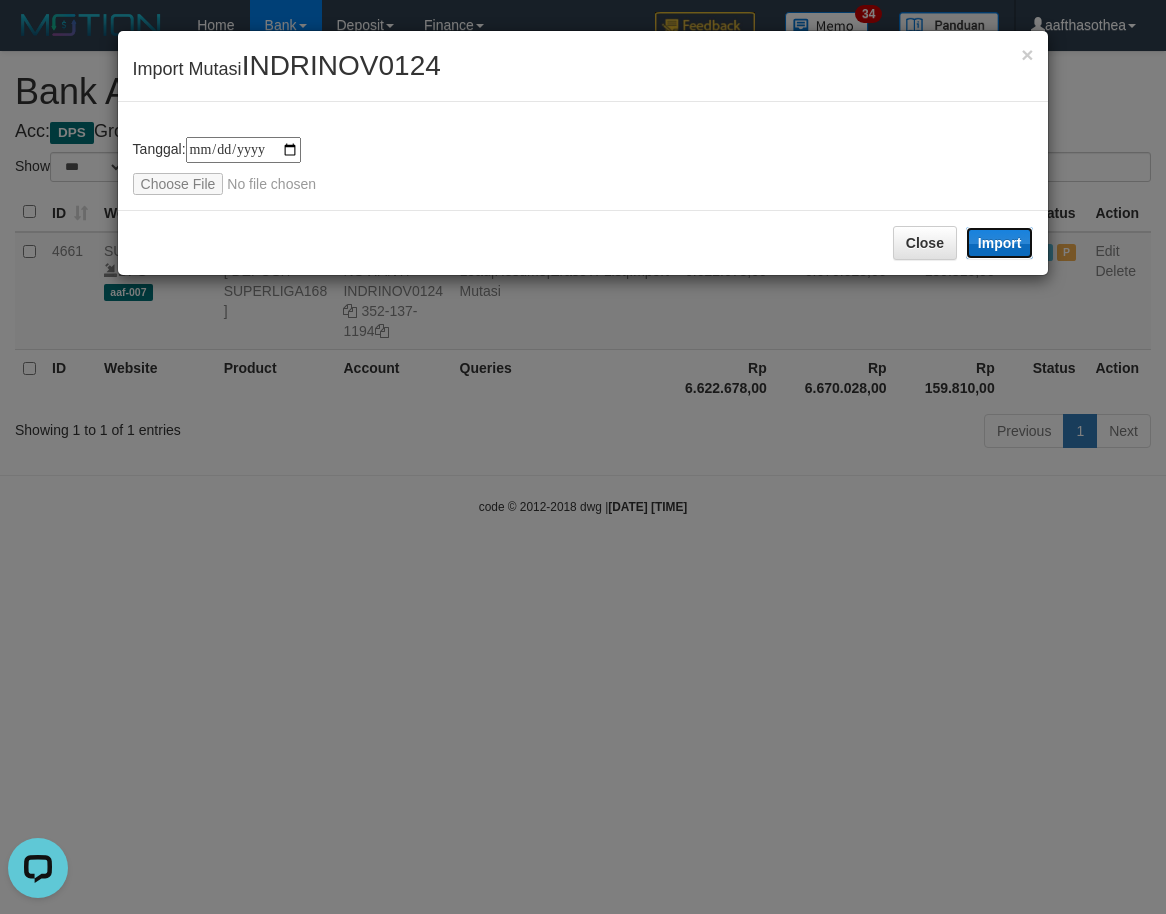click on "Import" at bounding box center (1000, 243) 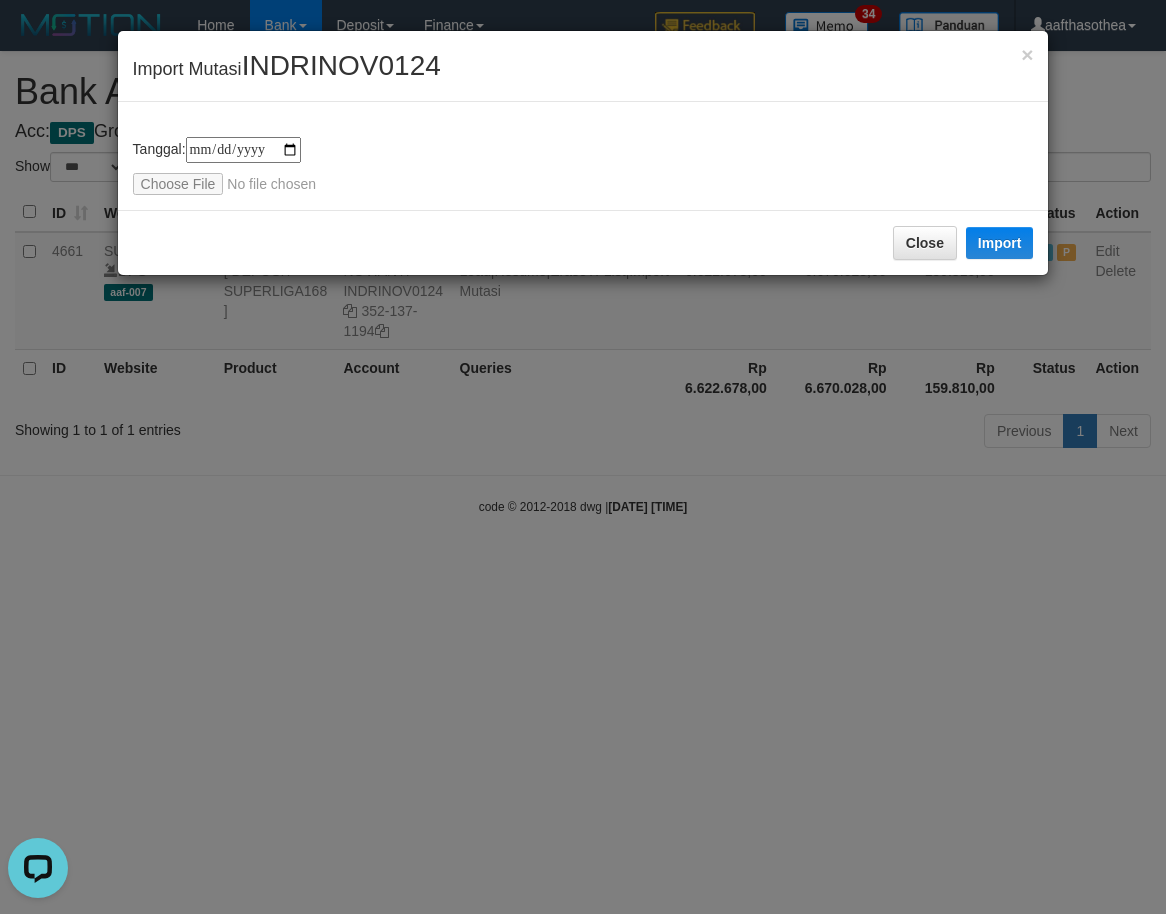 click on "**********" at bounding box center [583, 457] 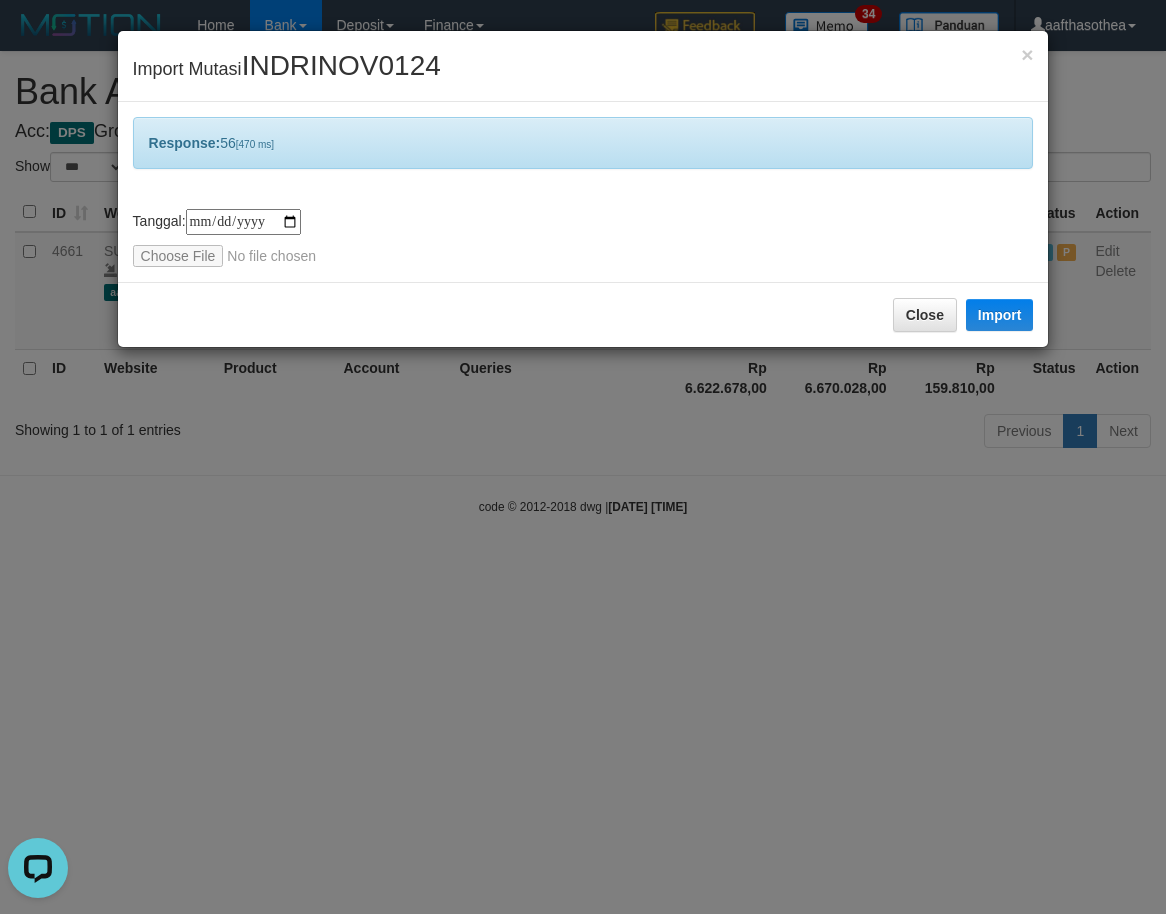 click on "**********" at bounding box center (583, 457) 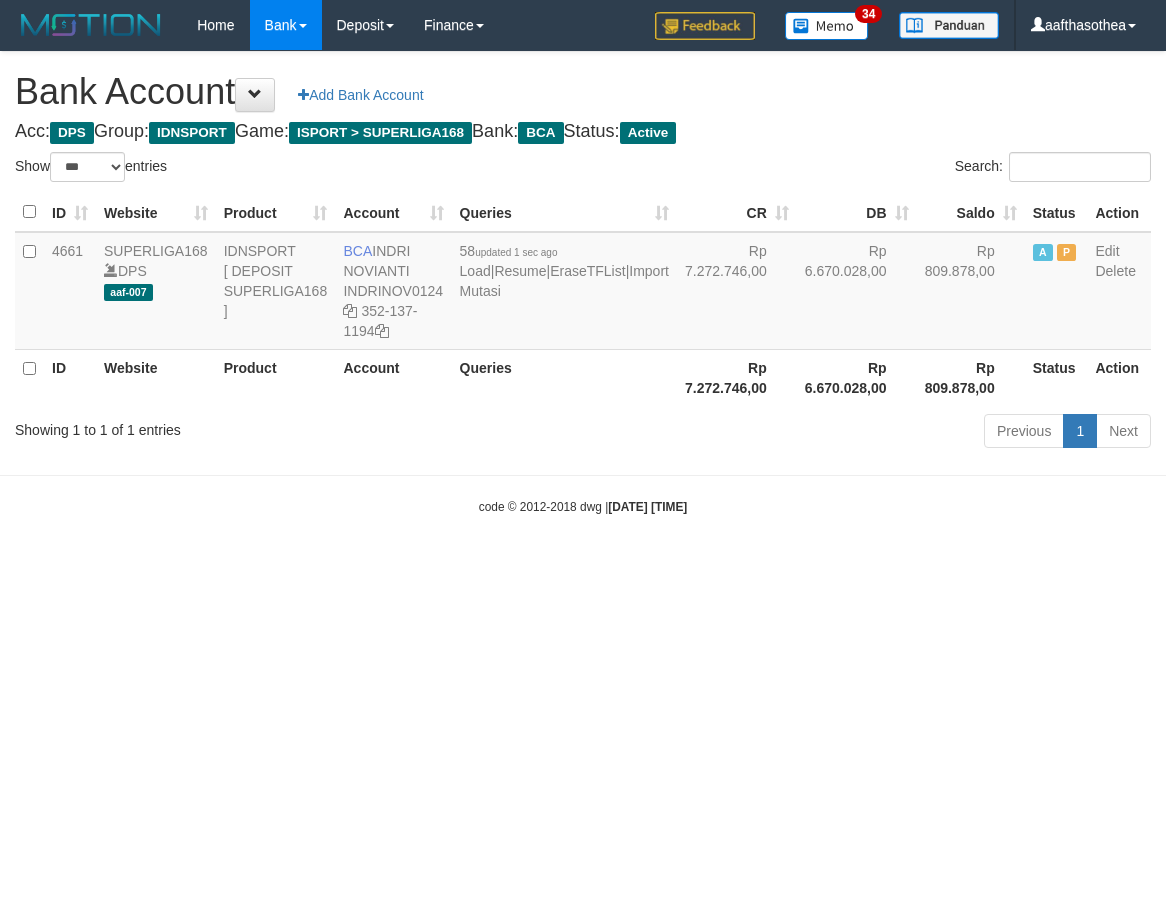 select on "***" 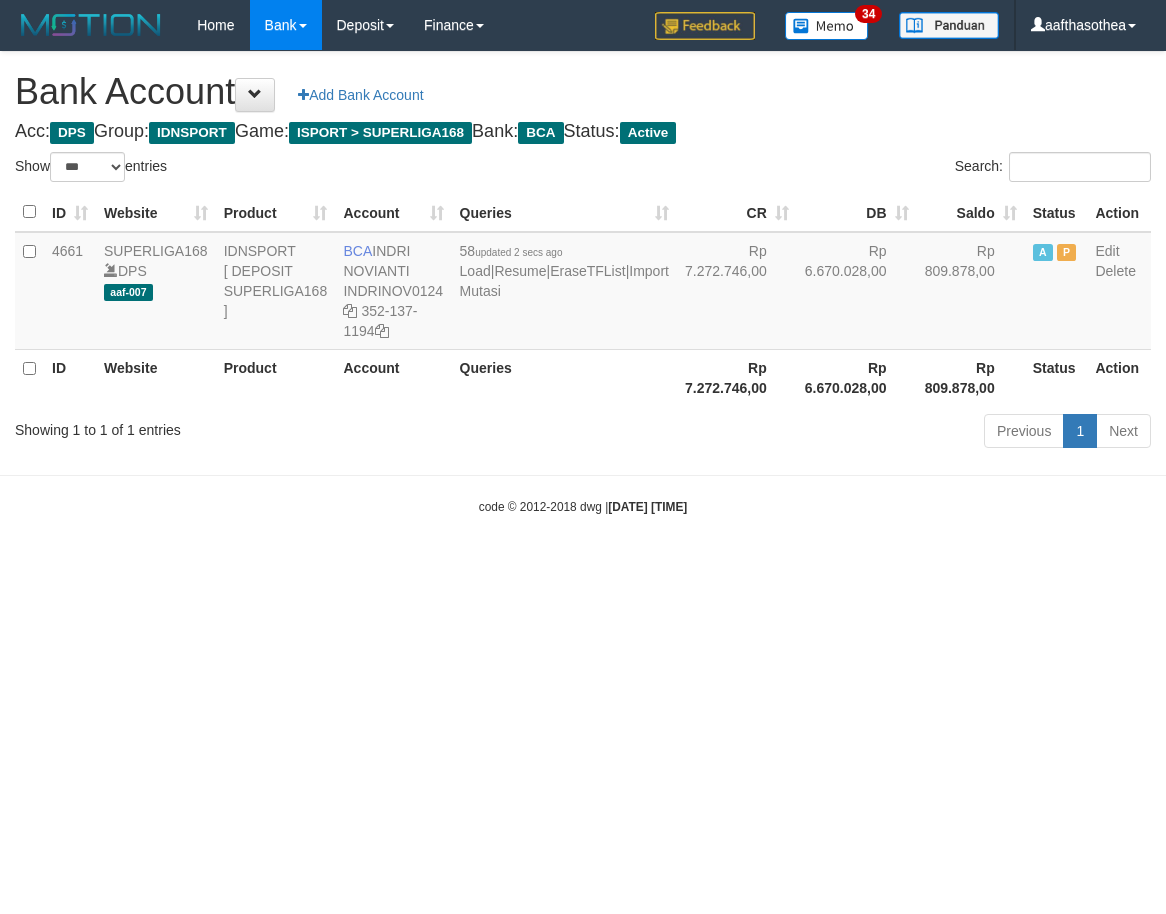 select on "***" 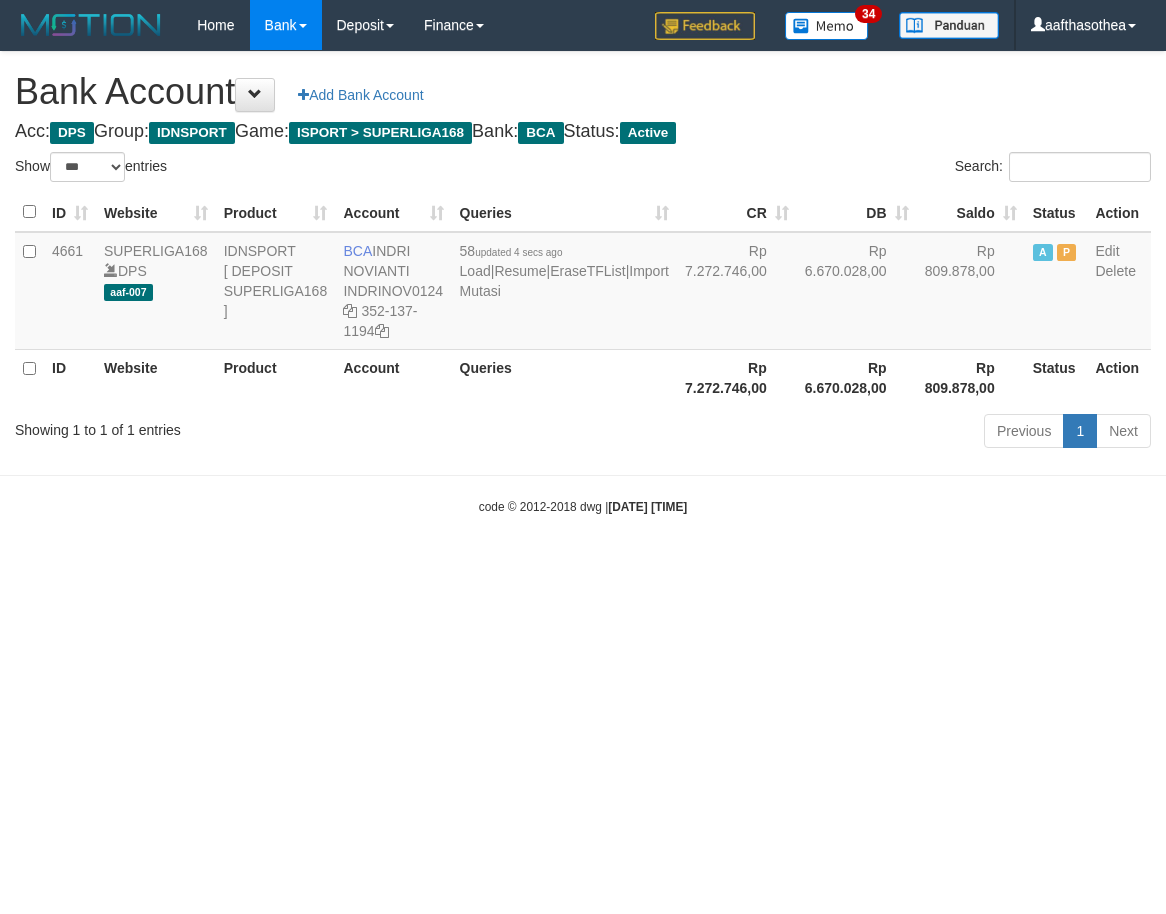 select on "***" 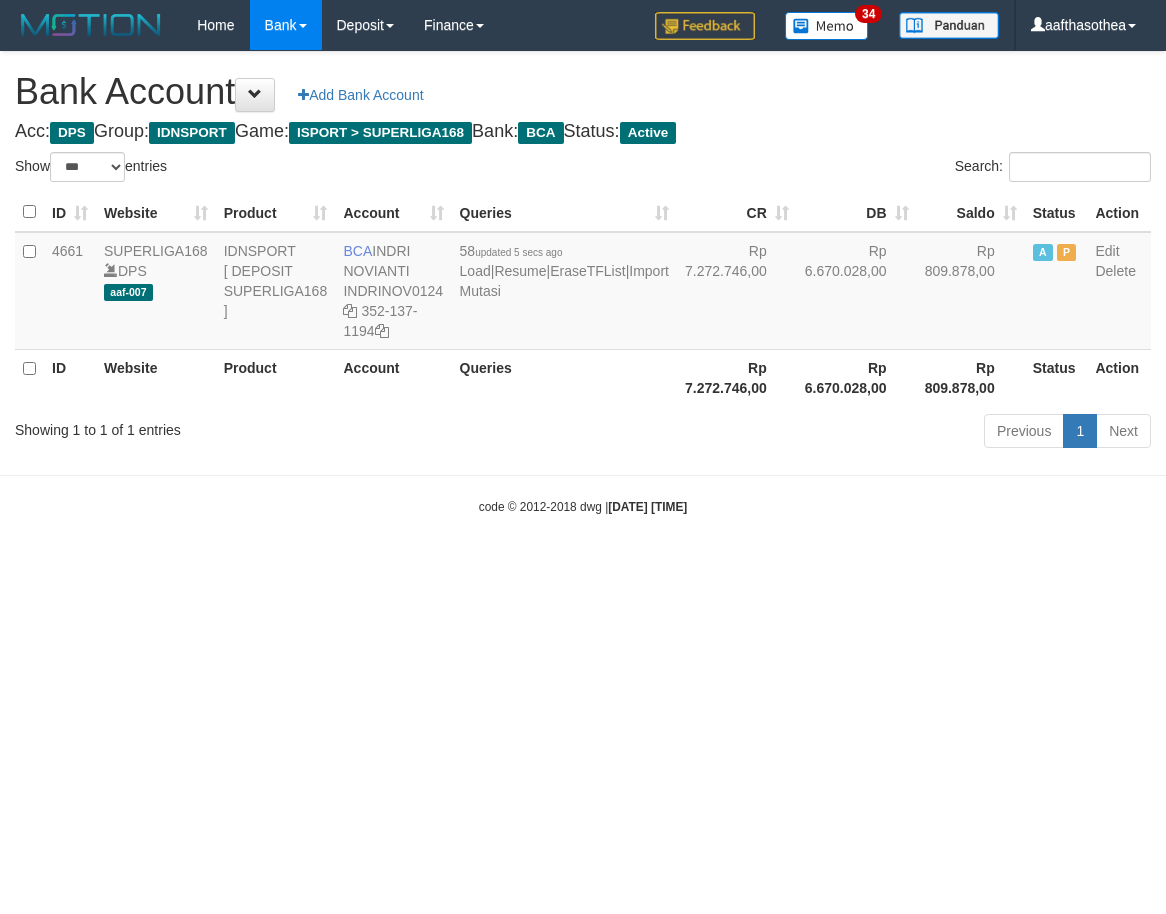 select on "***" 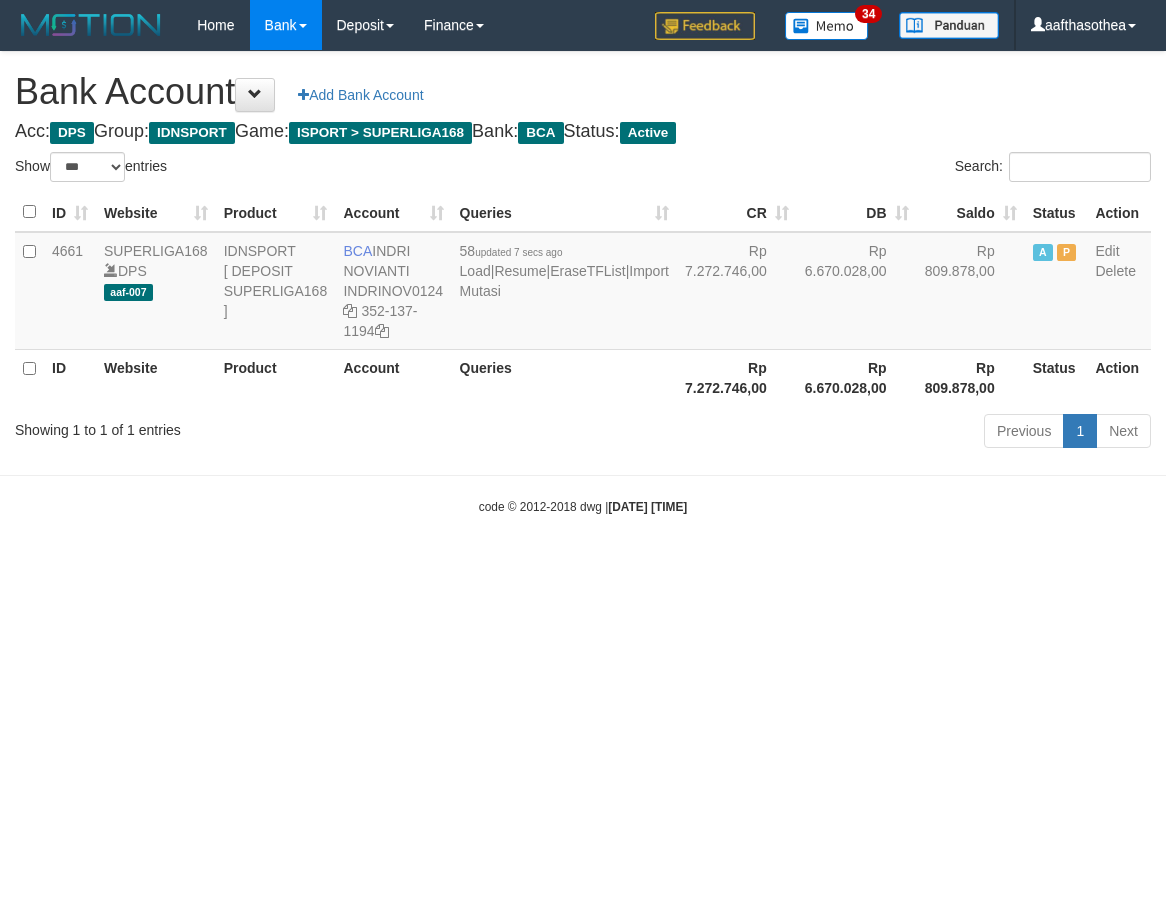 select on "***" 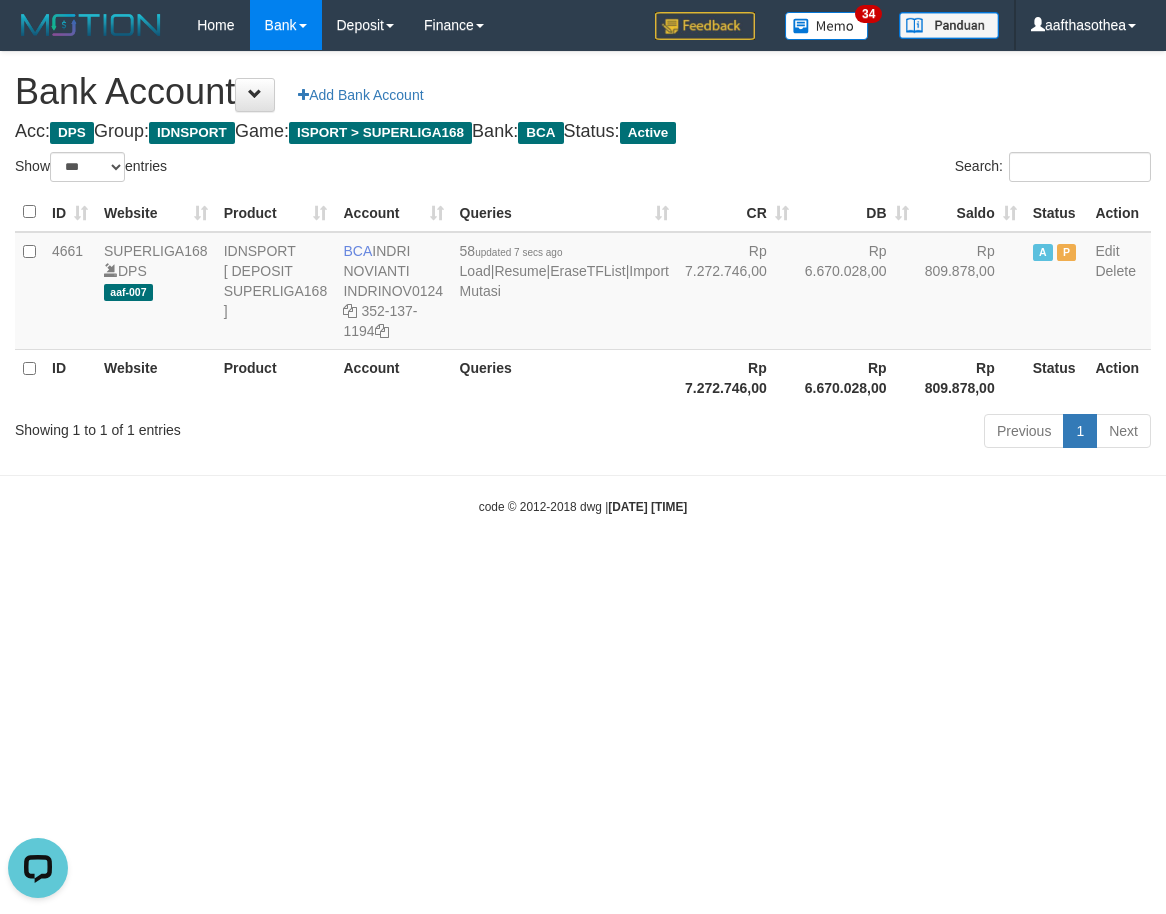 scroll, scrollTop: 0, scrollLeft: 0, axis: both 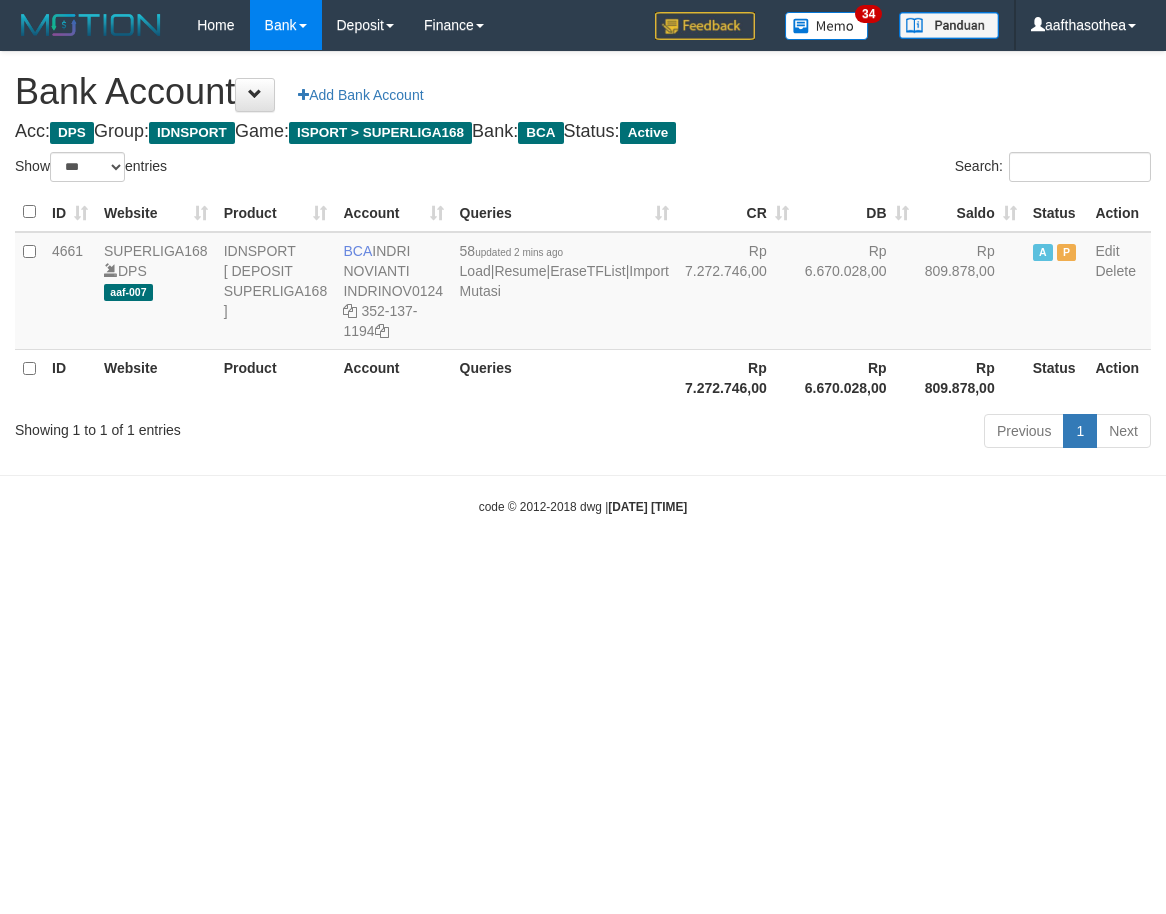 select on "***" 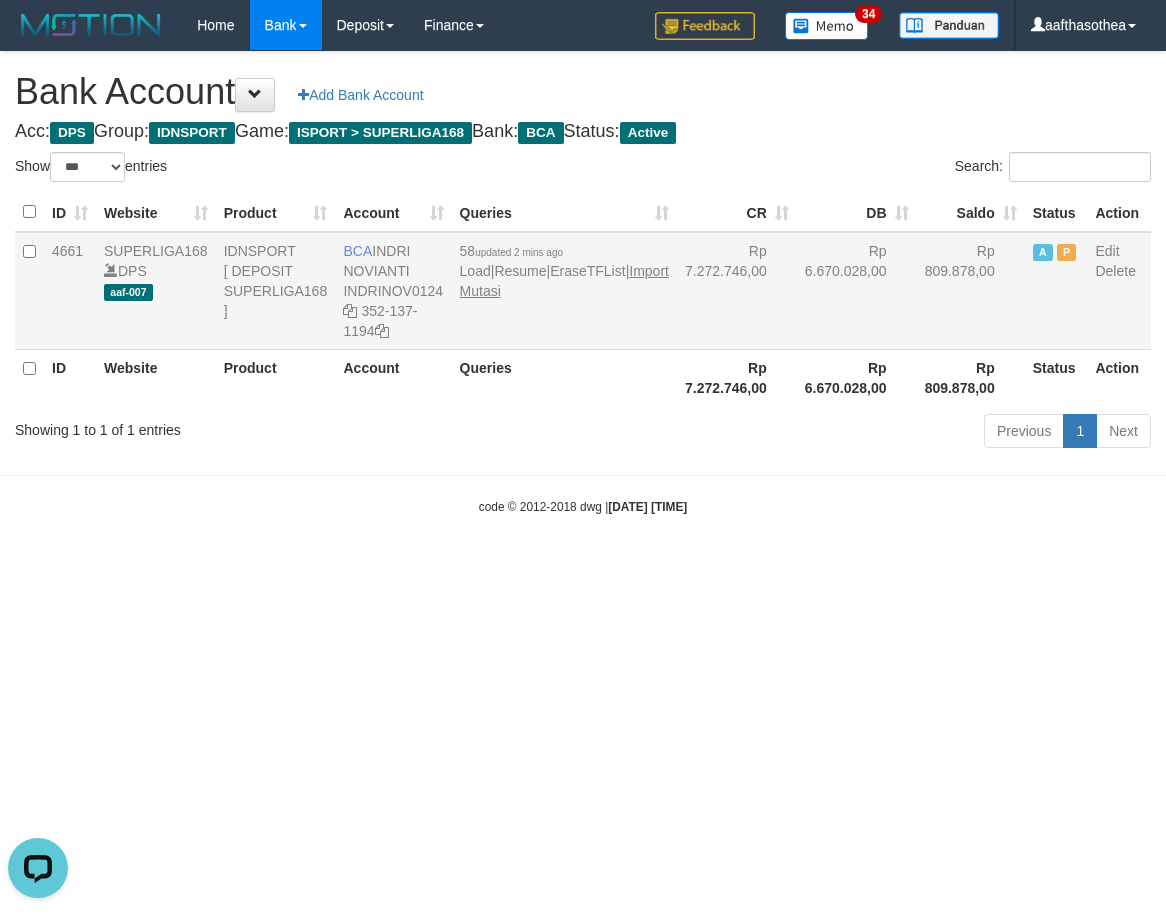 scroll, scrollTop: 0, scrollLeft: 0, axis: both 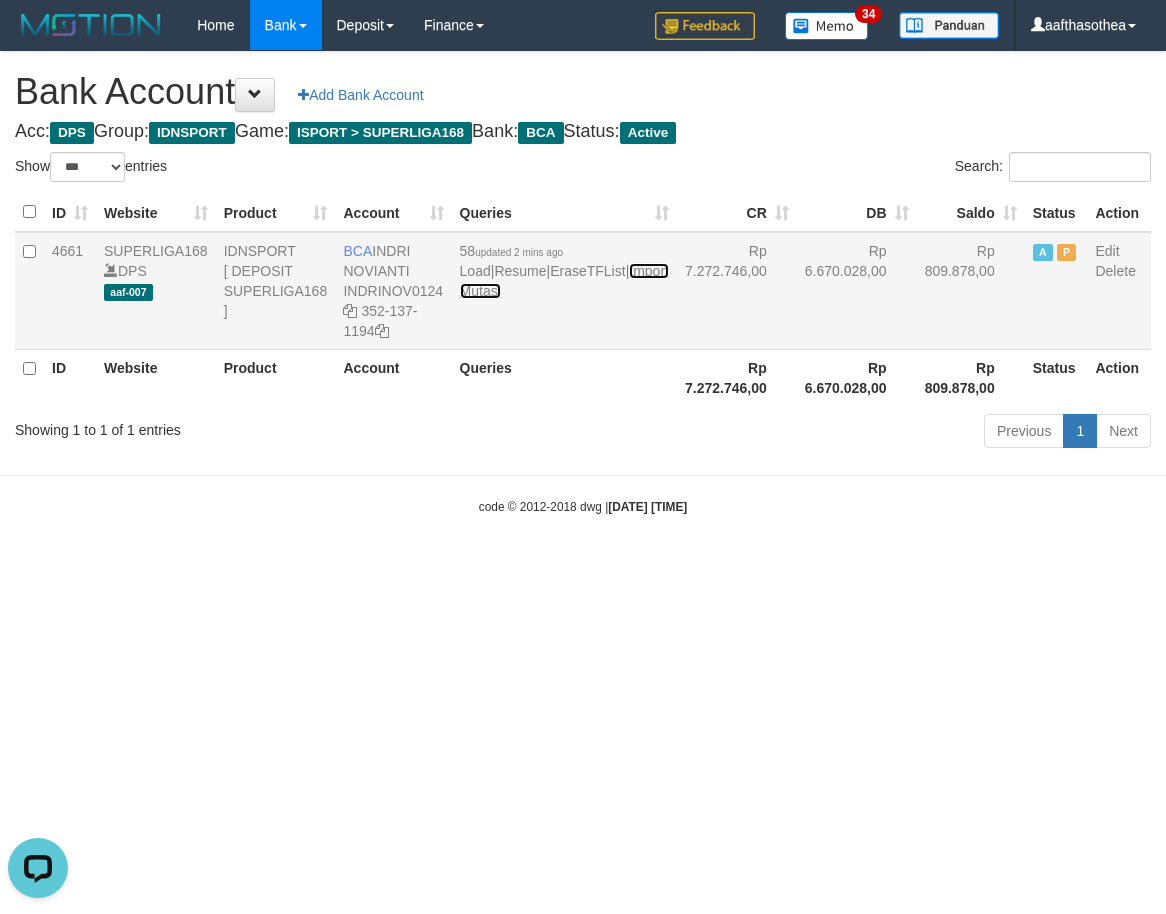 click on "Import Mutasi" at bounding box center [564, 281] 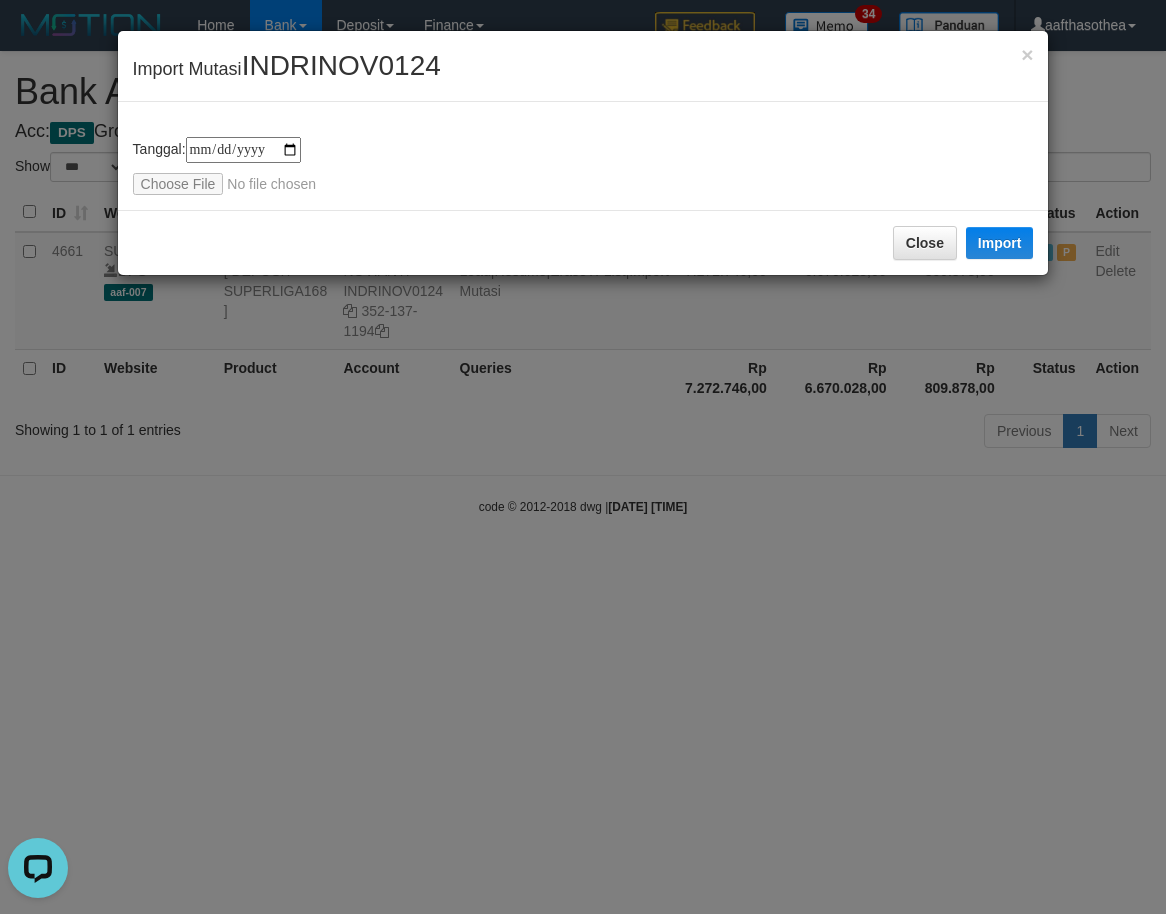 type on "**********" 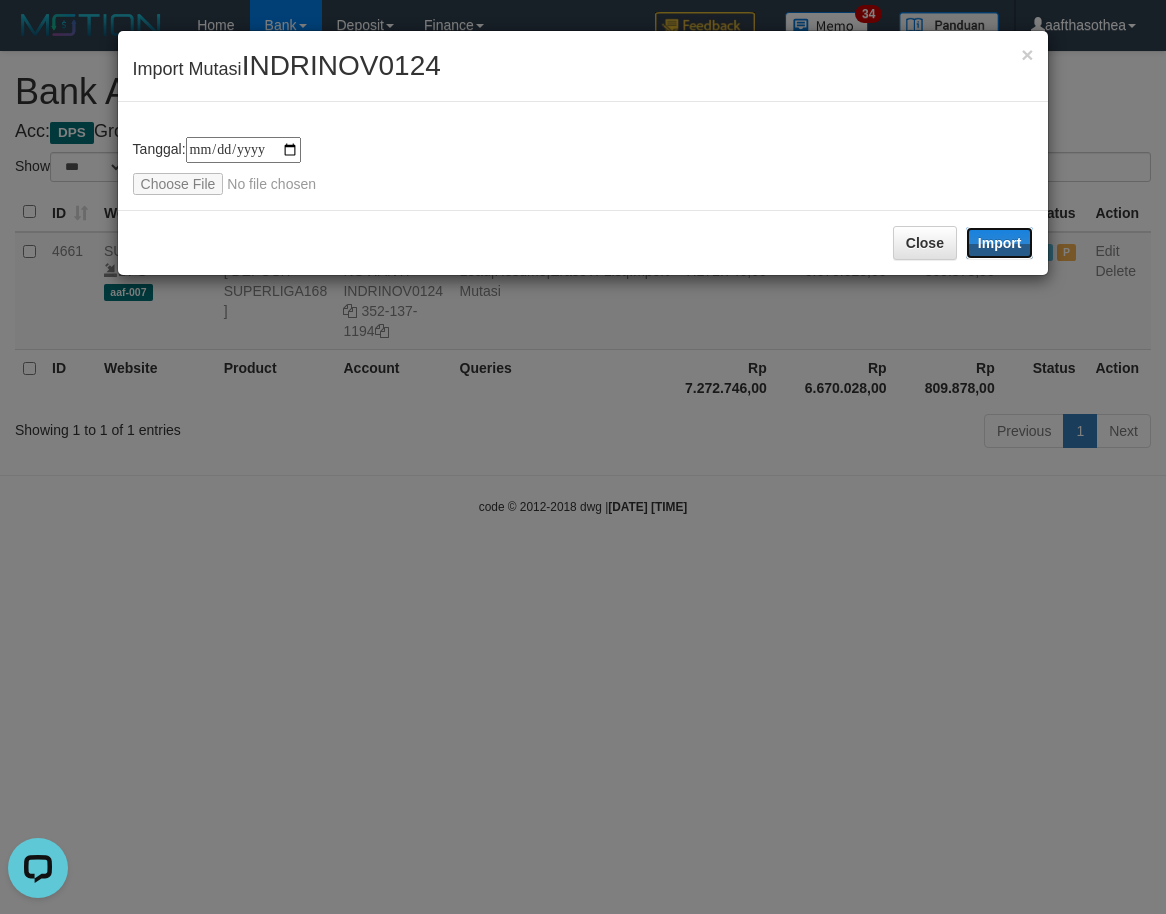 drag, startPoint x: 997, startPoint y: 243, endPoint x: 636, endPoint y: 480, distance: 431.84488 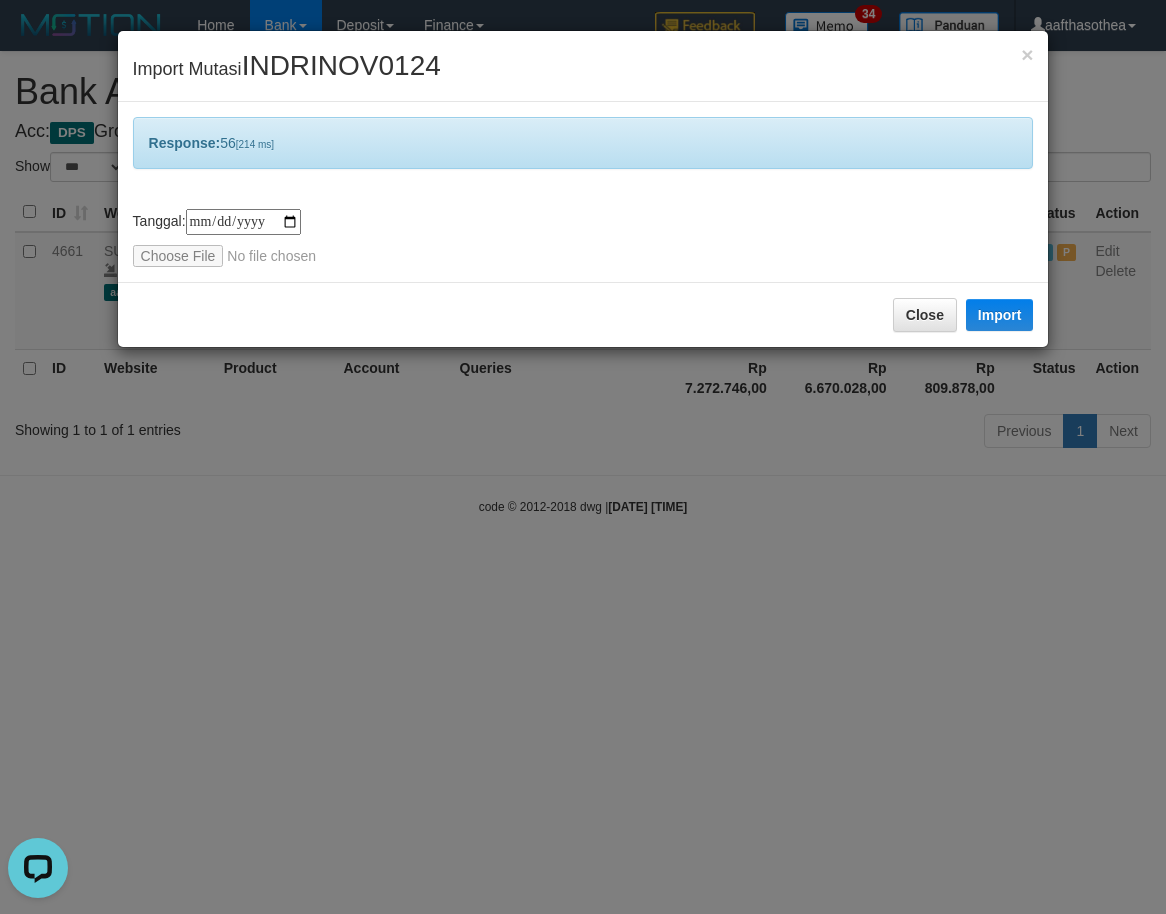 click on "**********" at bounding box center (583, 457) 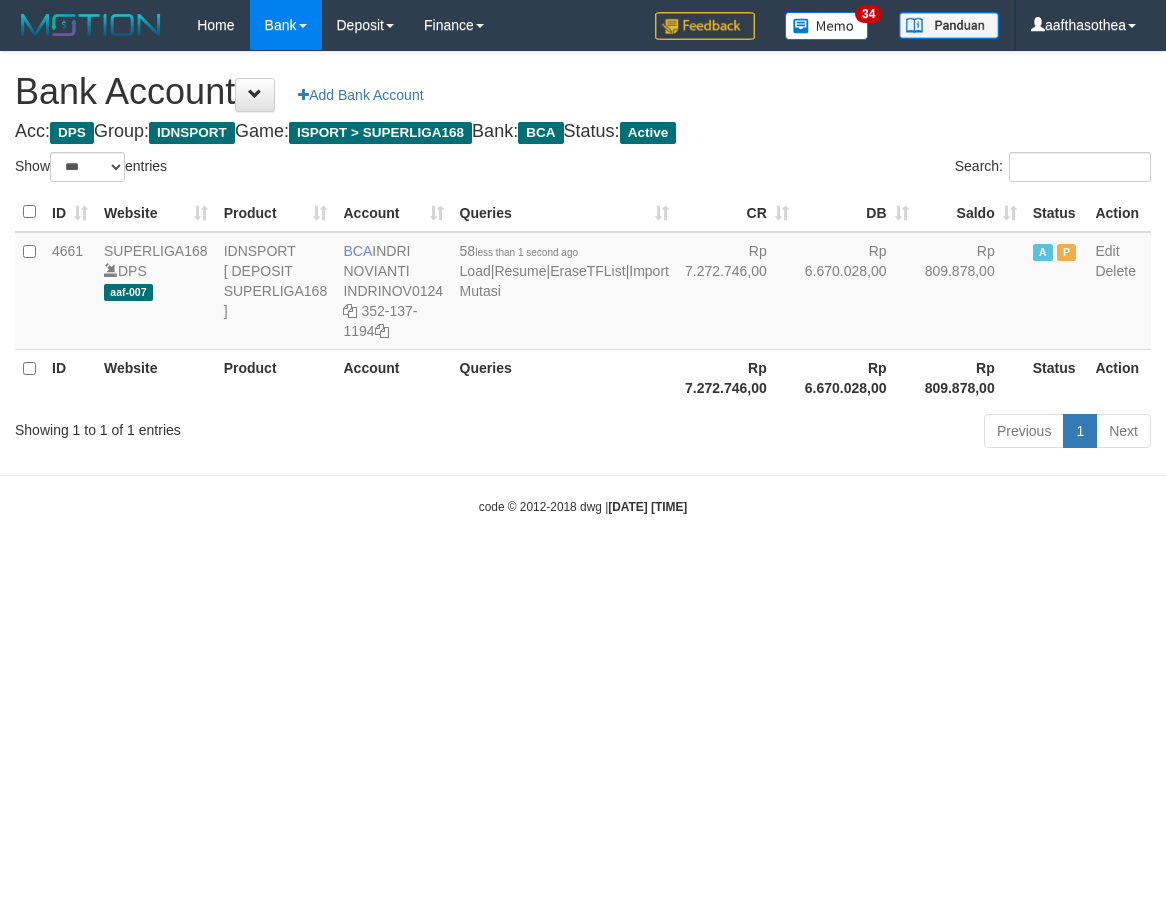 select on "***" 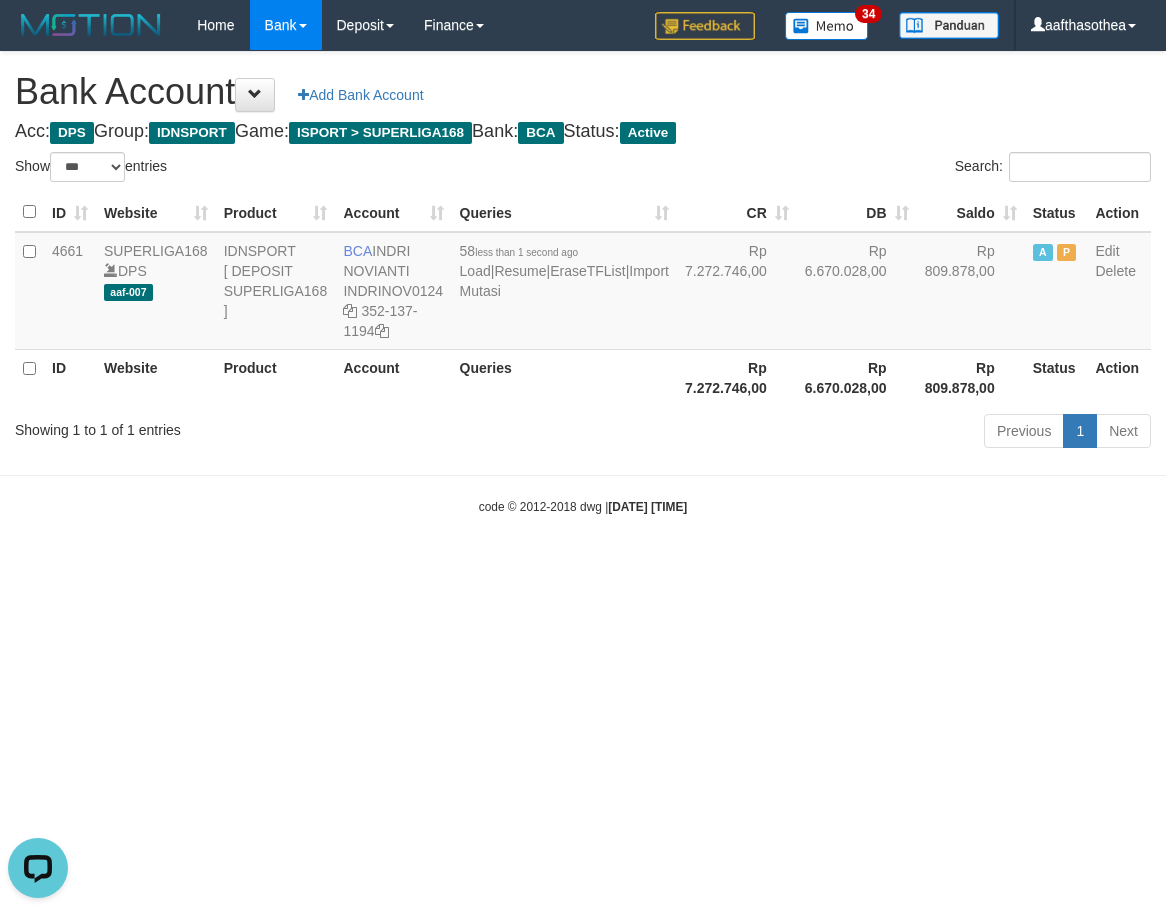 scroll, scrollTop: 0, scrollLeft: 0, axis: both 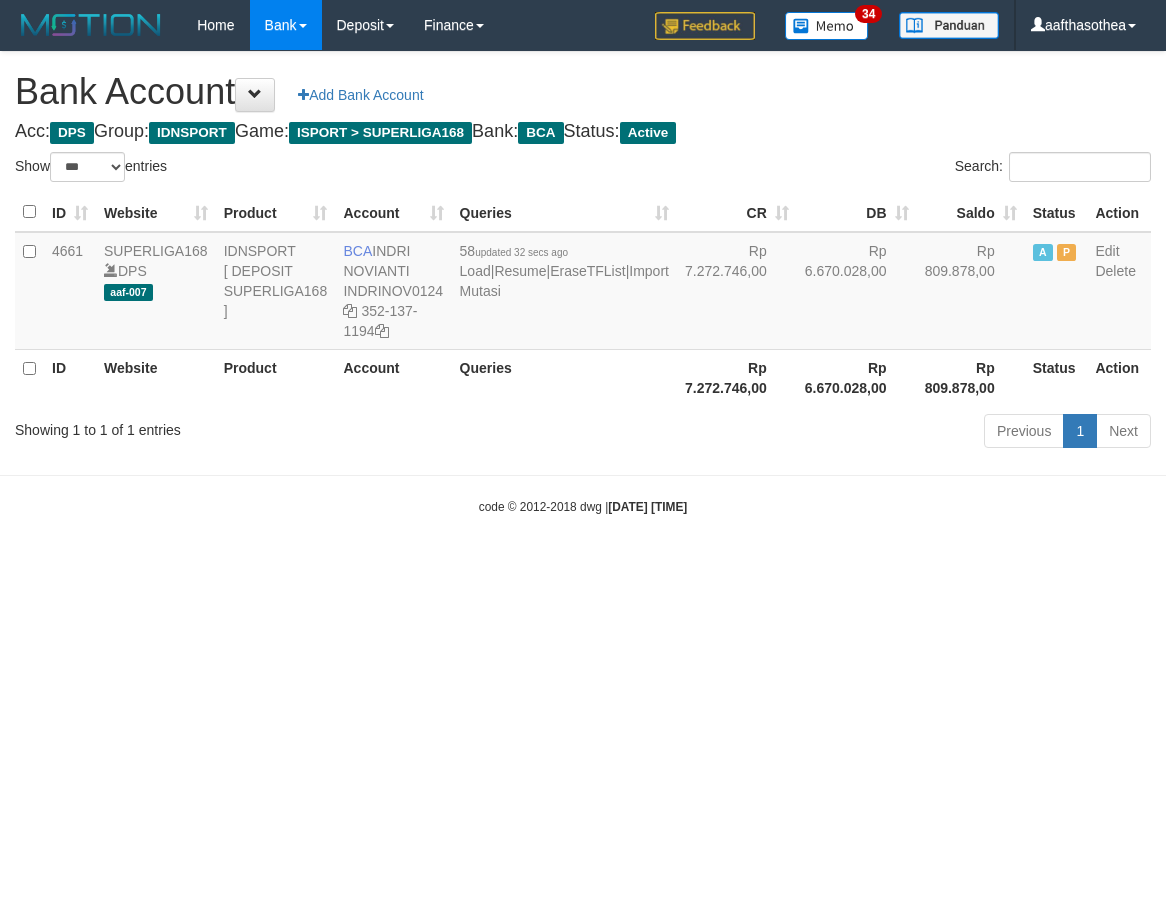 select on "***" 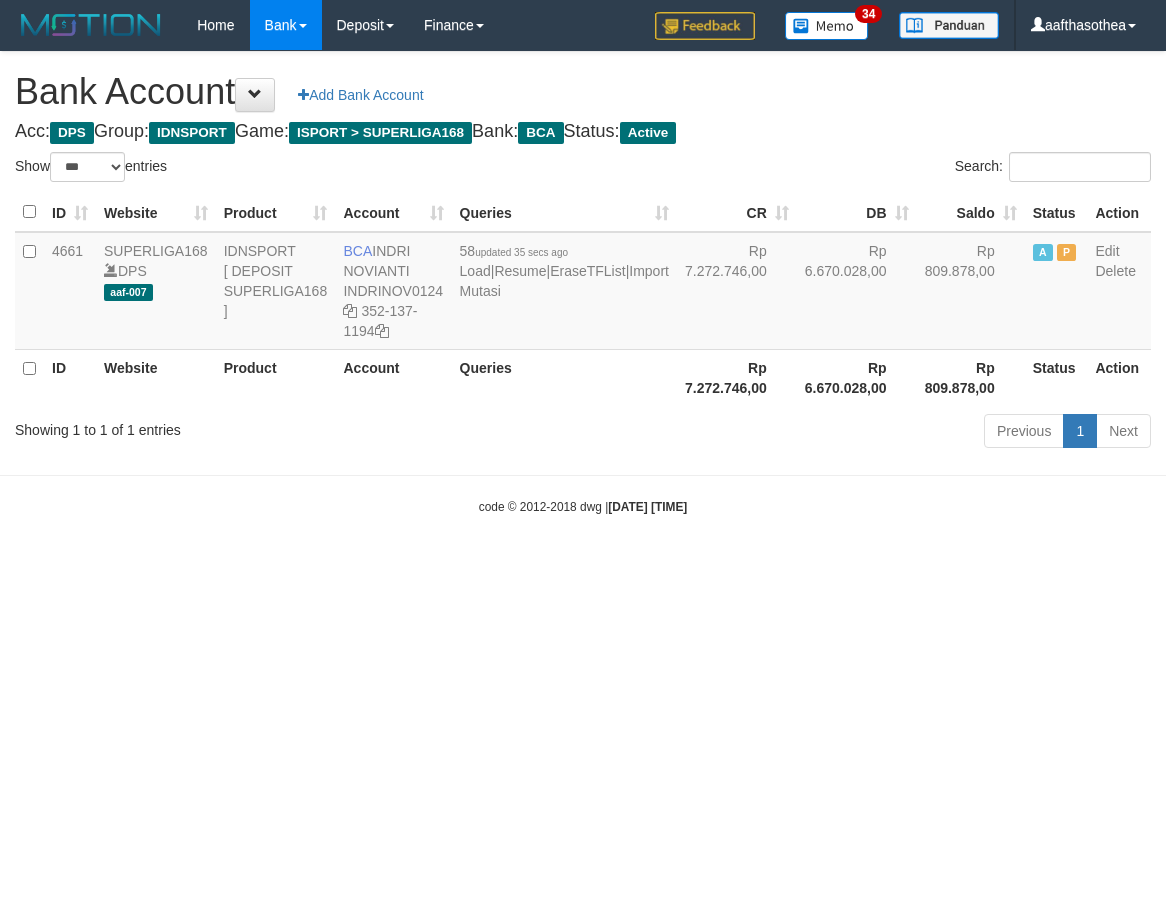 select on "***" 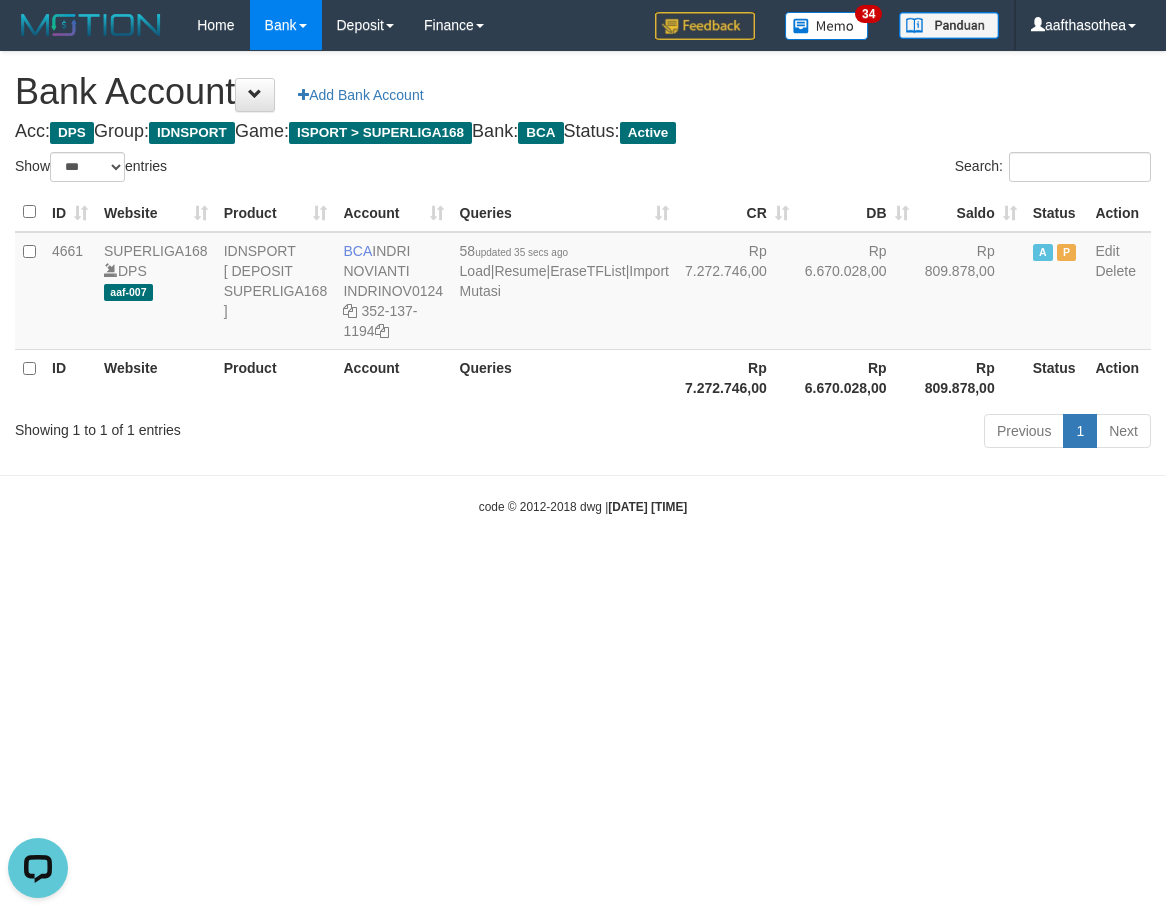 scroll, scrollTop: 0, scrollLeft: 0, axis: both 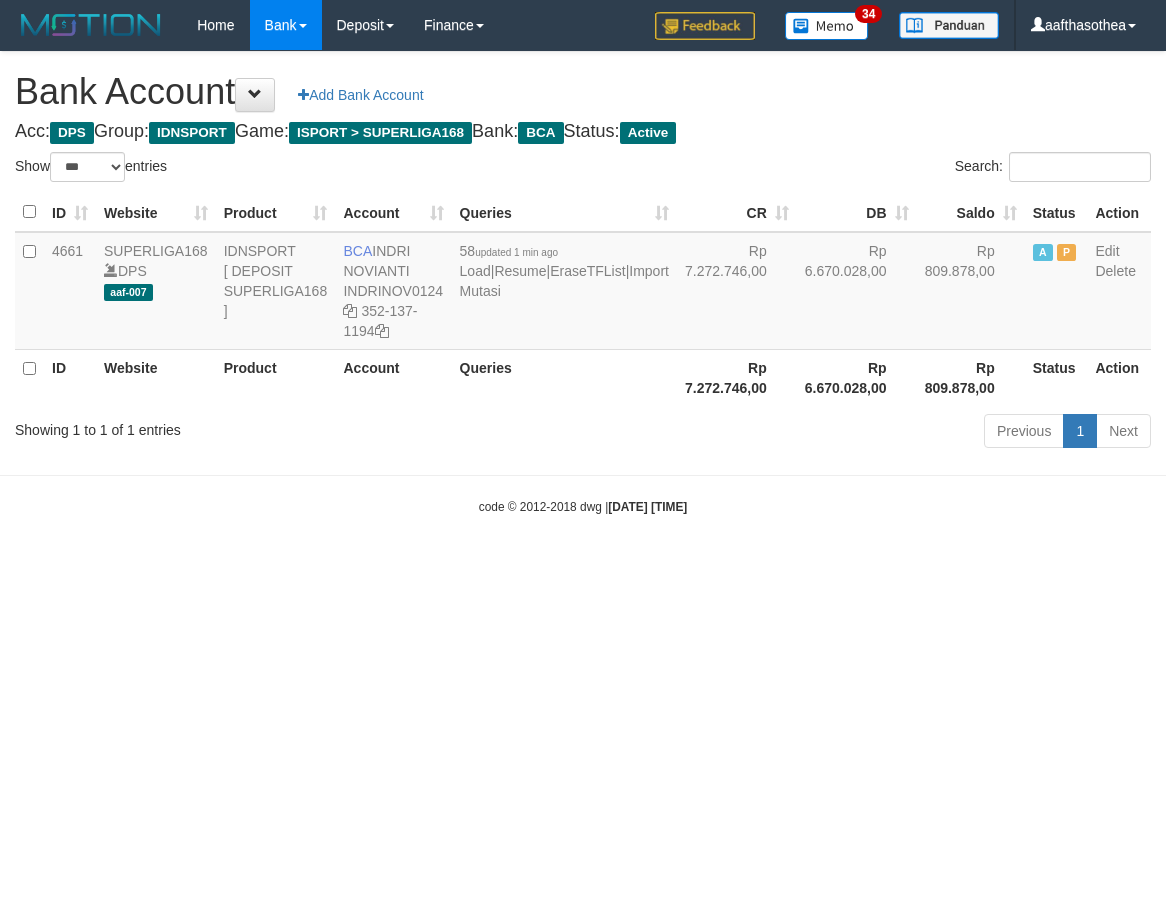 select on "***" 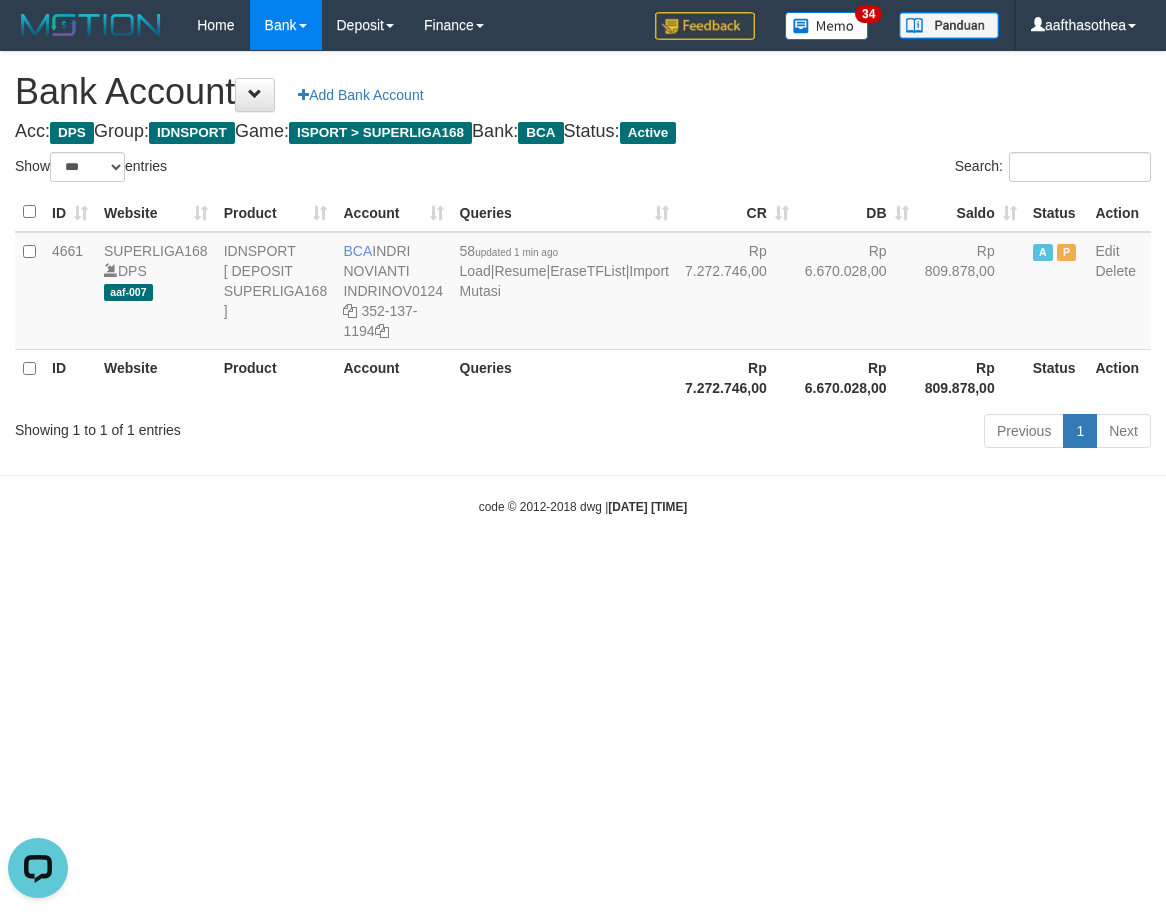 scroll, scrollTop: 0, scrollLeft: 0, axis: both 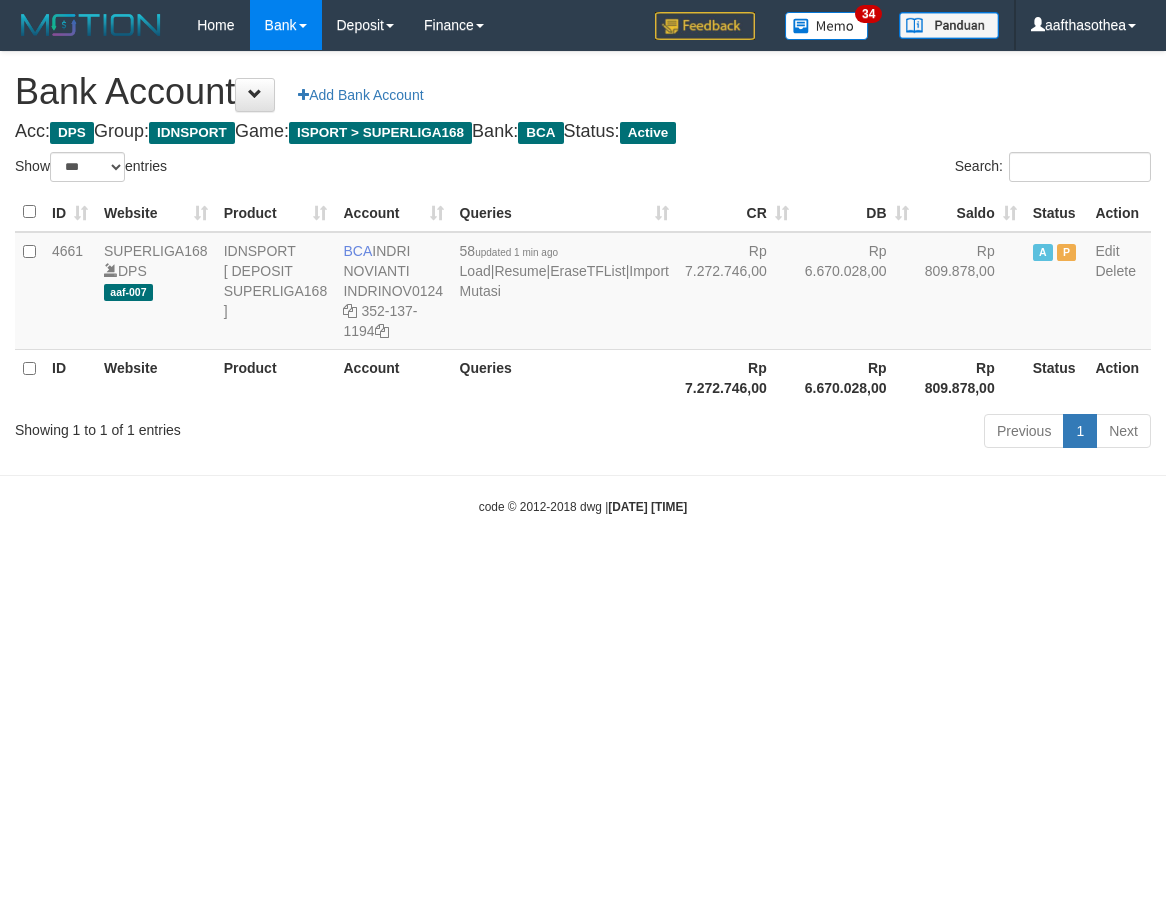 select on "***" 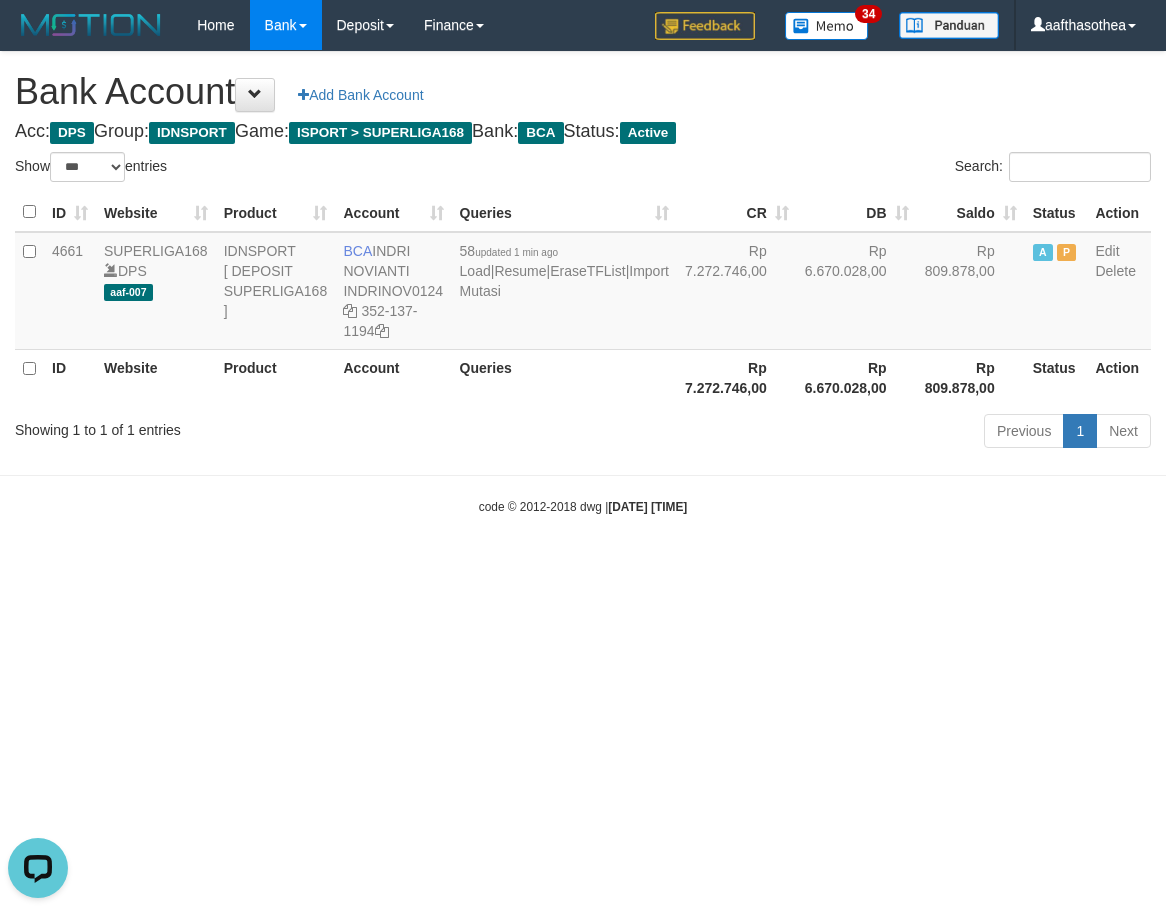 scroll, scrollTop: 0, scrollLeft: 0, axis: both 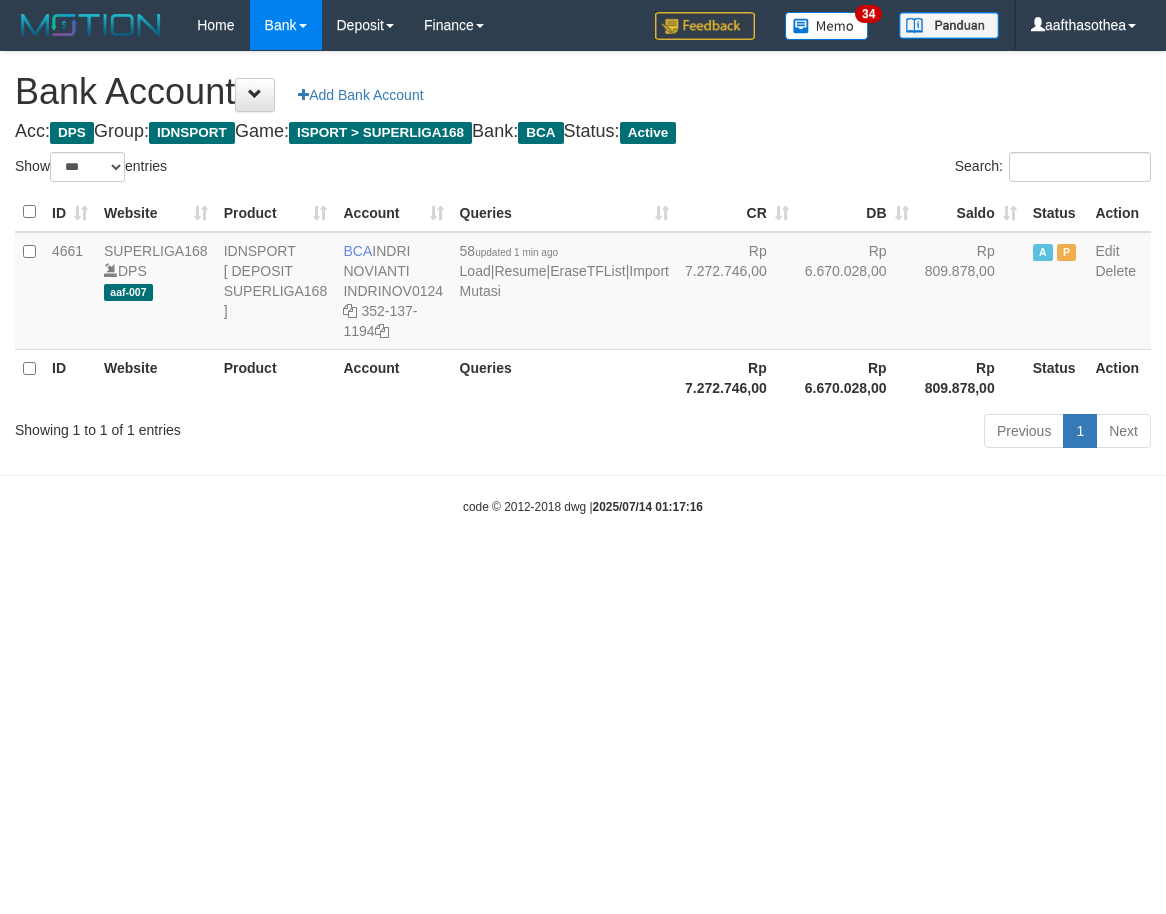 select on "***" 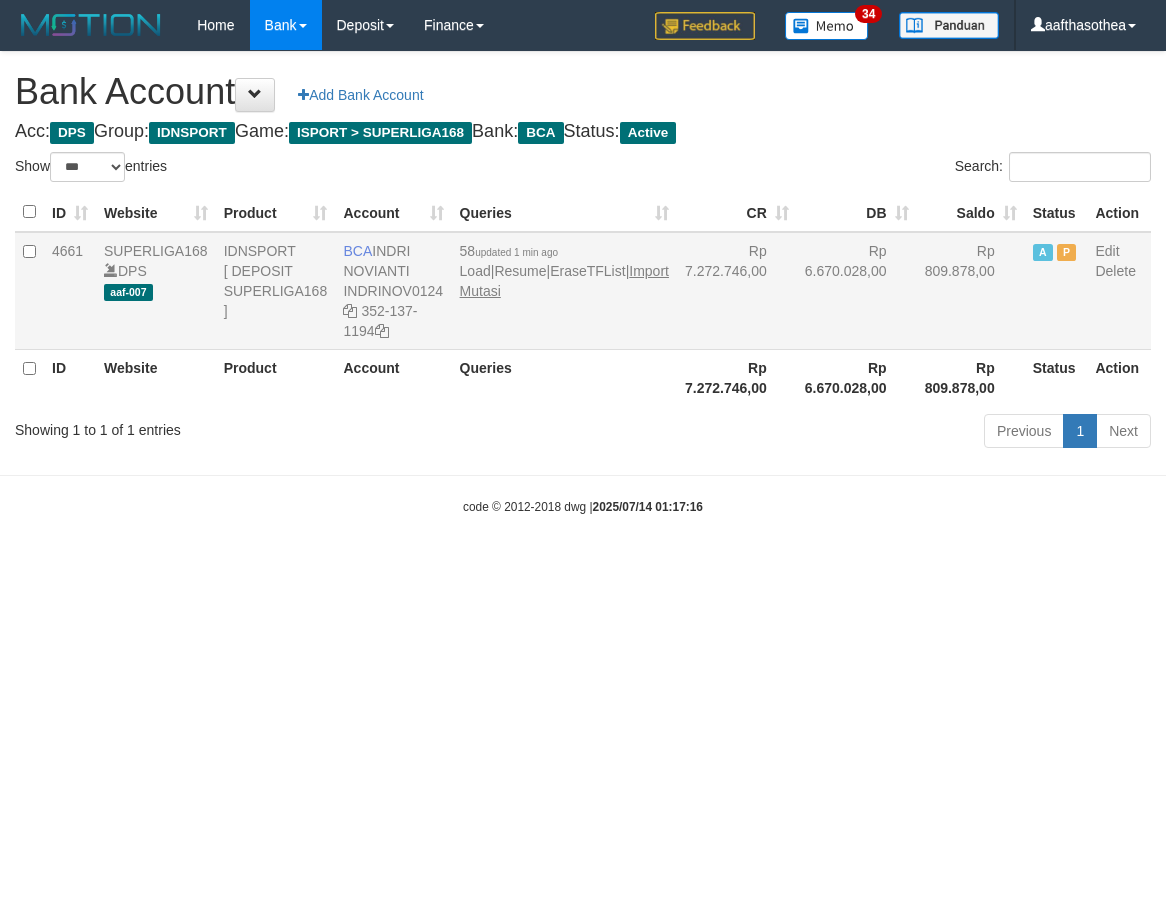scroll, scrollTop: 0, scrollLeft: 0, axis: both 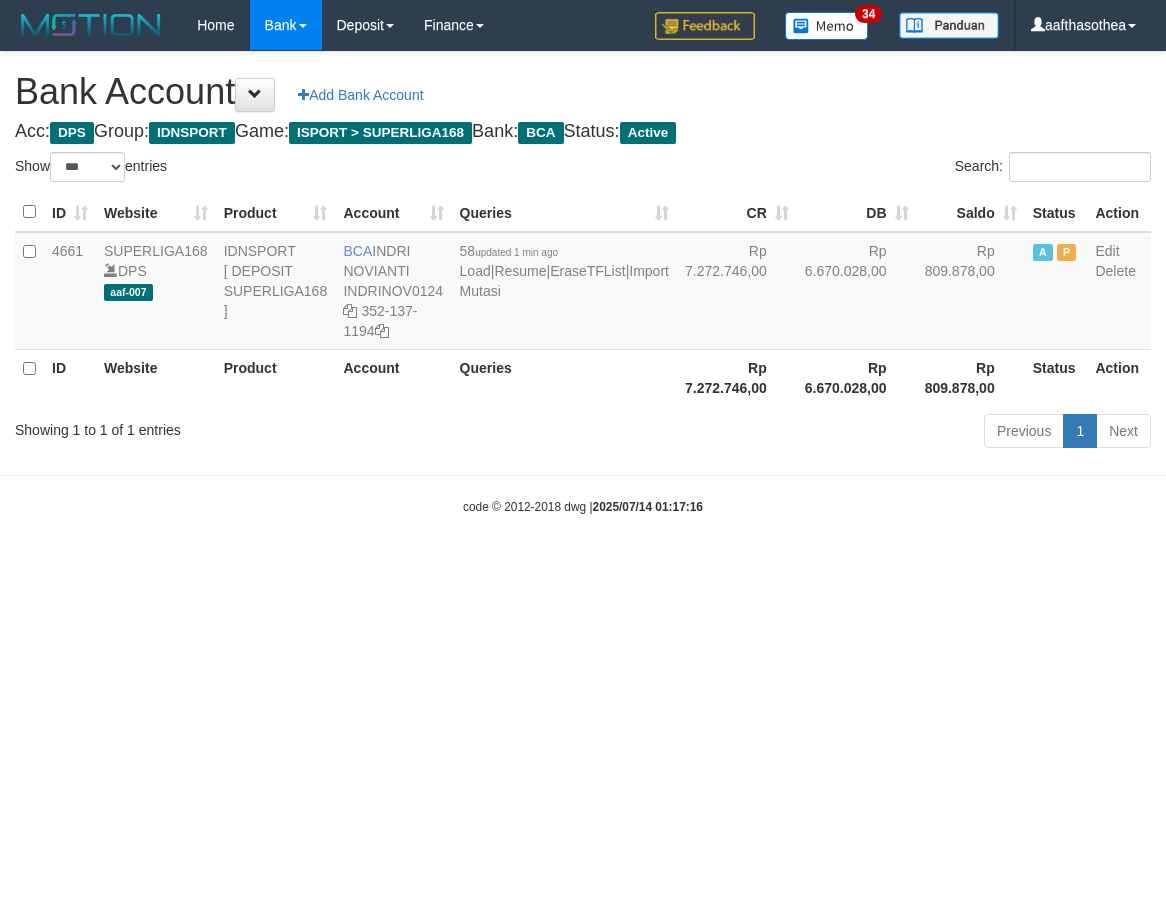 drag, startPoint x: 715, startPoint y: 622, endPoint x: 1164, endPoint y: 333, distance: 533.96814 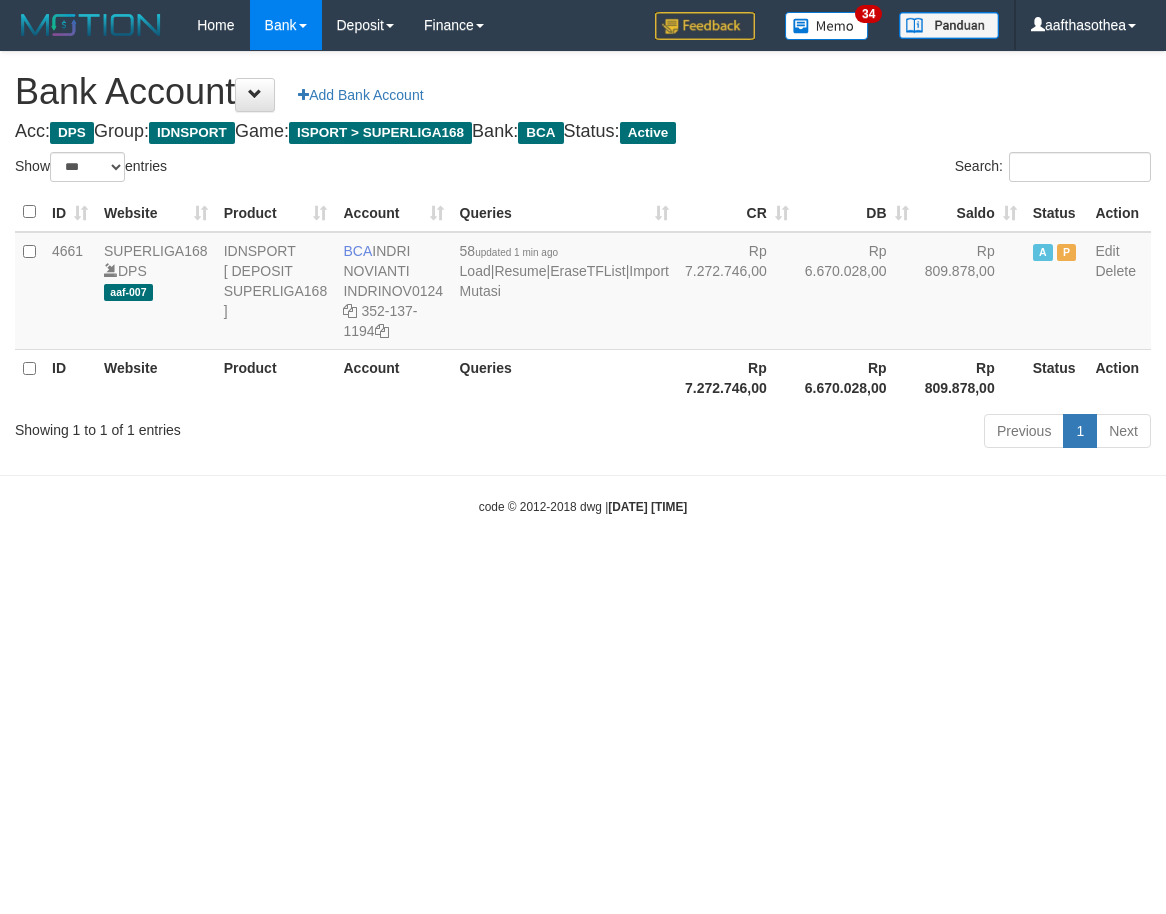 select on "***" 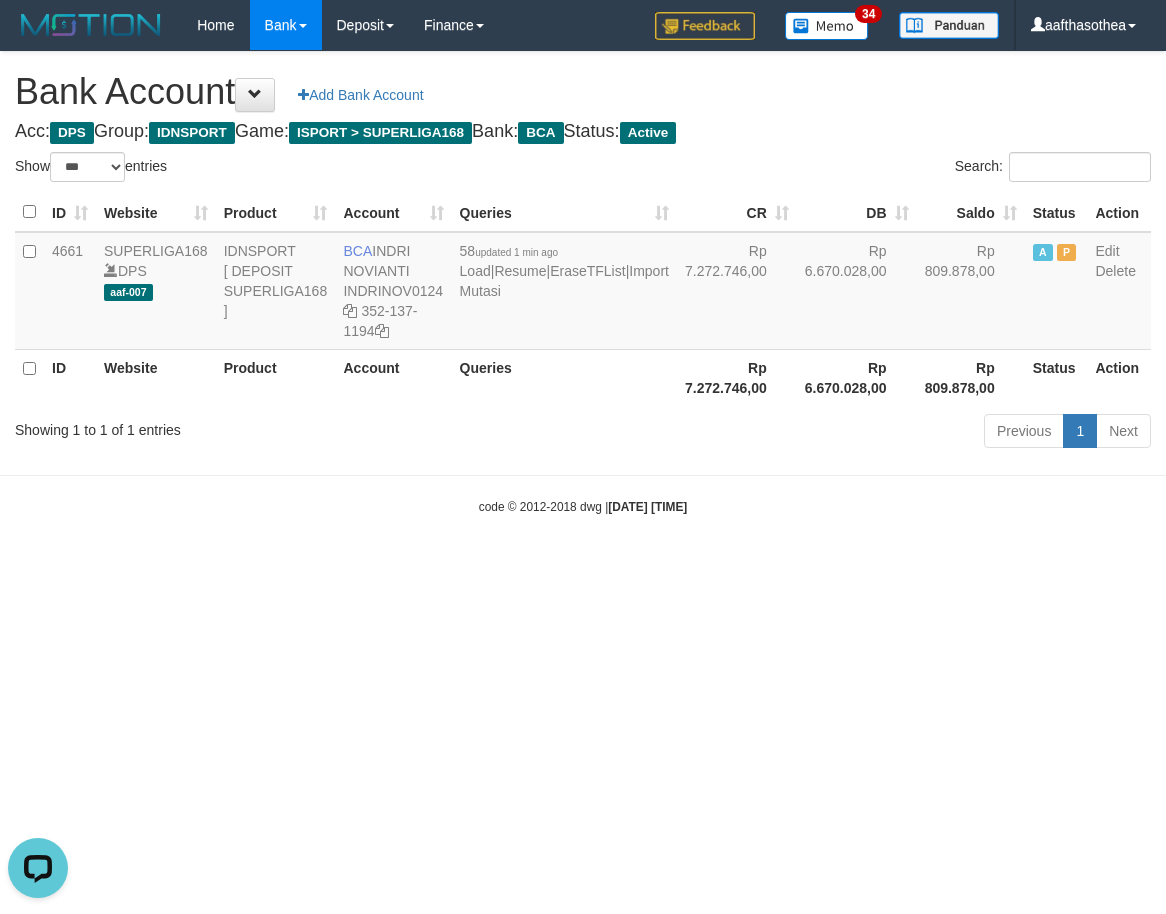 scroll, scrollTop: 0, scrollLeft: 0, axis: both 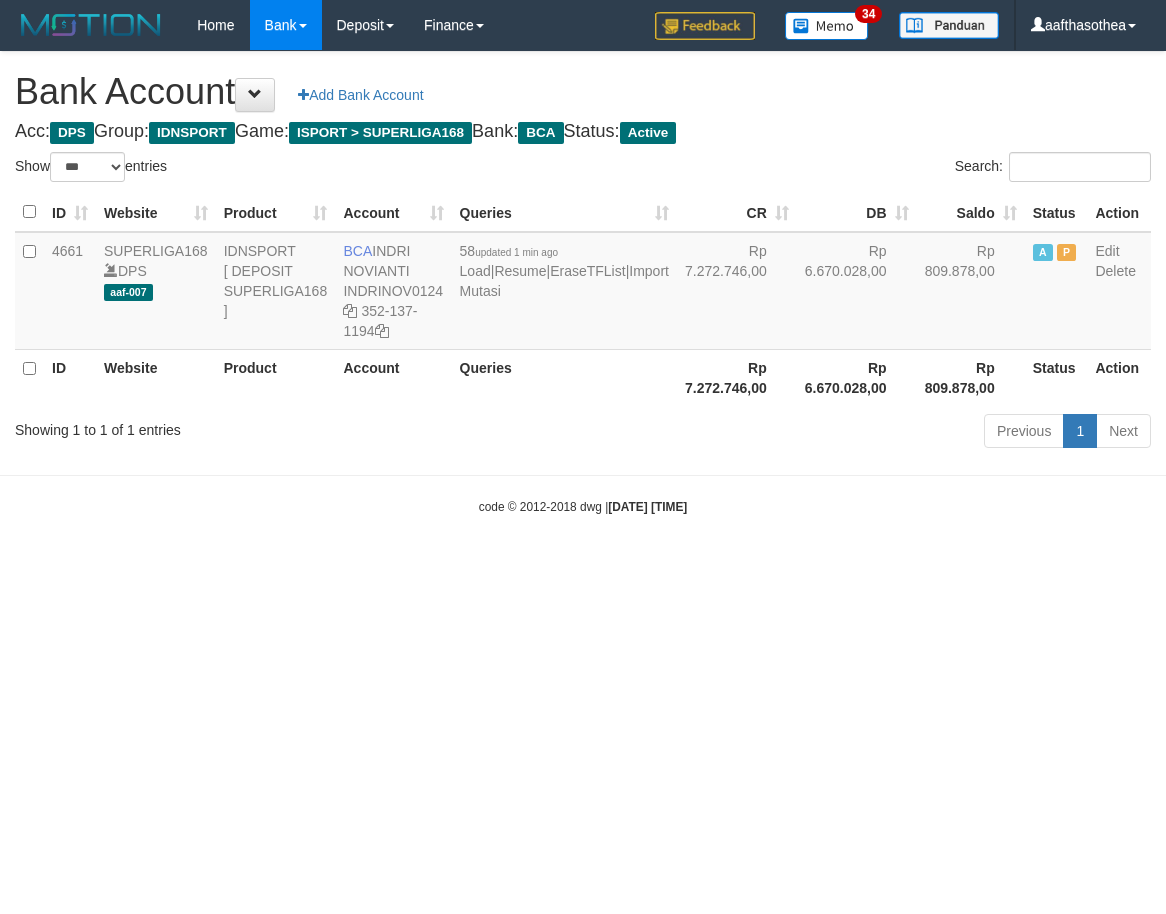 select on "***" 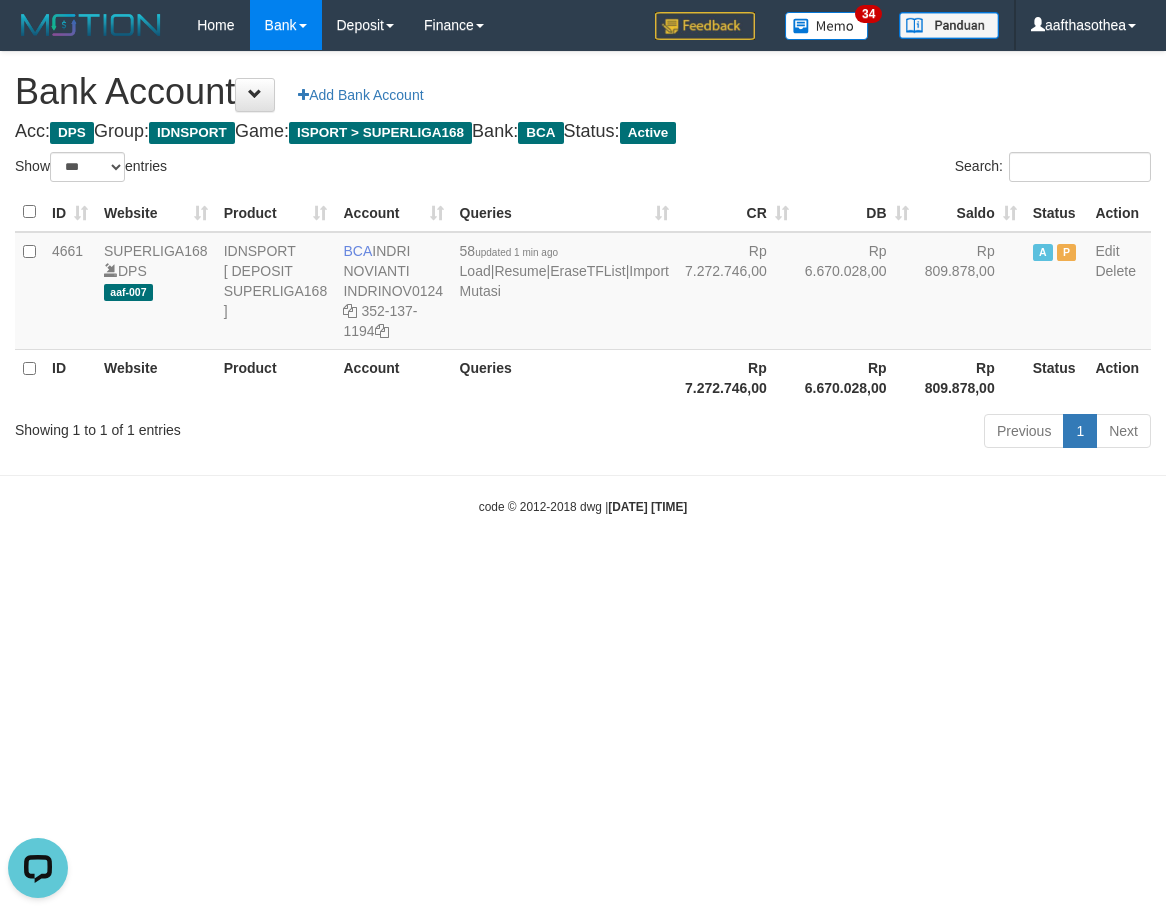 scroll, scrollTop: 0, scrollLeft: 0, axis: both 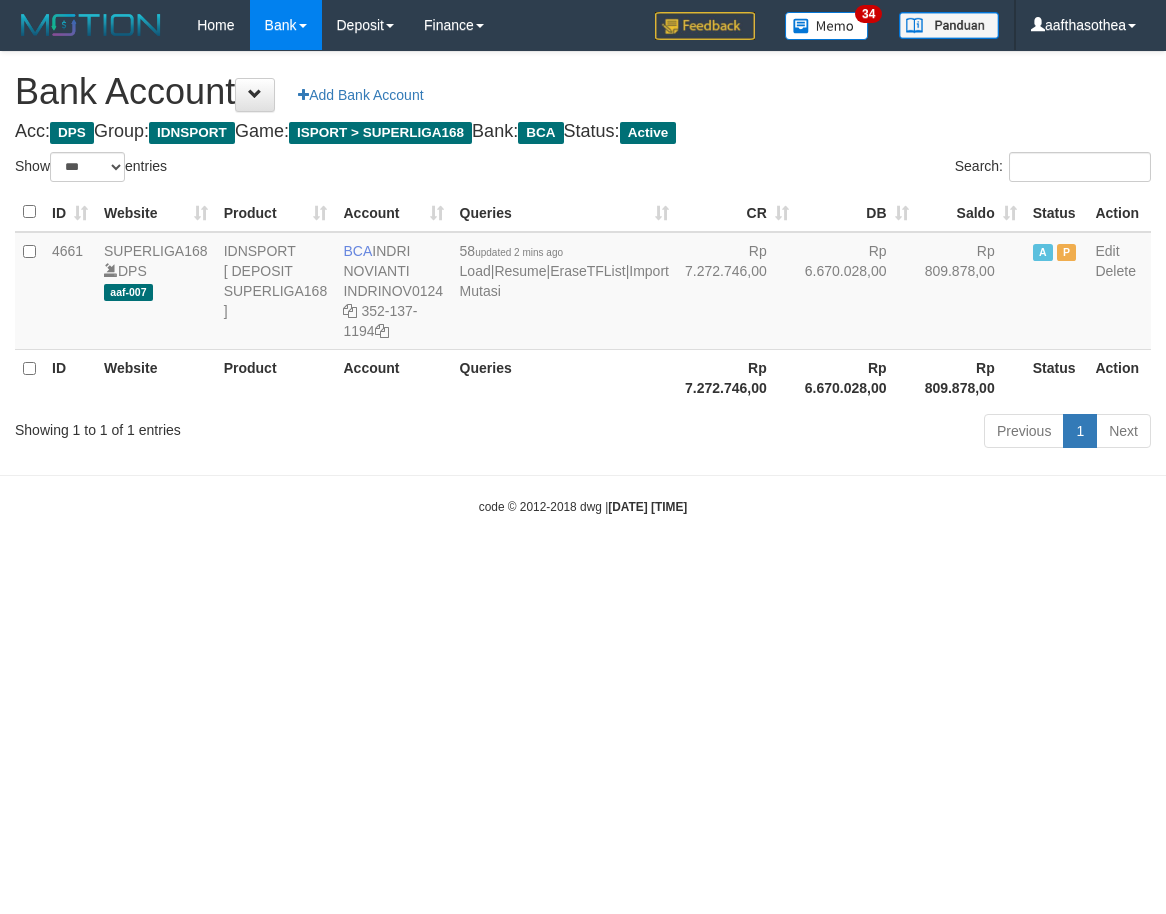 select on "***" 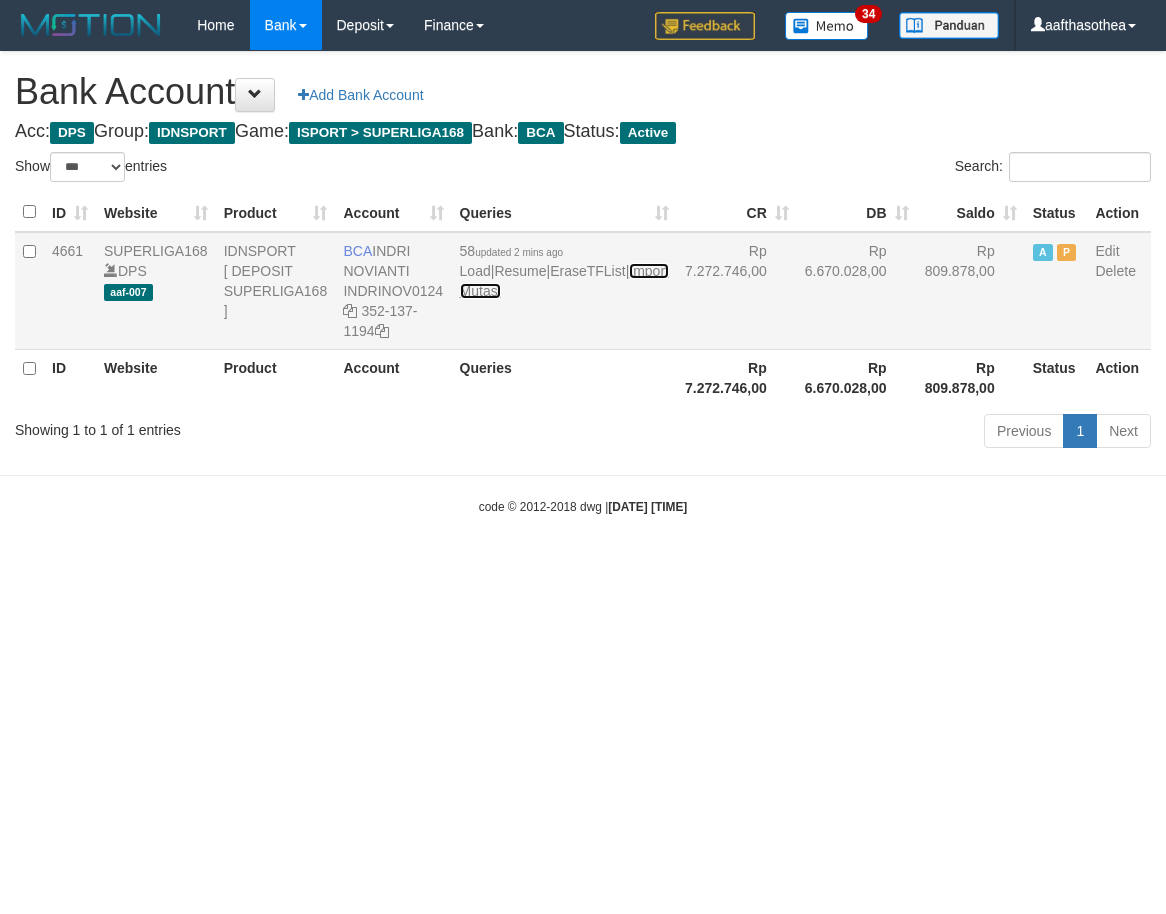 click on "Import Mutasi" at bounding box center (564, 281) 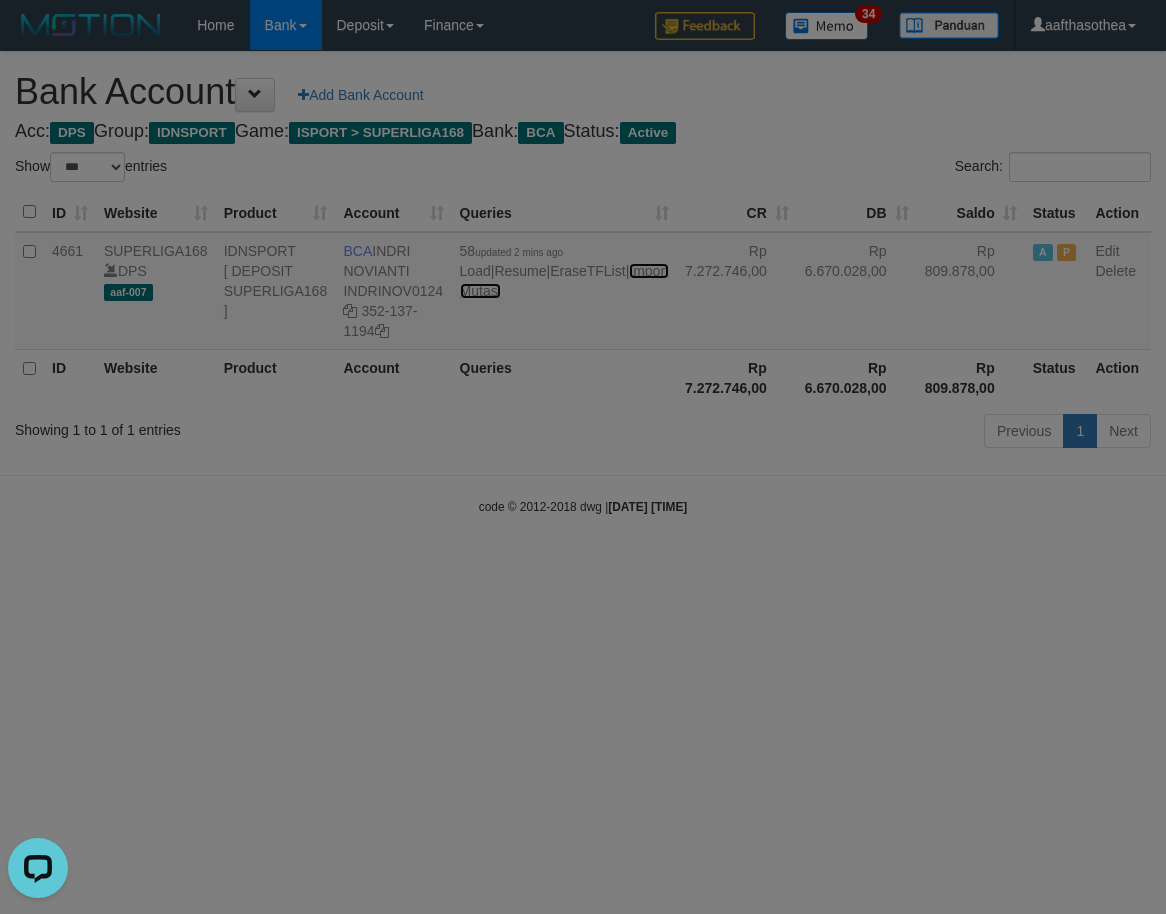scroll, scrollTop: 0, scrollLeft: 0, axis: both 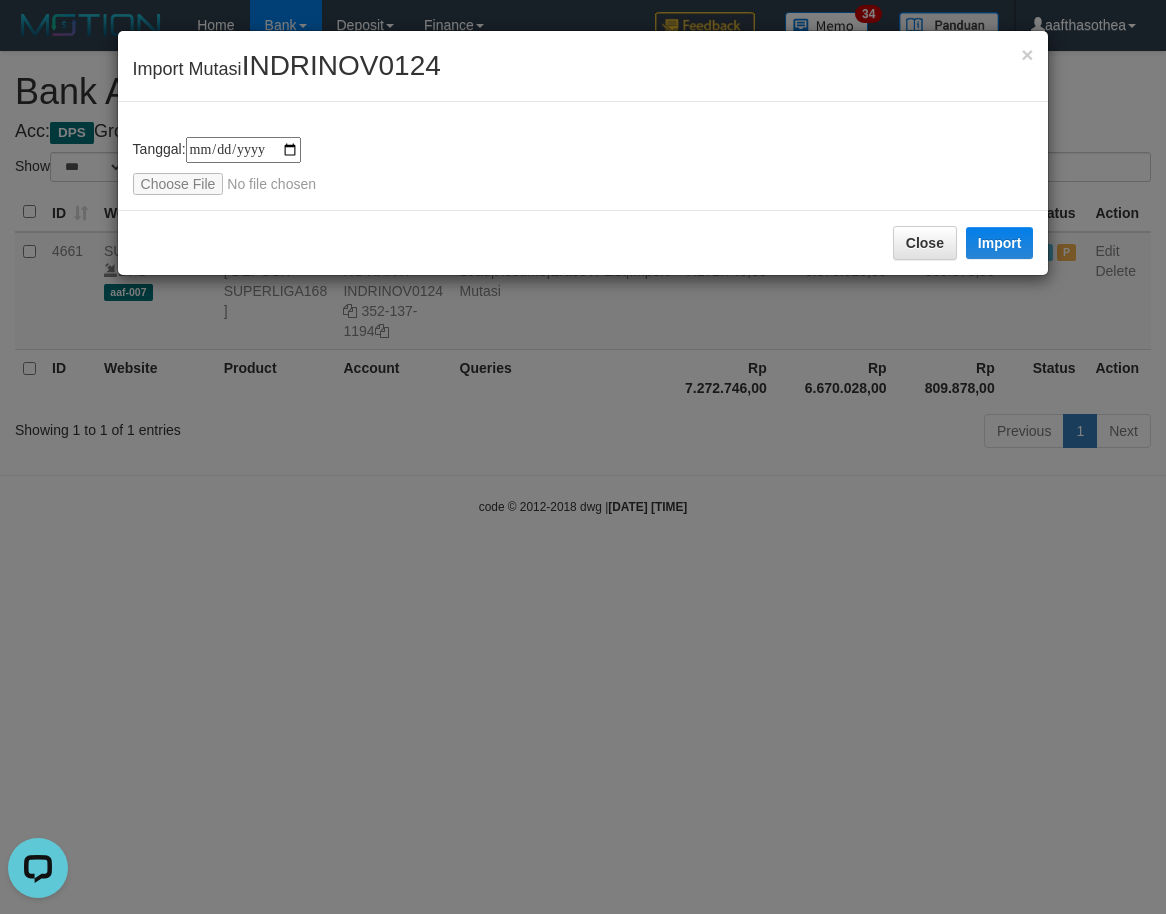 type on "**********" 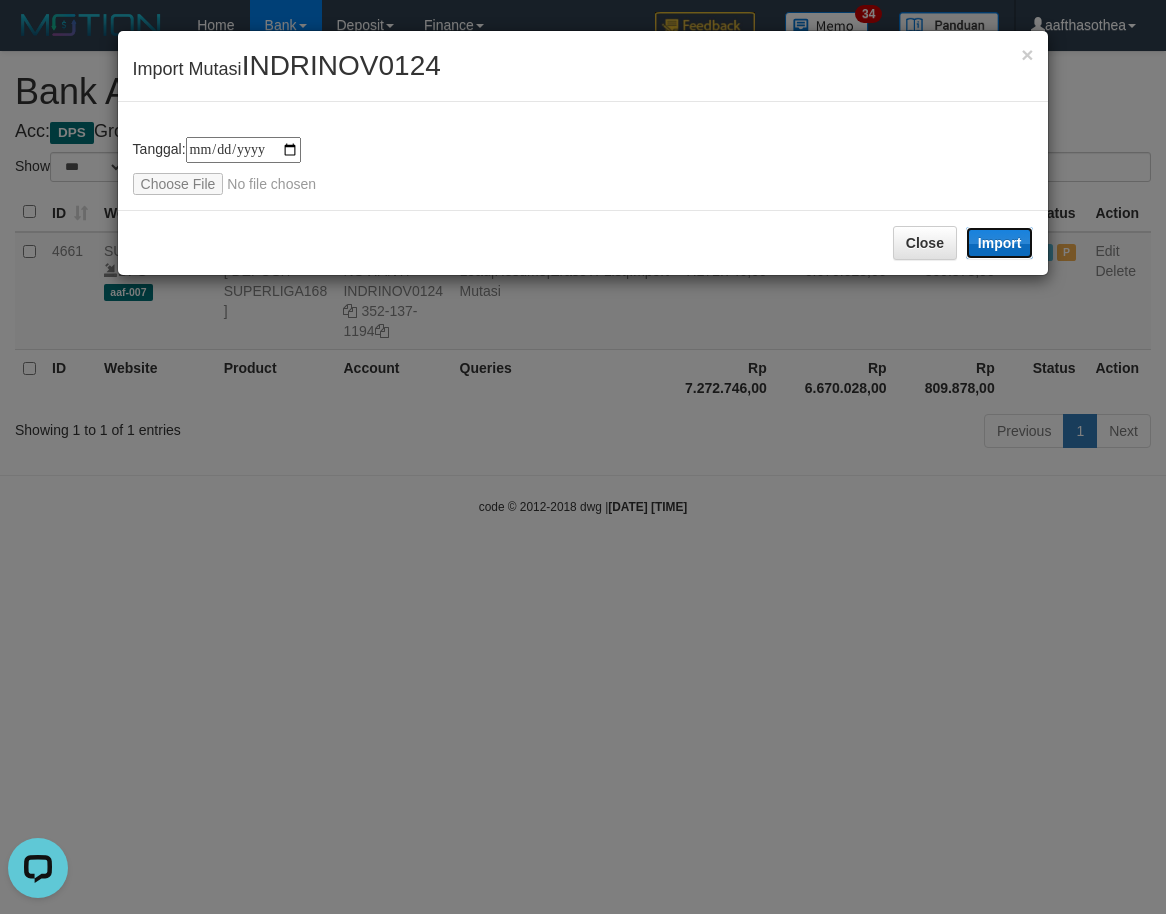 click on "Import" at bounding box center (1000, 243) 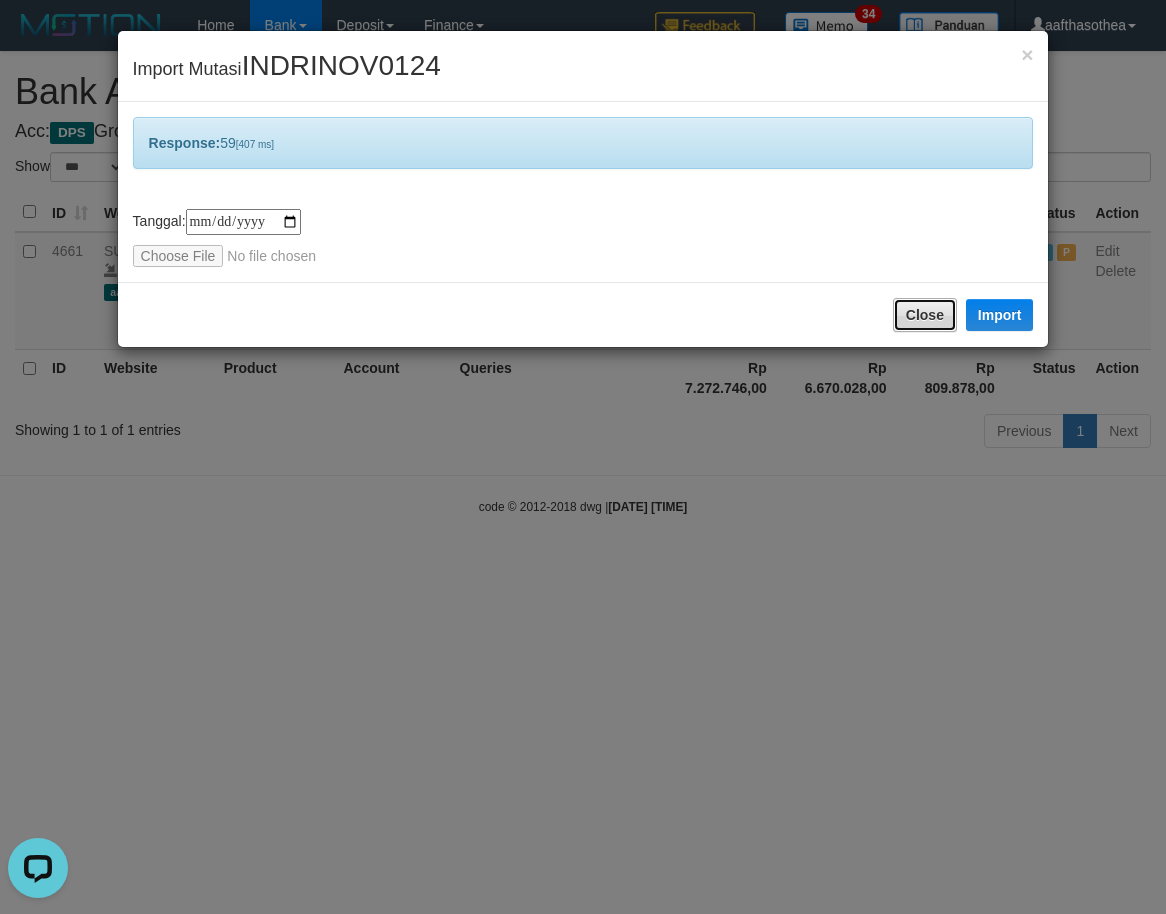 drag, startPoint x: 906, startPoint y: 312, endPoint x: 668, endPoint y: 743, distance: 492.34644 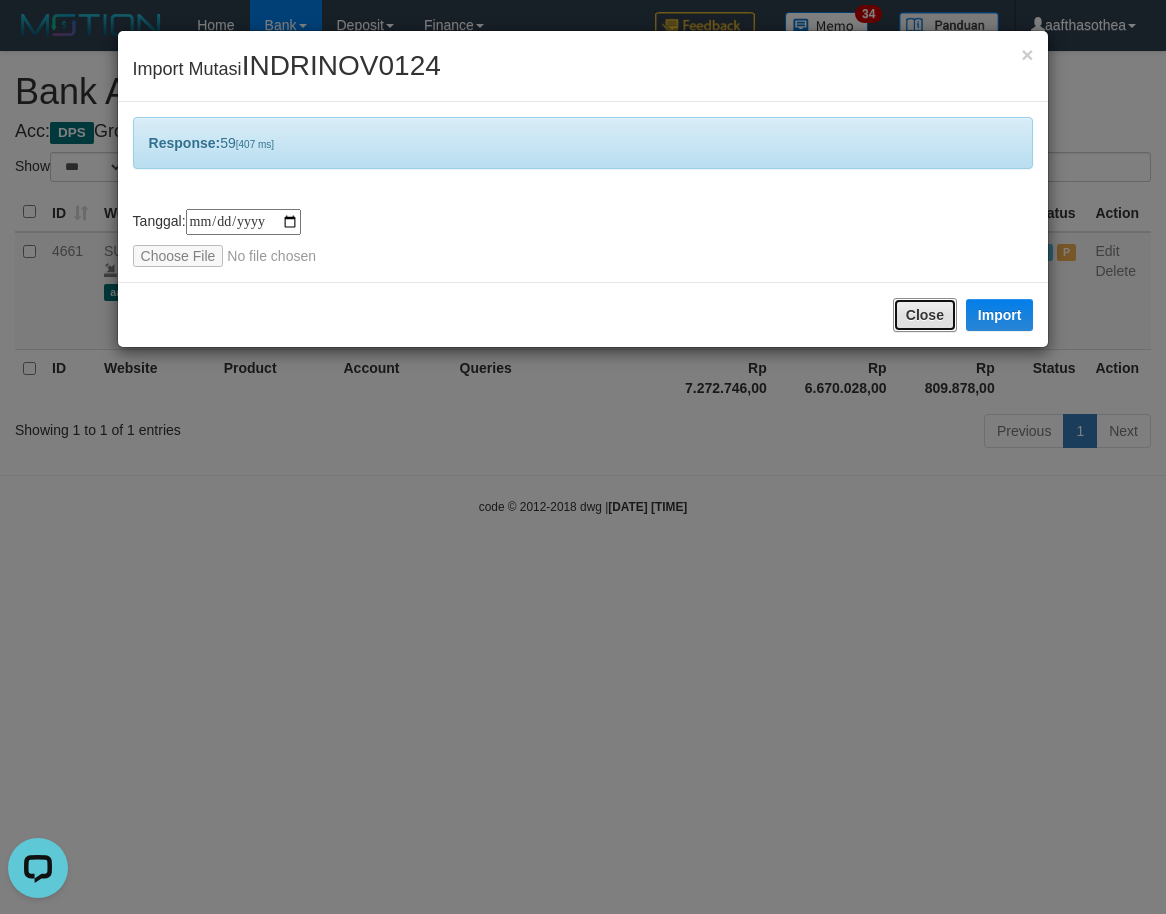 click on "Close" at bounding box center (925, 315) 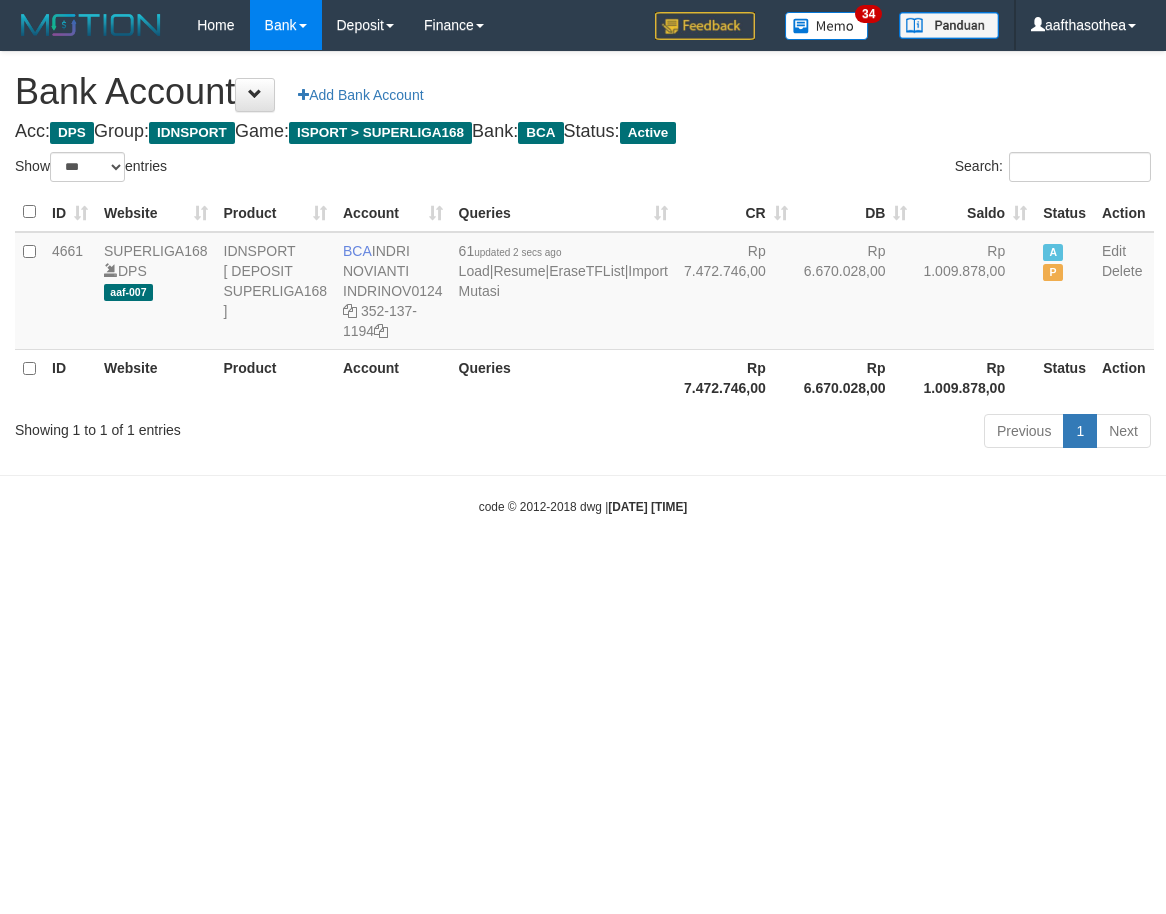 select on "***" 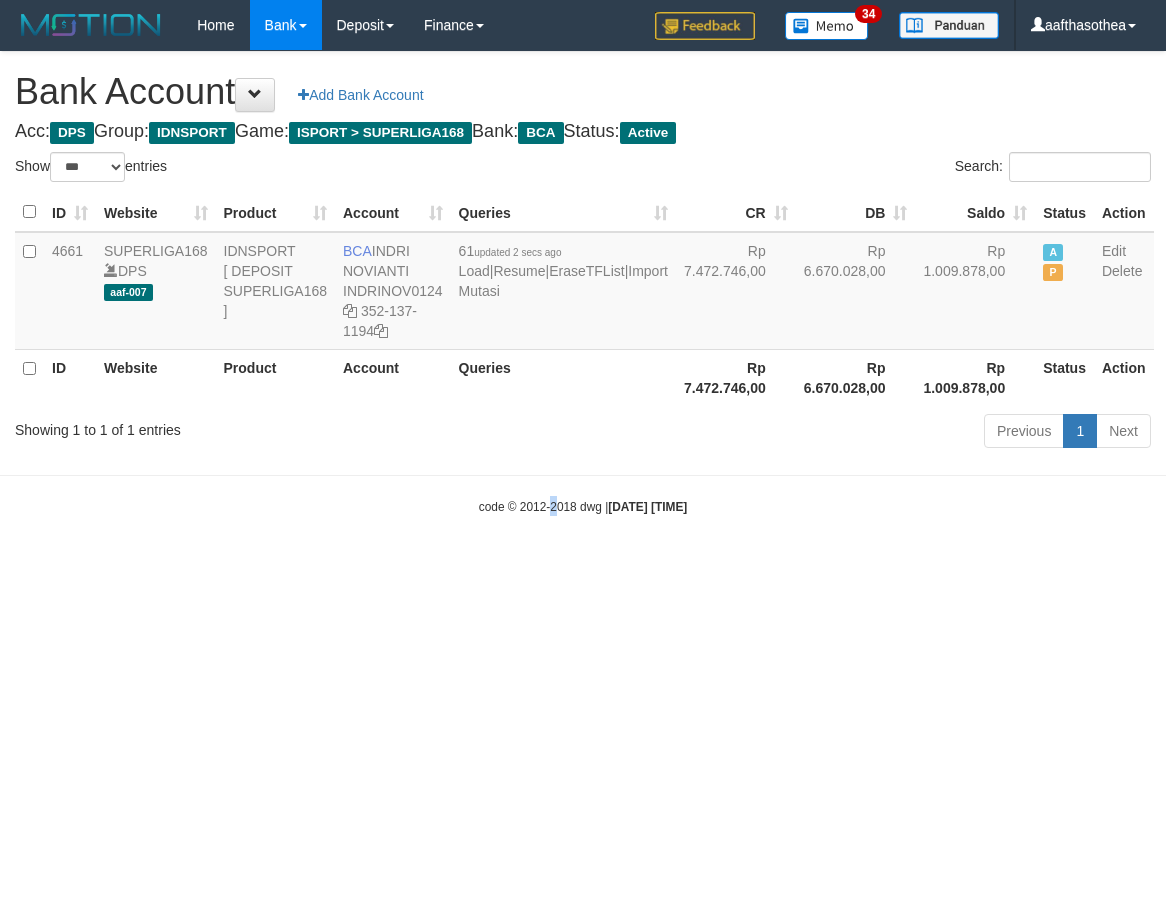 click on "Toggle navigation
Home
Bank
Account List
Load
By Website
Group
[ISPORT]													SUPERLIGA168
By Load Group (DPS)" at bounding box center [583, 283] 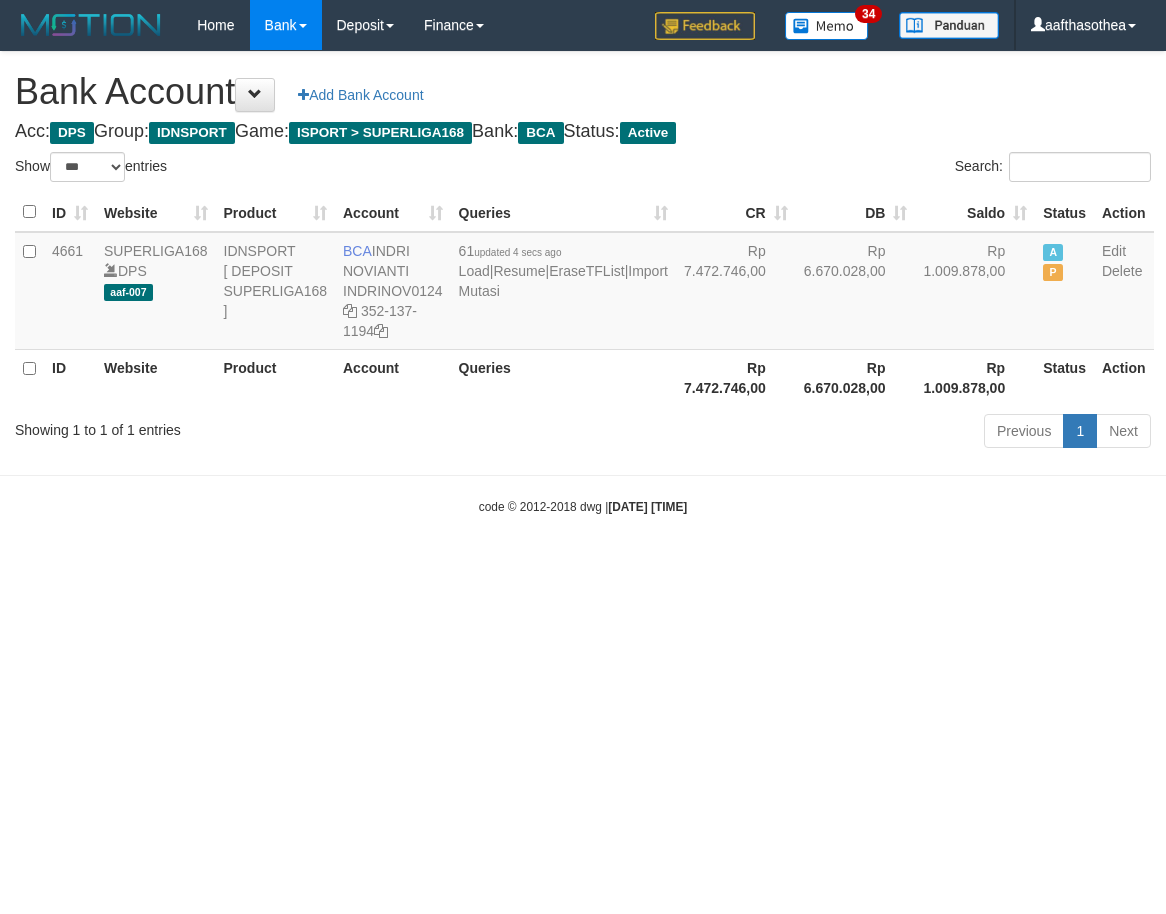 select on "***" 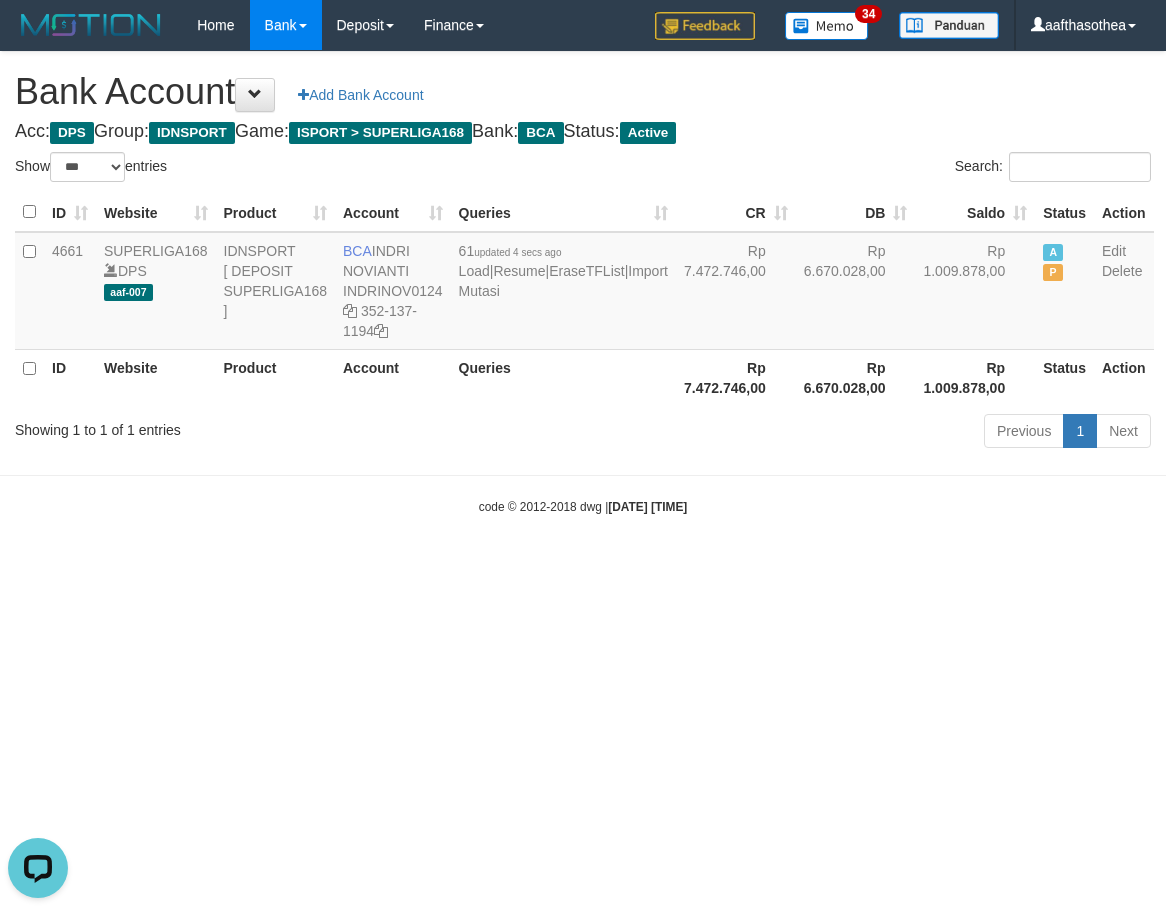 scroll, scrollTop: 0, scrollLeft: 0, axis: both 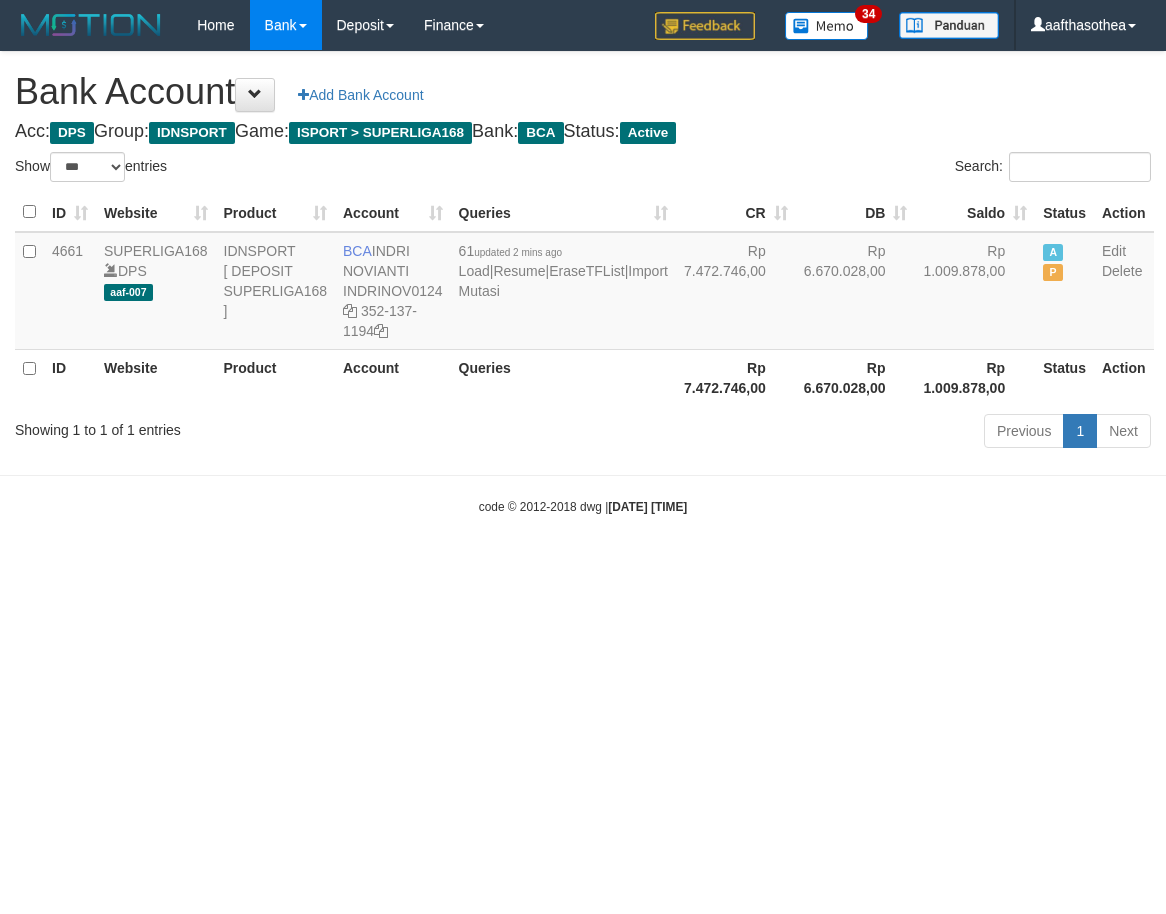 select on "***" 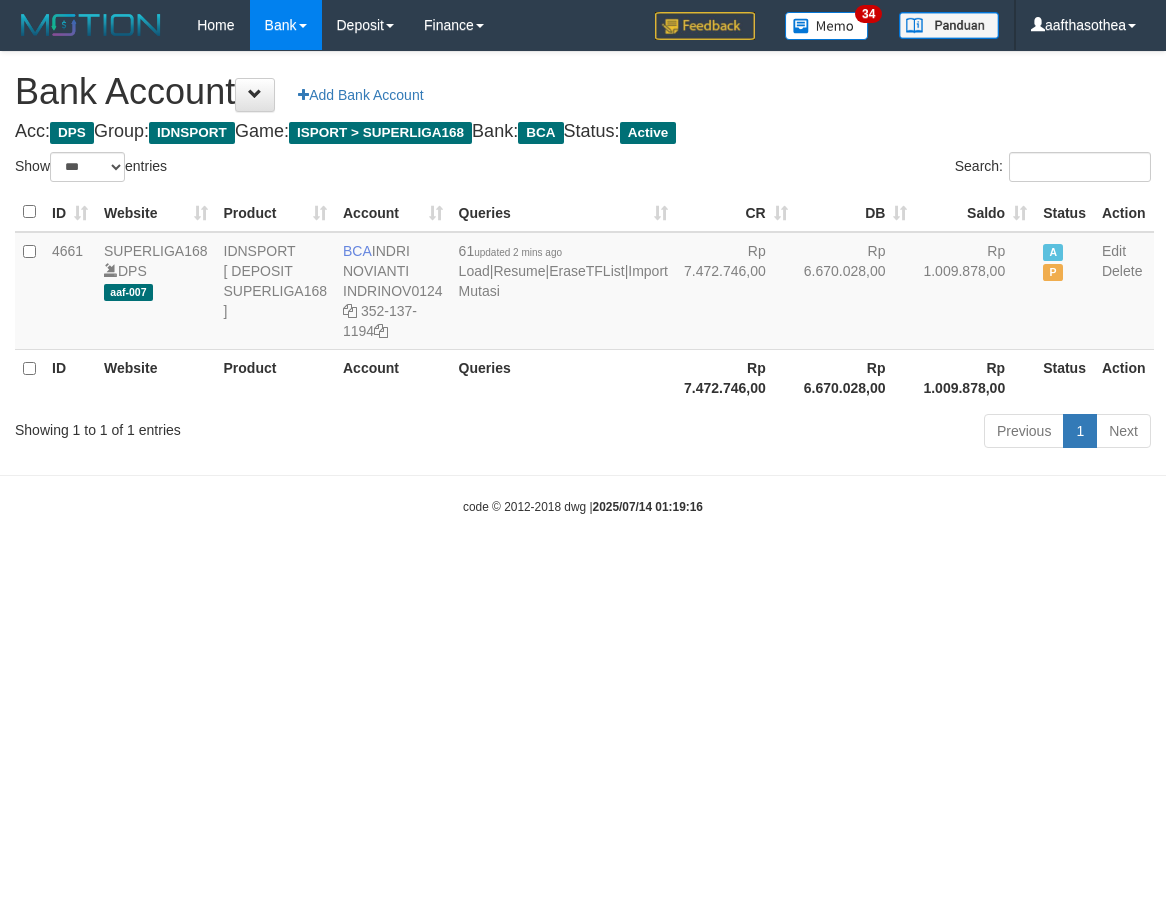 select on "***" 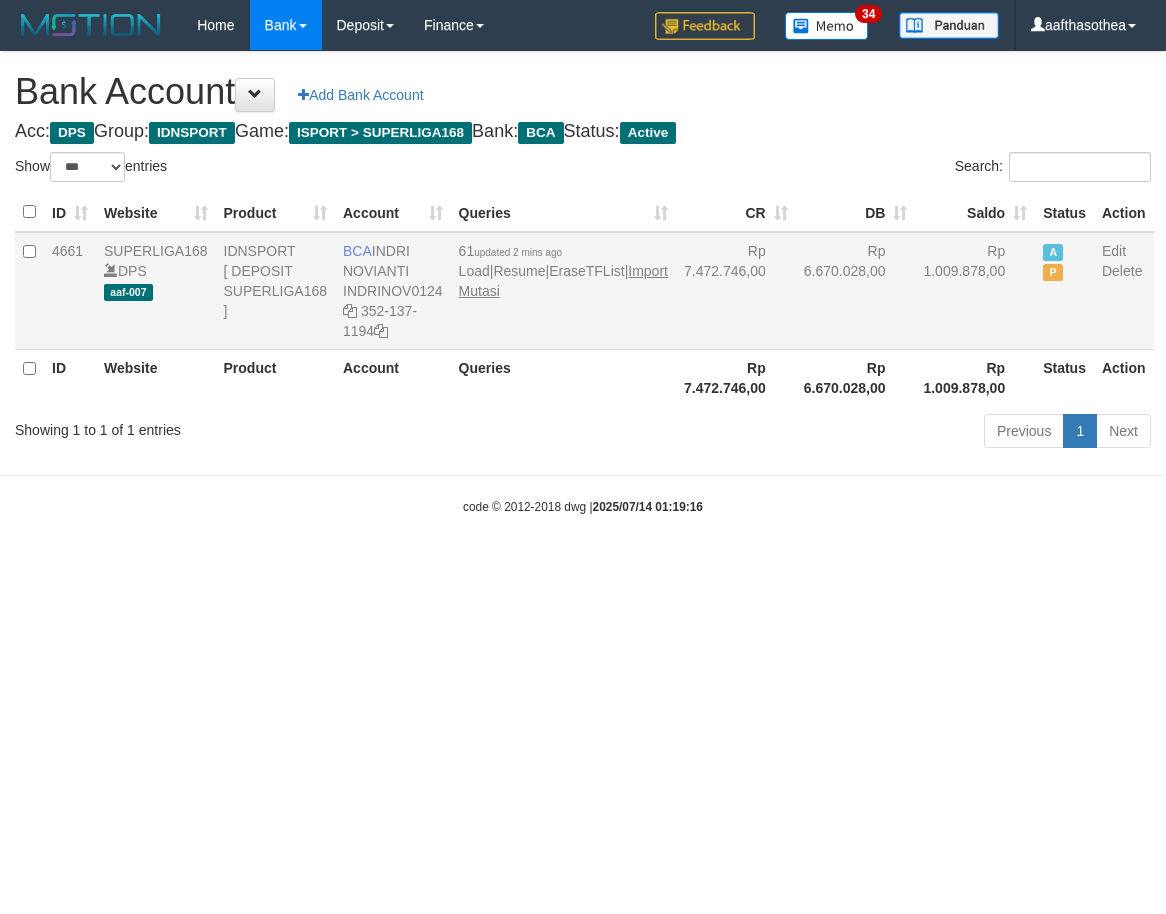 scroll, scrollTop: 0, scrollLeft: 0, axis: both 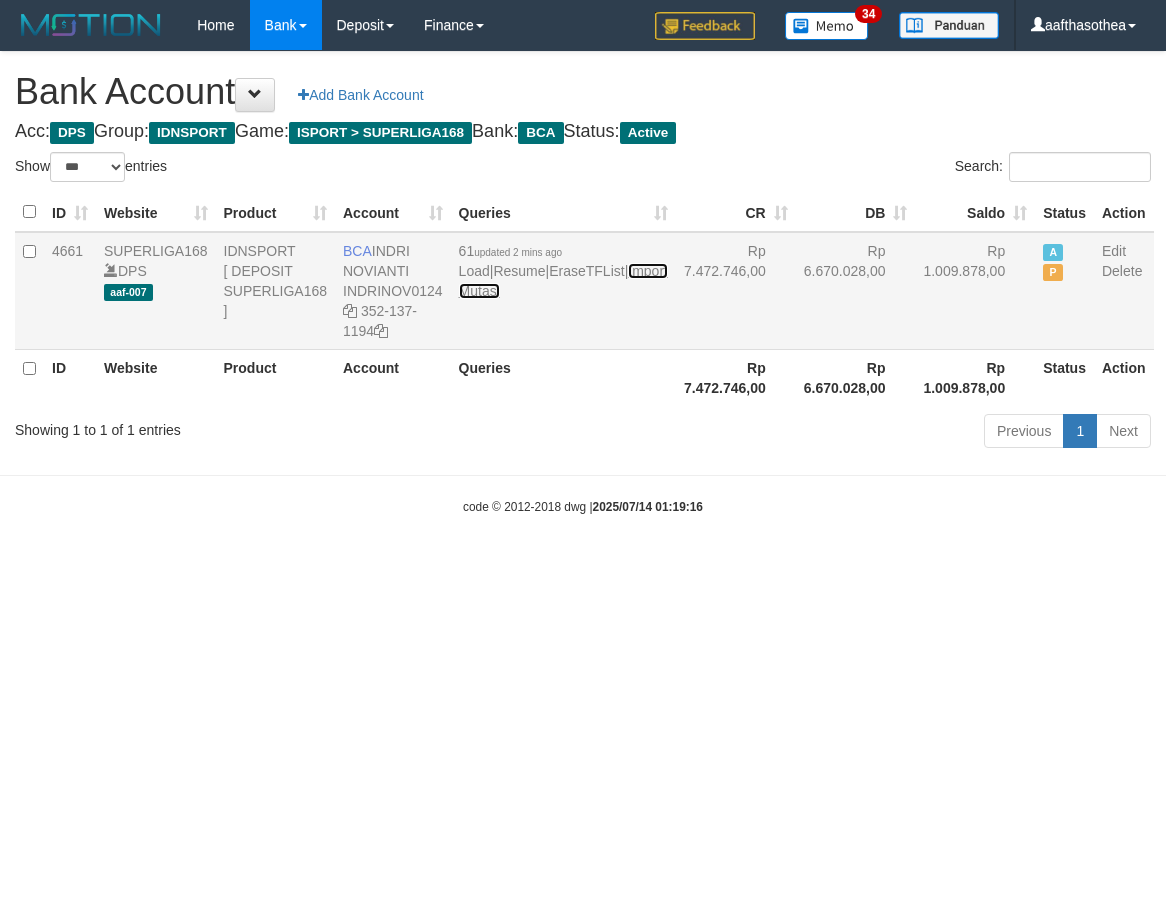 click on "Import Mutasi" at bounding box center (563, 281) 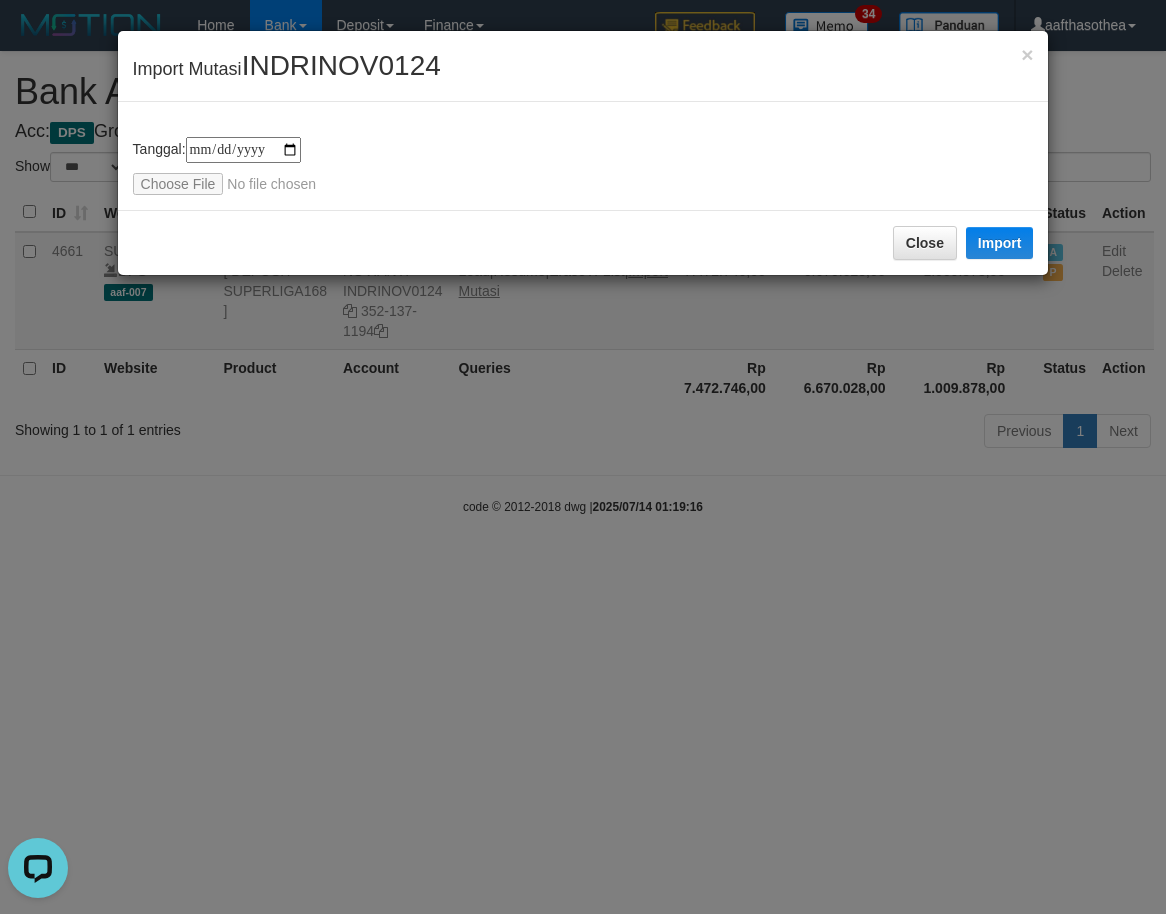 scroll, scrollTop: 0, scrollLeft: 0, axis: both 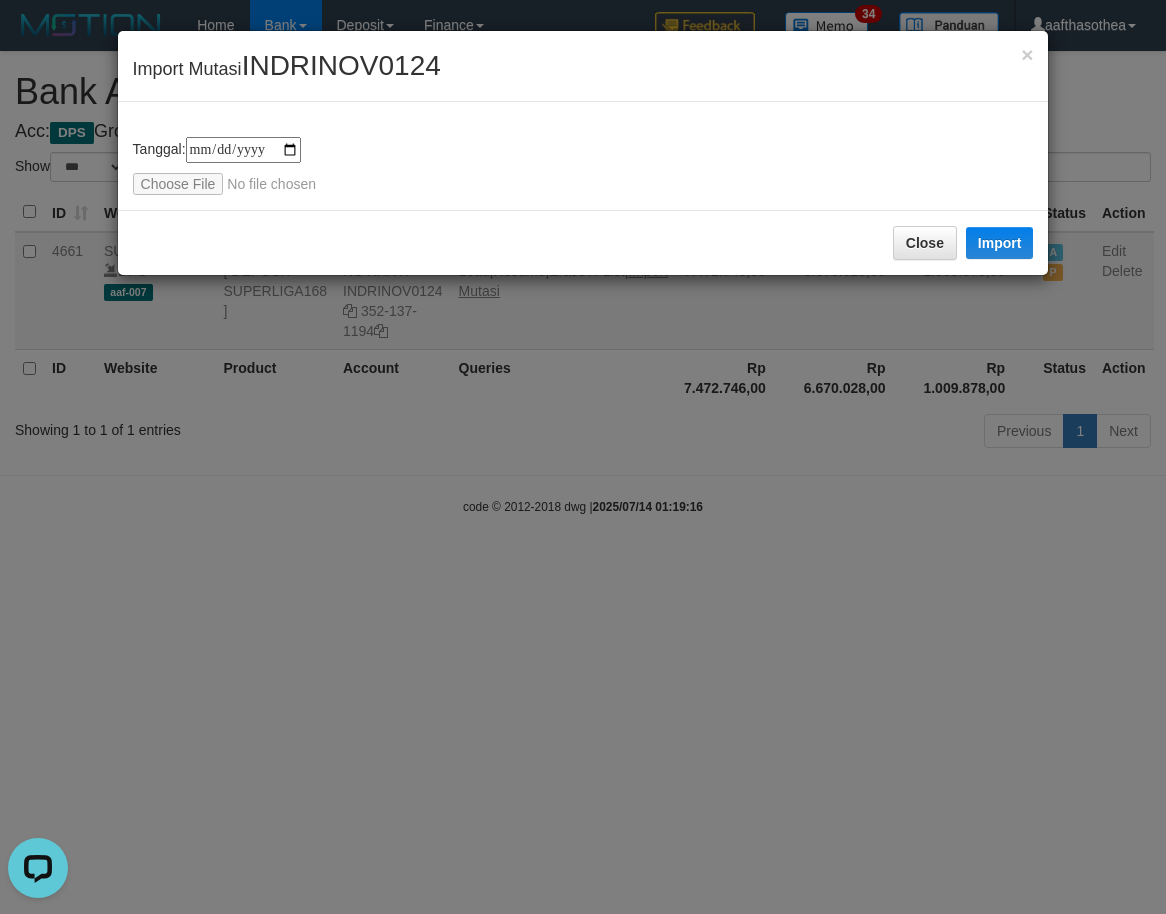 type on "**********" 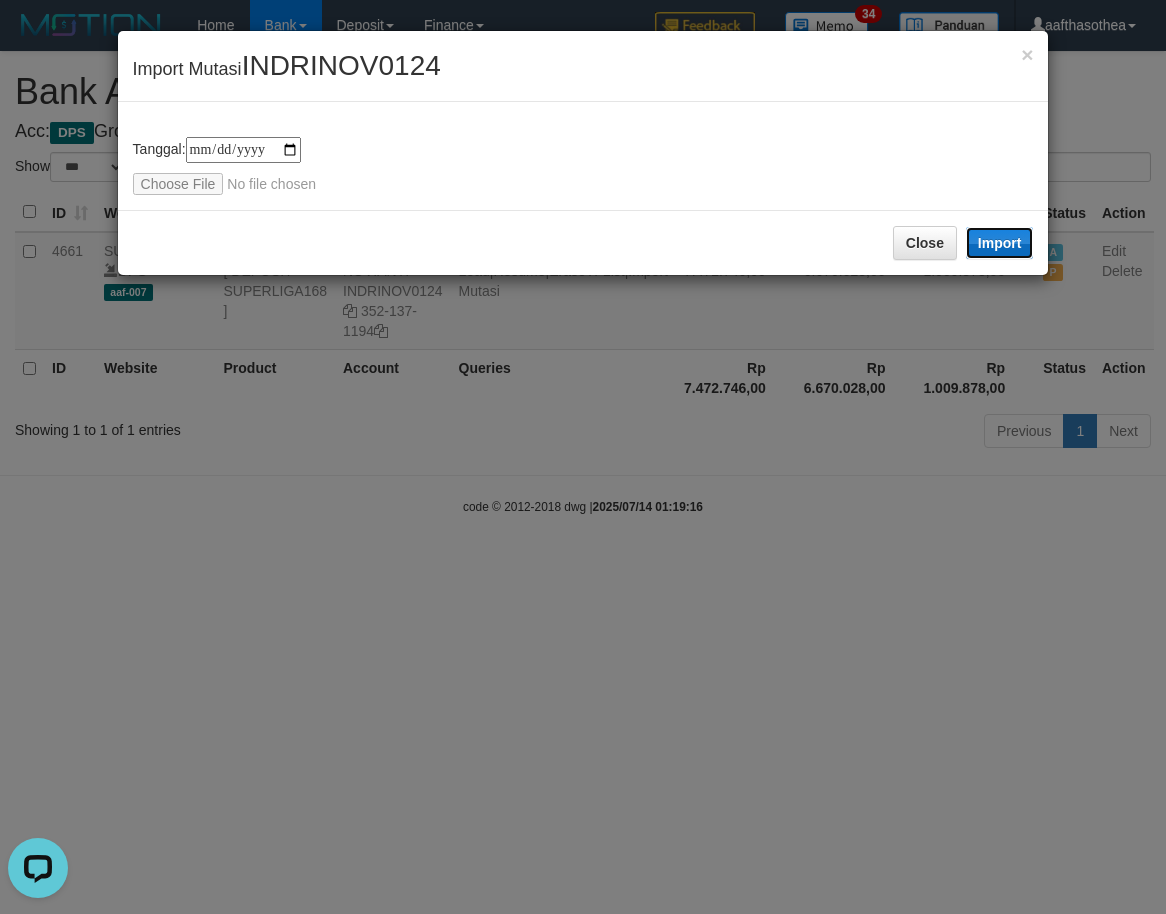 click on "Import" at bounding box center (1000, 243) 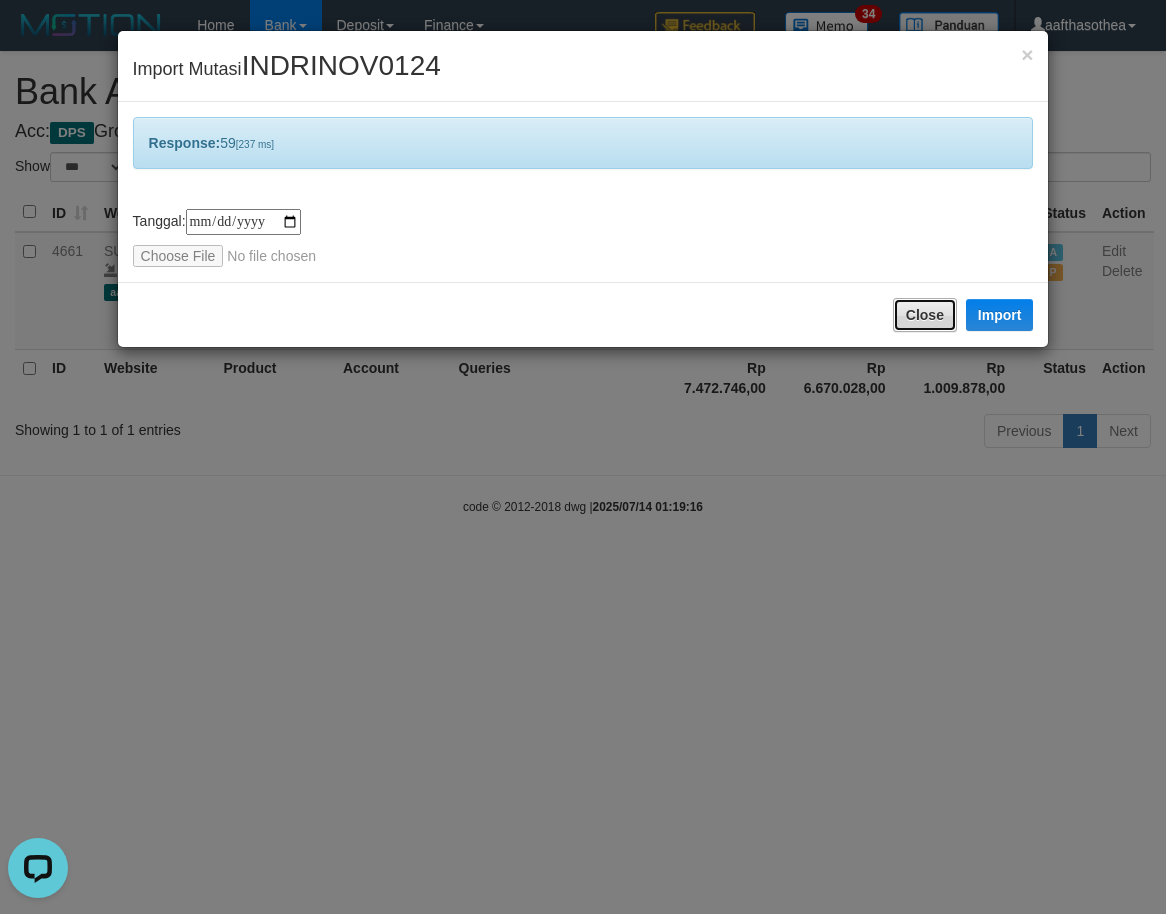 click on "Close" at bounding box center (925, 315) 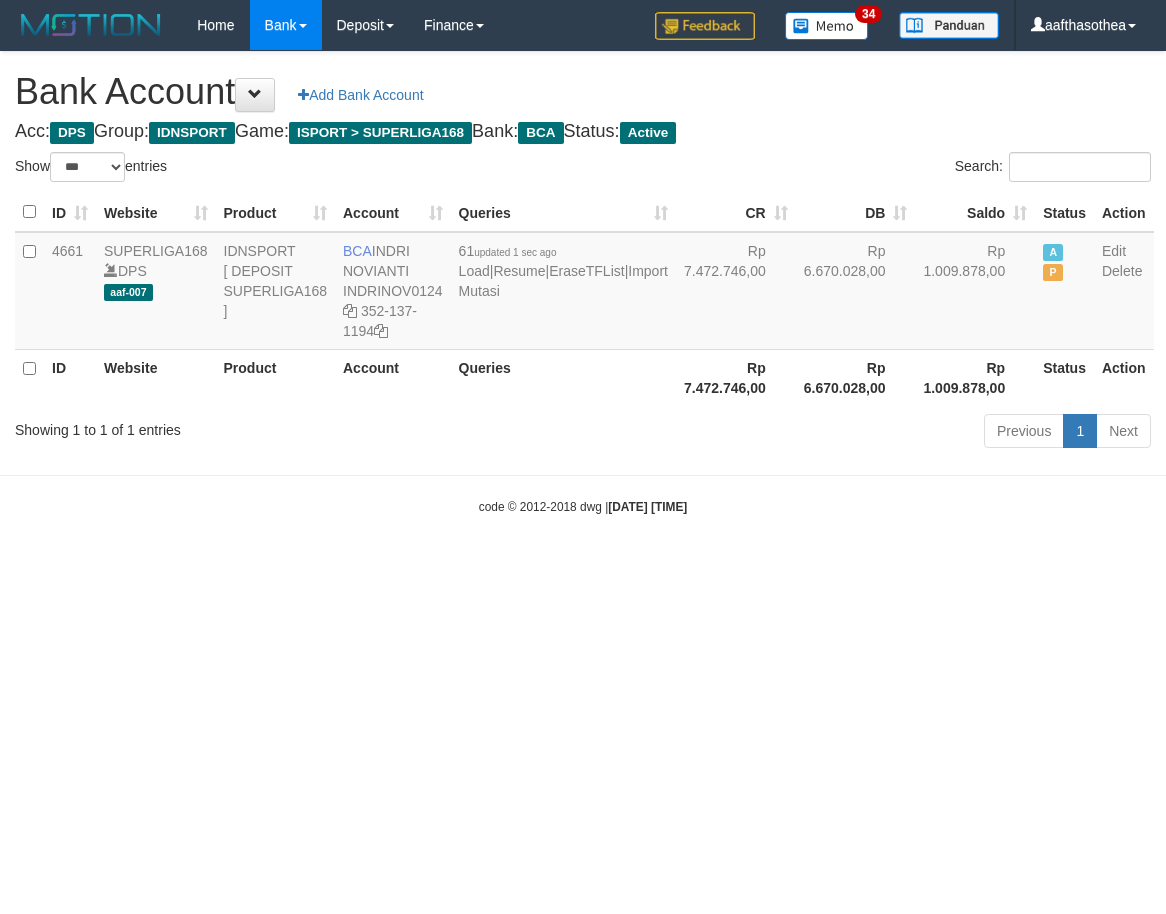select on "***" 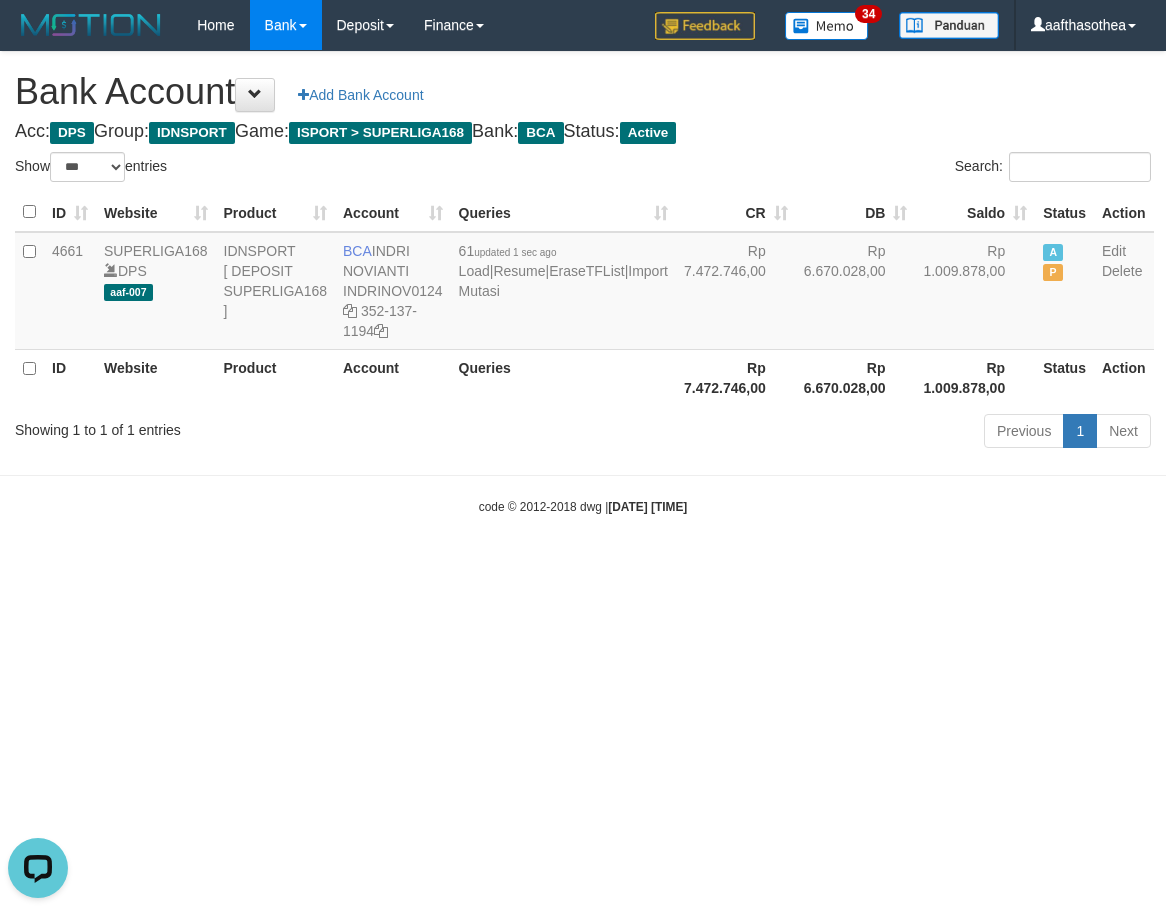 scroll, scrollTop: 0, scrollLeft: 0, axis: both 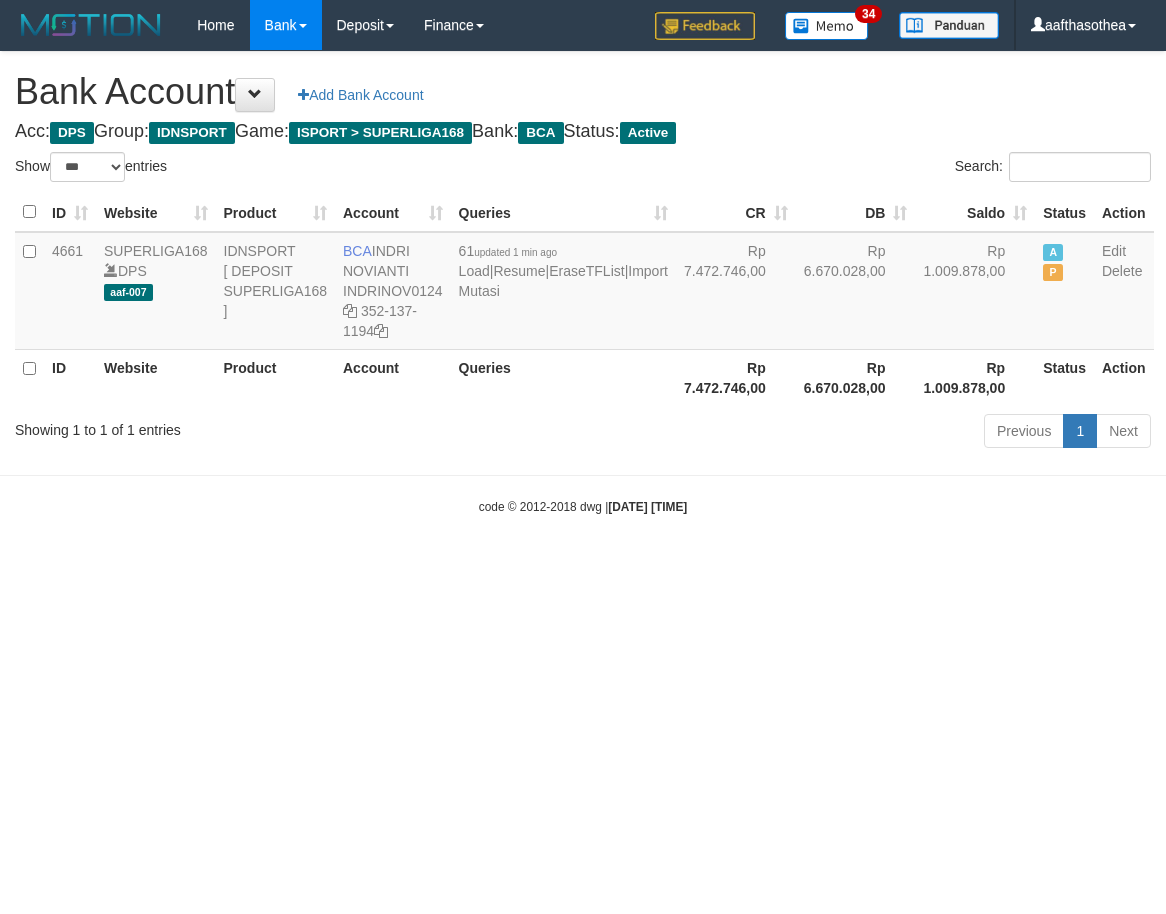 select on "***" 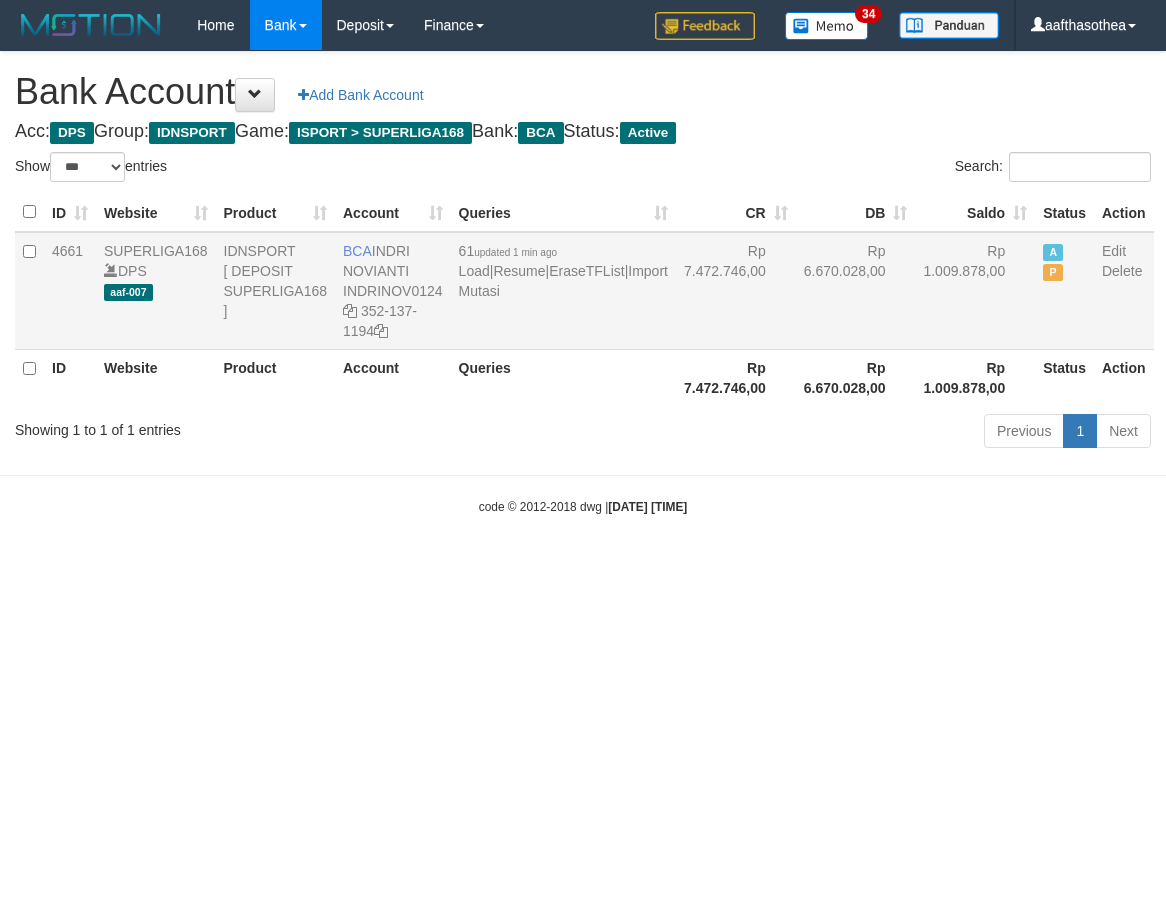 scroll, scrollTop: 0, scrollLeft: 0, axis: both 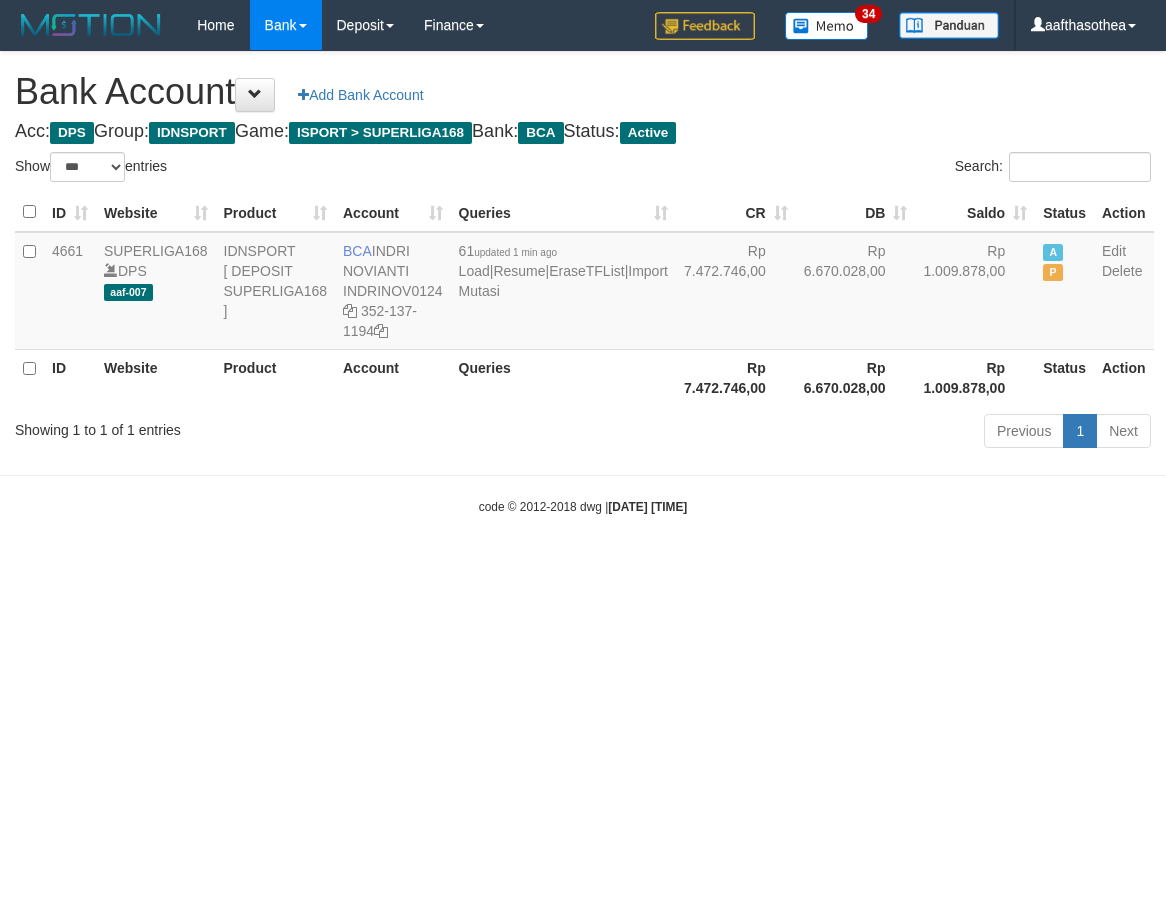 click on "Toggle navigation
Home
Bank
Account List
Load
By Website
Group
[ISPORT]													SUPERLIGA168
By Load Group (DPS)" at bounding box center [583, 283] 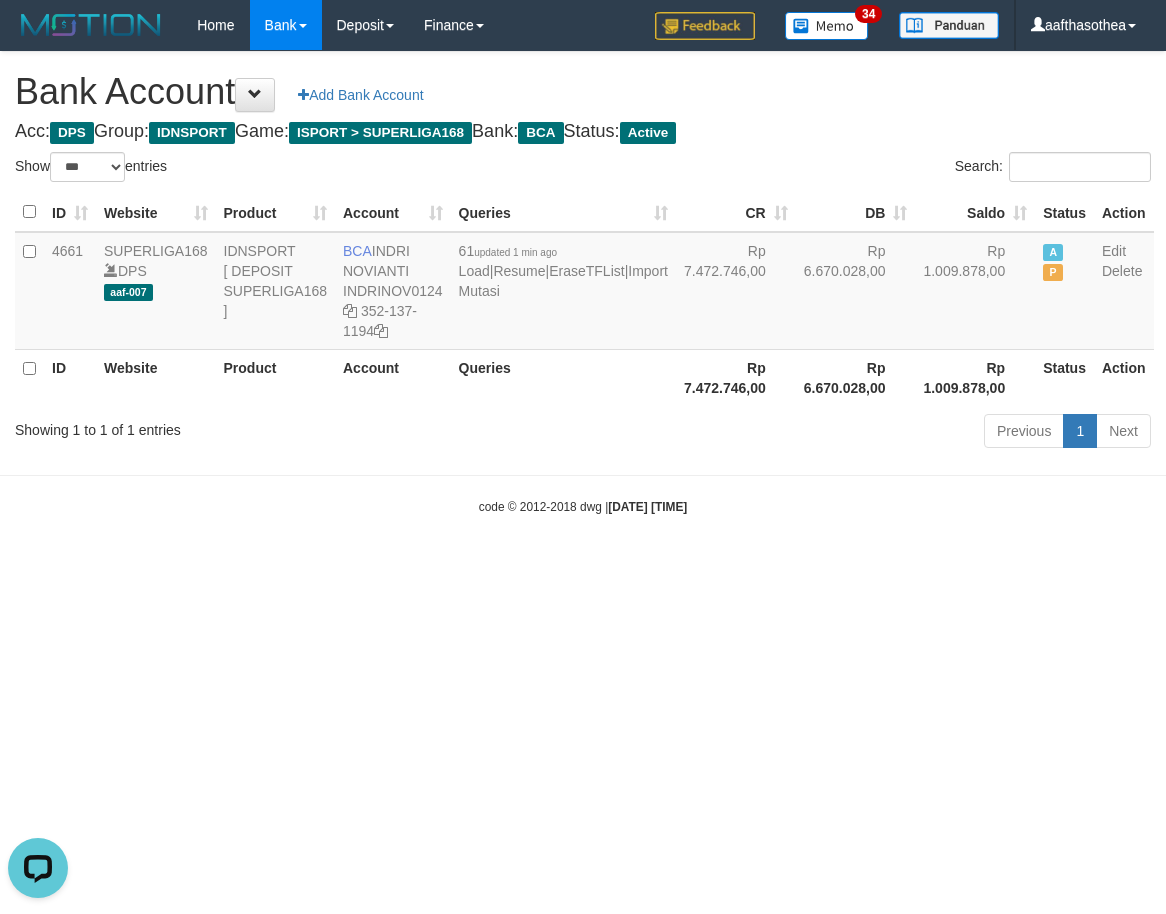 scroll, scrollTop: 0, scrollLeft: 0, axis: both 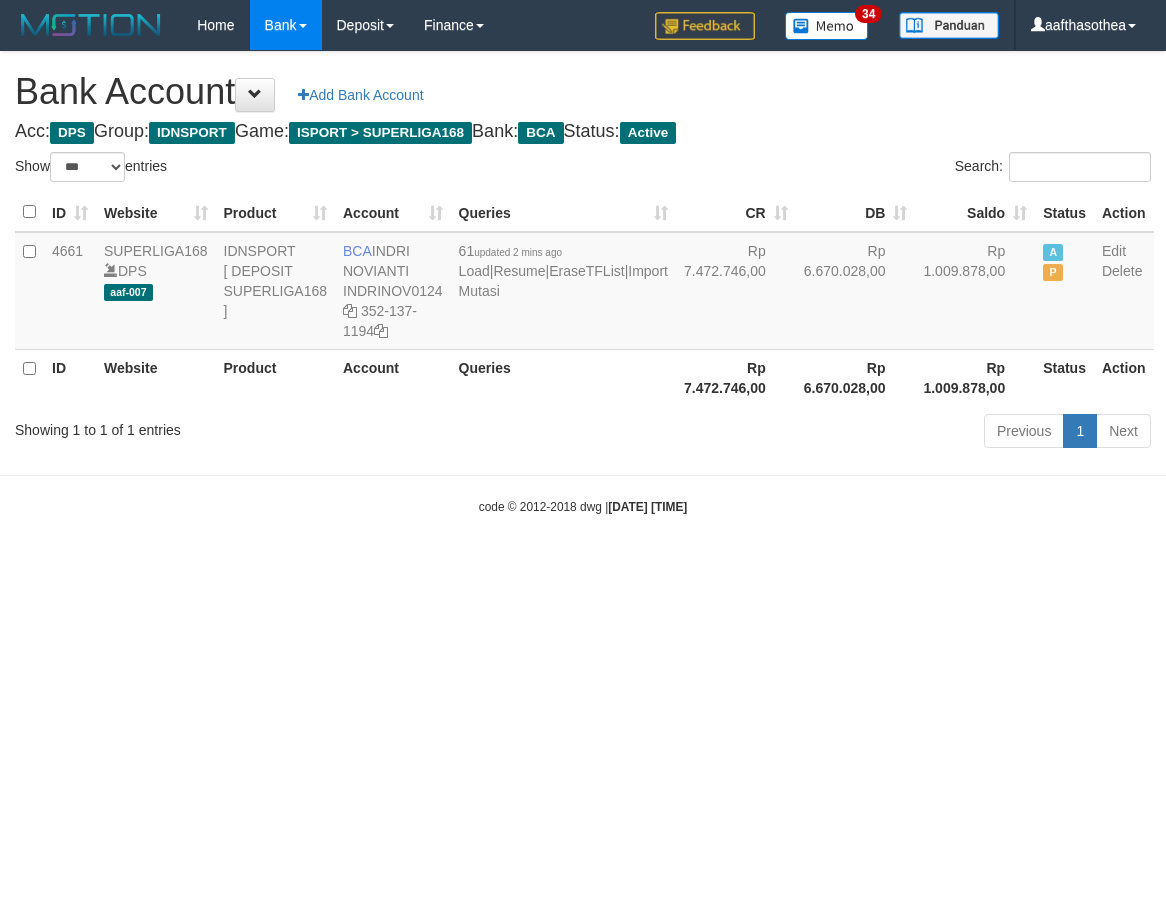 select on "***" 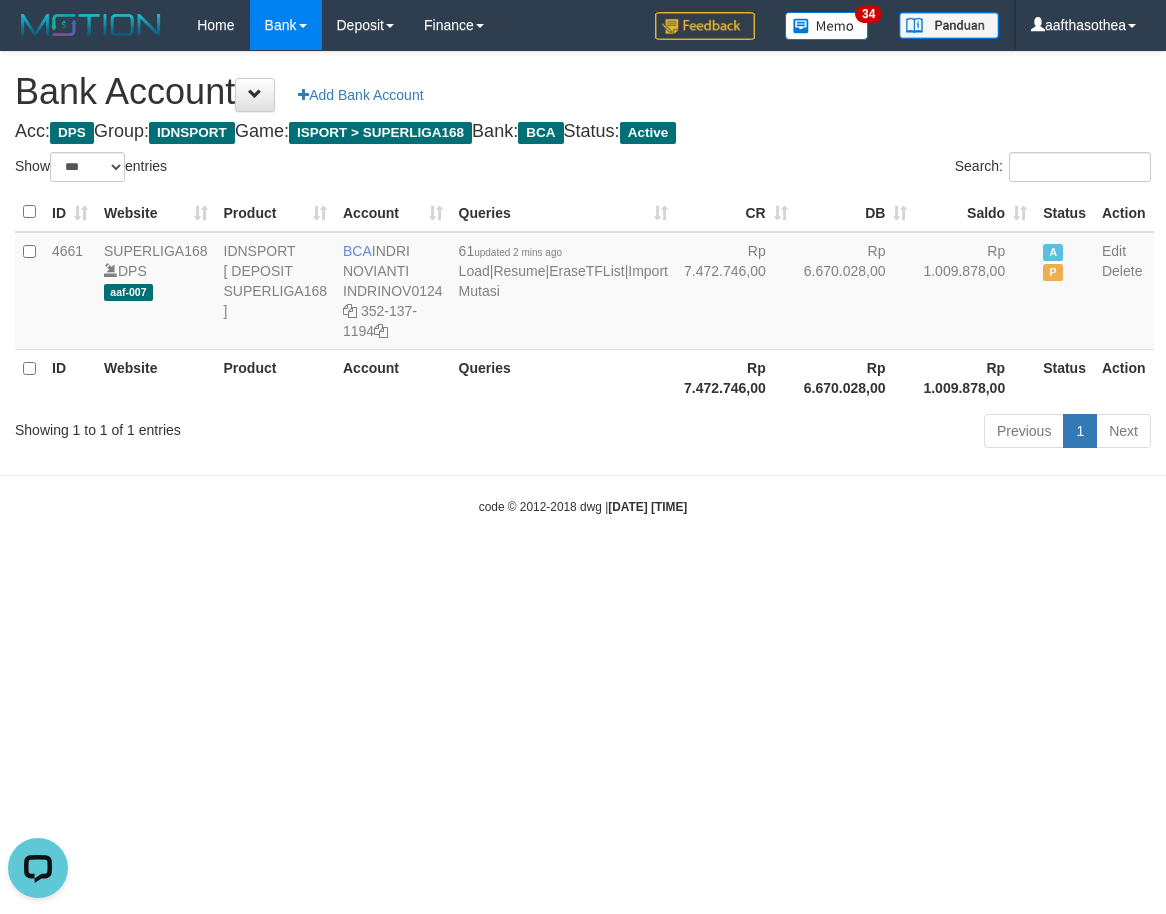 scroll, scrollTop: 0, scrollLeft: 0, axis: both 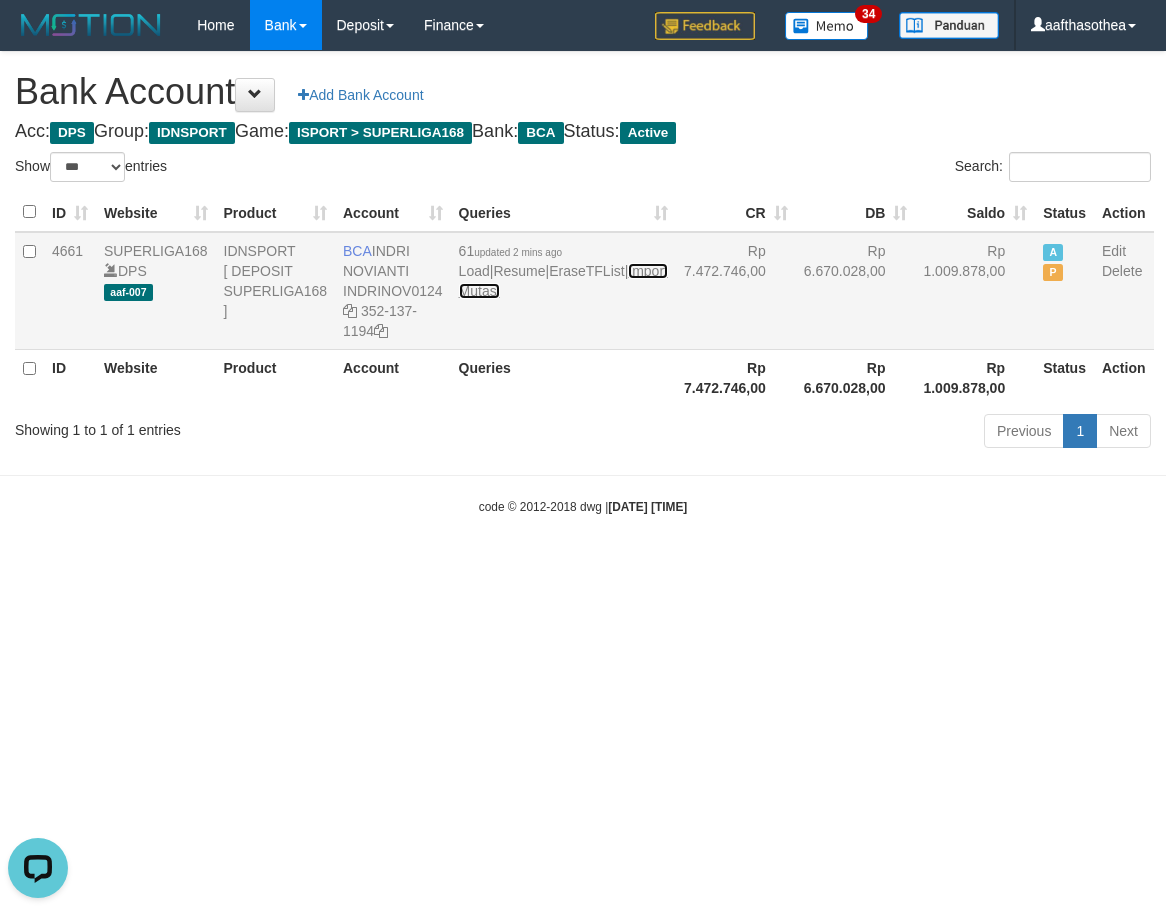 click on "Import Mutasi" at bounding box center [563, 281] 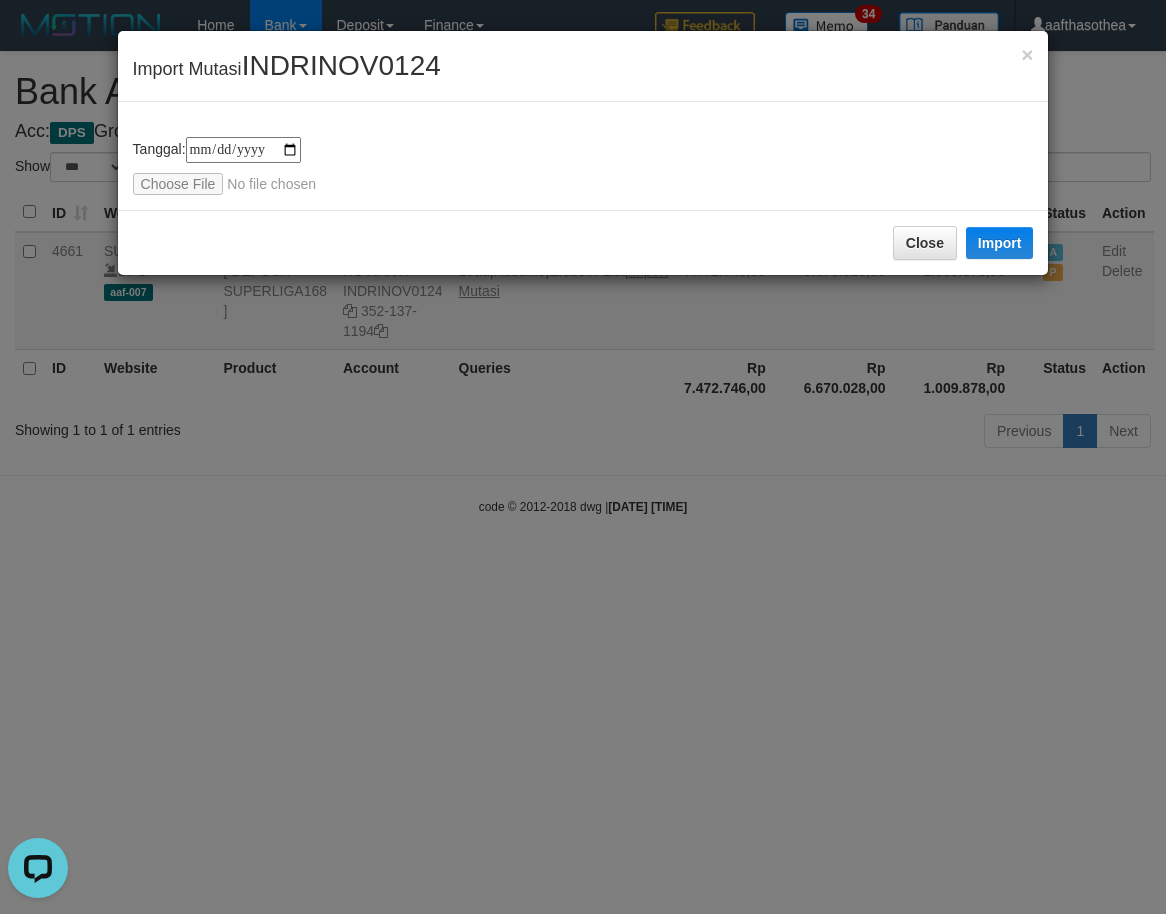 type on "**********" 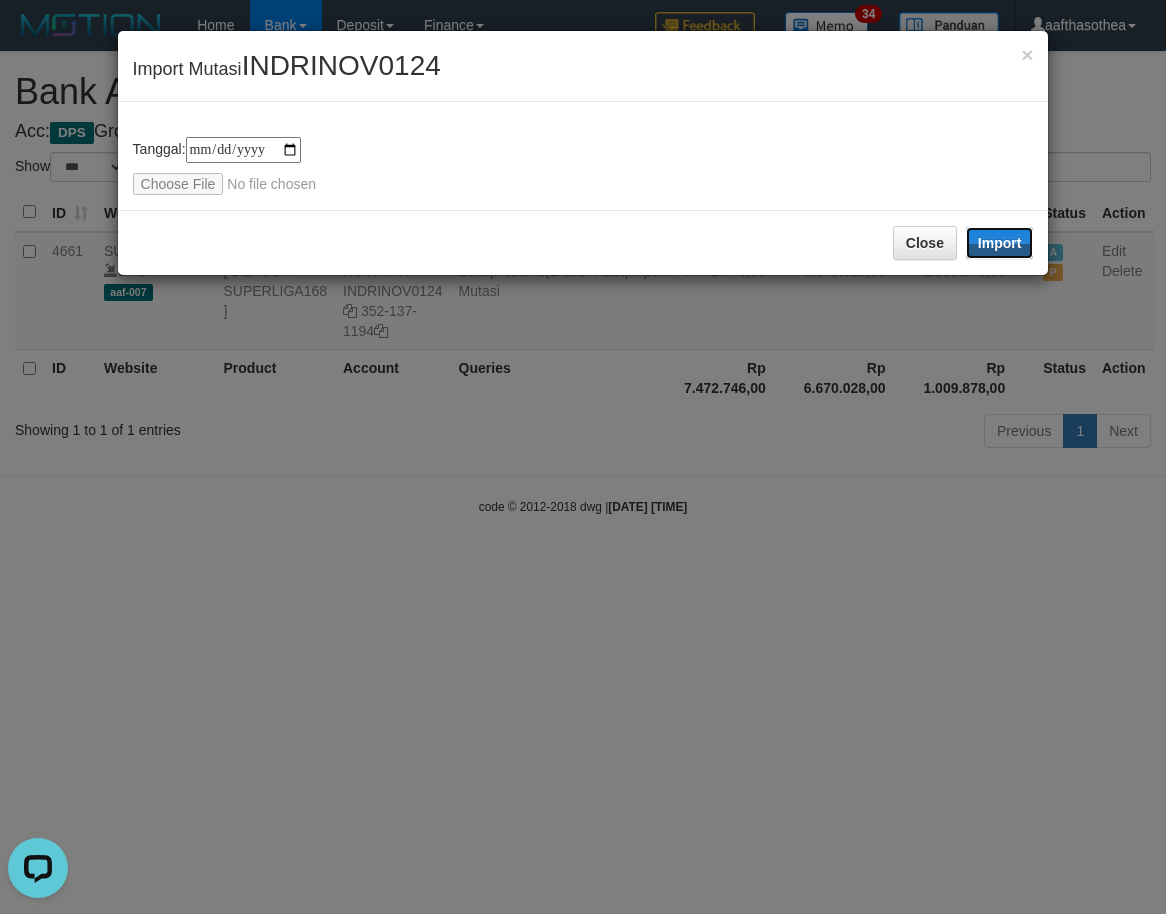 click on "Import" at bounding box center [1000, 243] 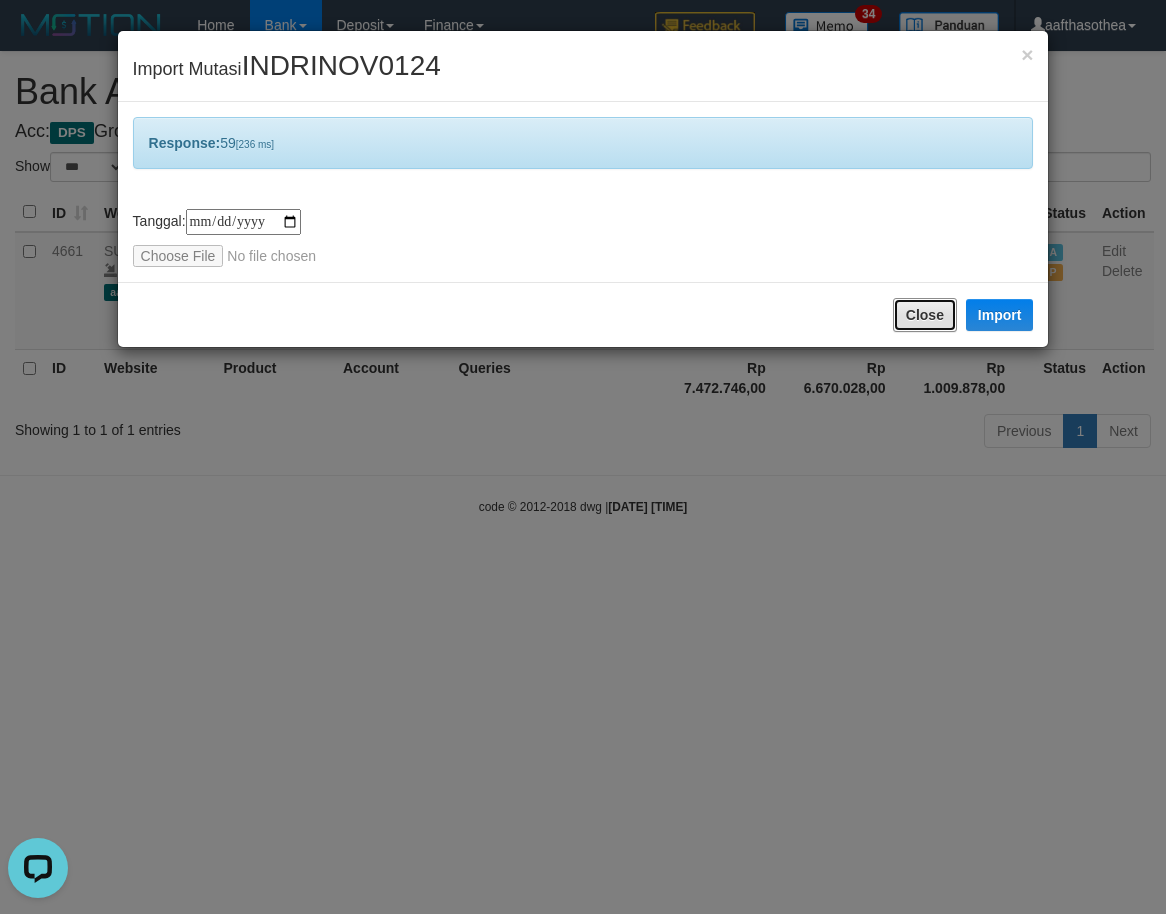 drag, startPoint x: 918, startPoint y: 308, endPoint x: 903, endPoint y: 360, distance: 54.120235 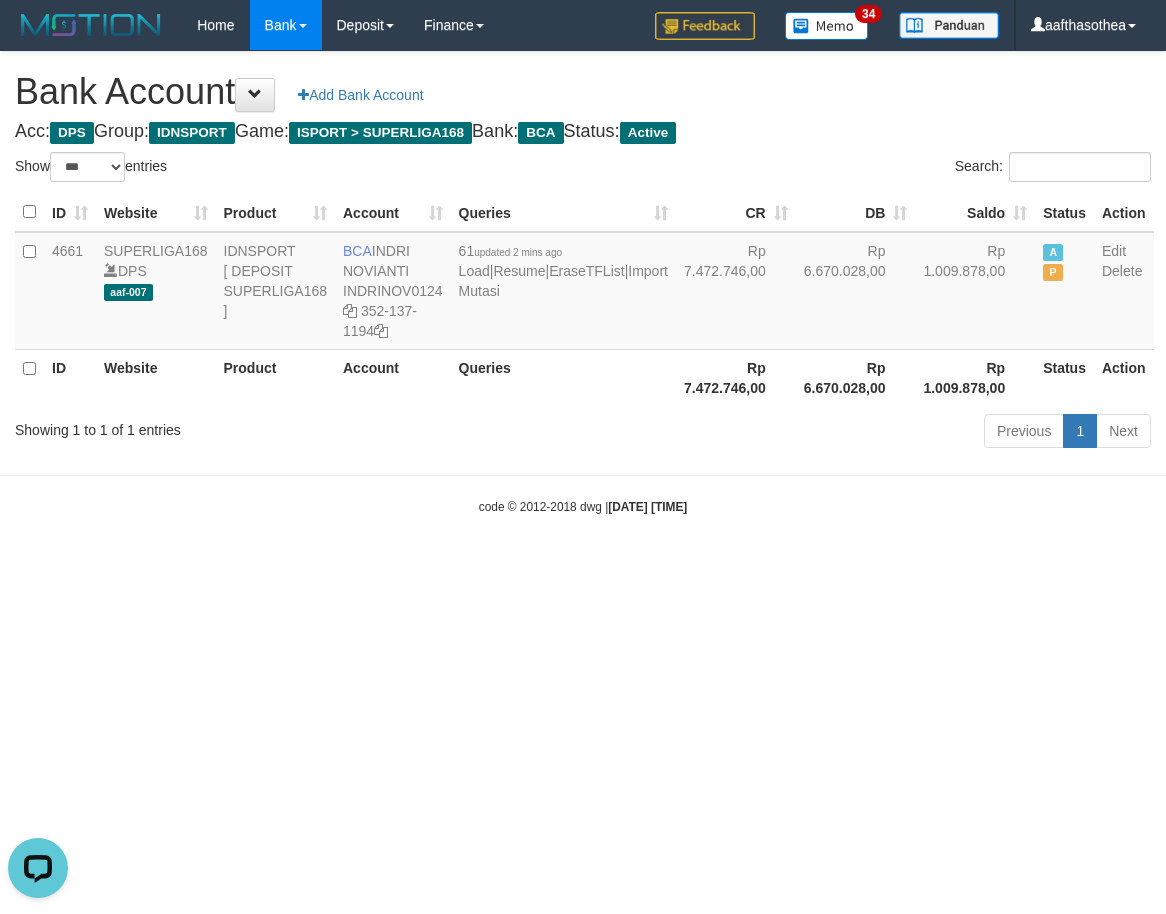 click on "Toggle navigation
Home
Bank
Account List
Load
By Website
Group
[ISPORT]													SUPERLIGA168
By Load Group (DPS)" at bounding box center (583, 283) 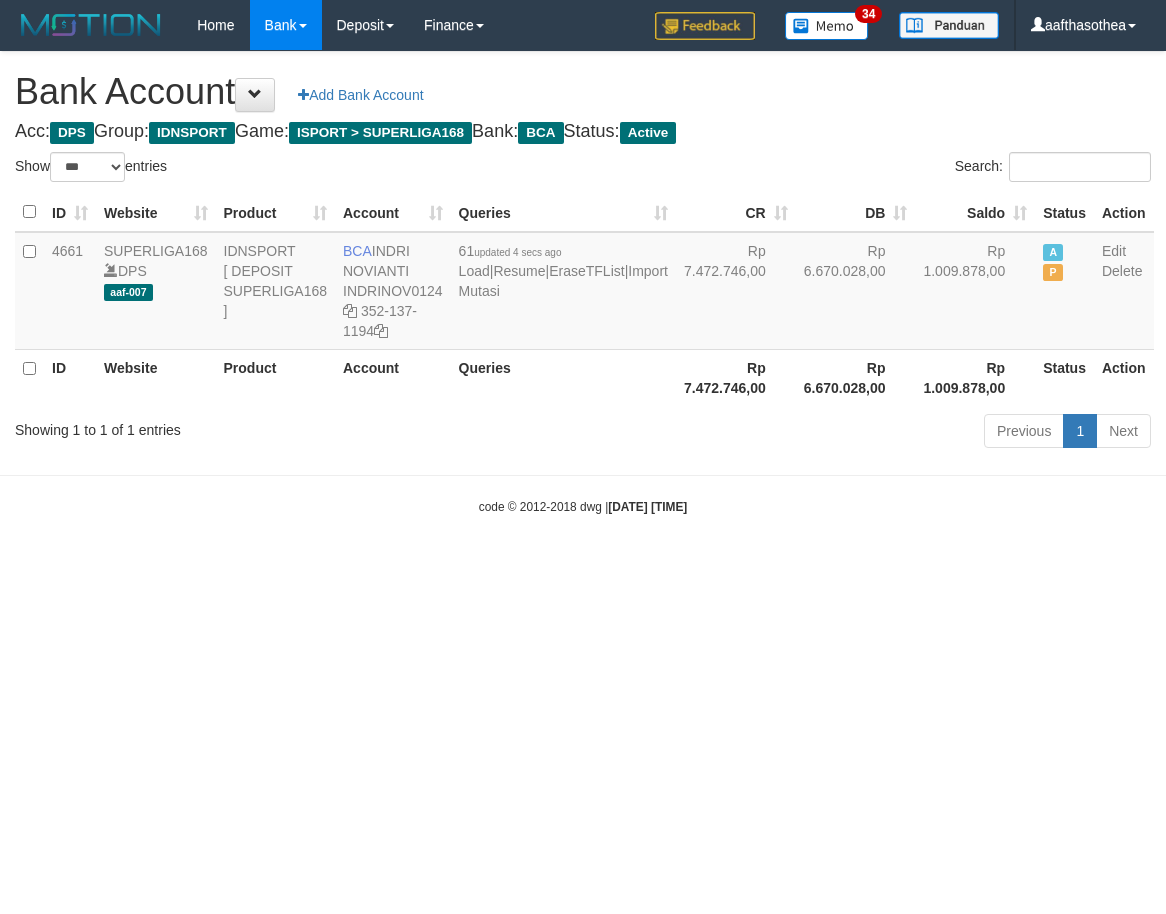 select on "***" 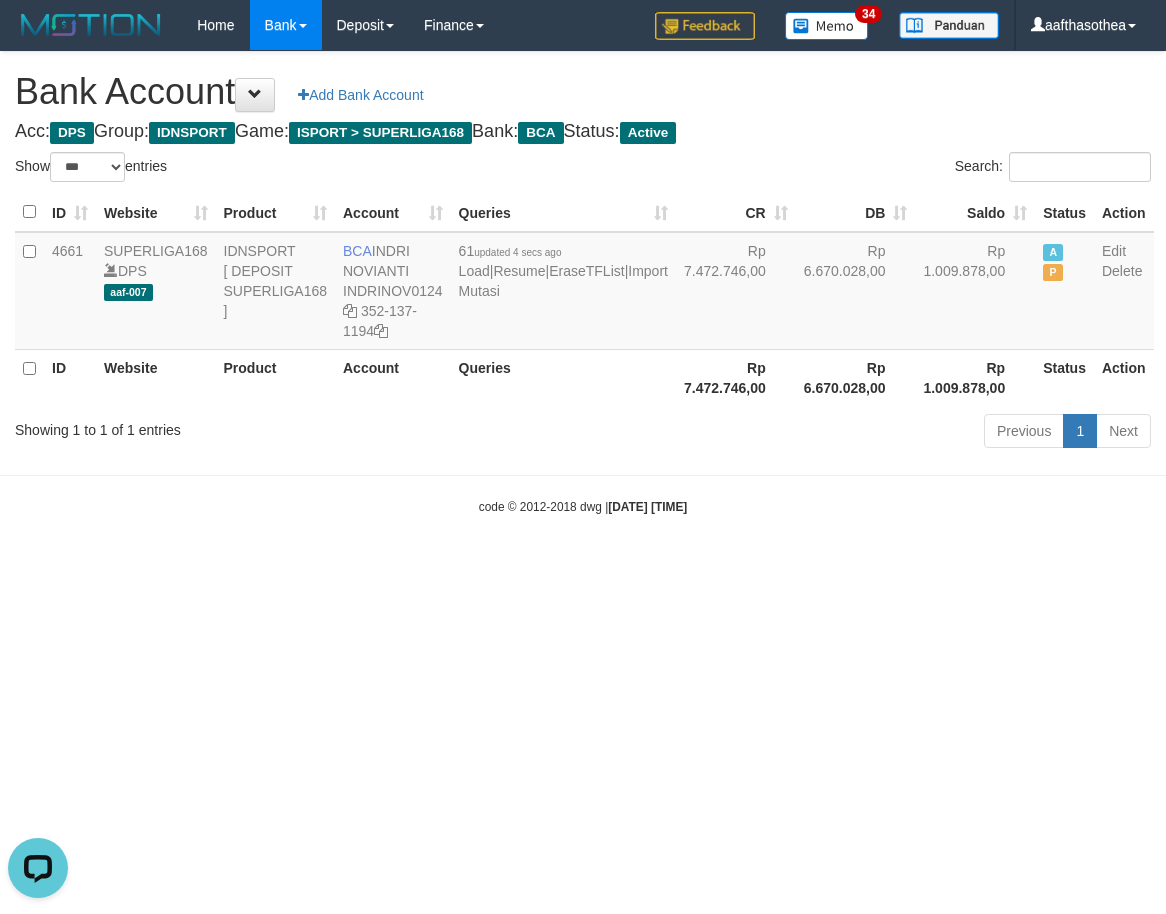 scroll, scrollTop: 0, scrollLeft: 0, axis: both 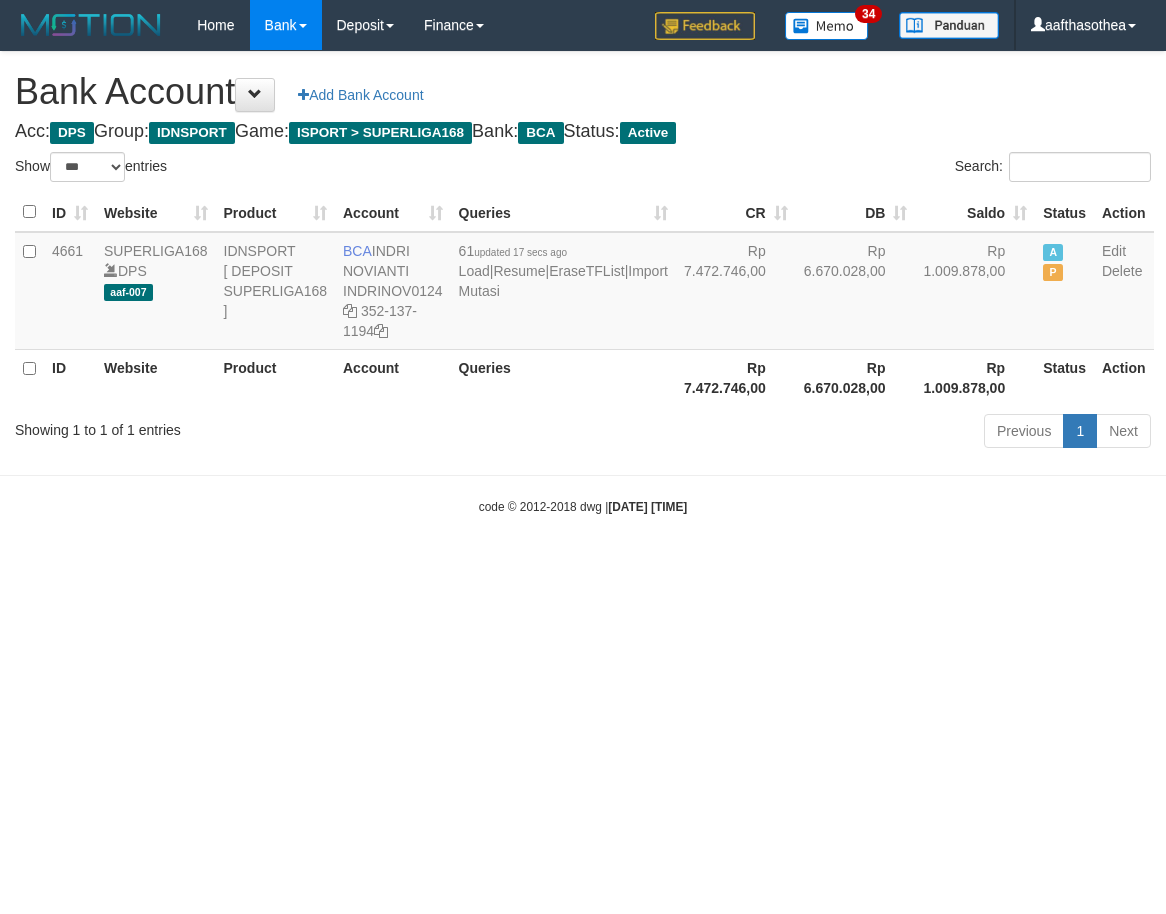 select on "***" 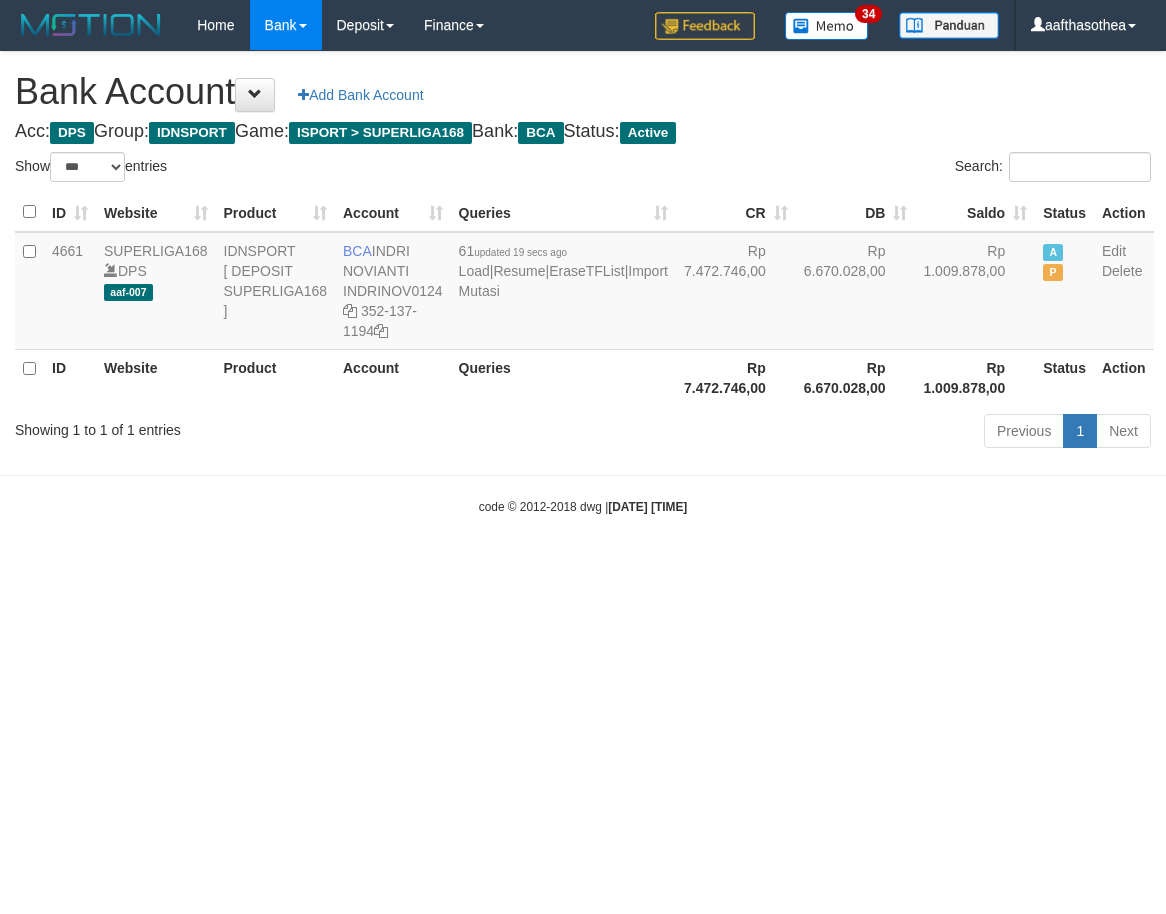 select on "***" 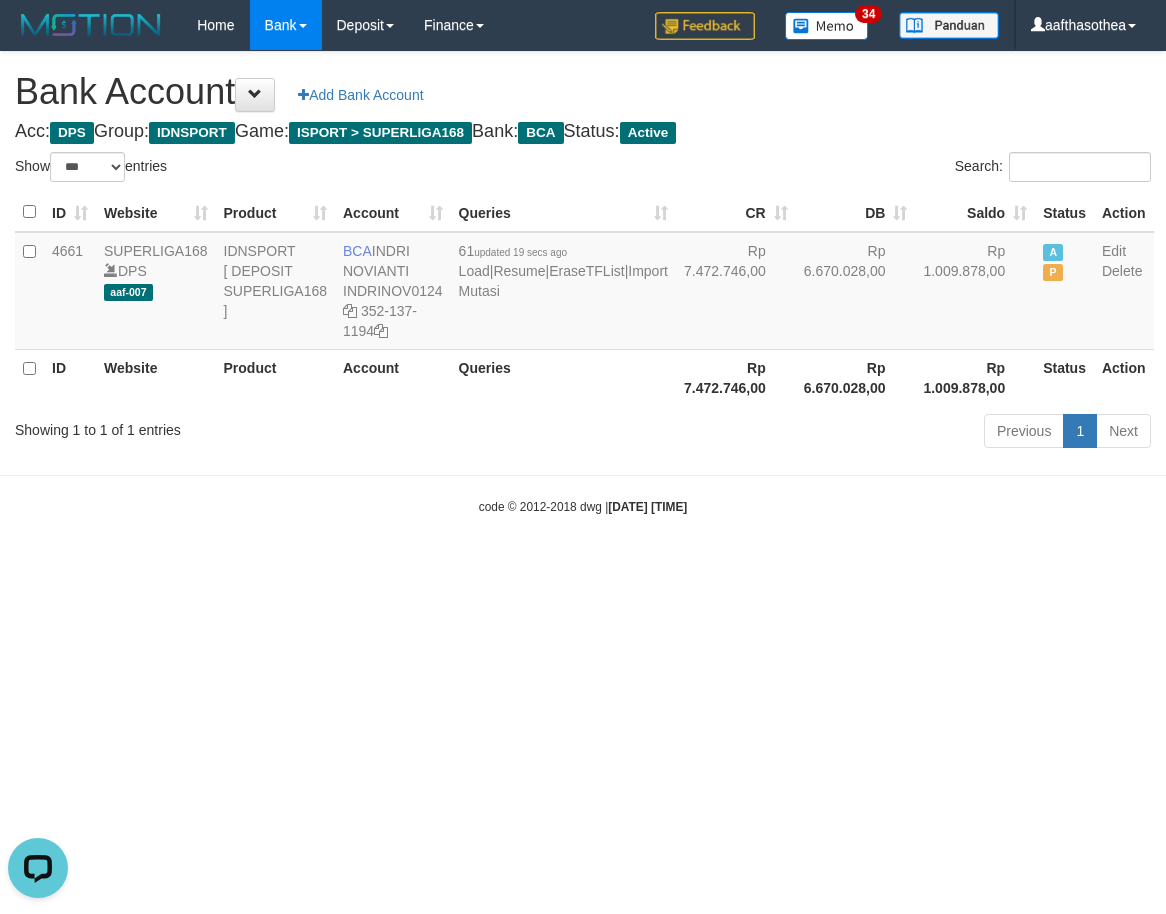 scroll, scrollTop: 0, scrollLeft: 0, axis: both 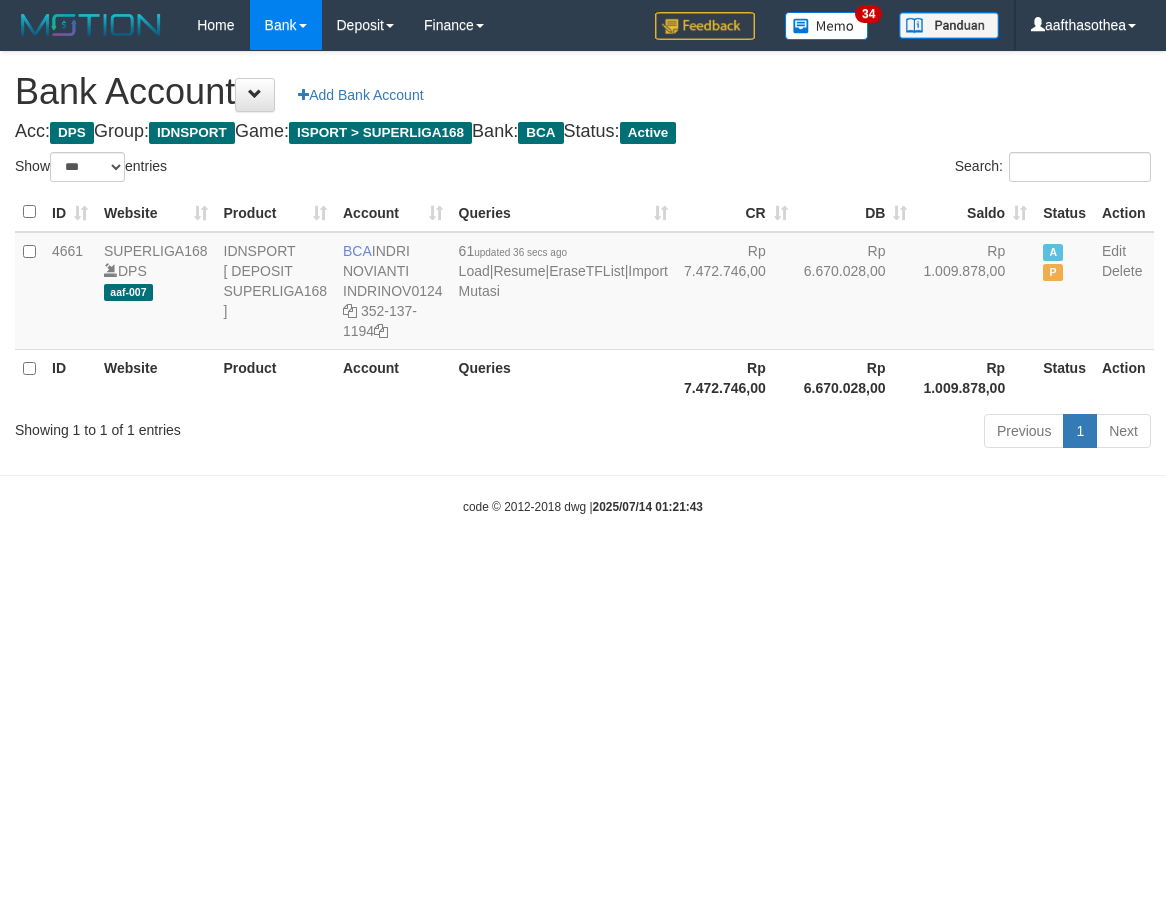 select on "***" 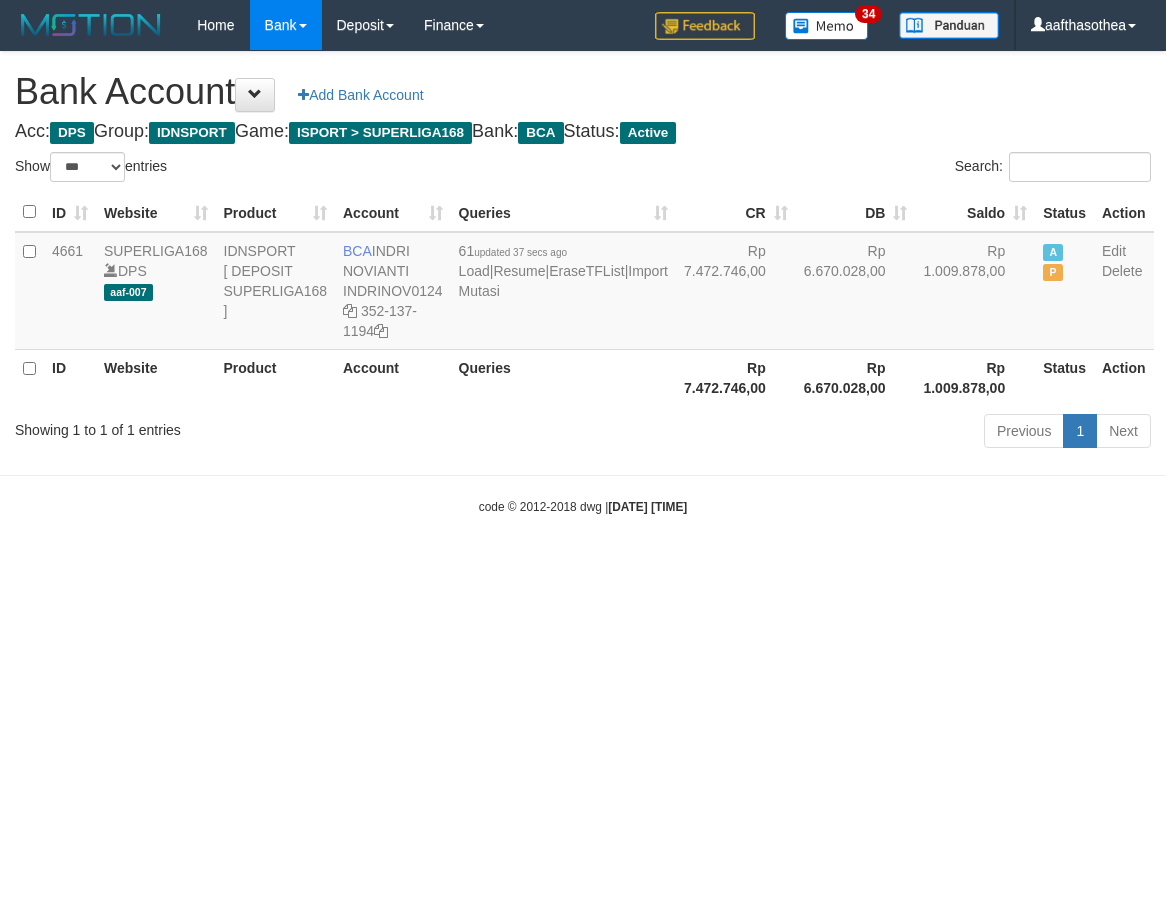select on "***" 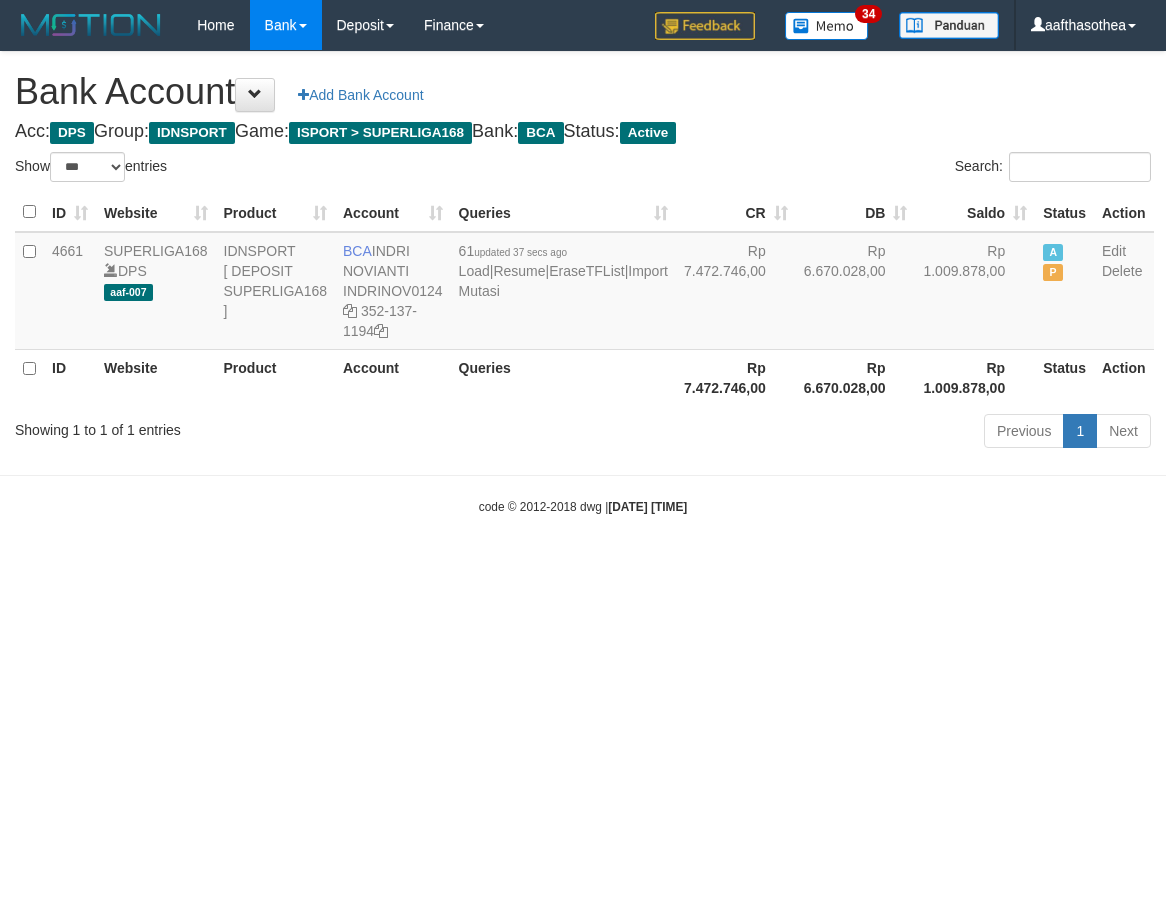 click on "Toggle navigation
Home
Bank
Account List
Load
By Website
Group
[ISPORT]													SUPERLIGA168
By Load Group (DPS)
34" at bounding box center [583, 283] 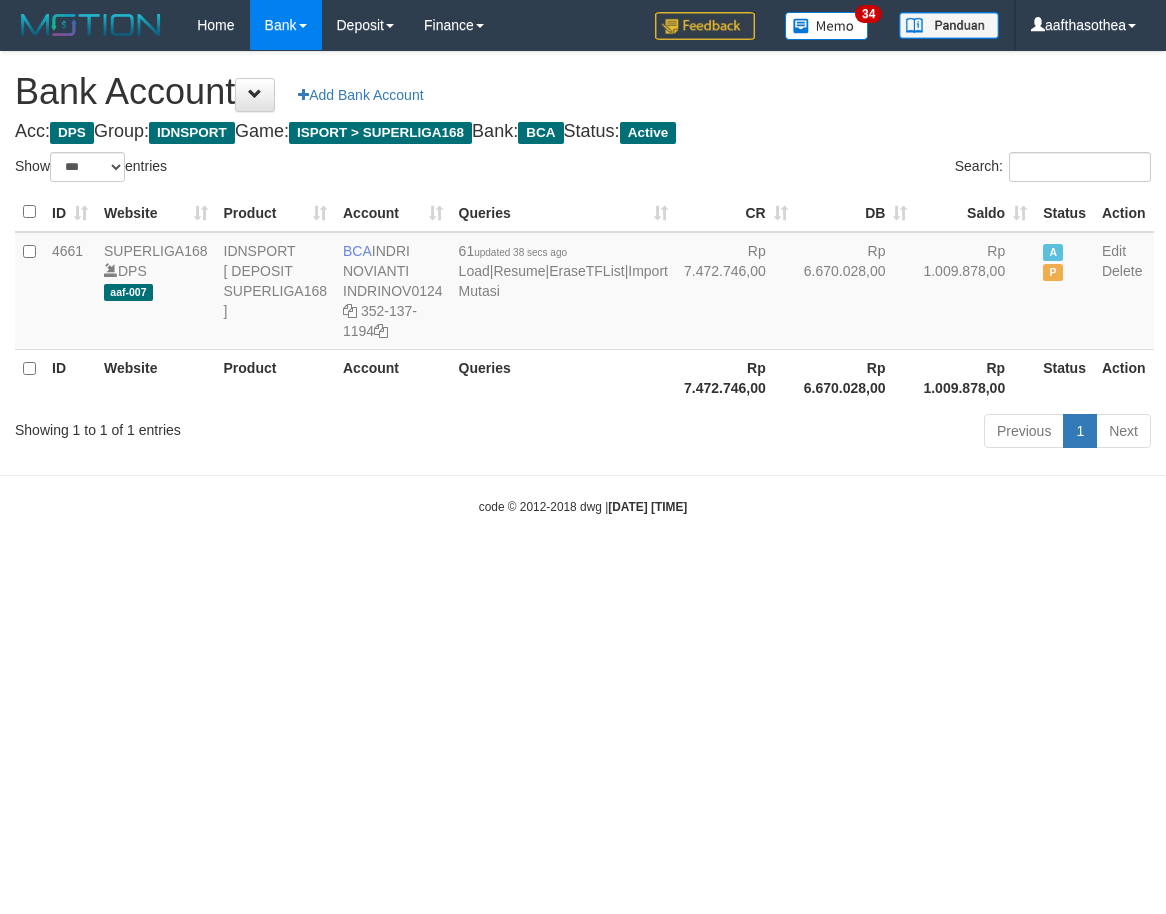 select on "***" 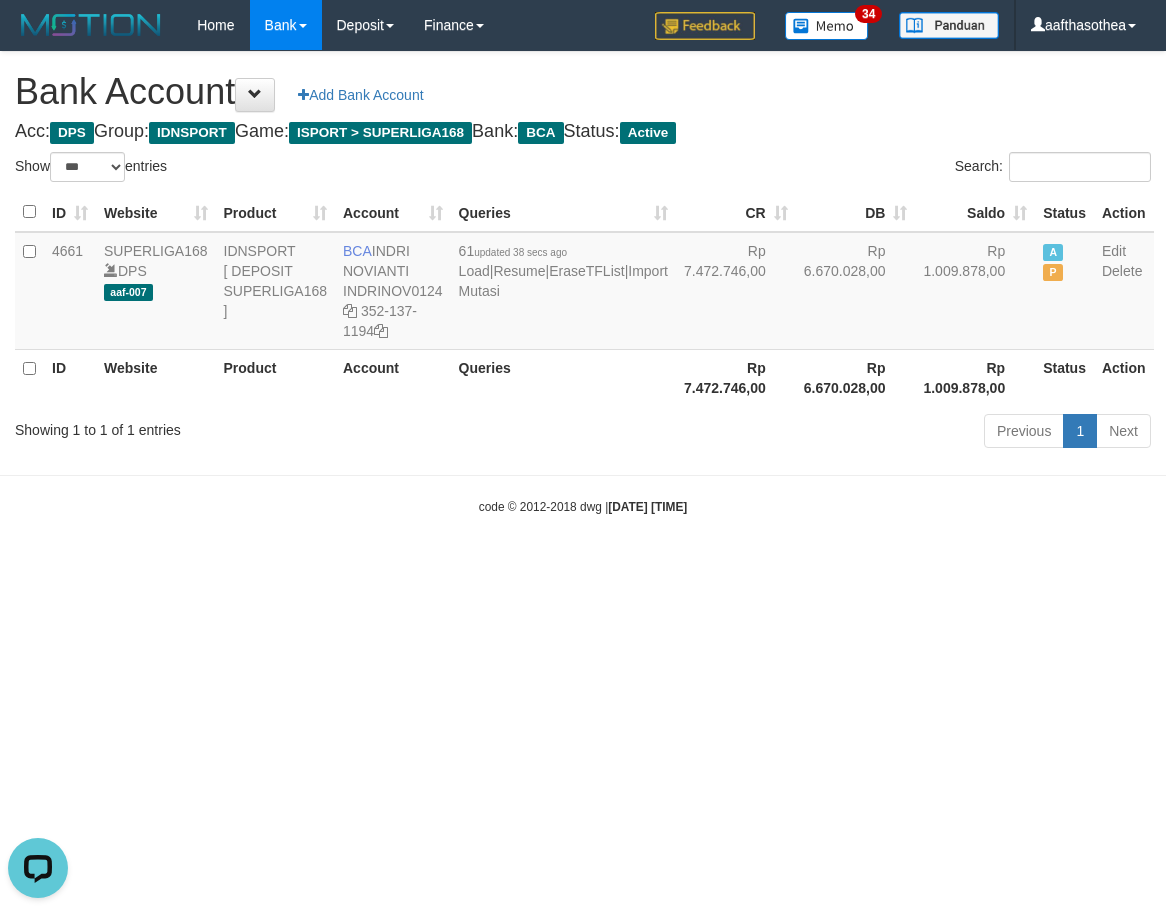 scroll, scrollTop: 0, scrollLeft: 0, axis: both 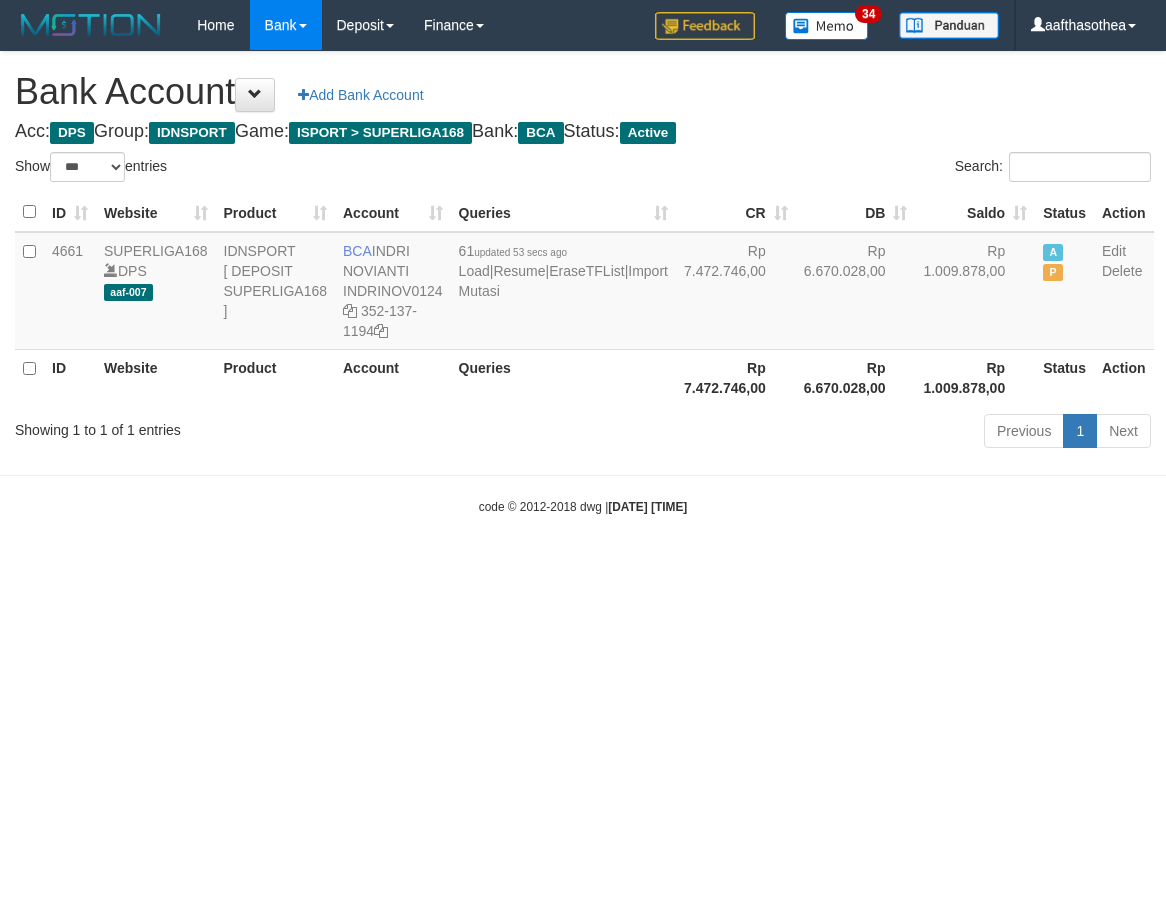 select on "***" 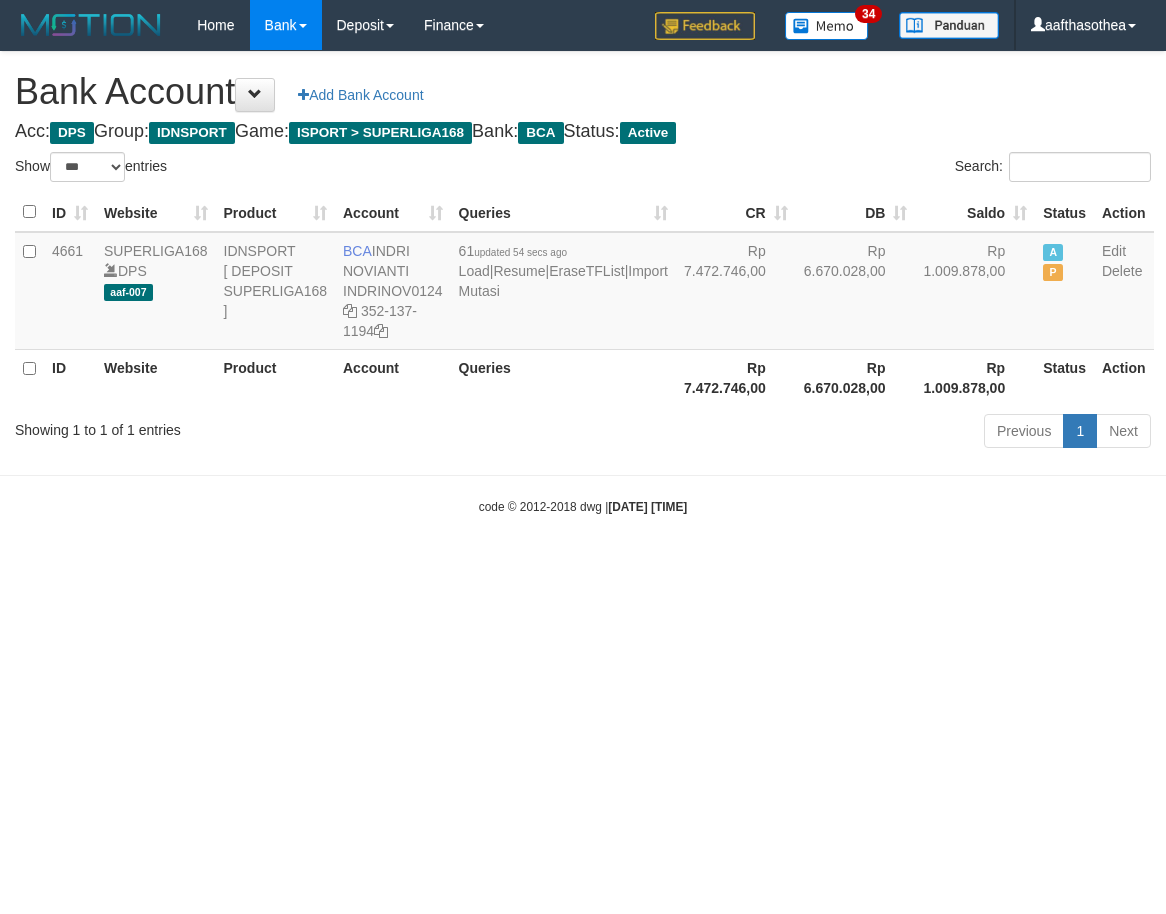 select on "***" 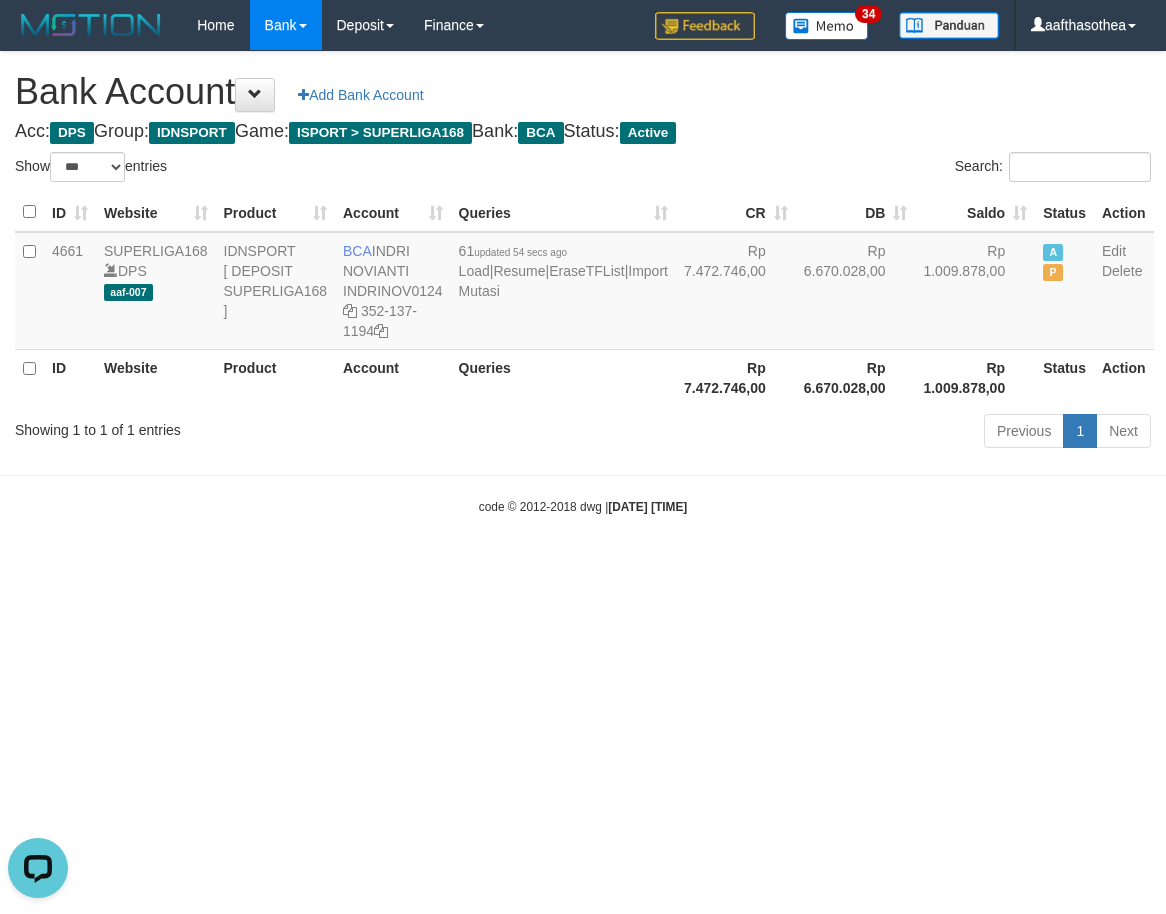 scroll, scrollTop: 0, scrollLeft: 0, axis: both 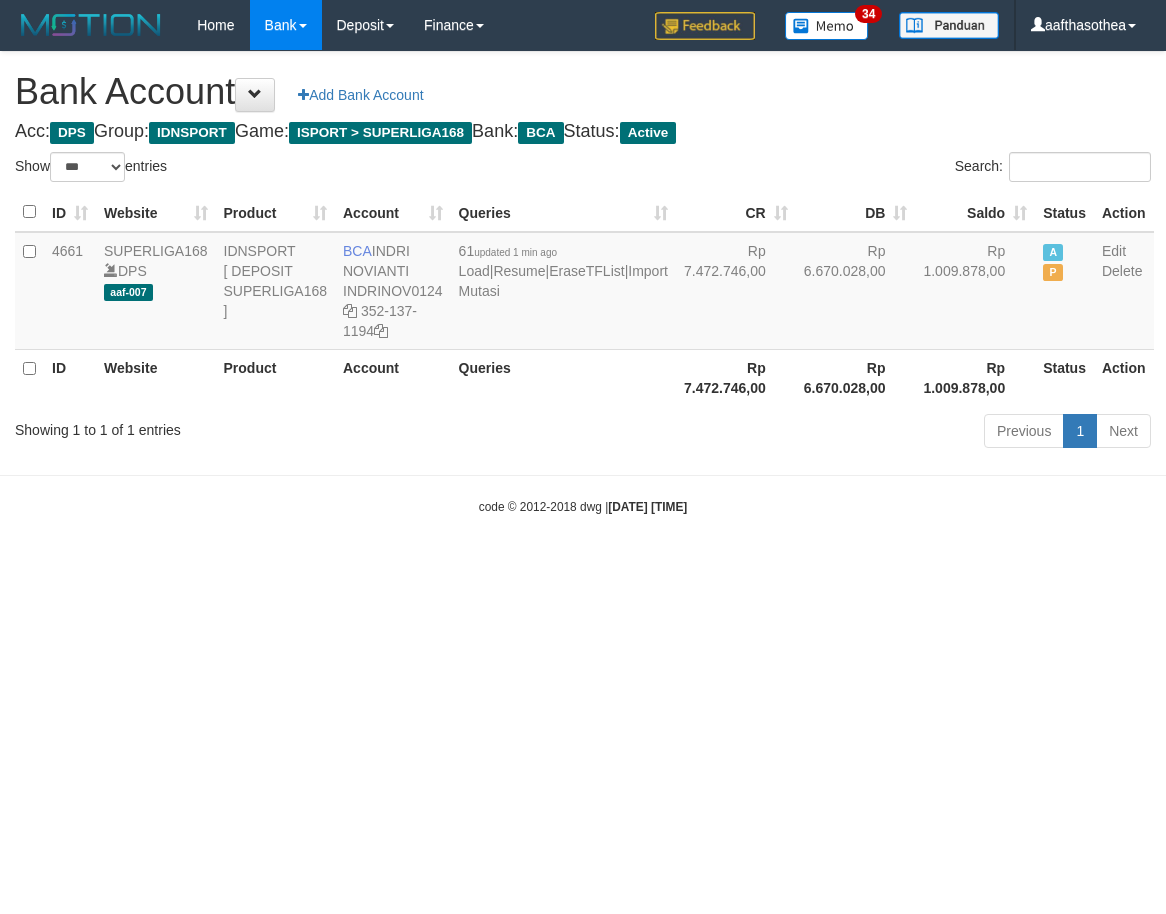 select on "***" 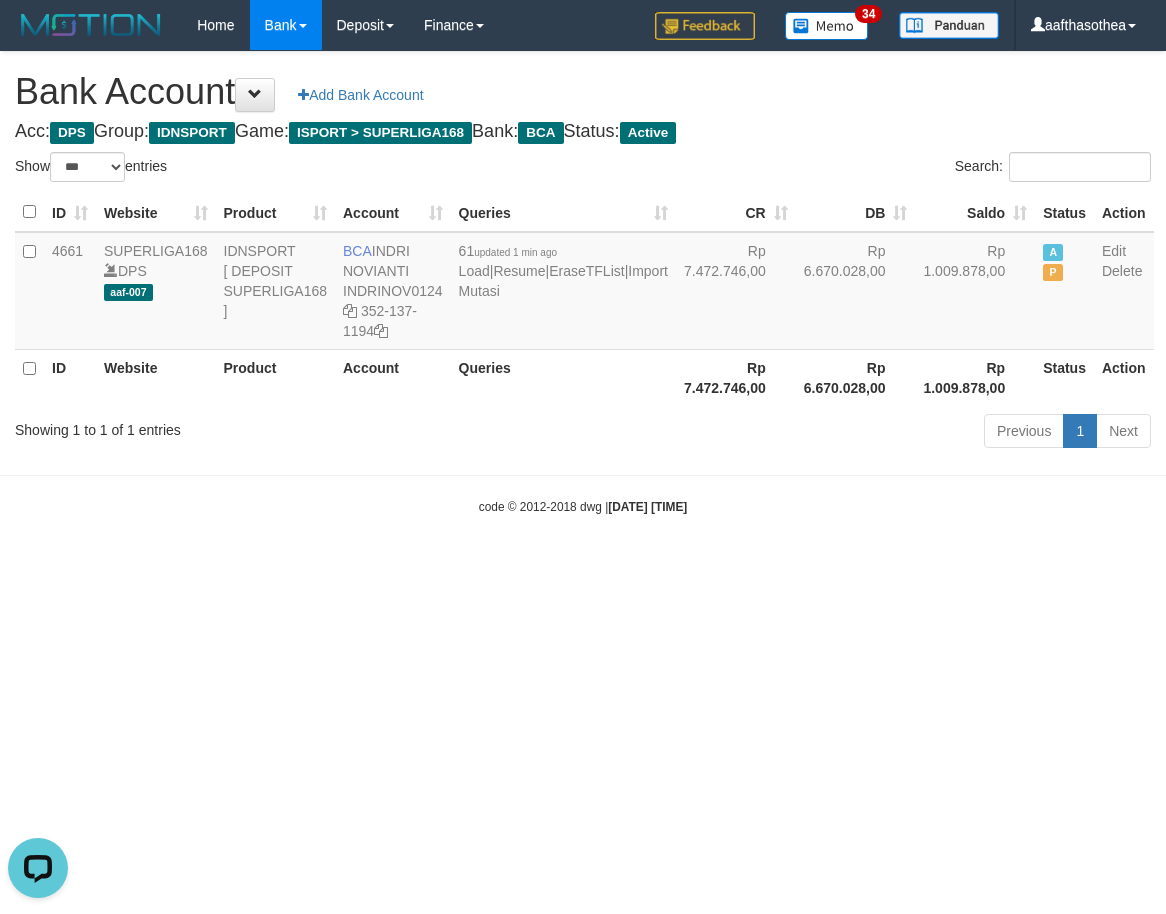 scroll, scrollTop: 0, scrollLeft: 0, axis: both 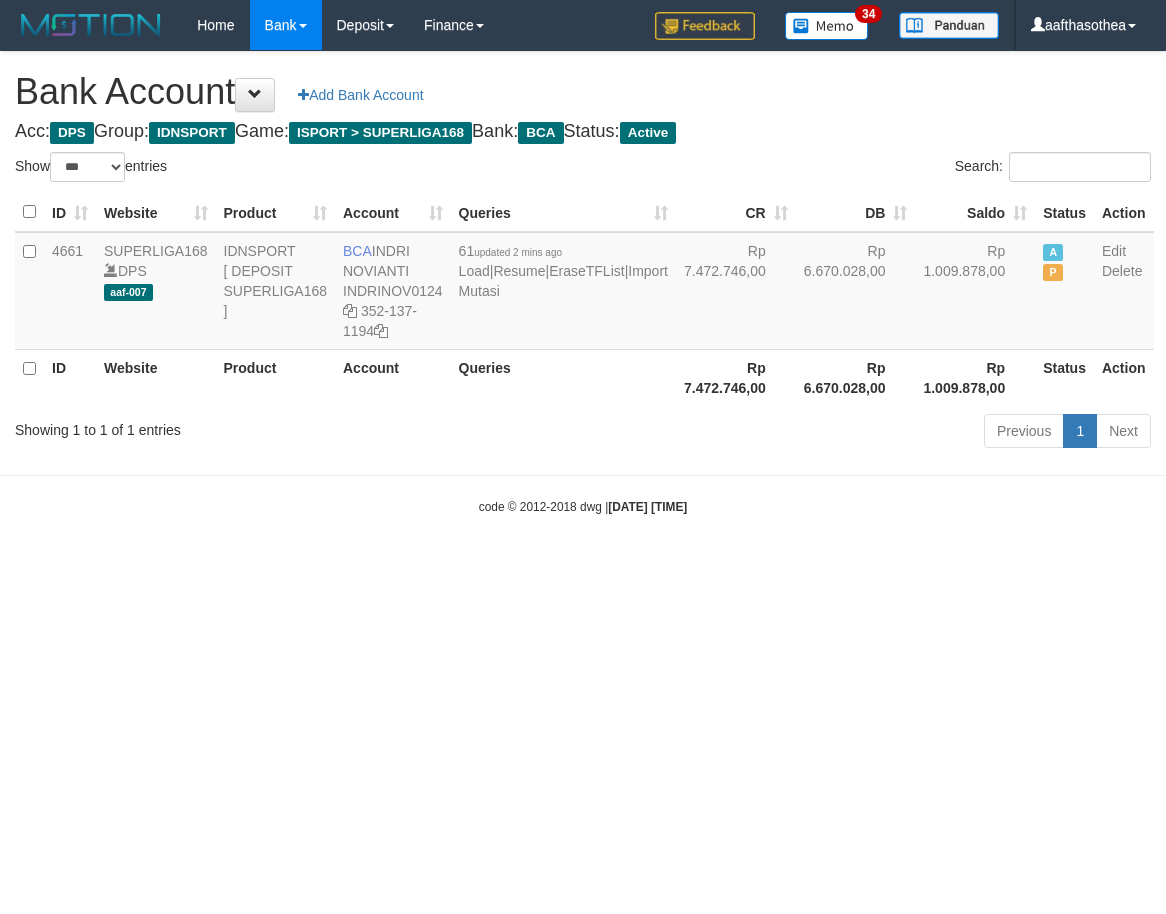 select on "***" 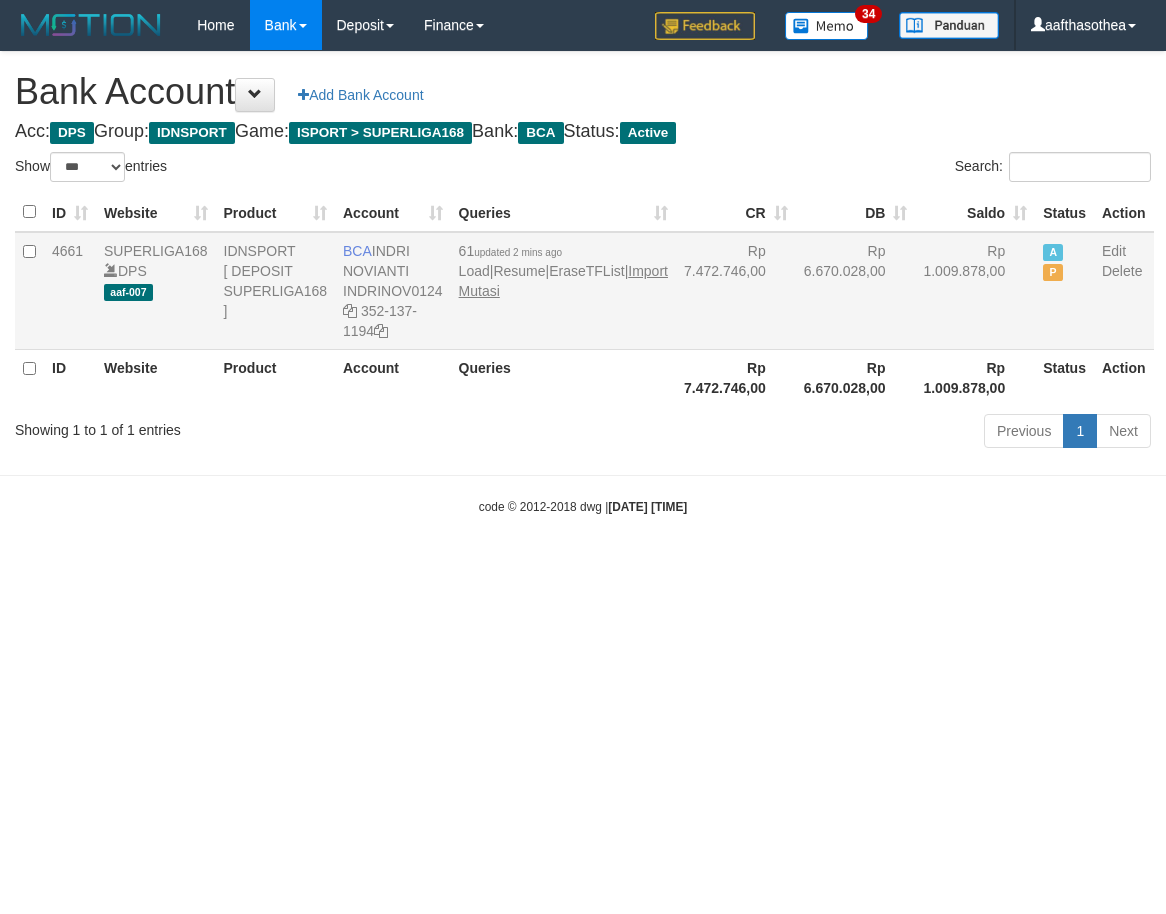 scroll, scrollTop: 0, scrollLeft: 0, axis: both 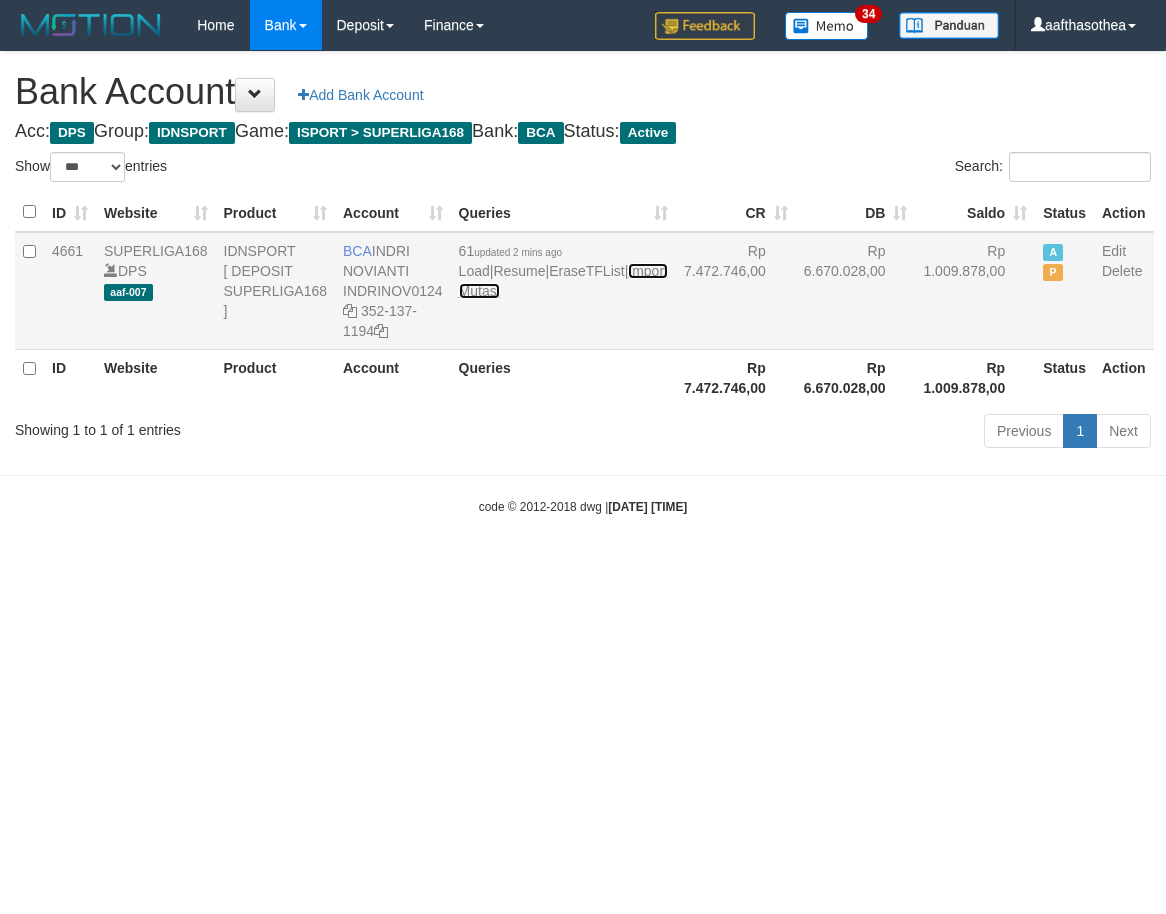 click on "Import Mutasi" at bounding box center (563, 281) 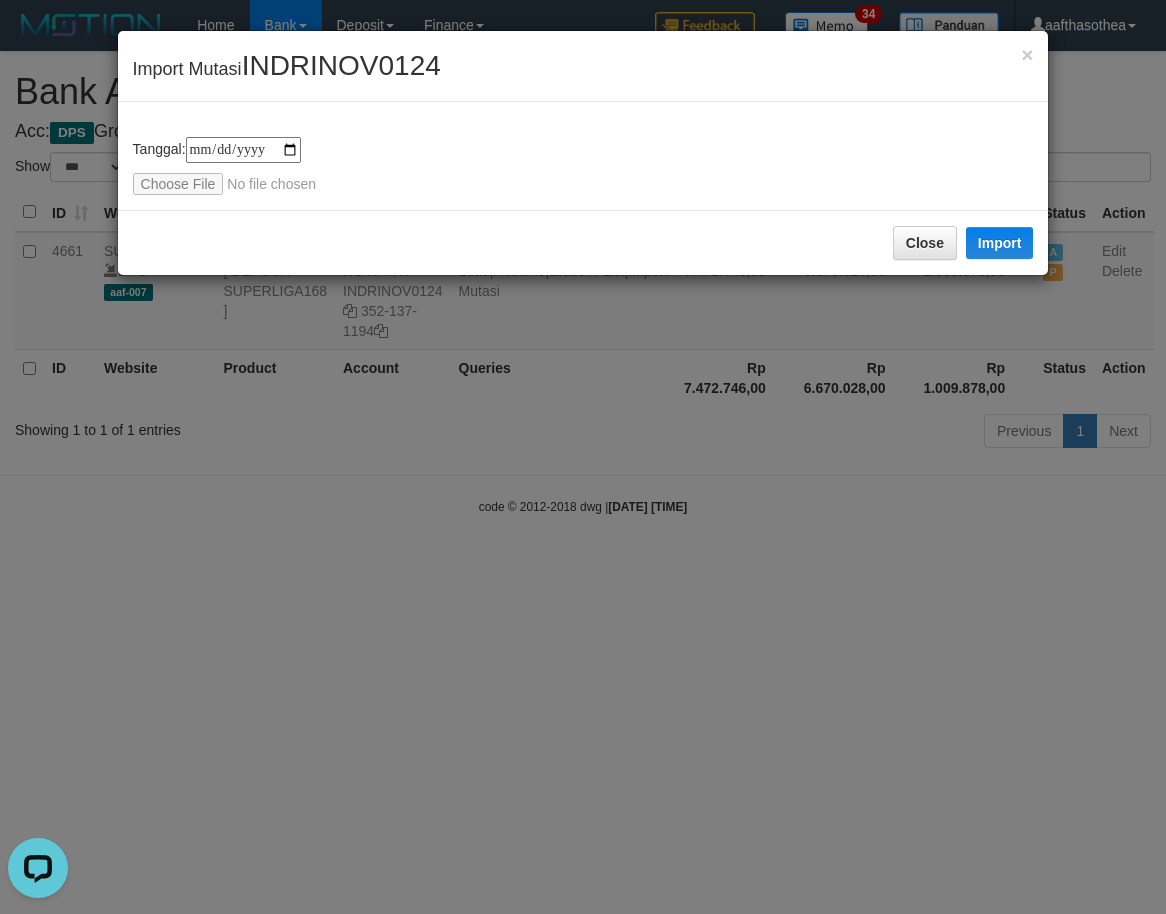 scroll, scrollTop: 0, scrollLeft: 0, axis: both 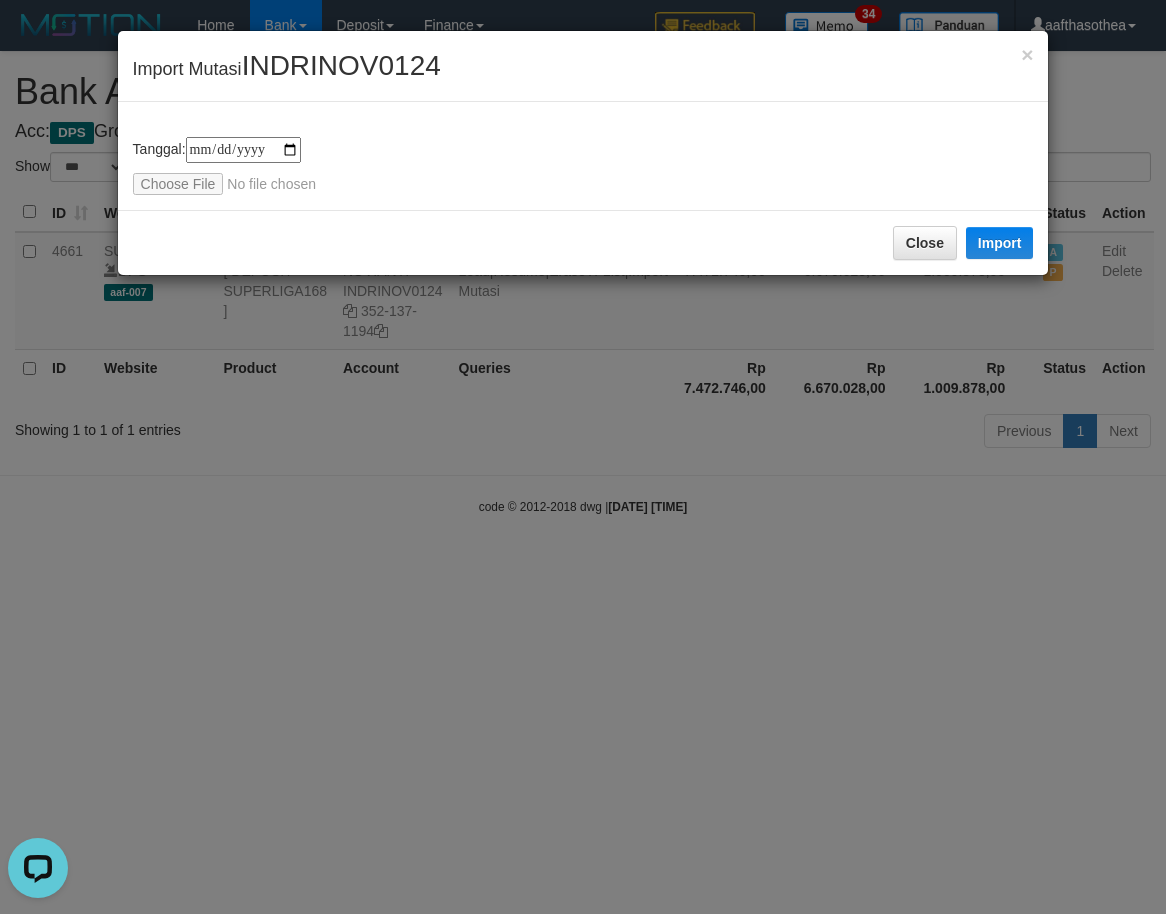 type on "**********" 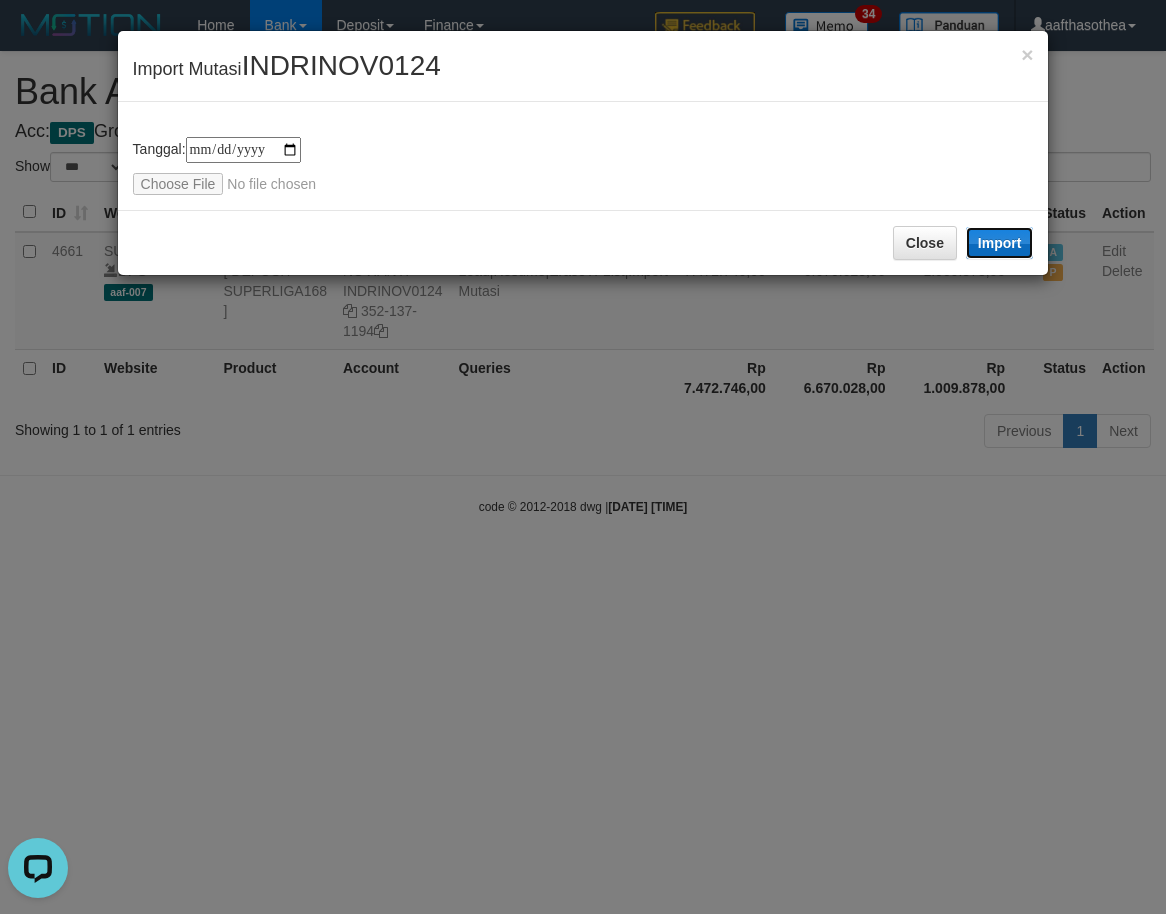 click on "Import" at bounding box center [1000, 243] 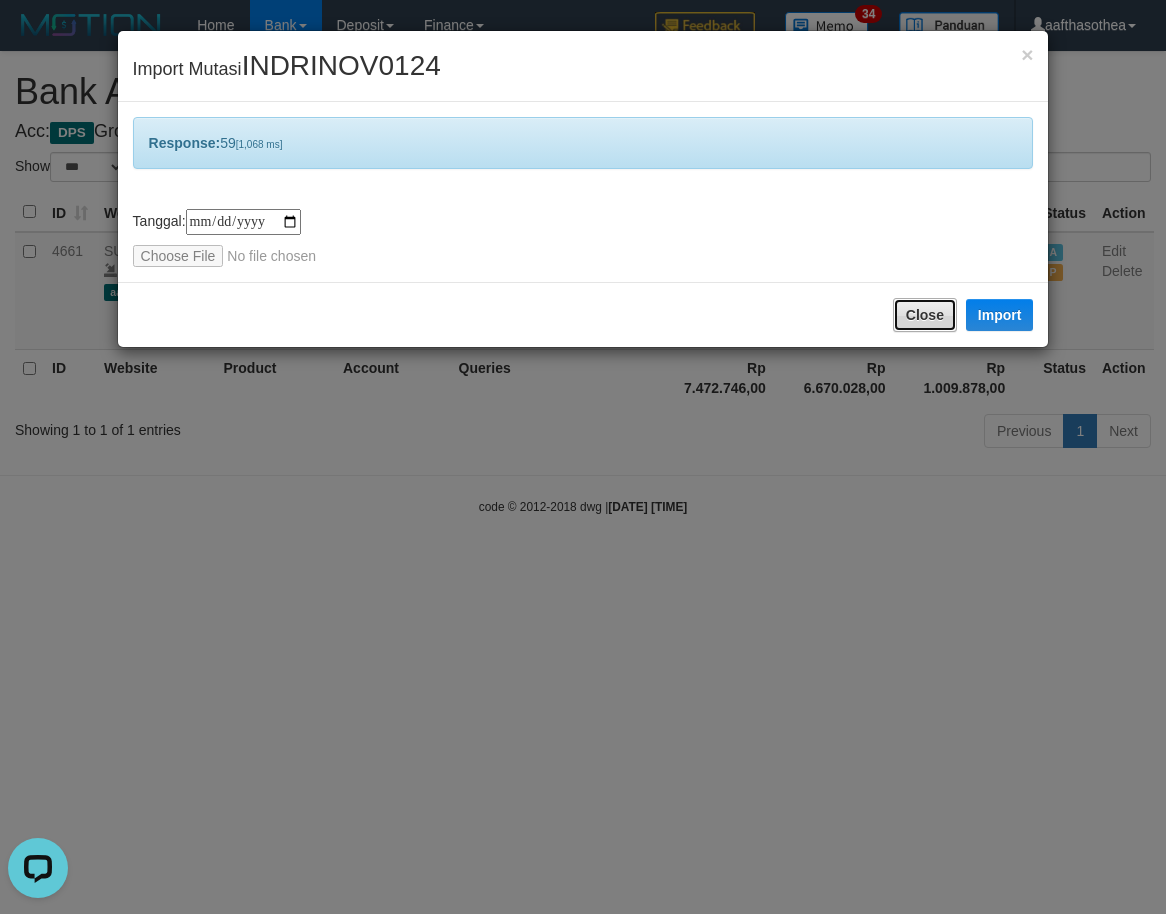 drag, startPoint x: 924, startPoint y: 326, endPoint x: 669, endPoint y: 608, distance: 380.196 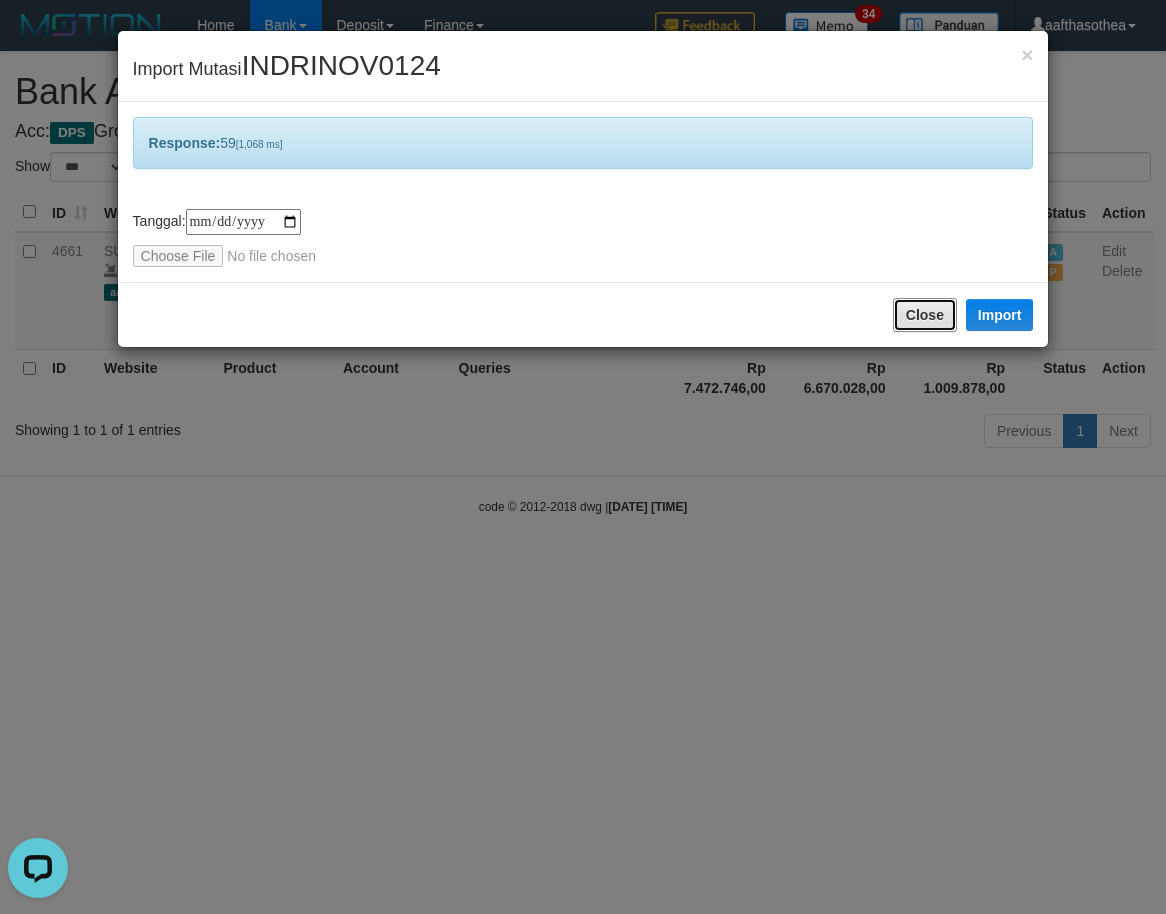 click on "Close" at bounding box center (925, 315) 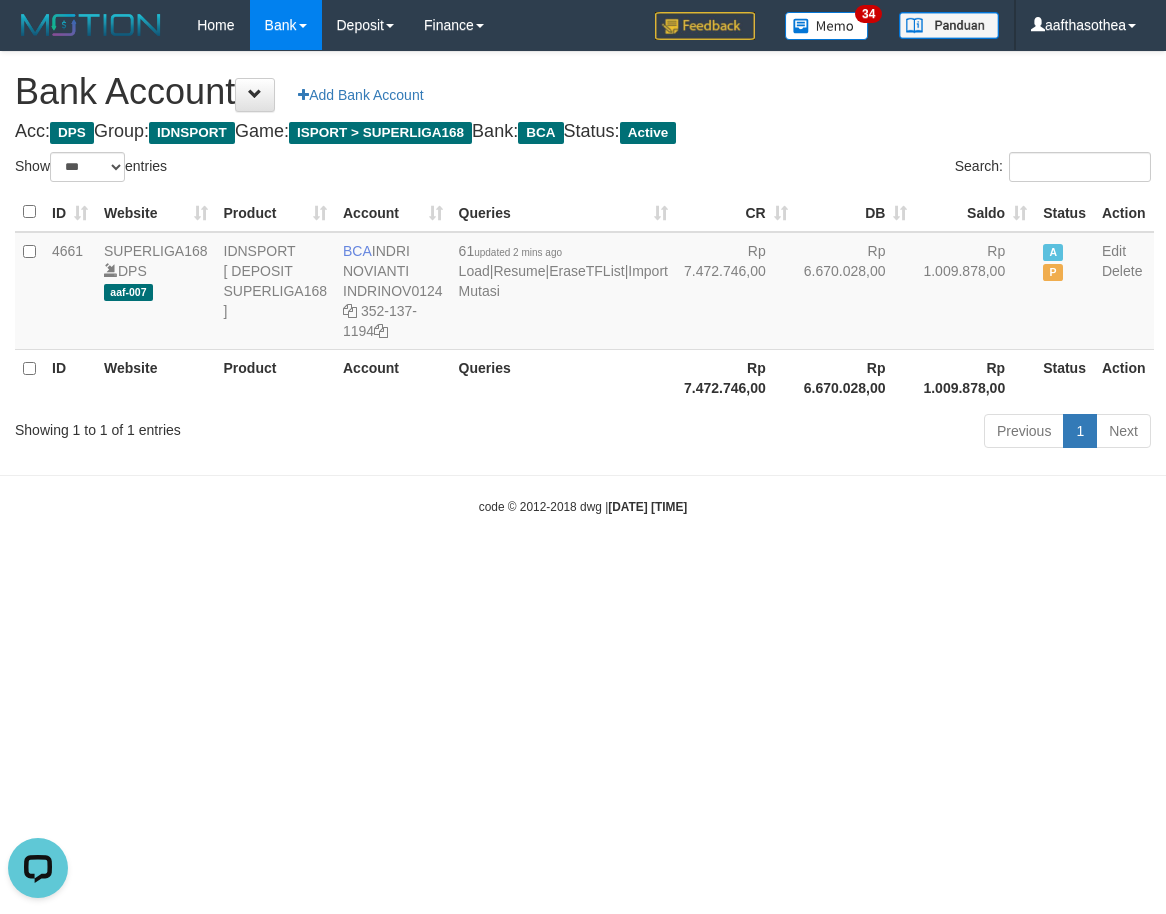 drag, startPoint x: 532, startPoint y: 663, endPoint x: 1160, endPoint y: 496, distance: 649.8254 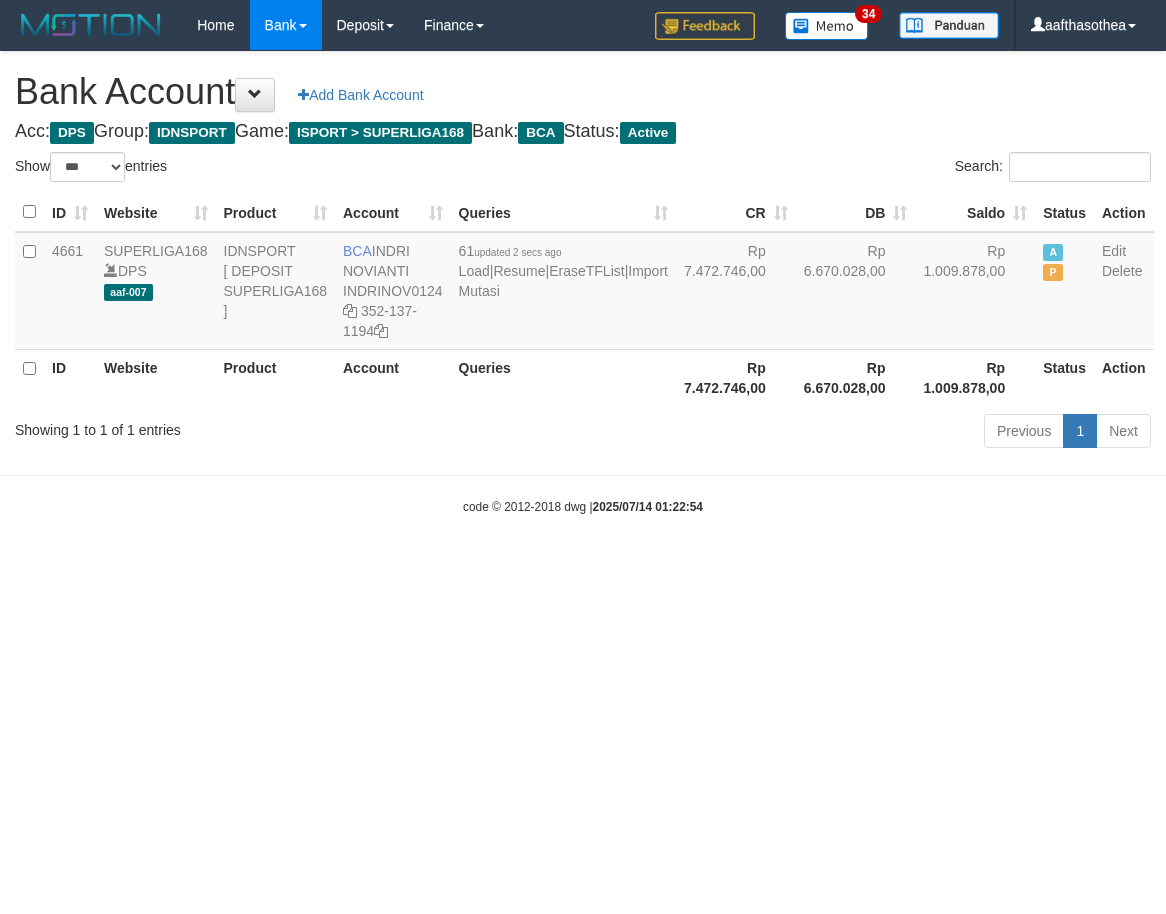 select on "***" 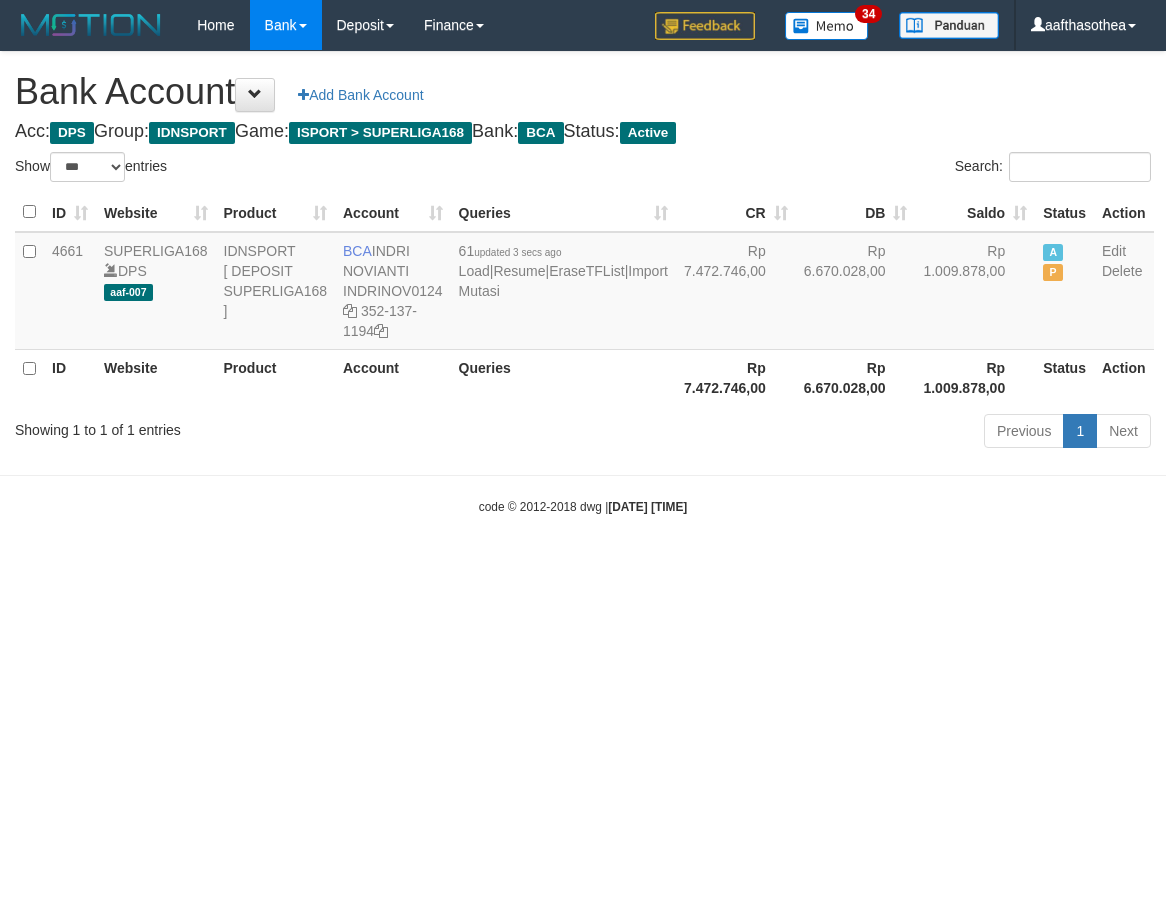 select on "***" 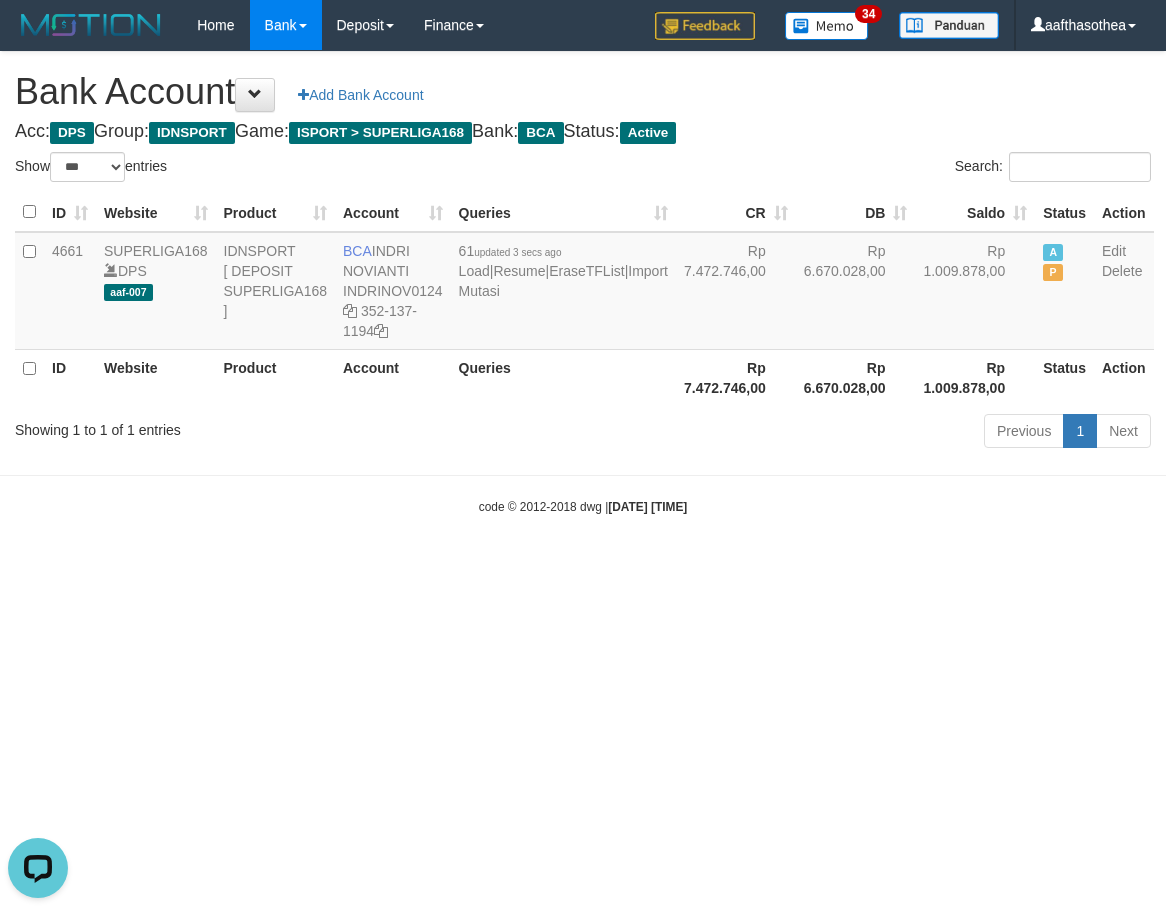 scroll, scrollTop: 0, scrollLeft: 0, axis: both 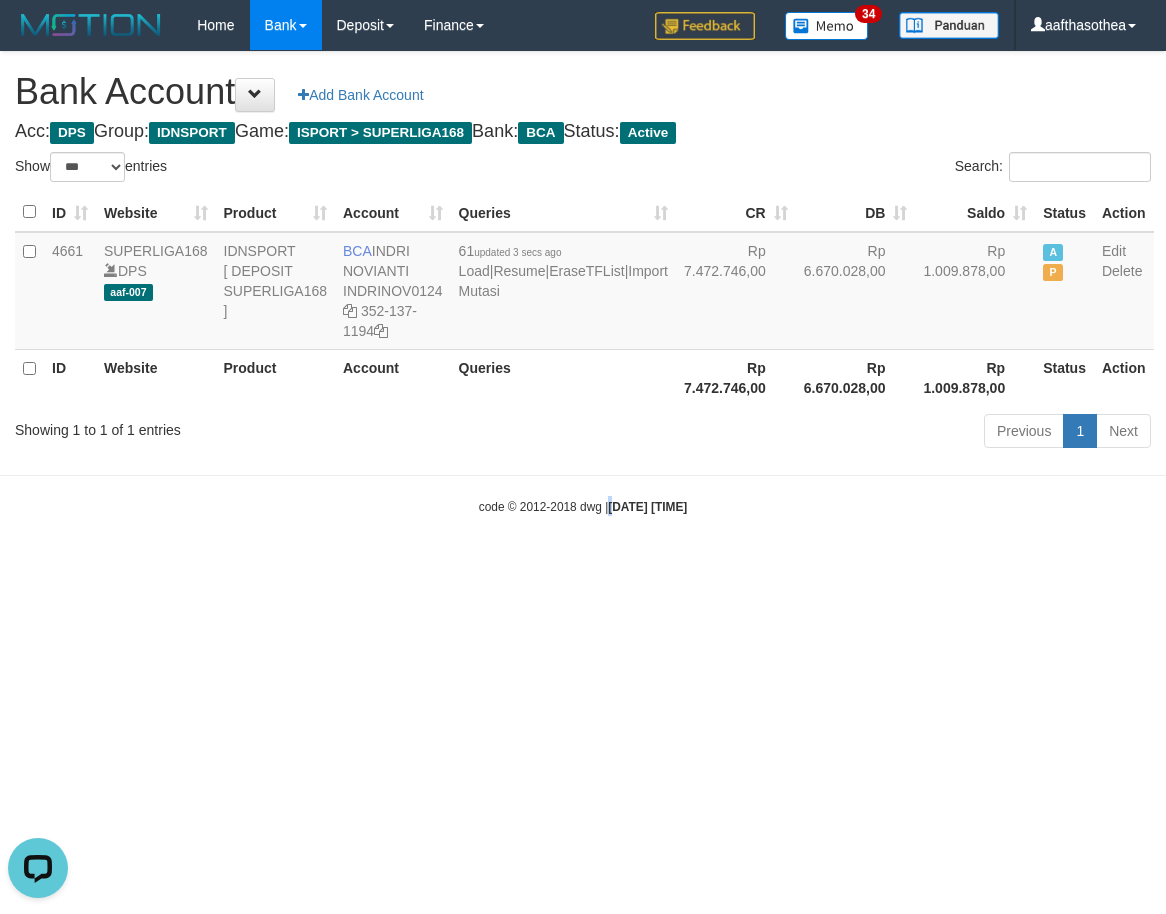 drag, startPoint x: 601, startPoint y: 530, endPoint x: 616, endPoint y: 556, distance: 30.016663 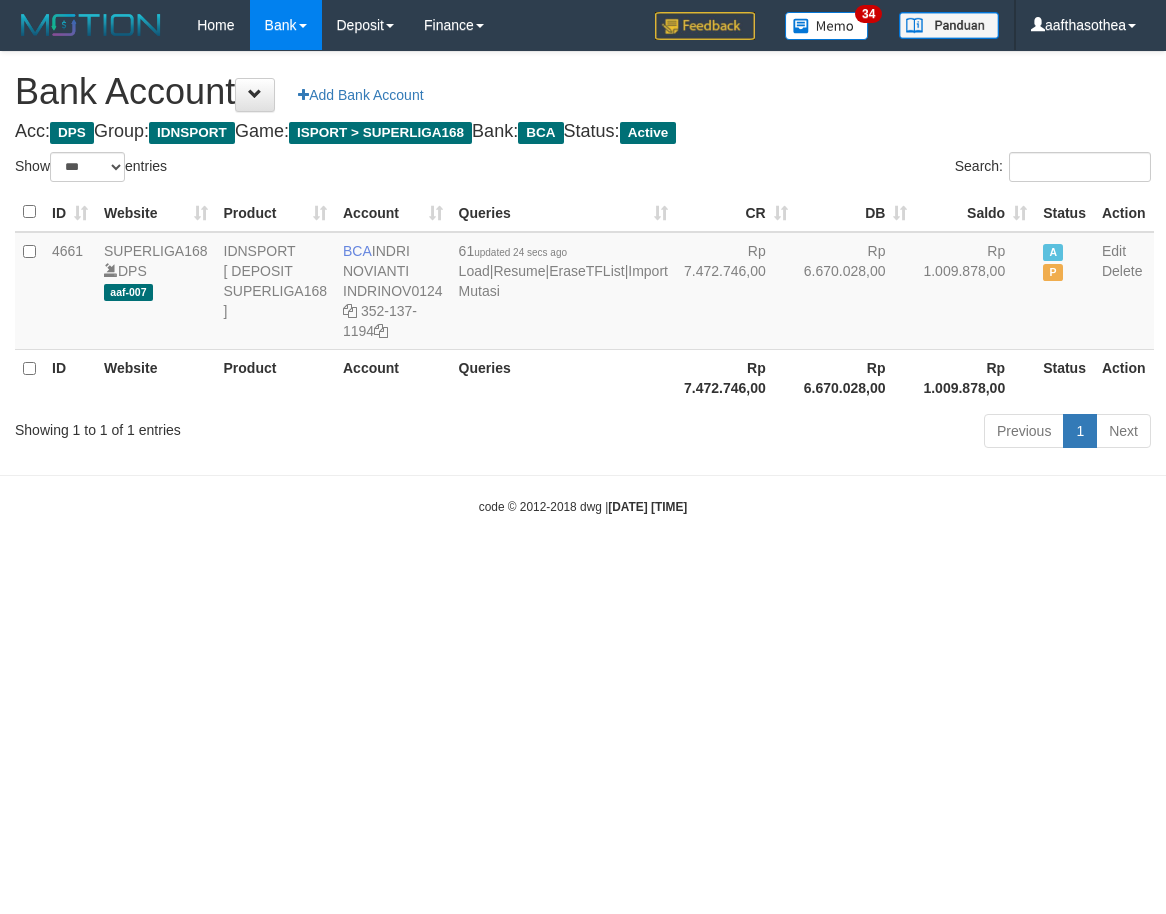 select on "***" 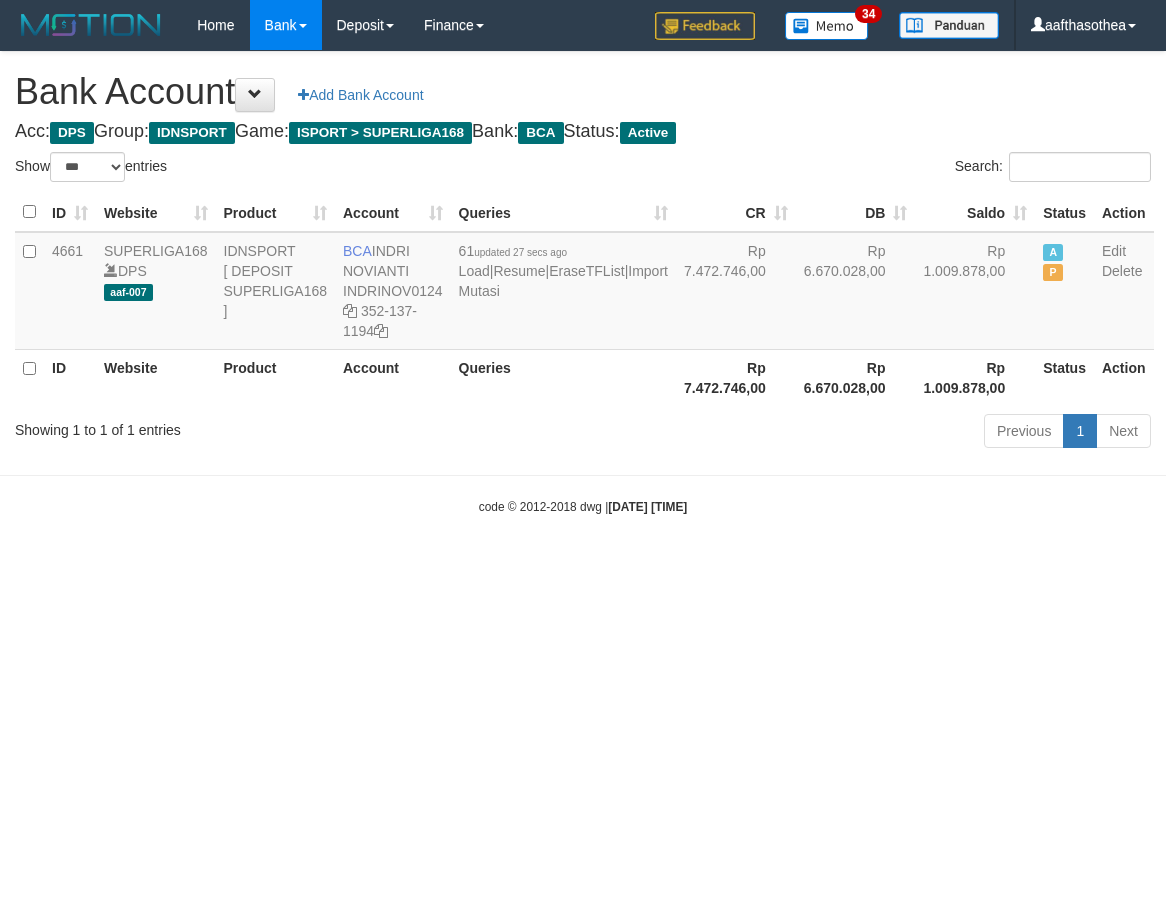 select on "***" 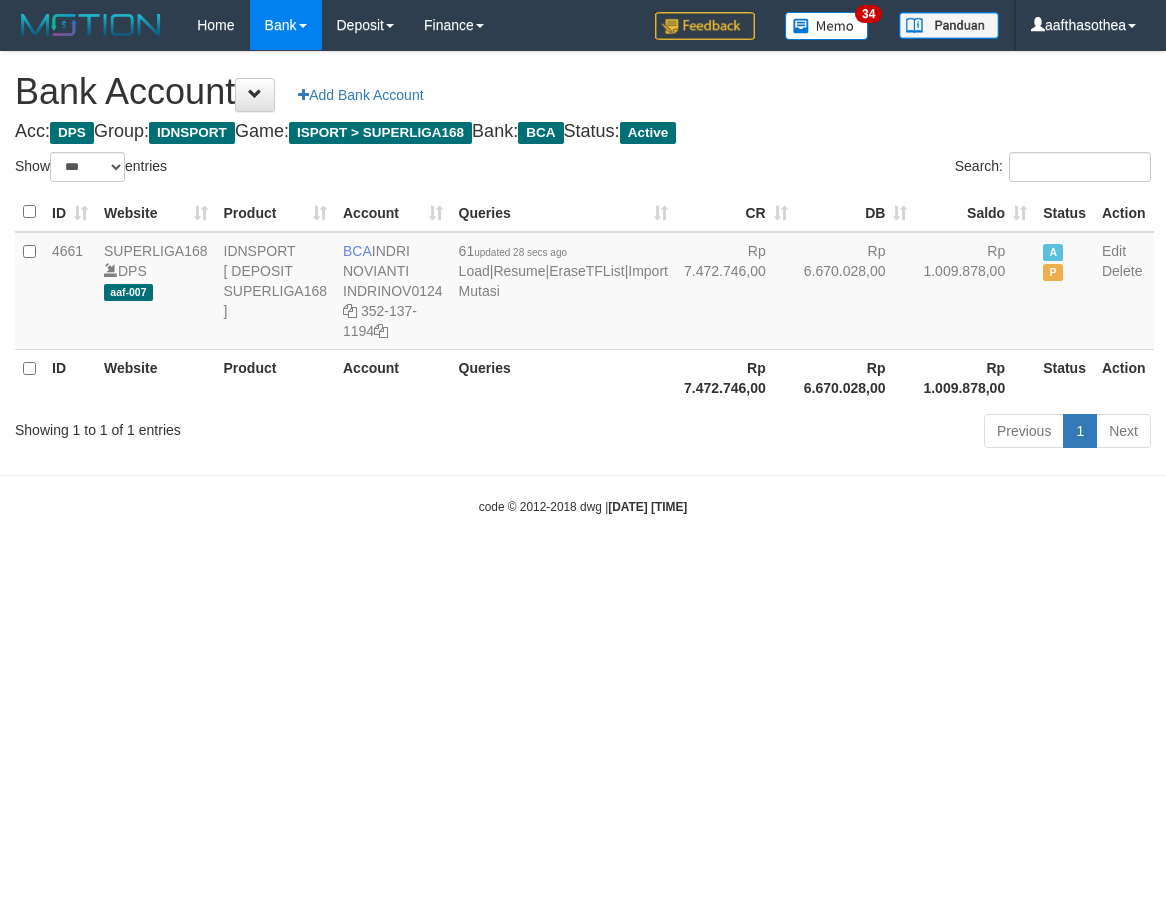 select on "***" 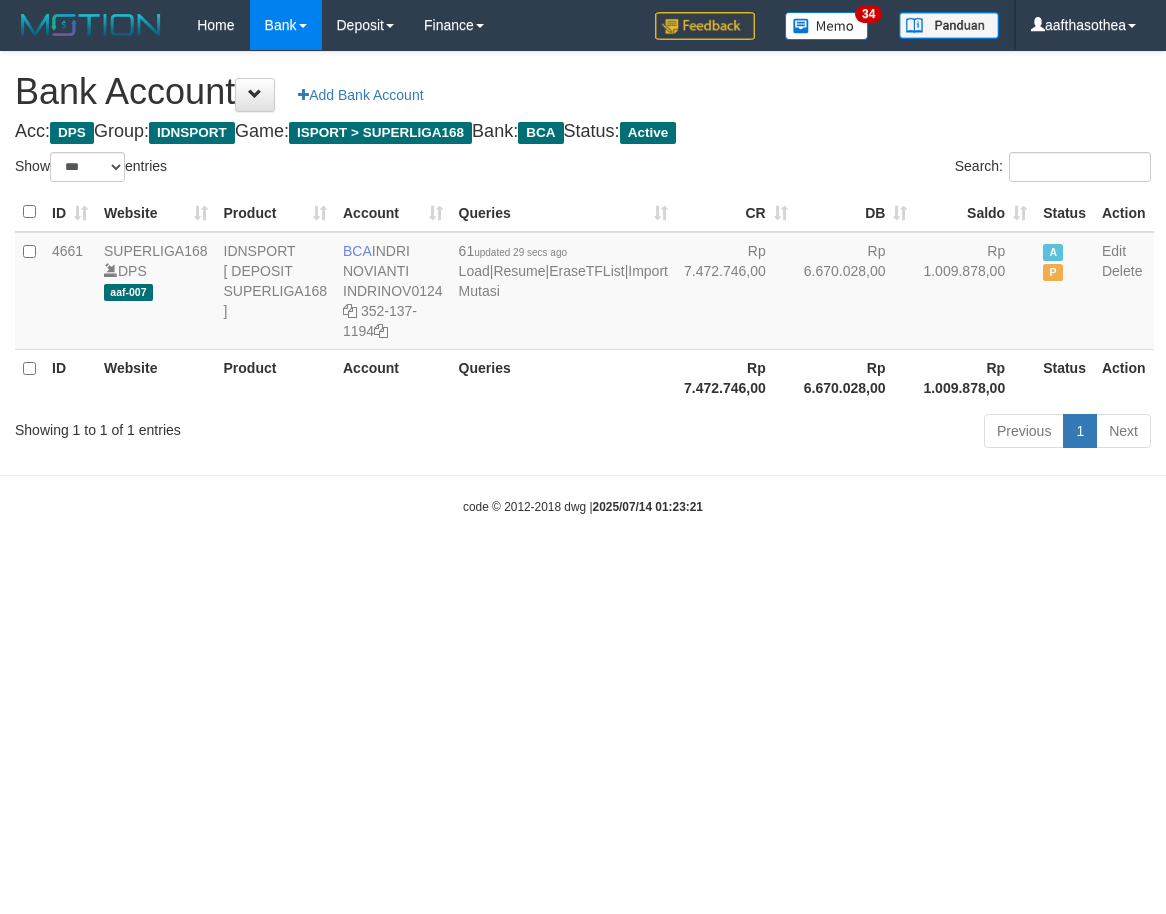 select on "***" 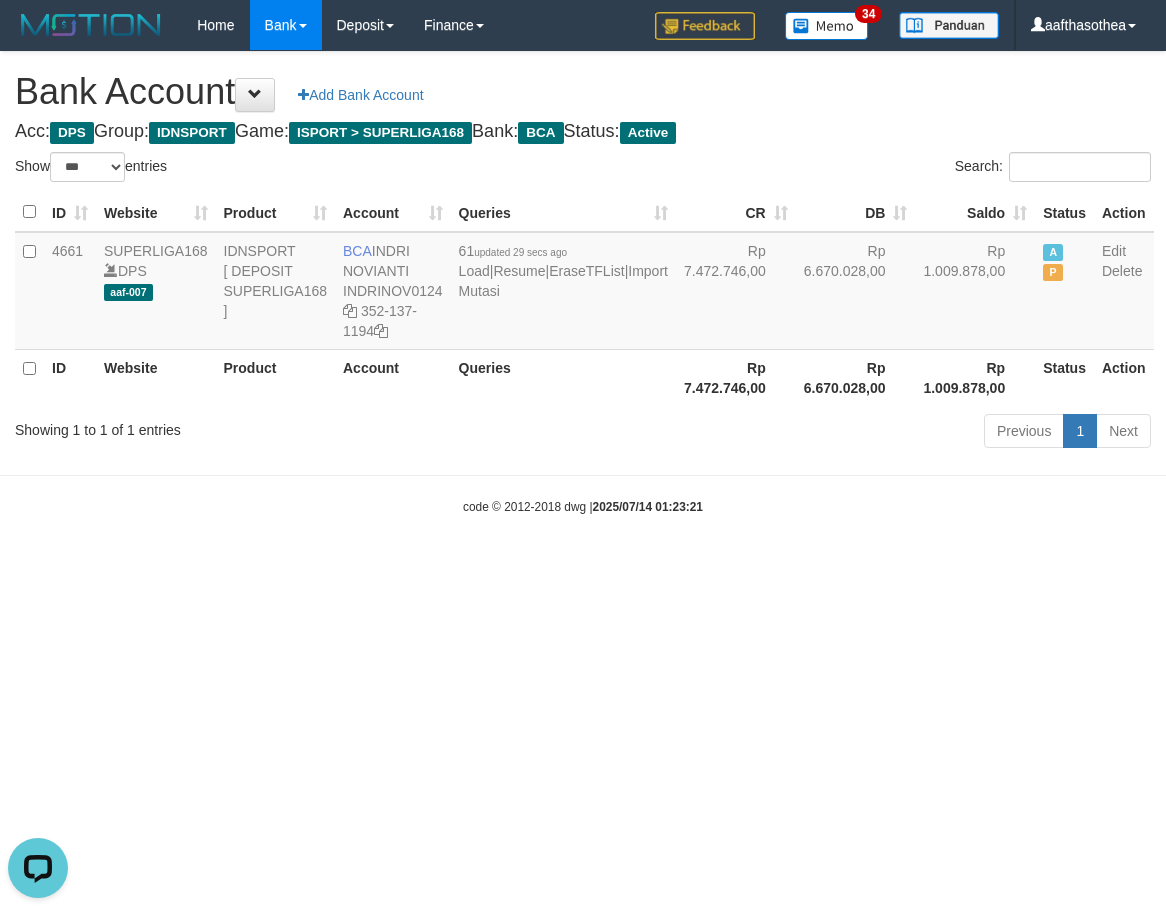 scroll, scrollTop: 0, scrollLeft: 0, axis: both 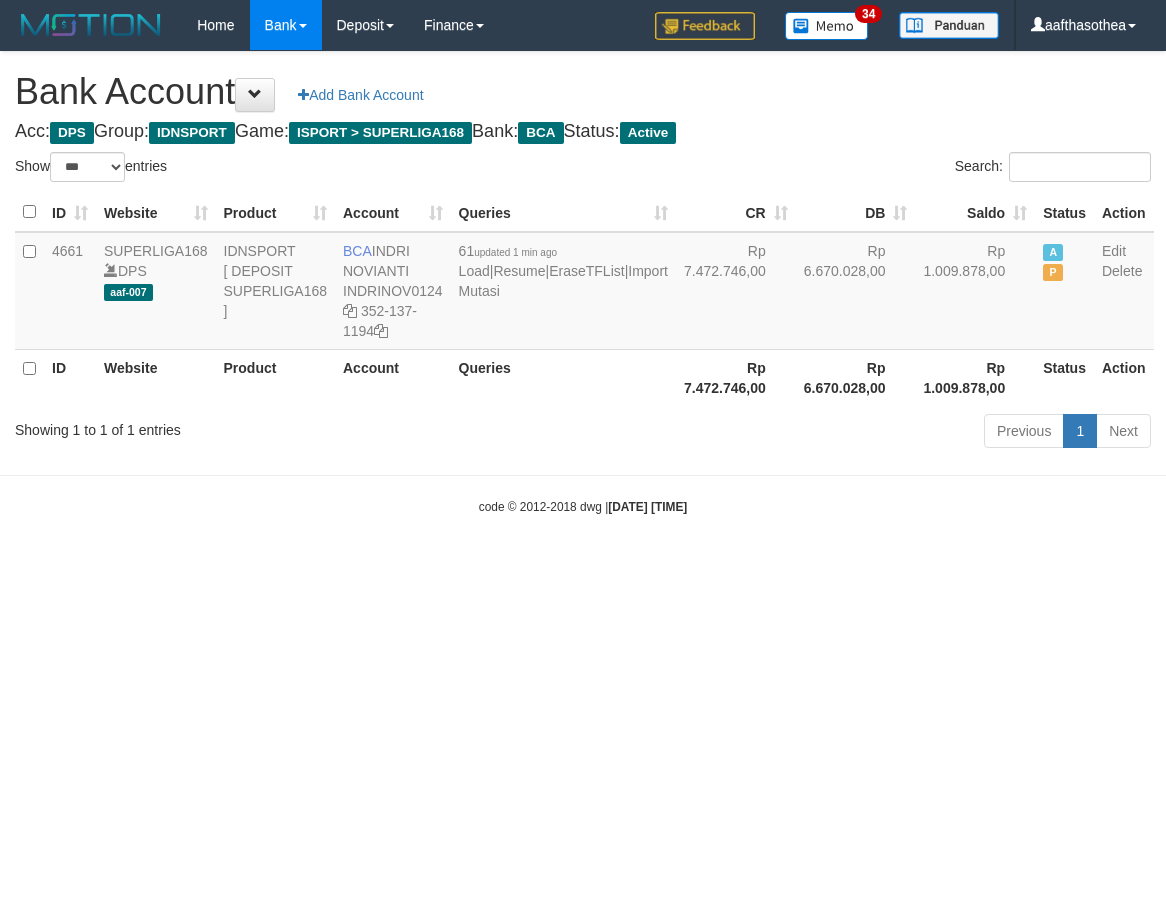 select on "***" 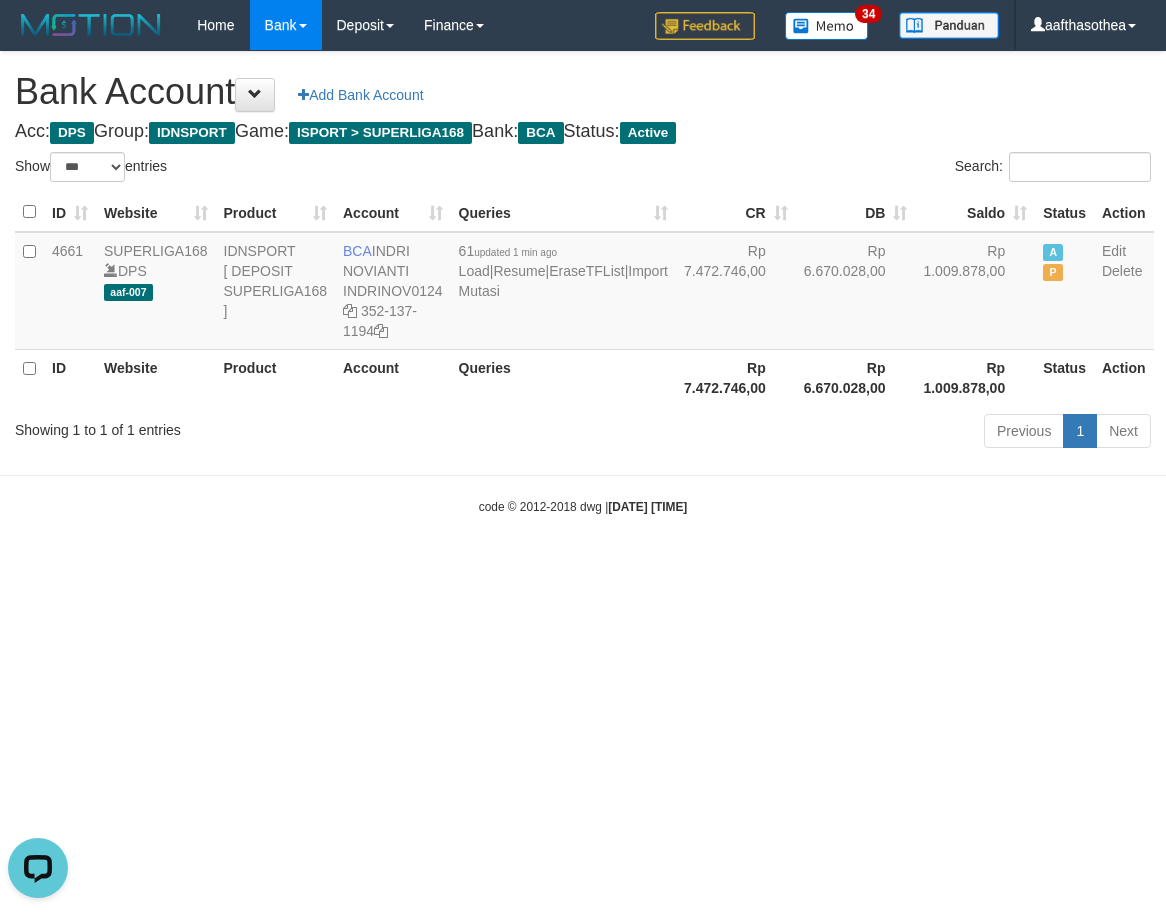 scroll, scrollTop: 0, scrollLeft: 0, axis: both 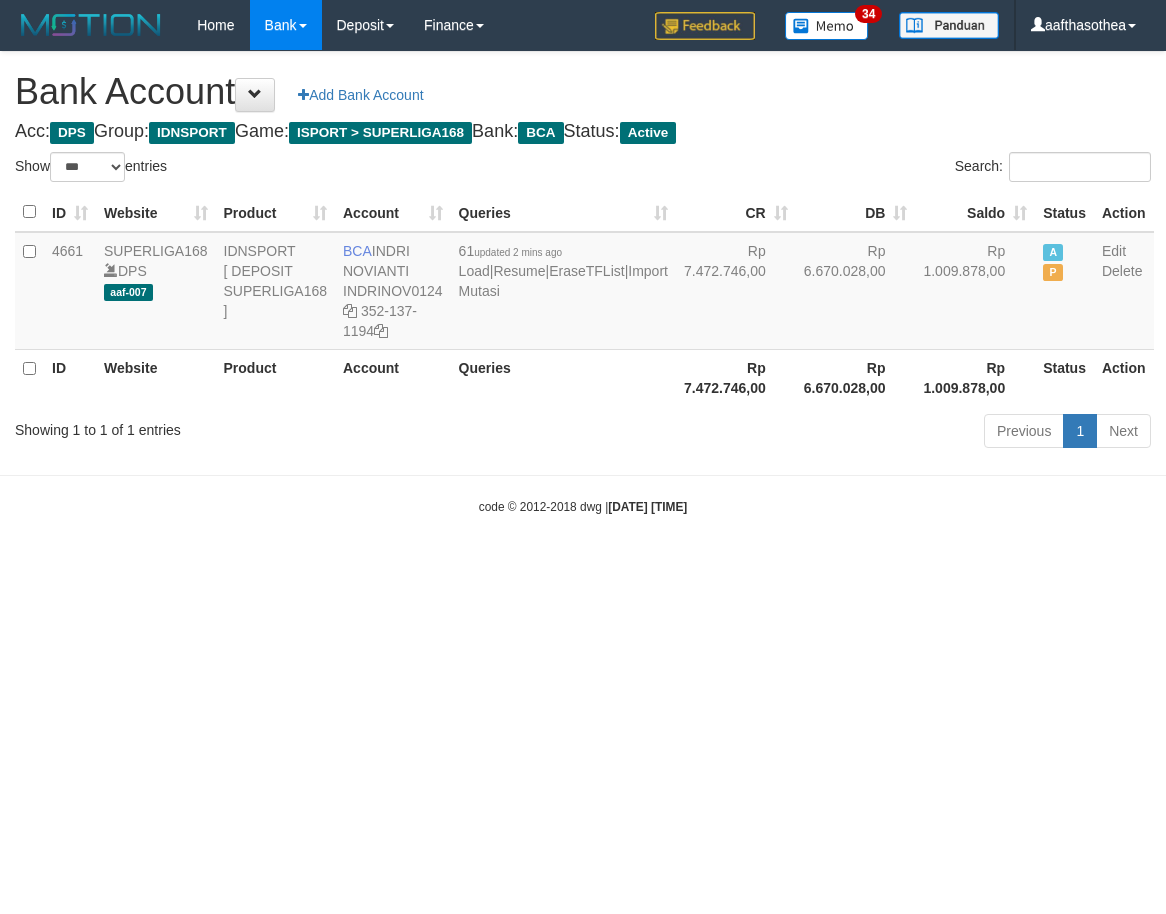 select on "***" 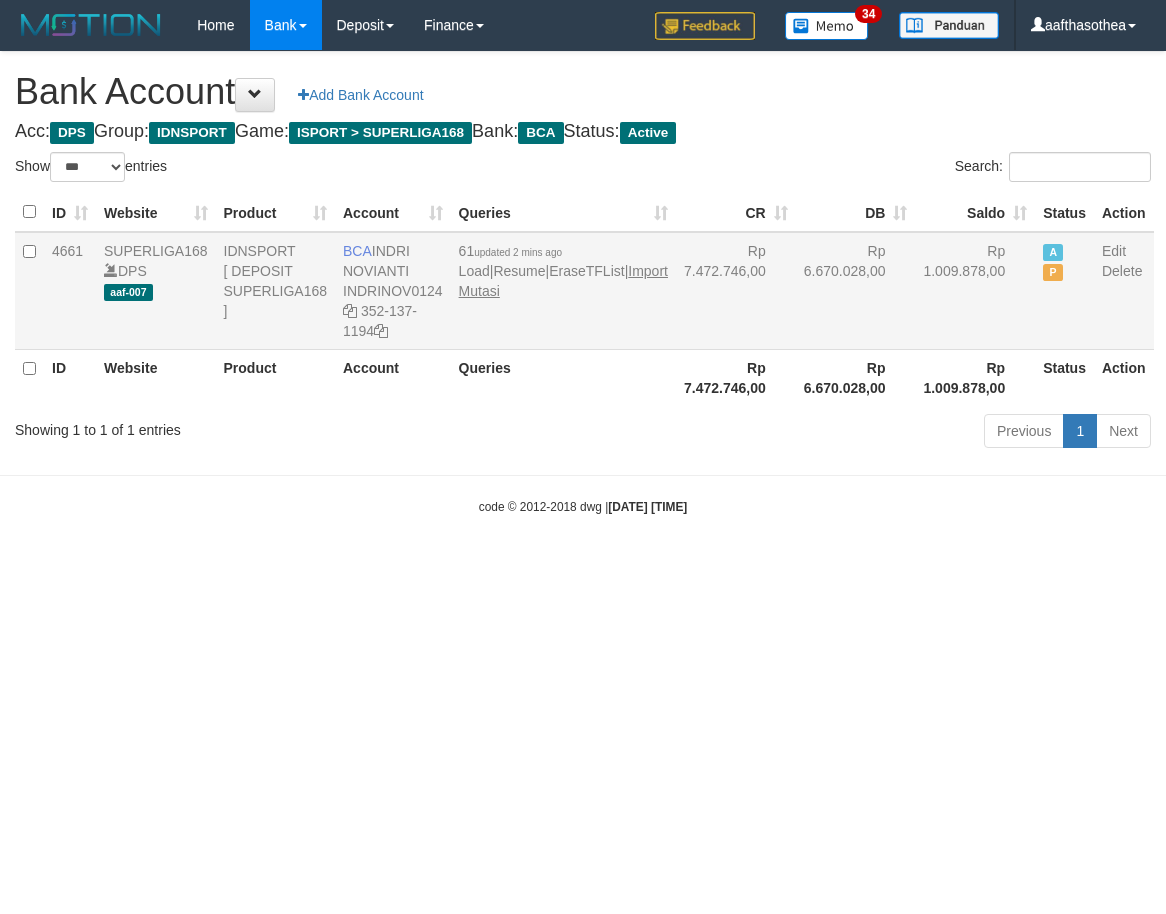 scroll, scrollTop: 0, scrollLeft: 0, axis: both 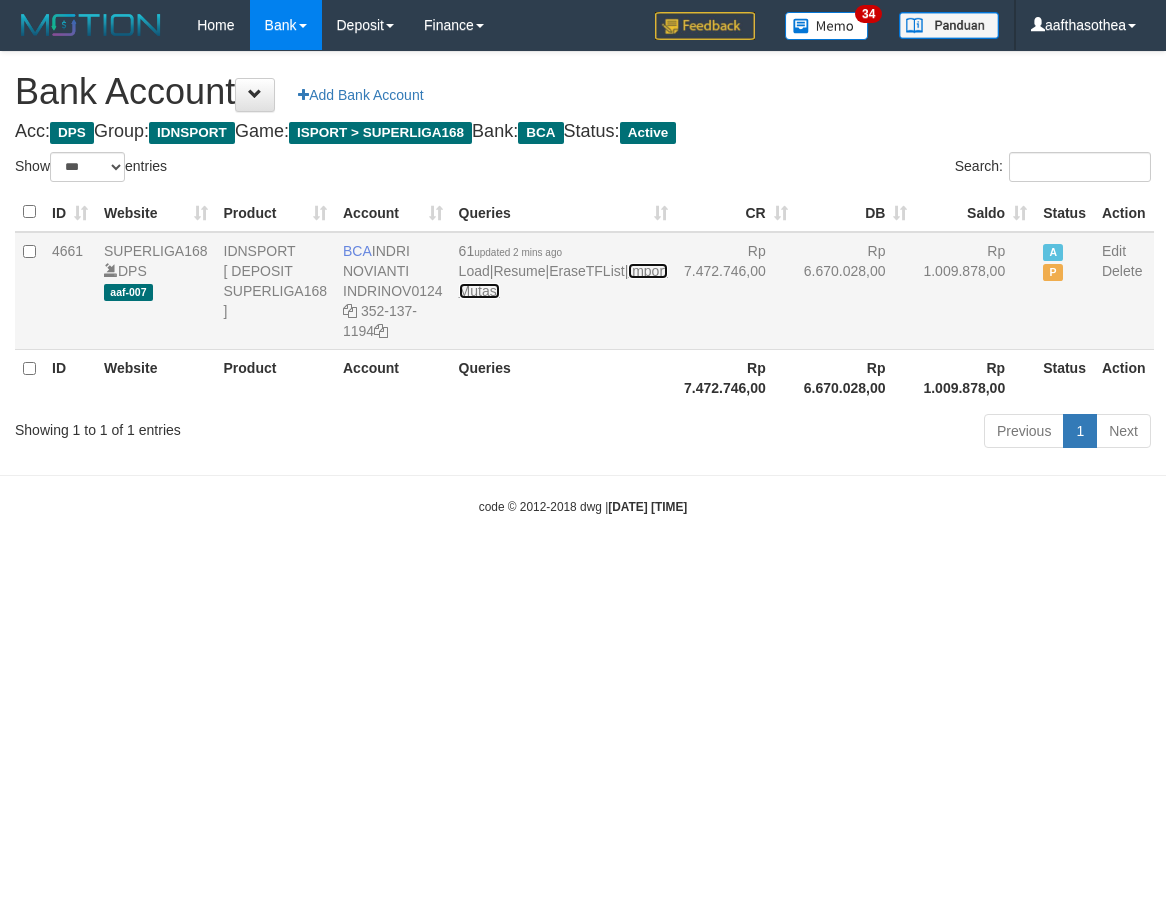 click on "Import Mutasi" at bounding box center (563, 281) 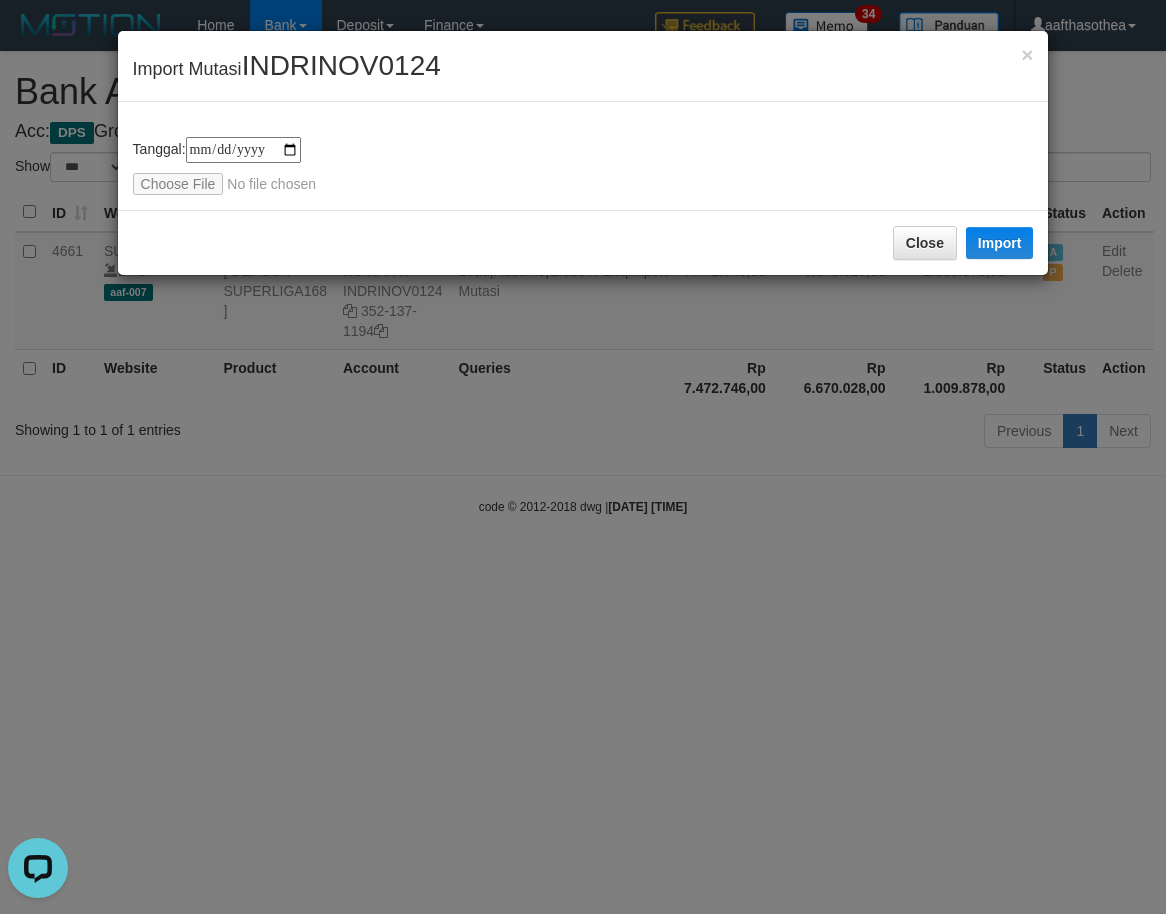 scroll, scrollTop: 0, scrollLeft: 0, axis: both 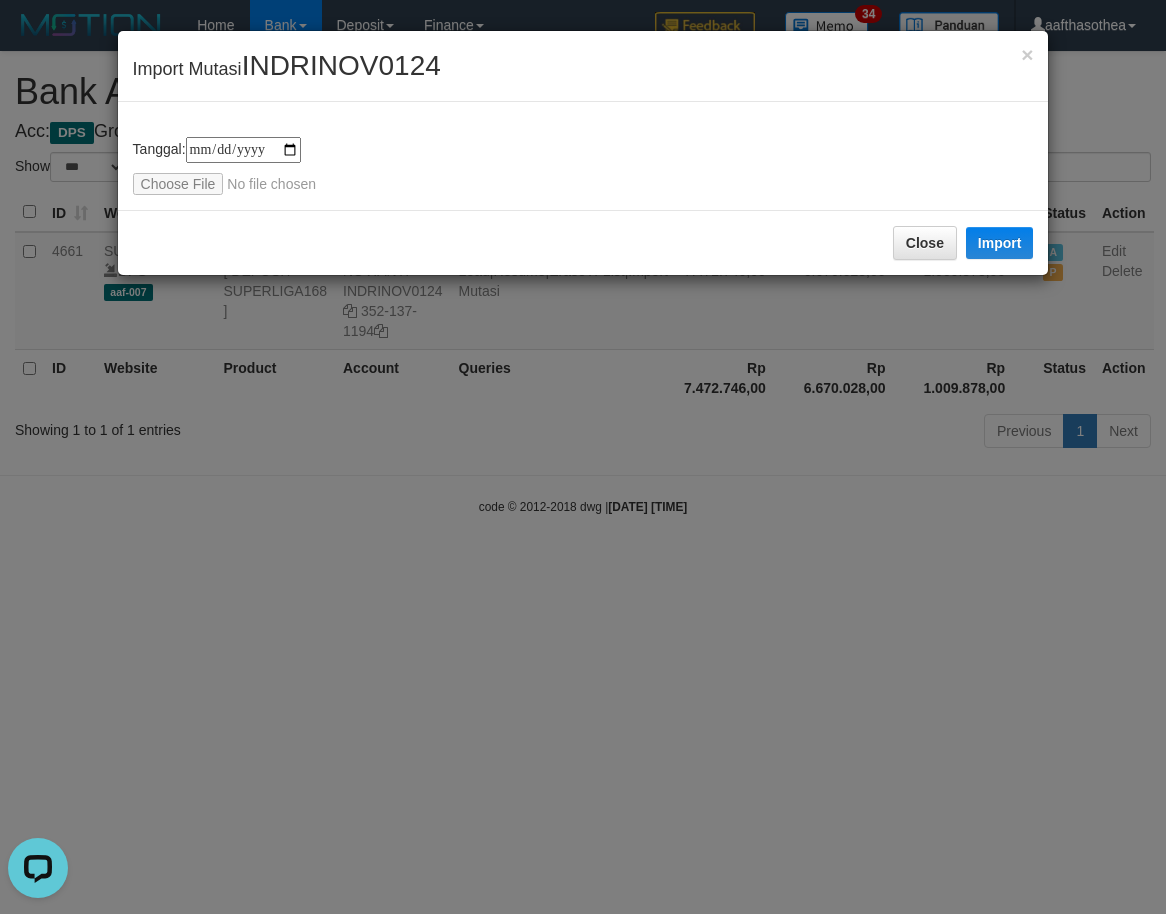 type on "**********" 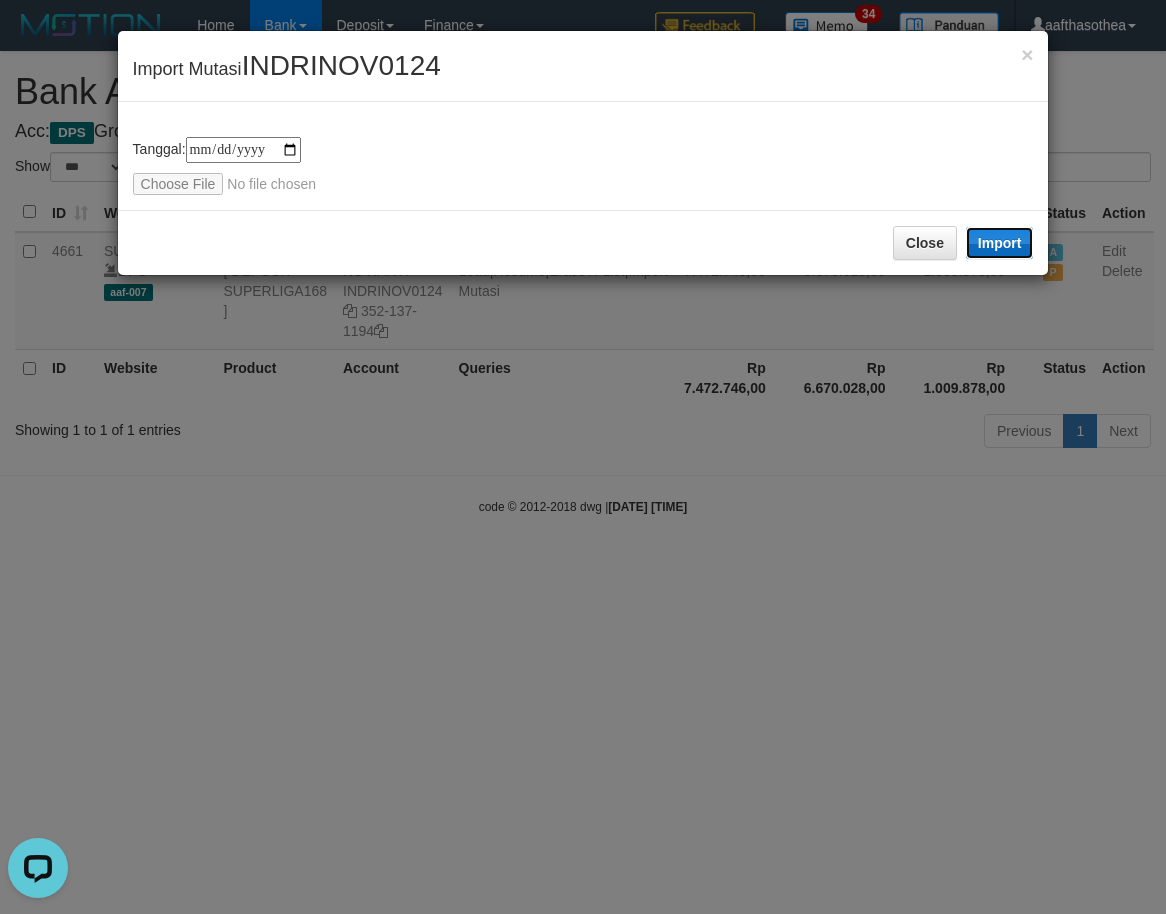 click on "Import" at bounding box center (1000, 243) 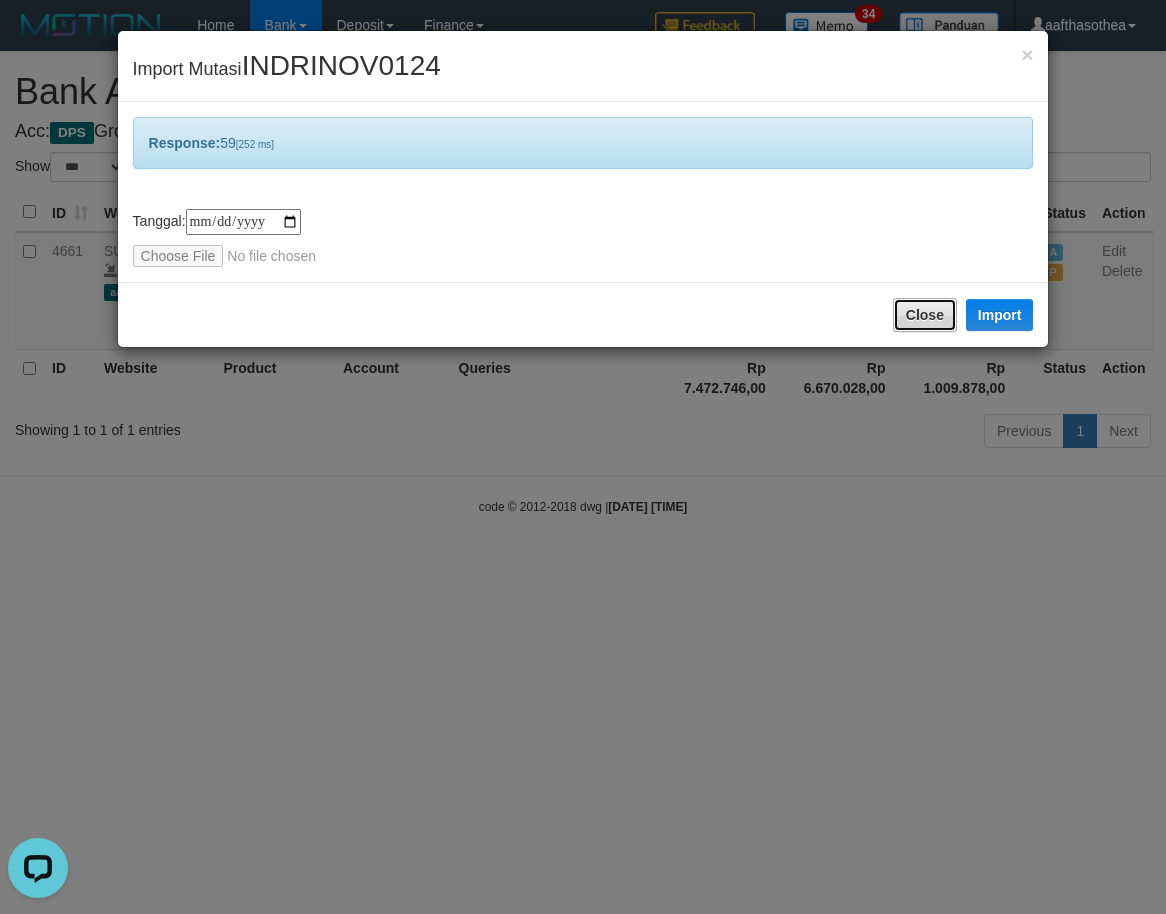 click on "Close" at bounding box center (925, 315) 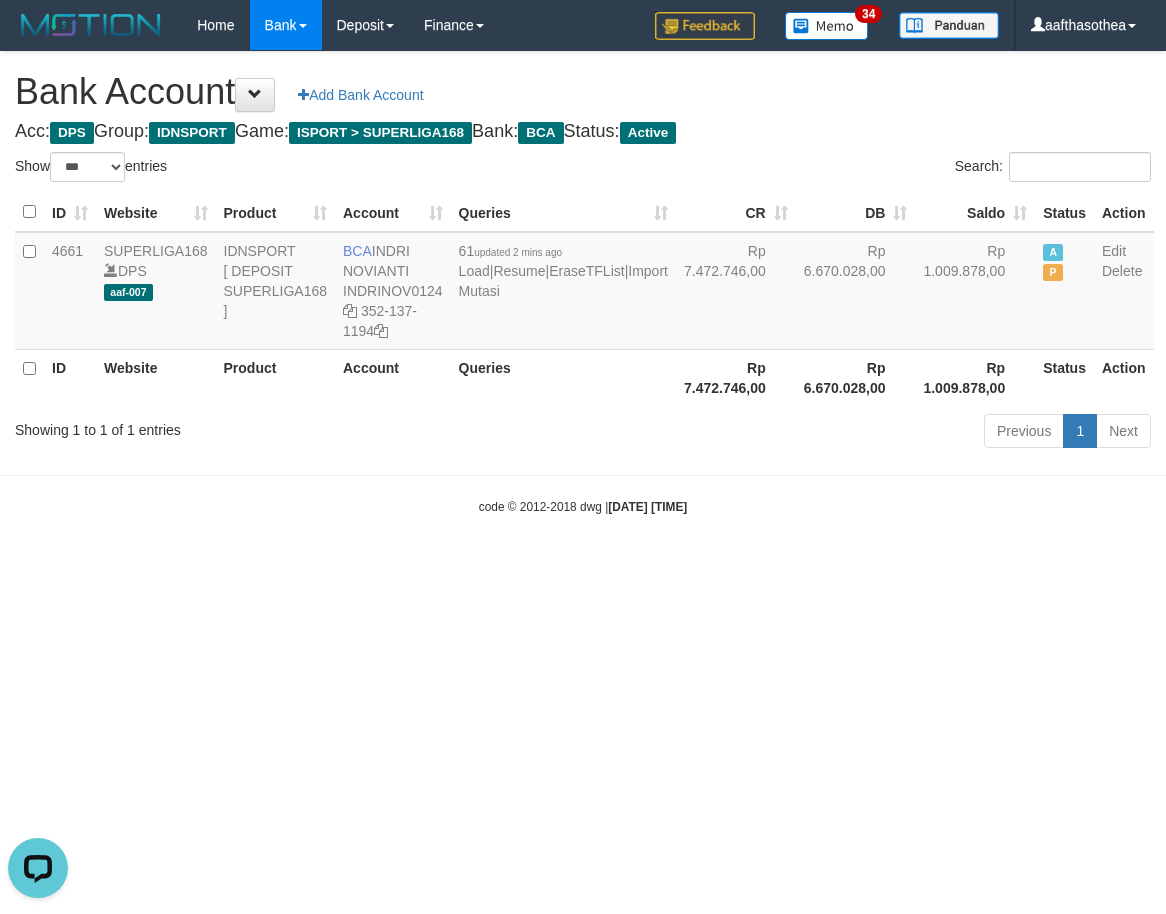 drag, startPoint x: 834, startPoint y: 635, endPoint x: 1160, endPoint y: 470, distance: 365.3779 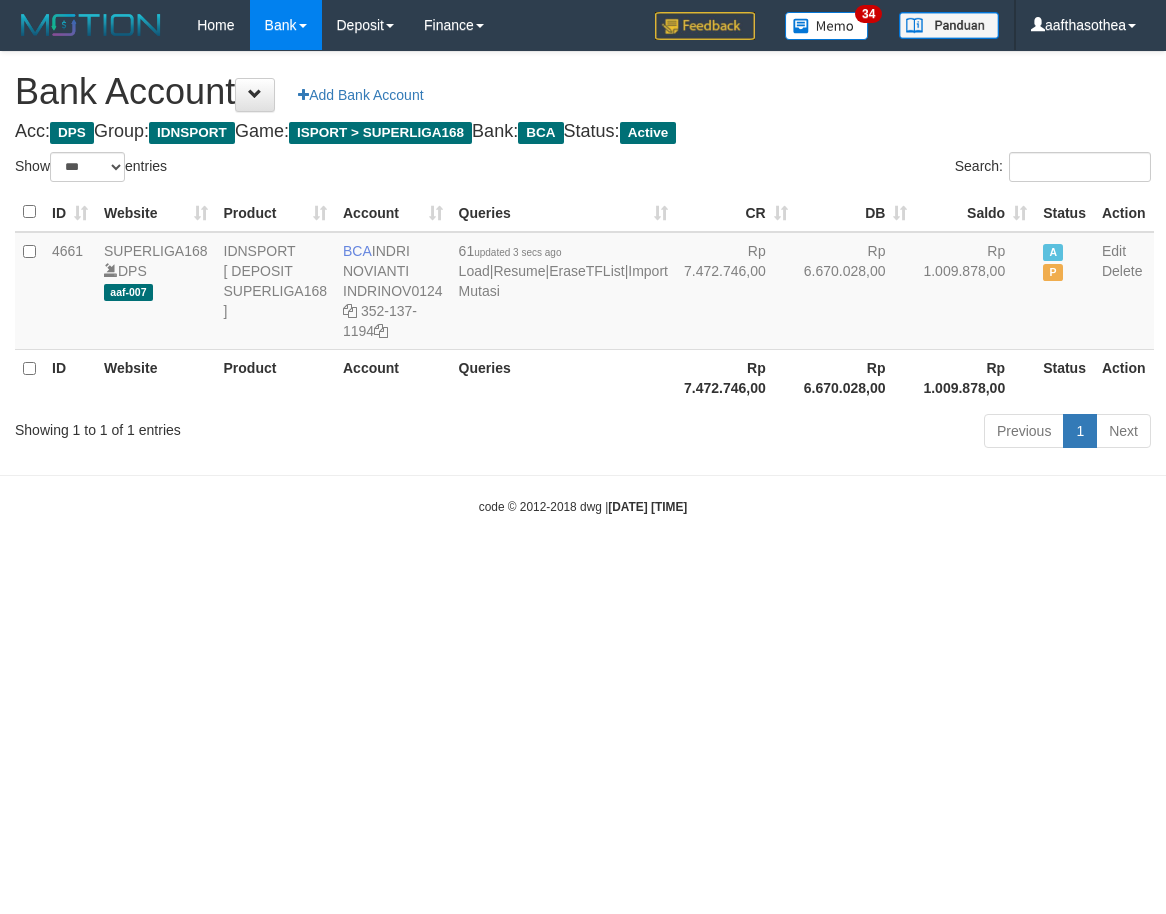 select on "***" 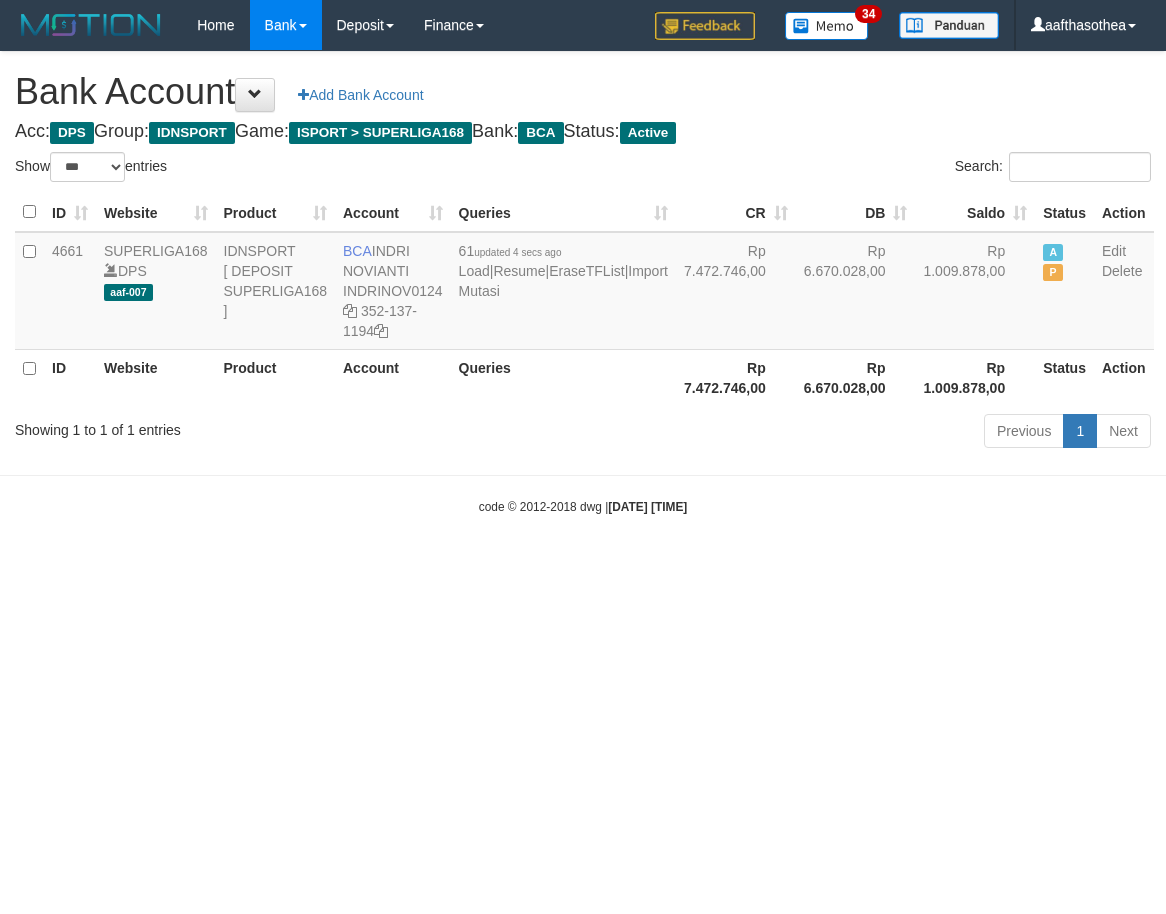 select on "***" 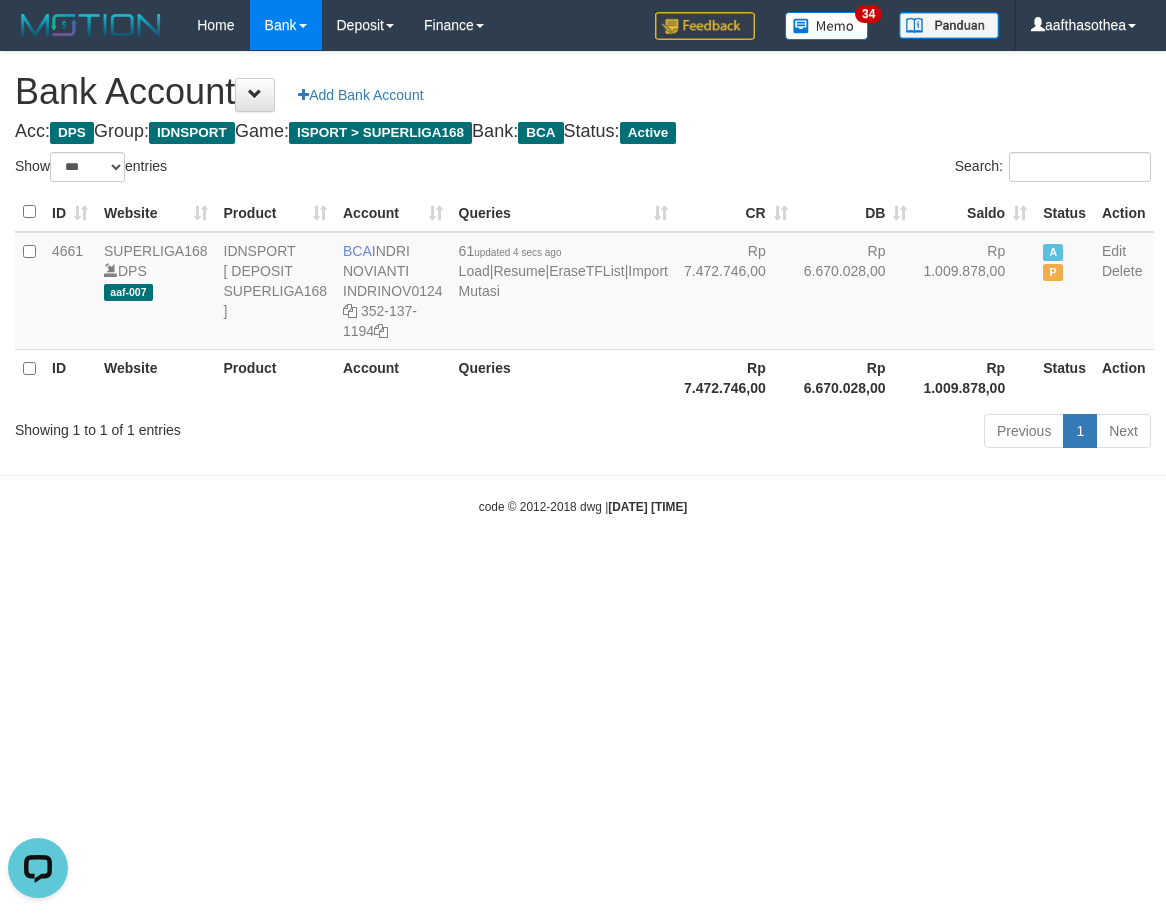 scroll, scrollTop: 0, scrollLeft: 0, axis: both 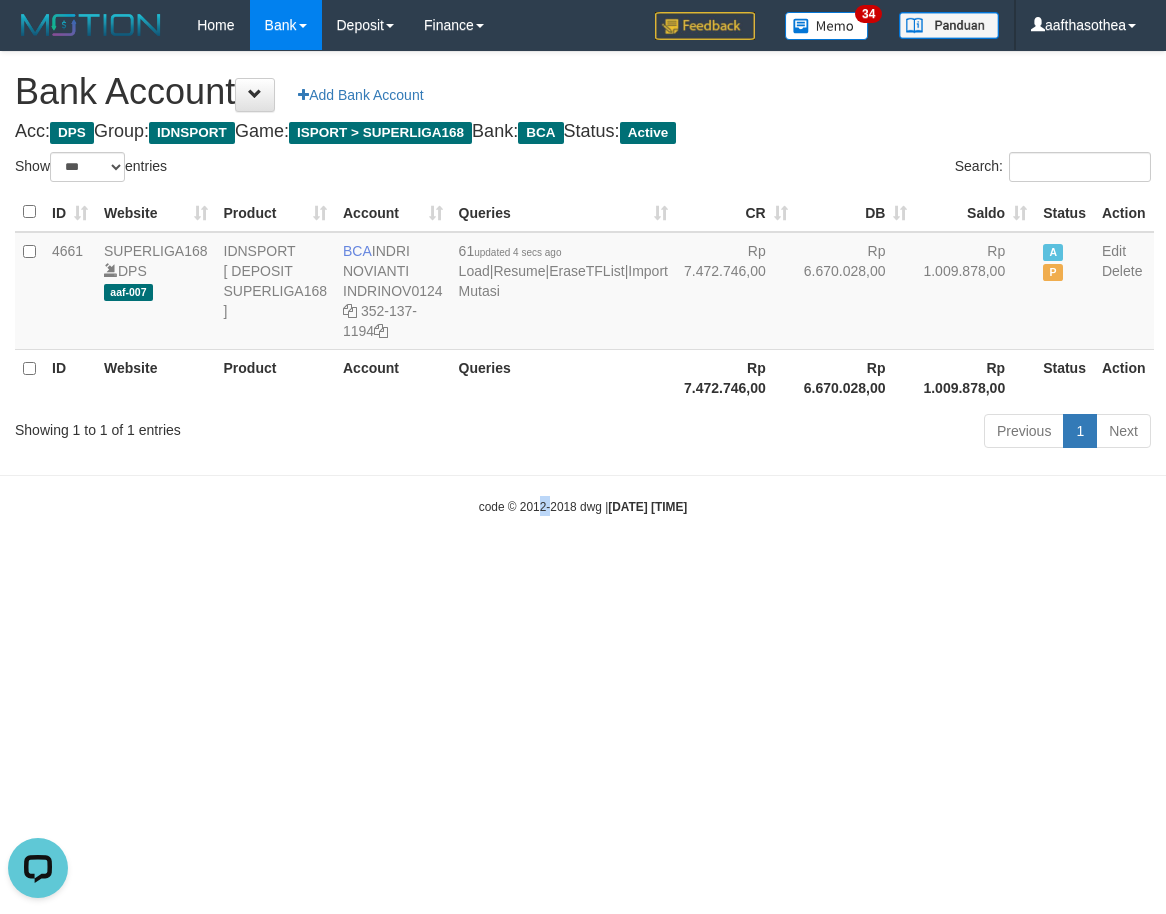 click on "Toggle navigation
Home
Bank
Account List
Load
By Website
Group
[ISPORT]													SUPERLIGA168
By Load Group (DPS)
34" at bounding box center [583, 283] 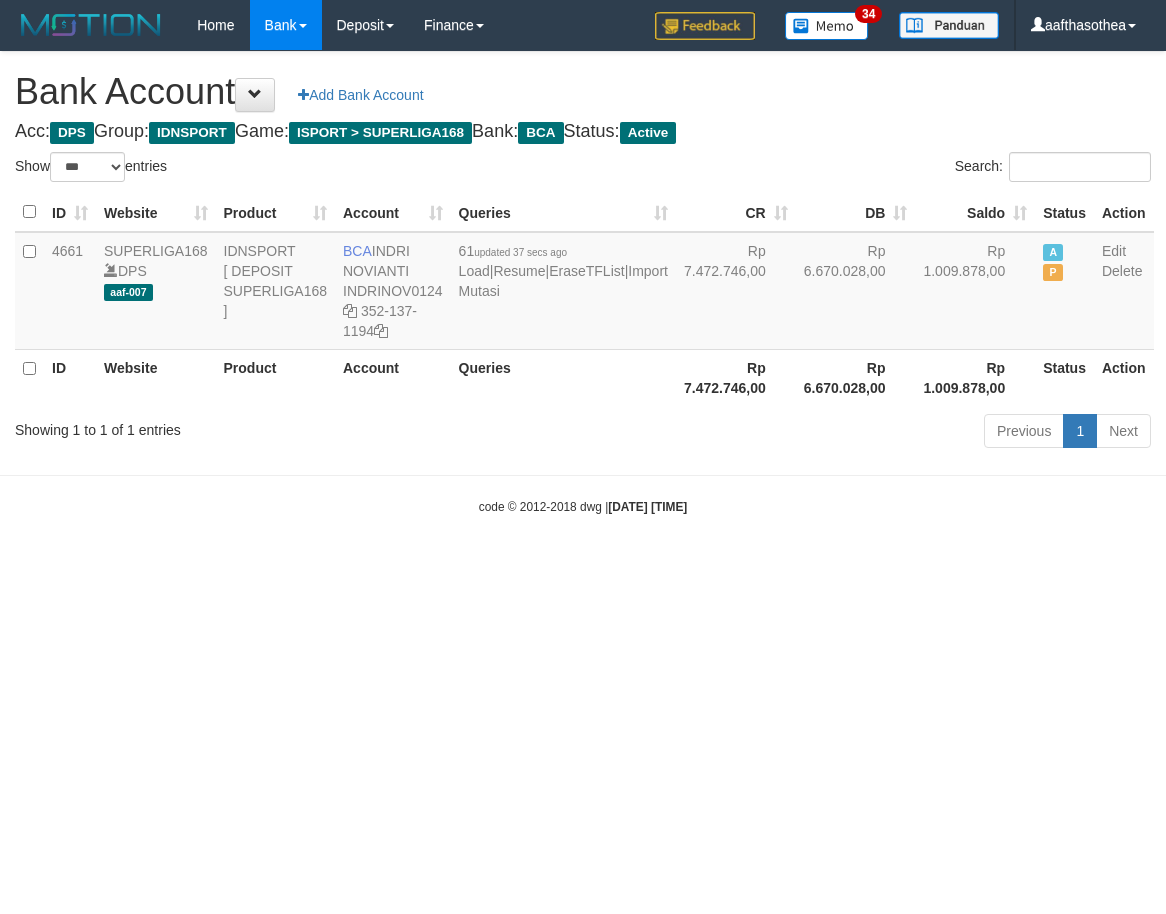 select on "***" 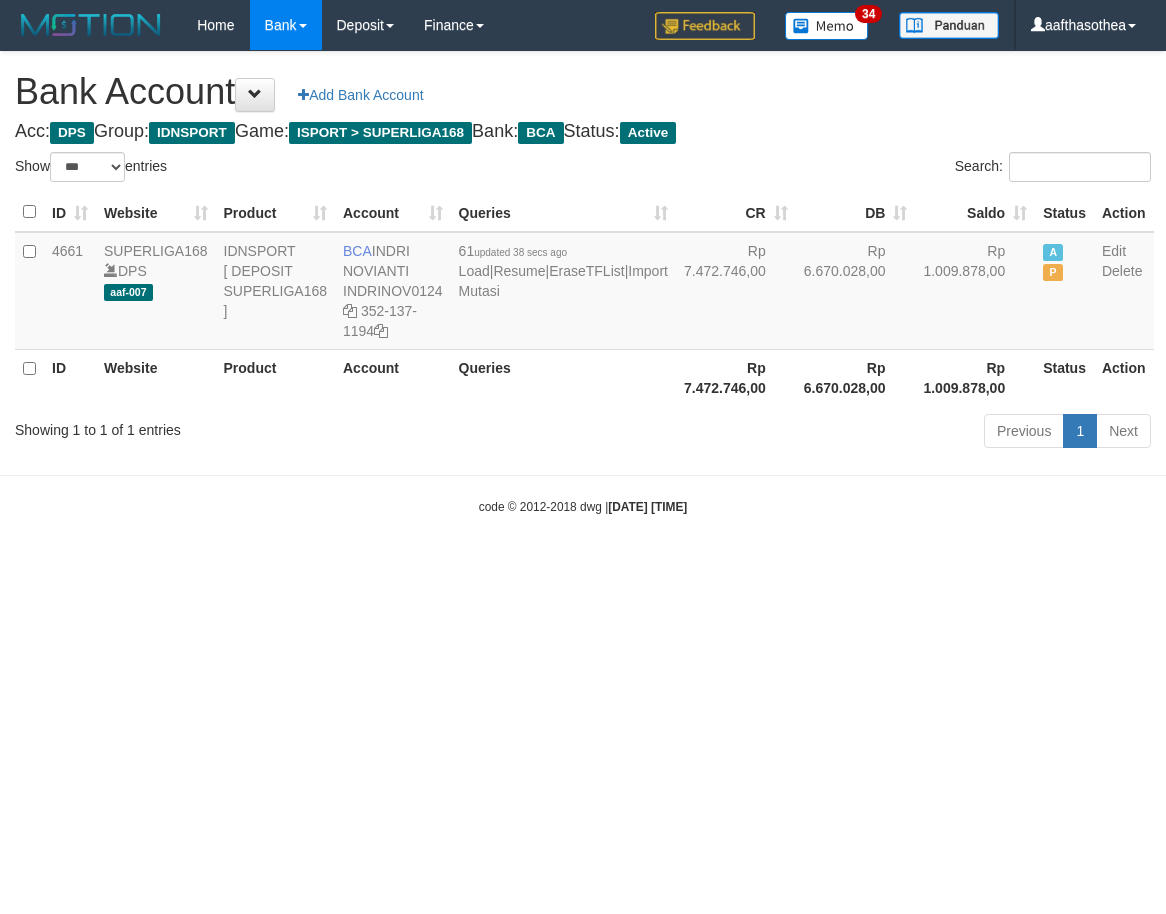 select on "***" 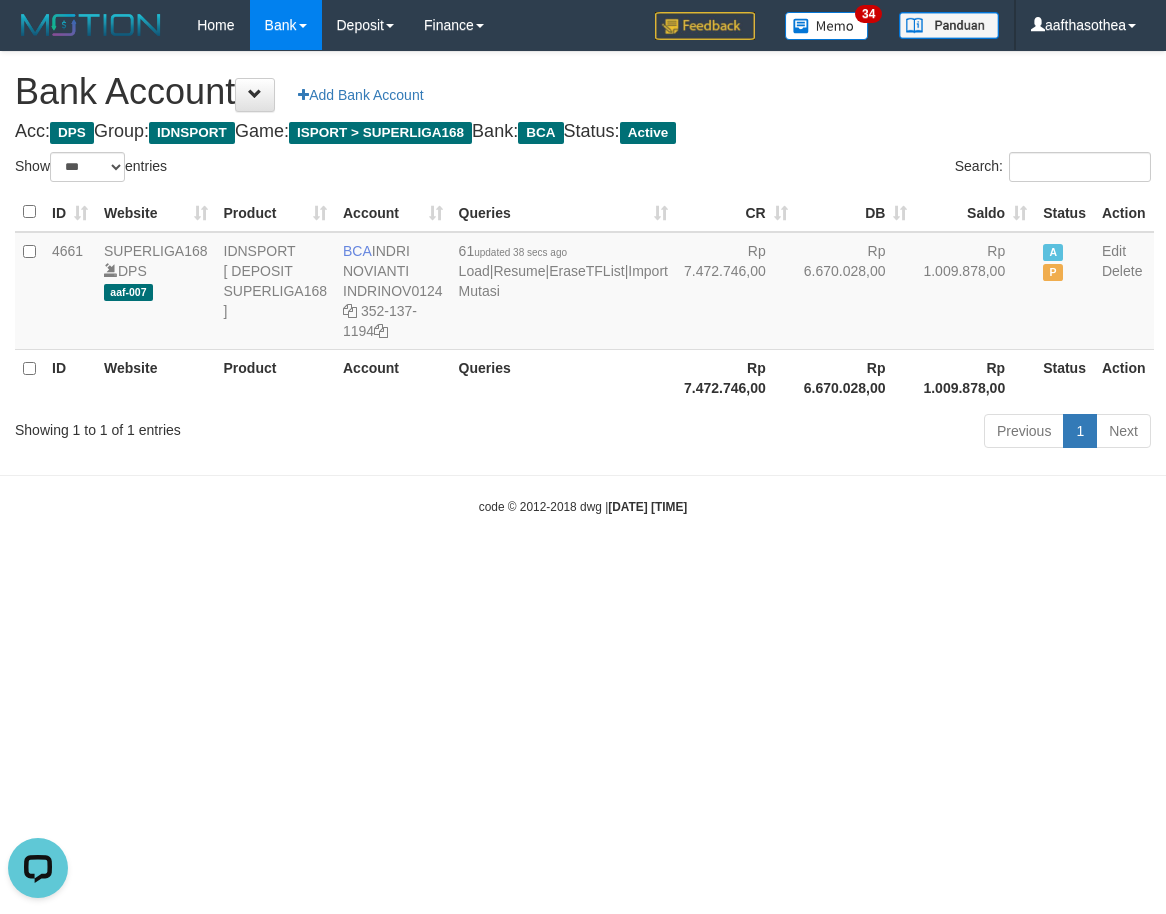 scroll, scrollTop: 0, scrollLeft: 0, axis: both 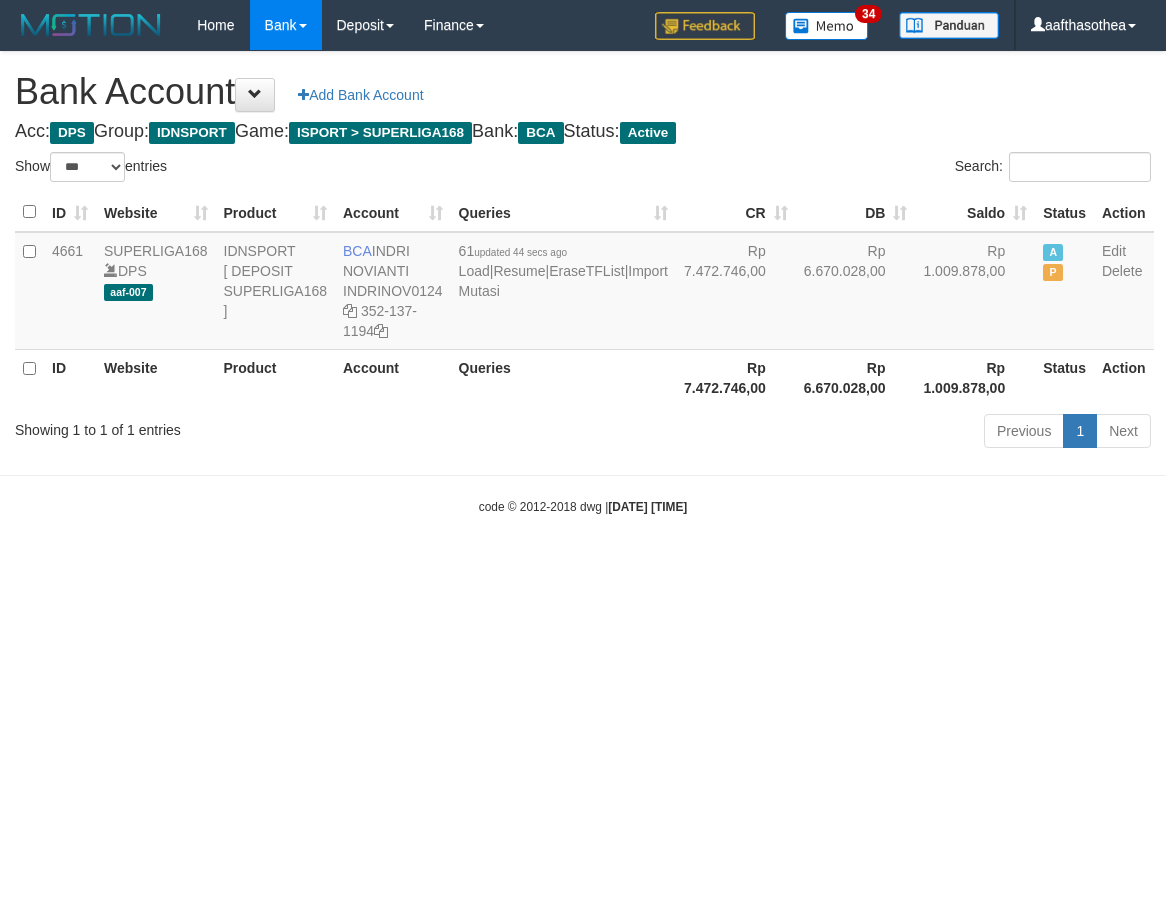 select on "***" 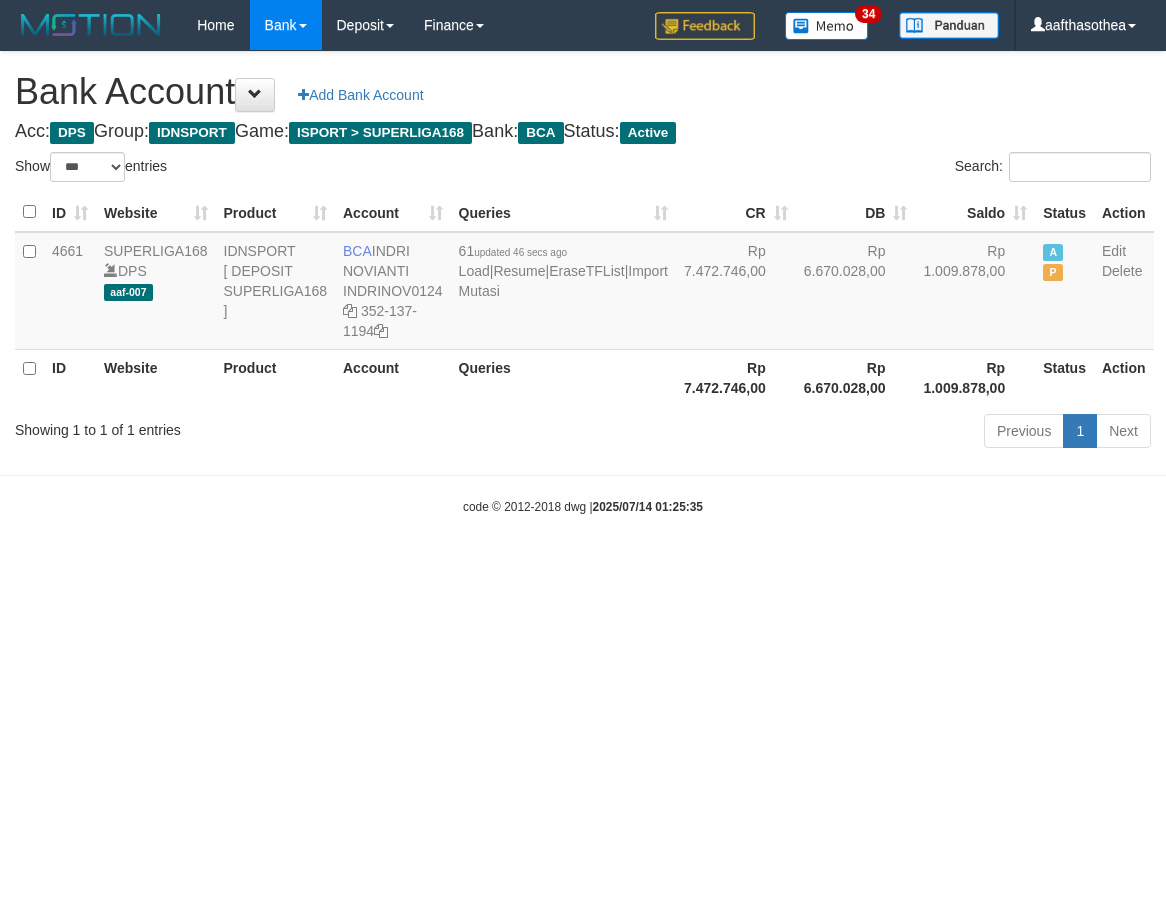 select on "***" 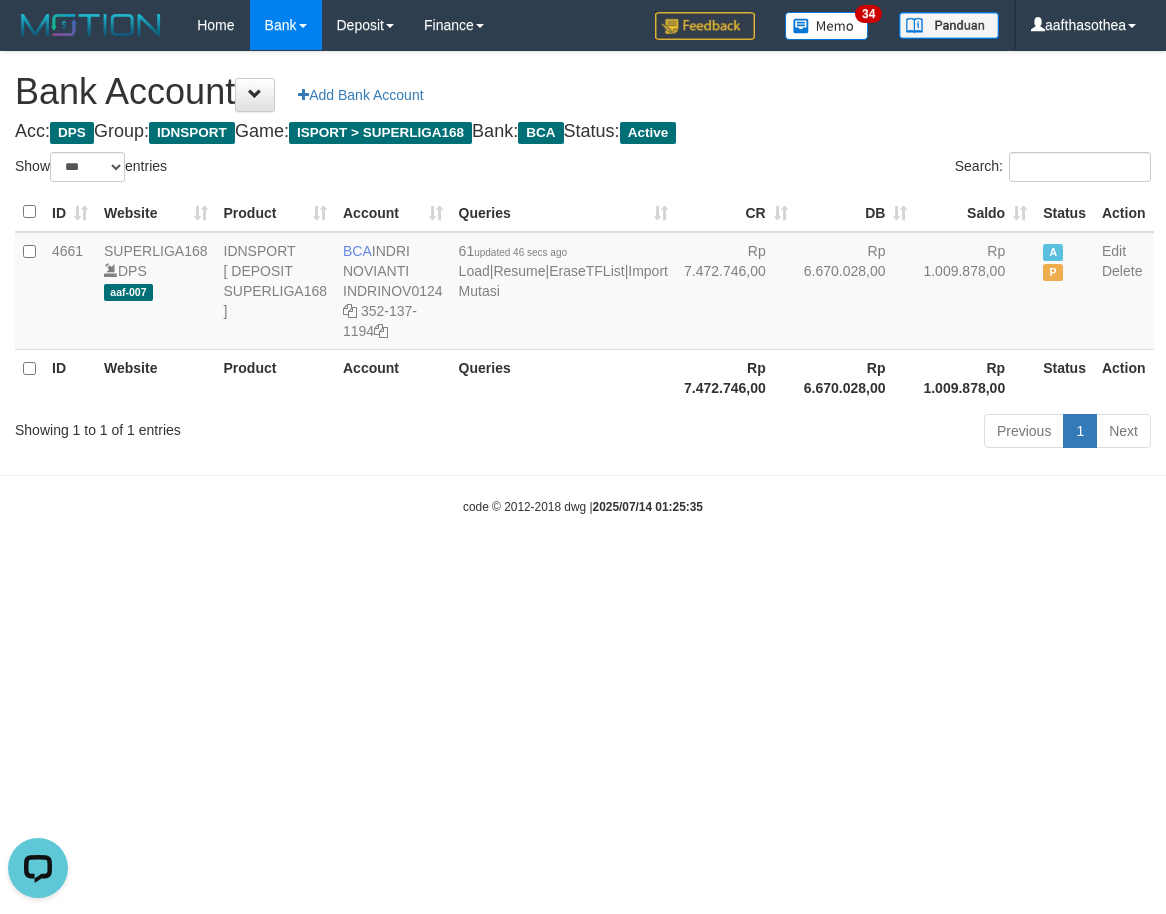 scroll, scrollTop: 0, scrollLeft: 0, axis: both 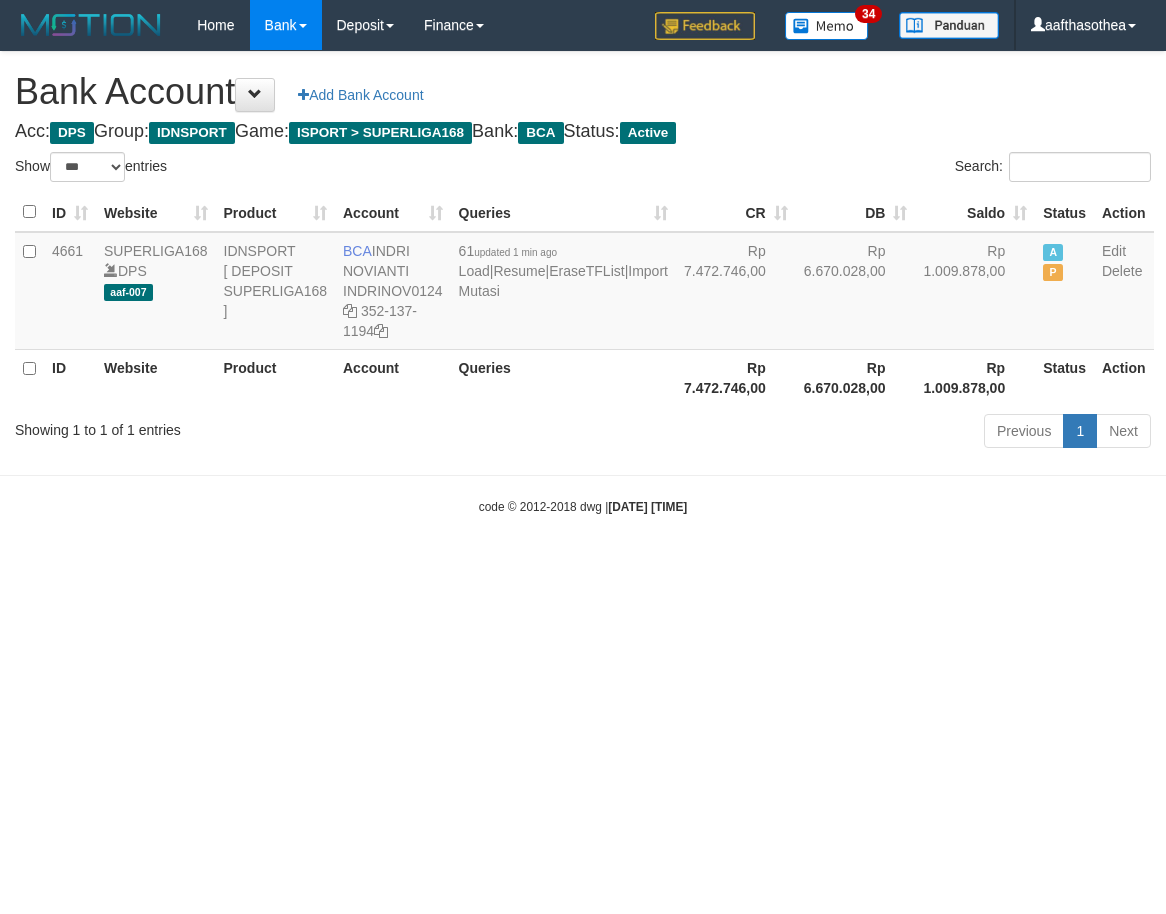 select on "***" 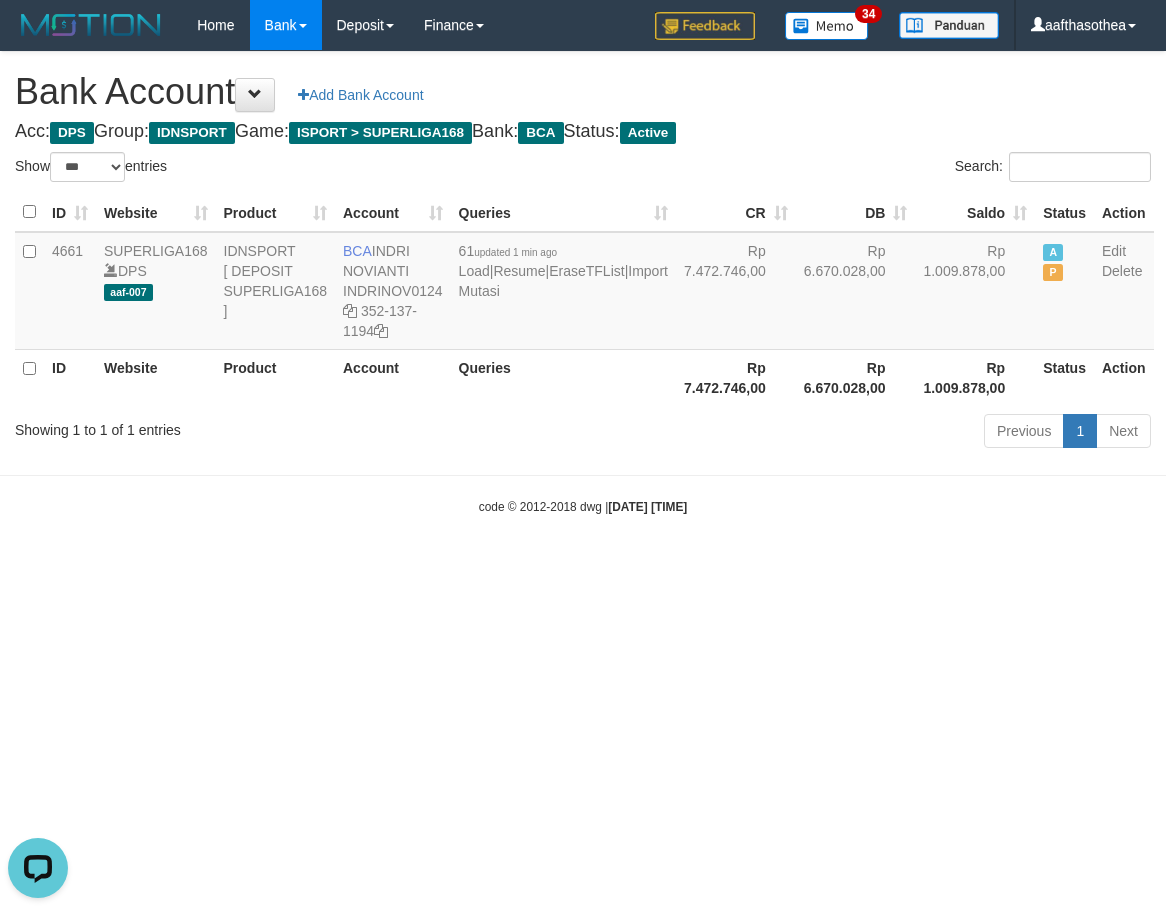 scroll, scrollTop: 0, scrollLeft: 0, axis: both 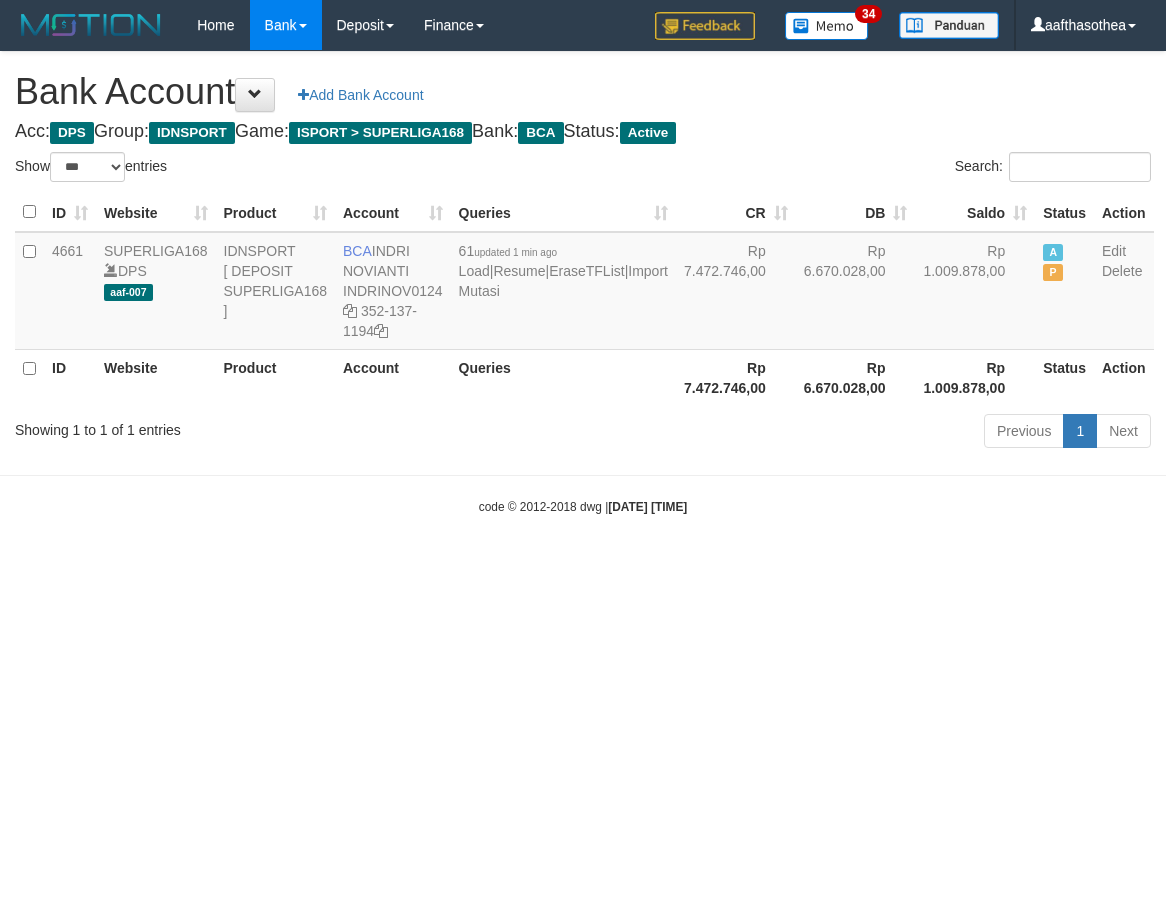 select on "***" 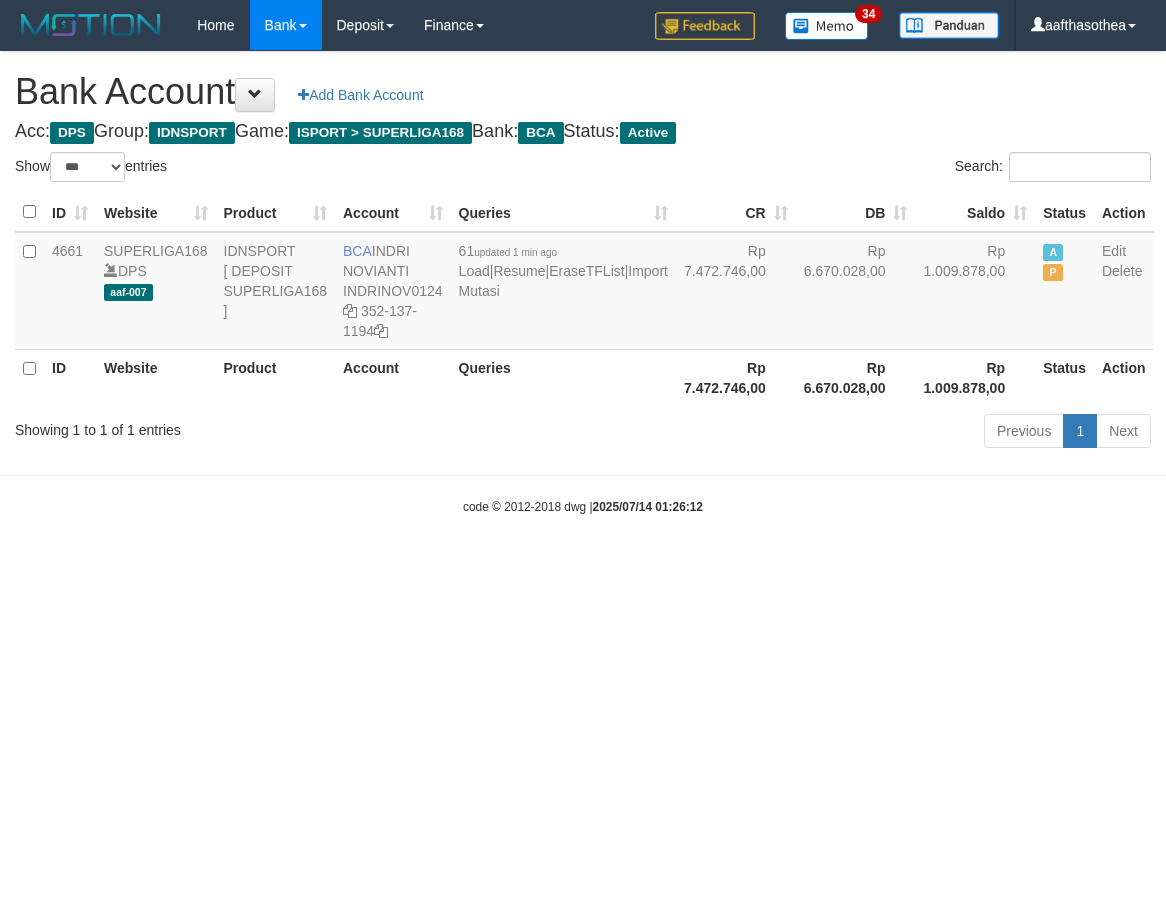 select on "***" 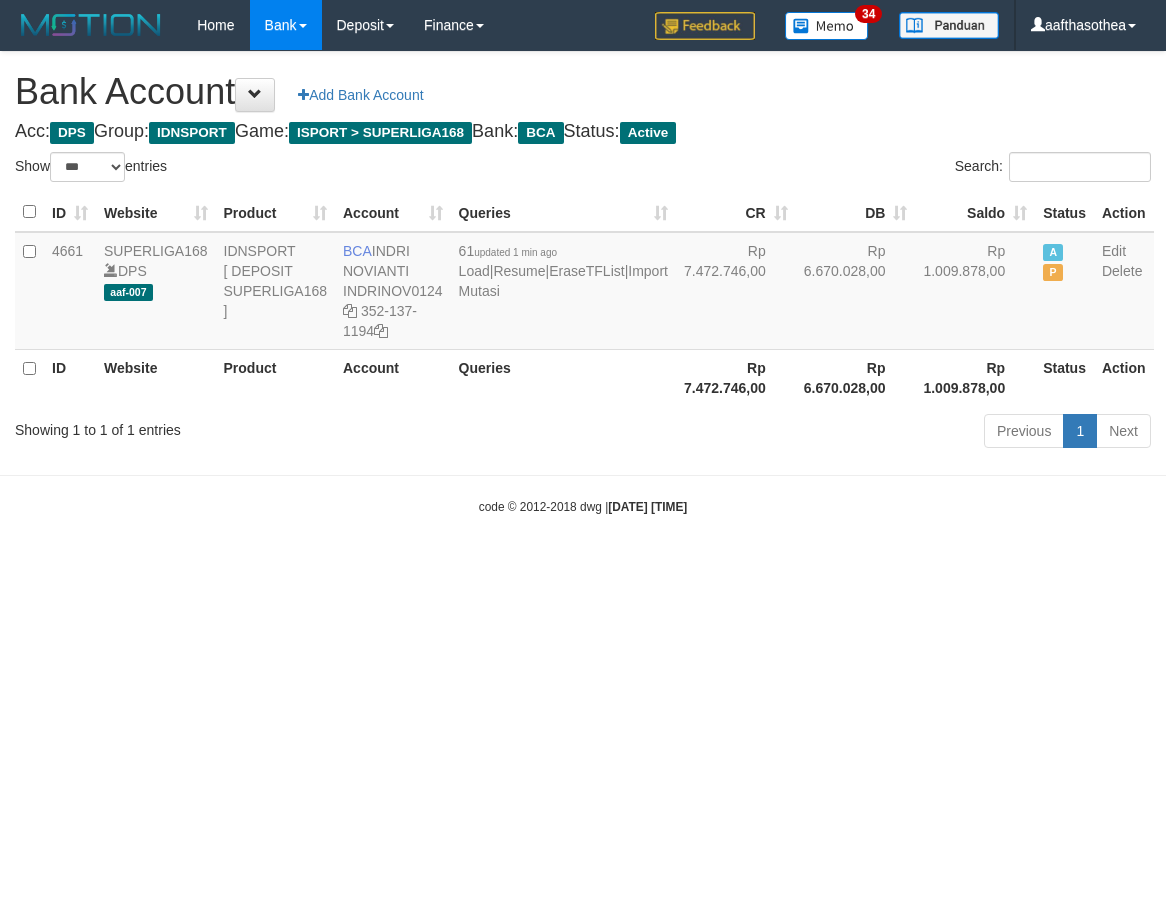 select on "***" 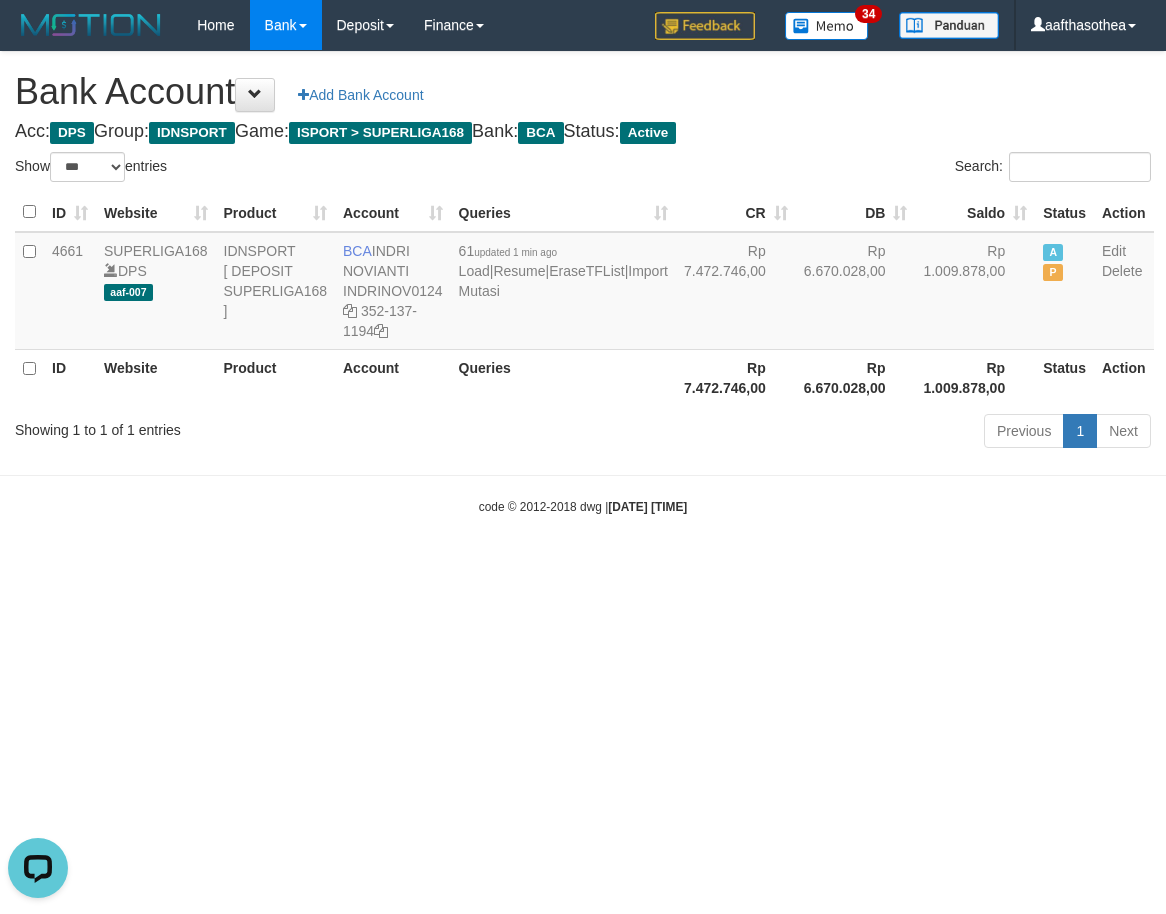 scroll, scrollTop: 0, scrollLeft: 0, axis: both 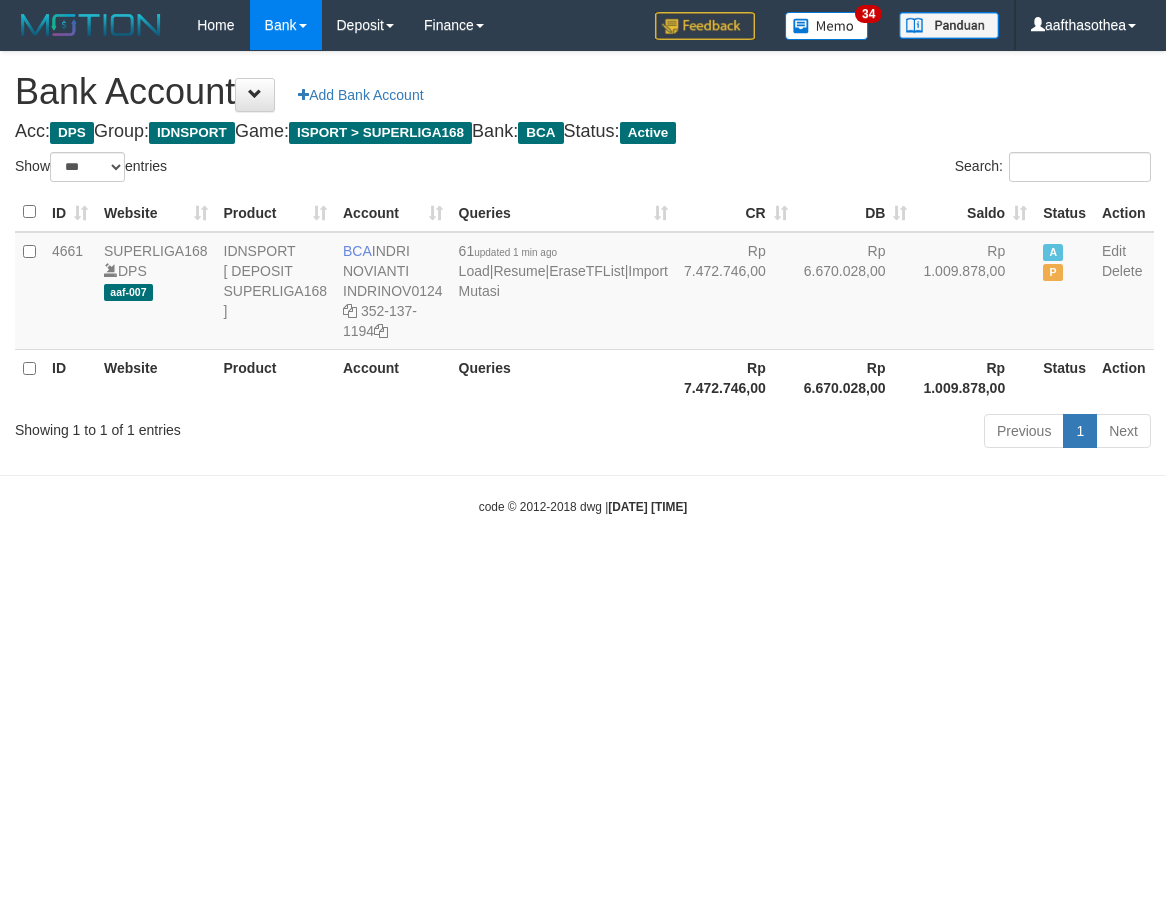 select on "***" 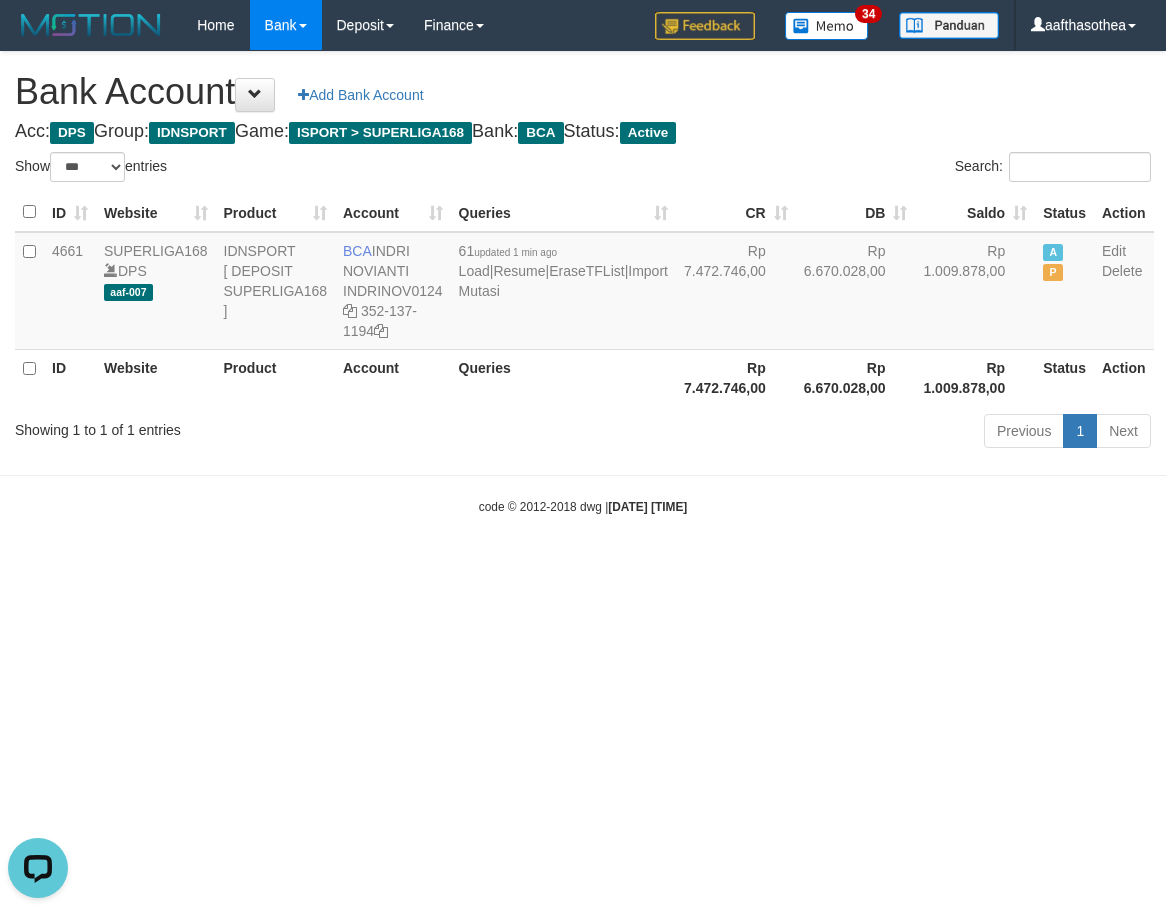 scroll, scrollTop: 0, scrollLeft: 0, axis: both 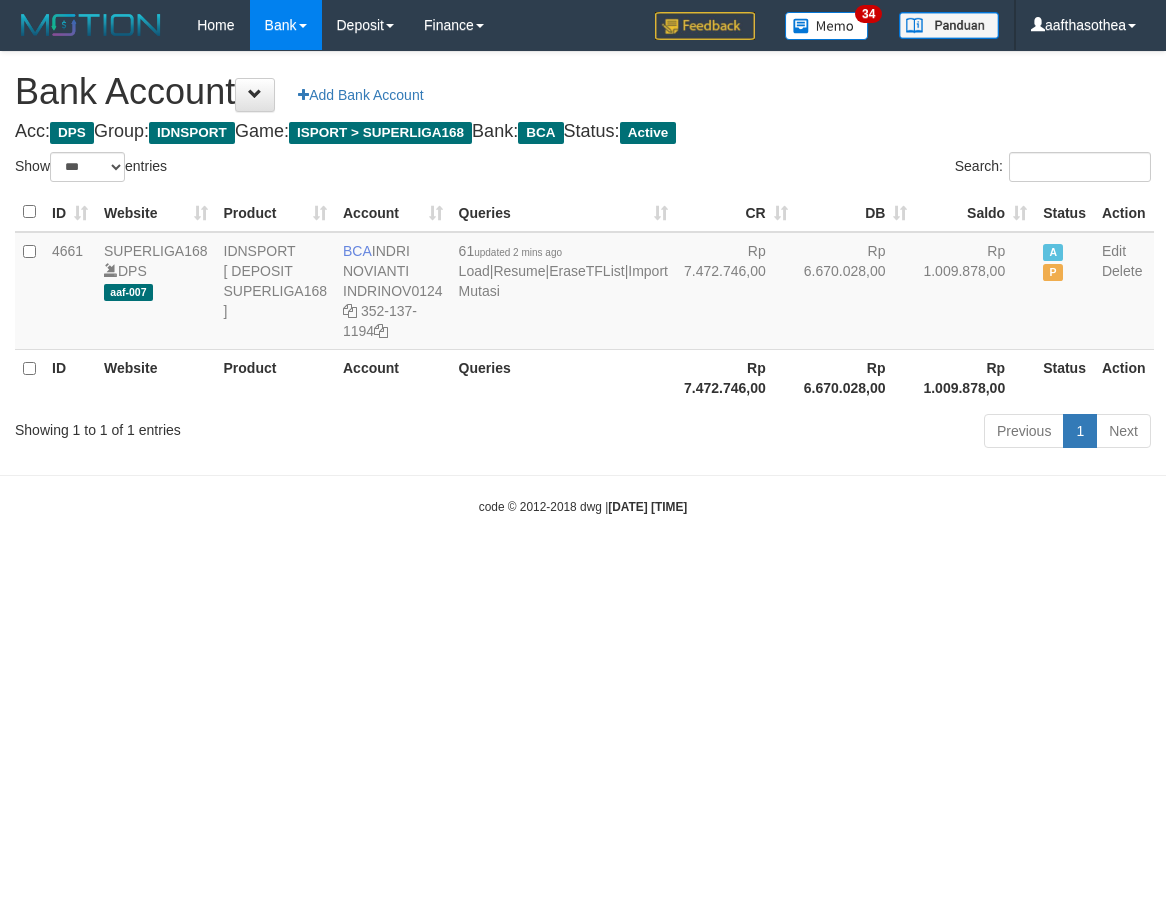 select on "***" 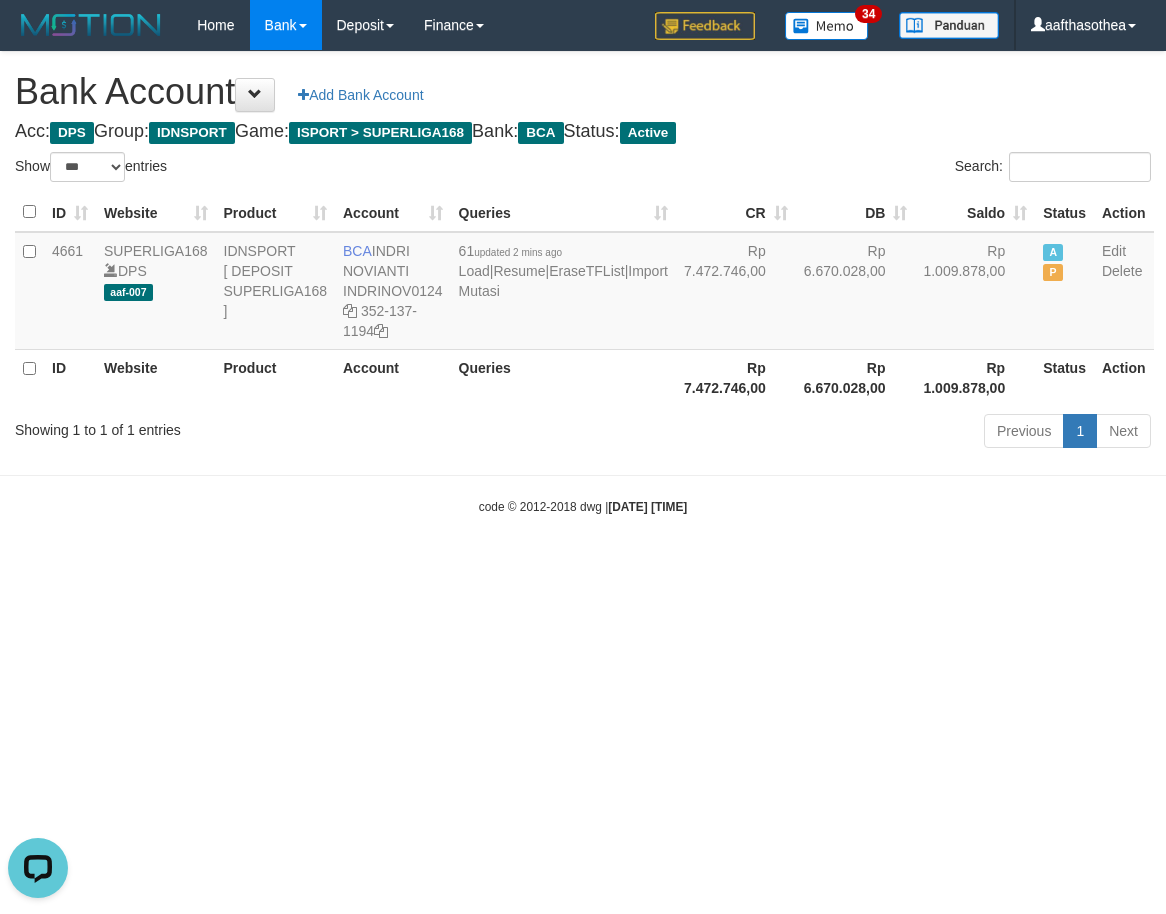 scroll, scrollTop: 0, scrollLeft: 0, axis: both 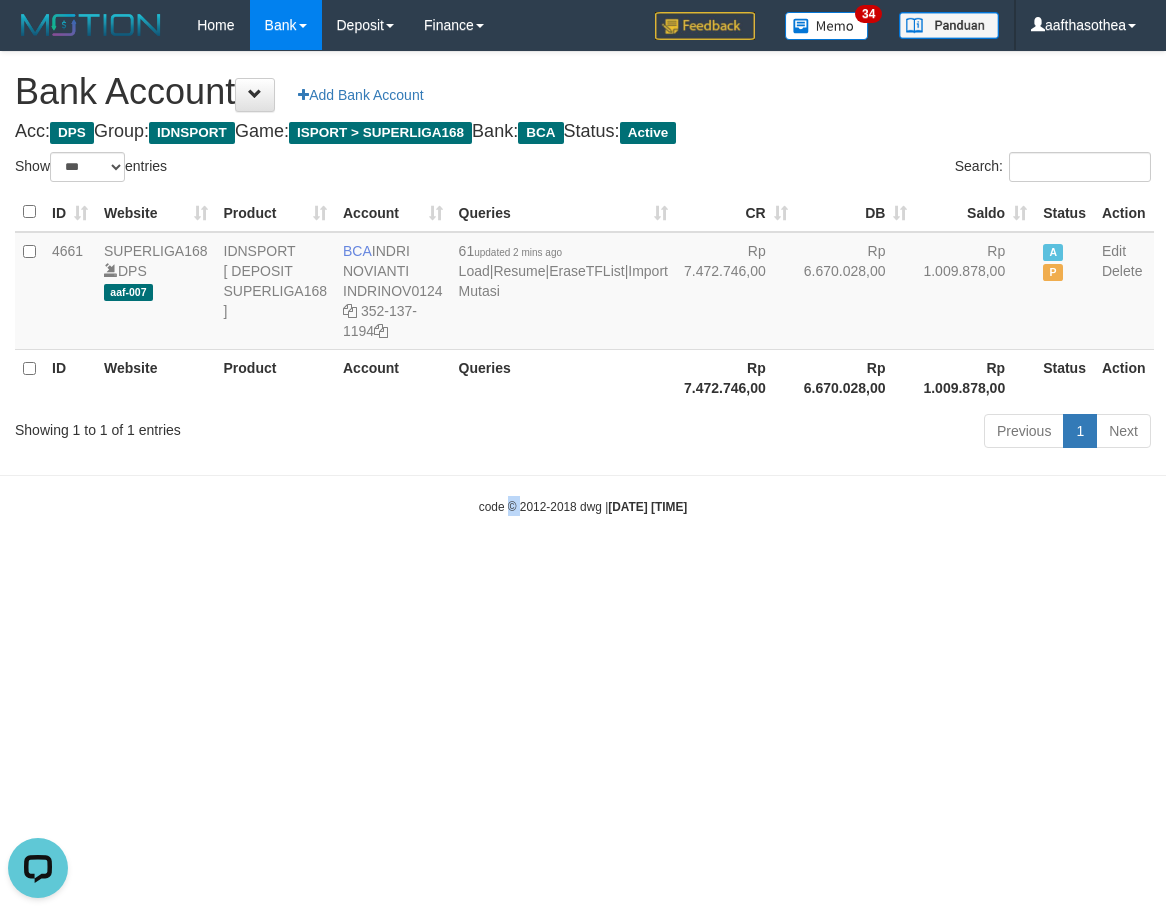drag, startPoint x: 490, startPoint y: 642, endPoint x: 502, endPoint y: 644, distance: 12.165525 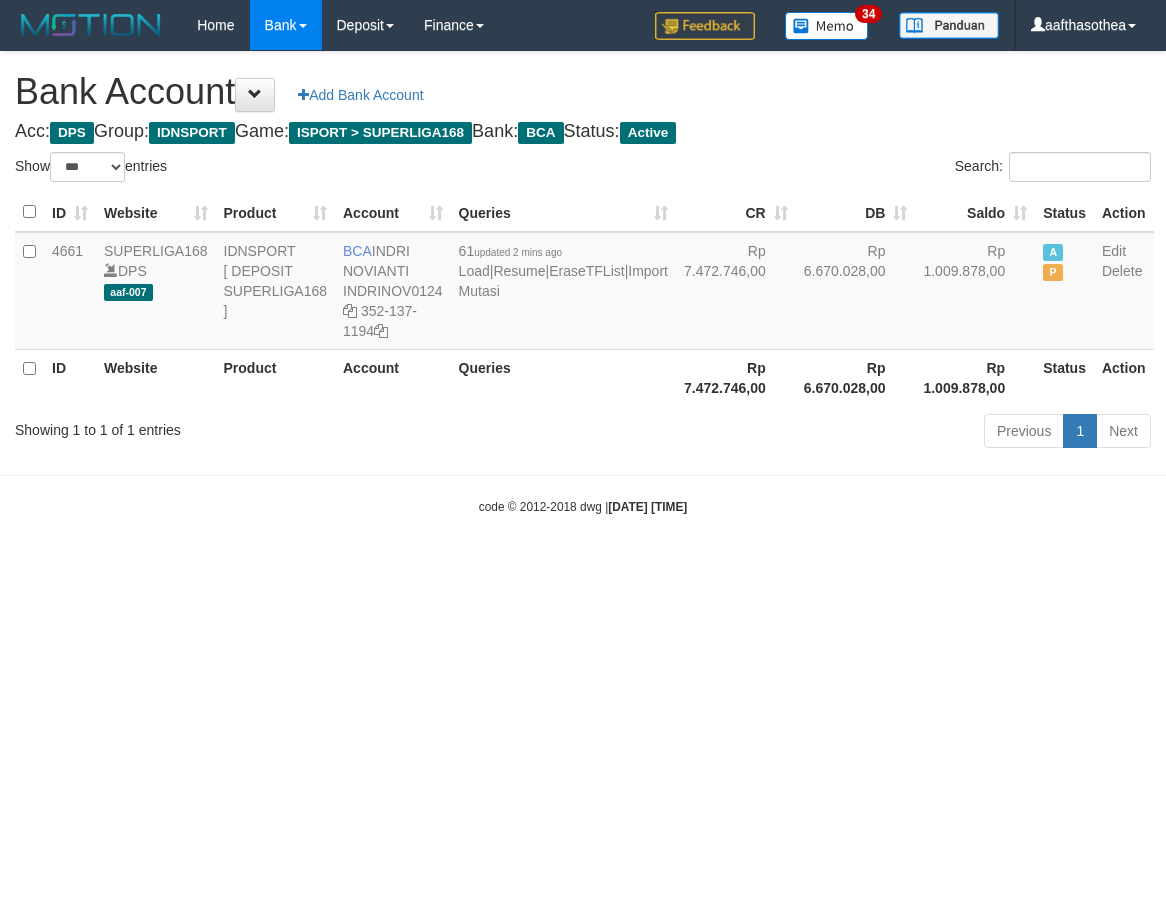 select on "***" 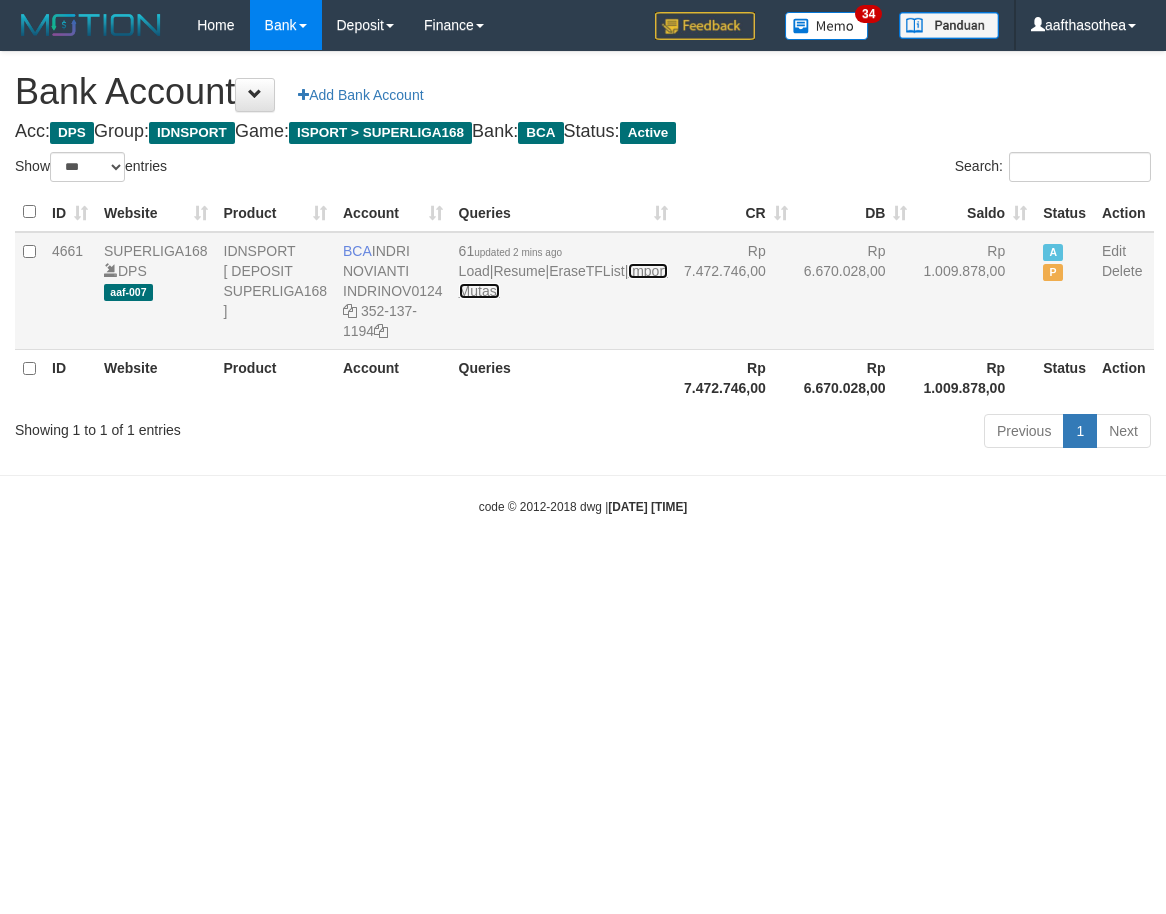 click on "Import Mutasi" at bounding box center [563, 281] 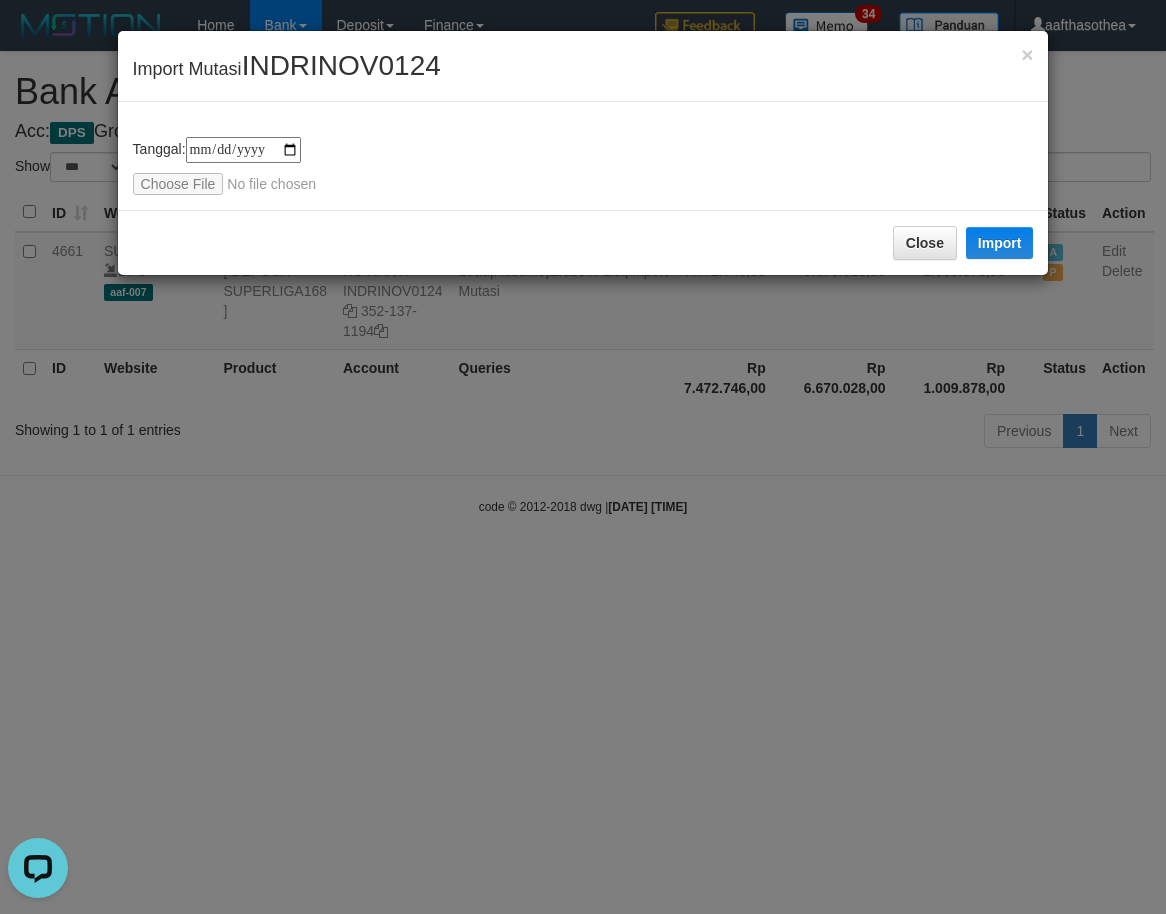 scroll, scrollTop: 0, scrollLeft: 0, axis: both 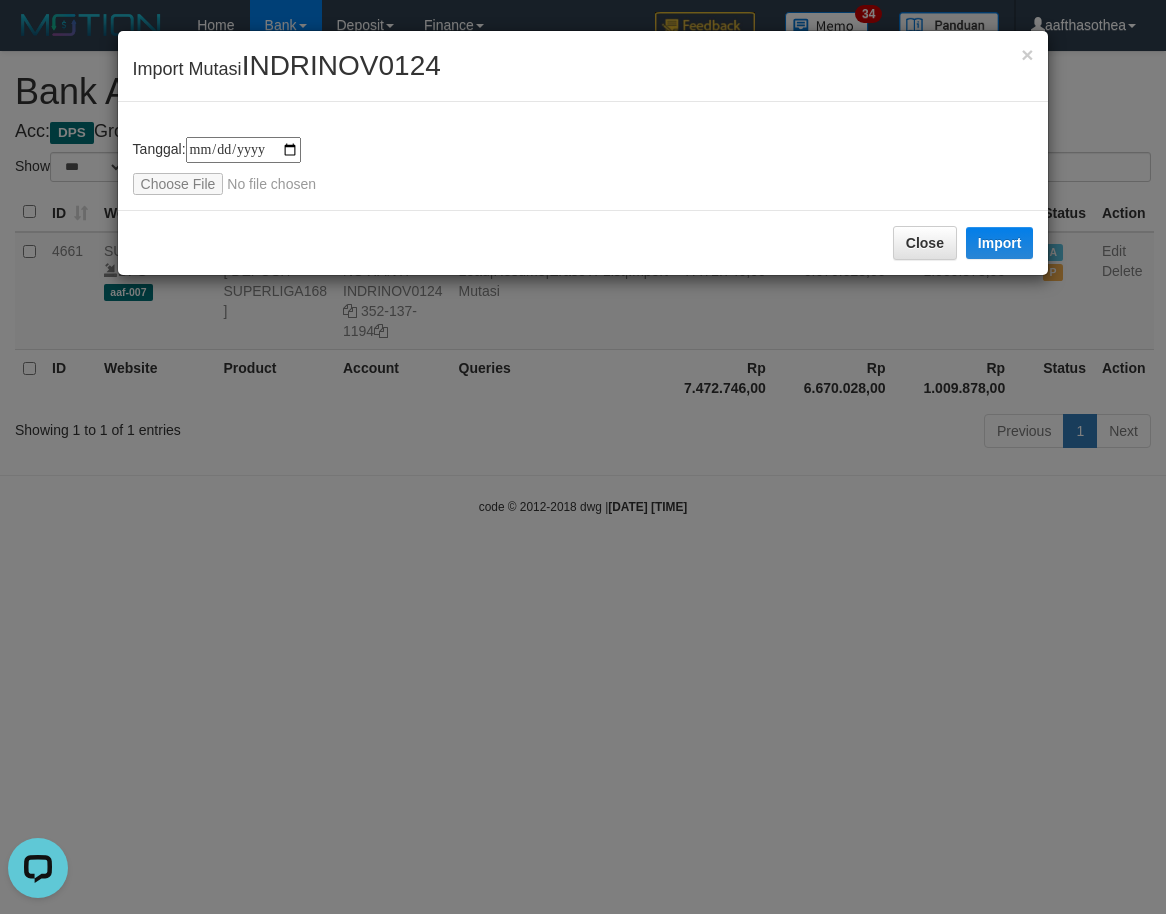 type on "**********" 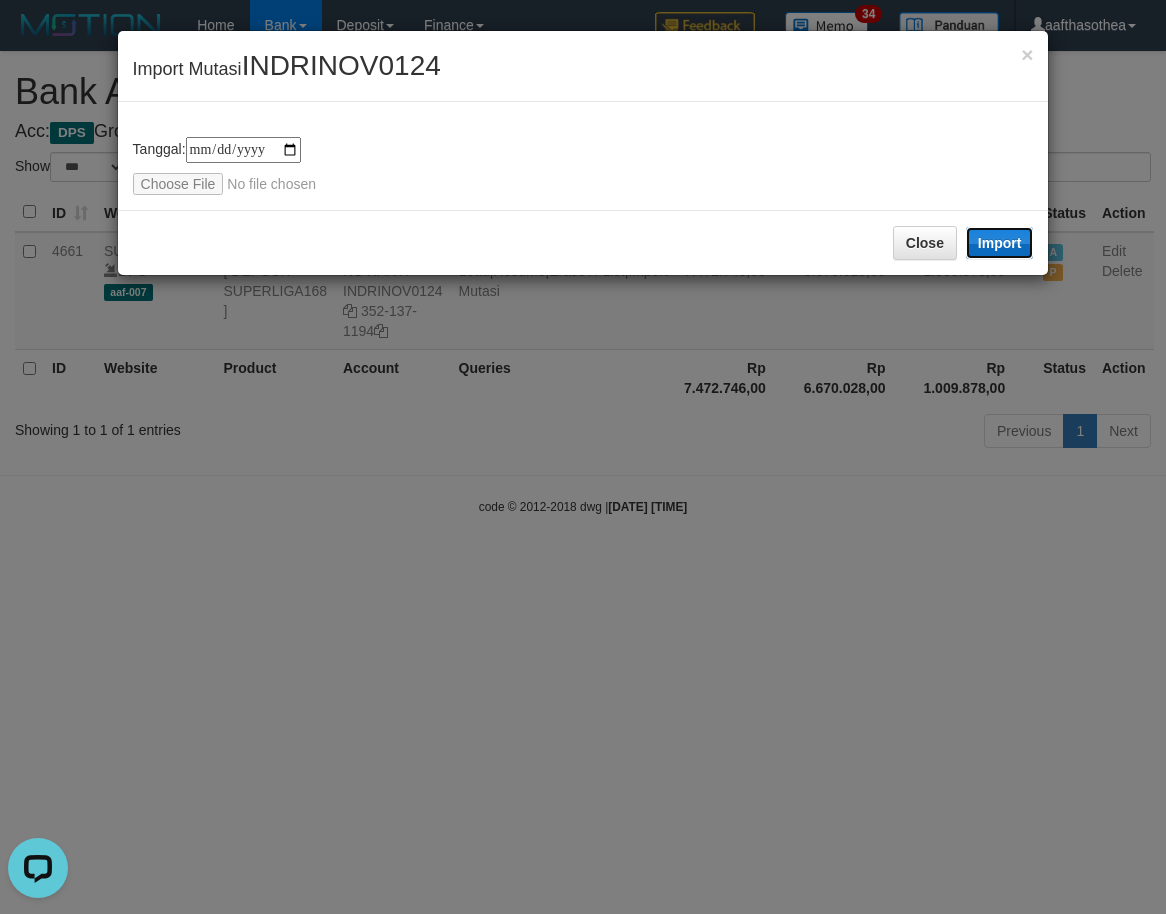 click on "Import" at bounding box center (1000, 243) 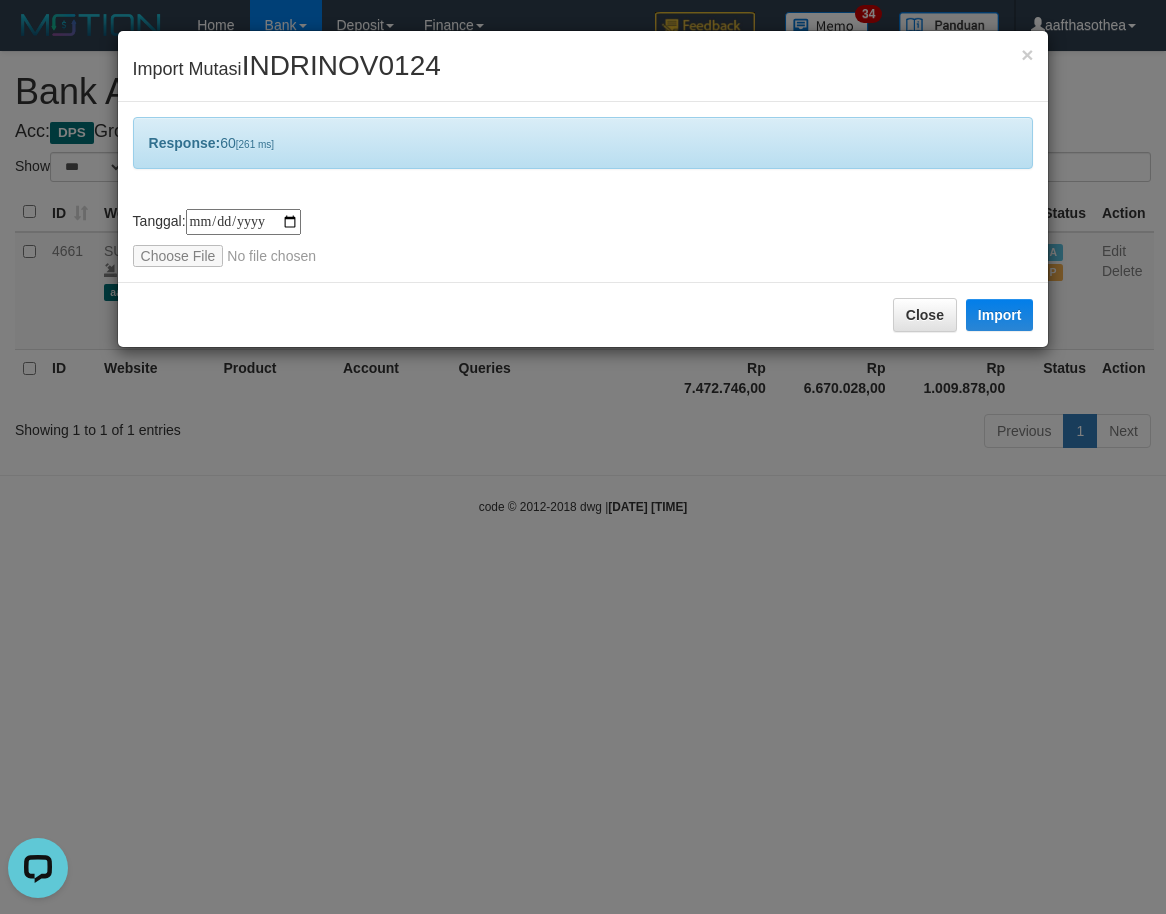 click on "**********" at bounding box center [583, 457] 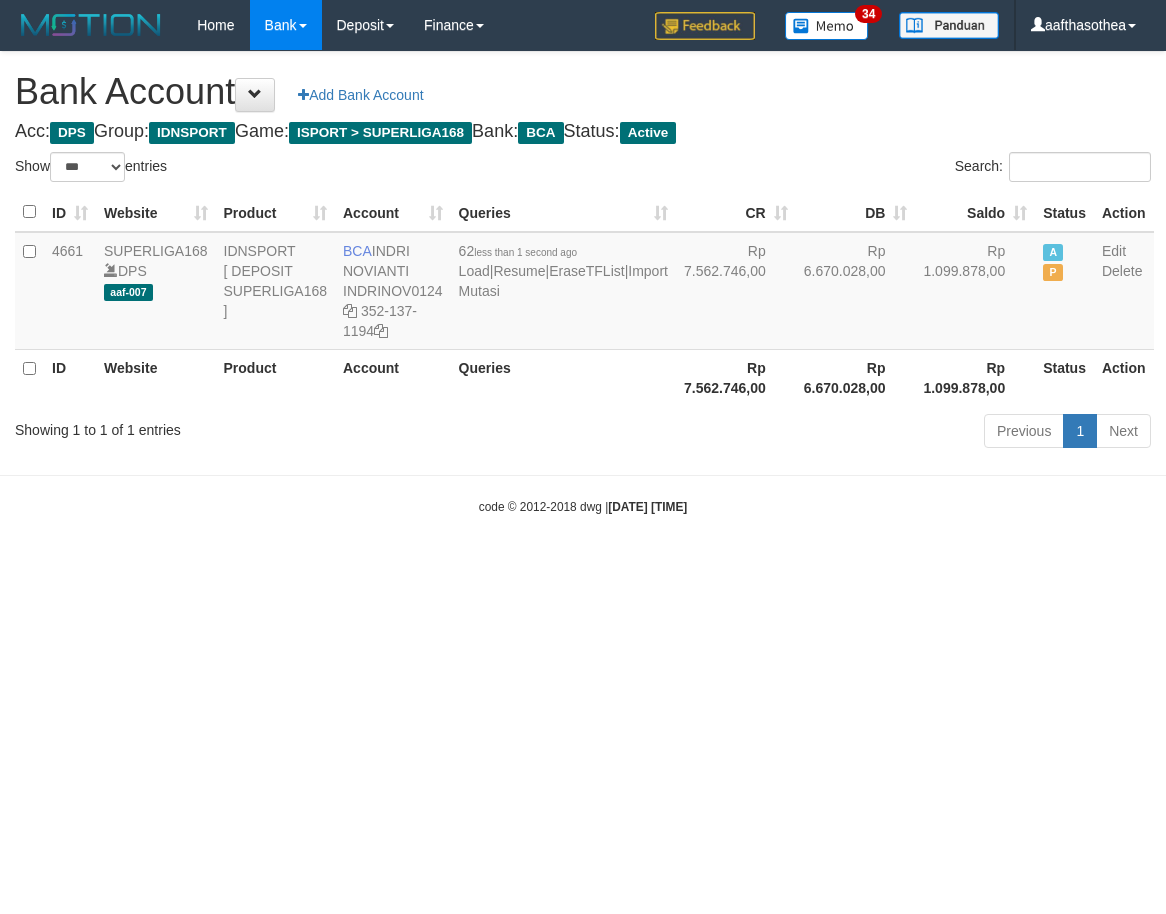 select on "***" 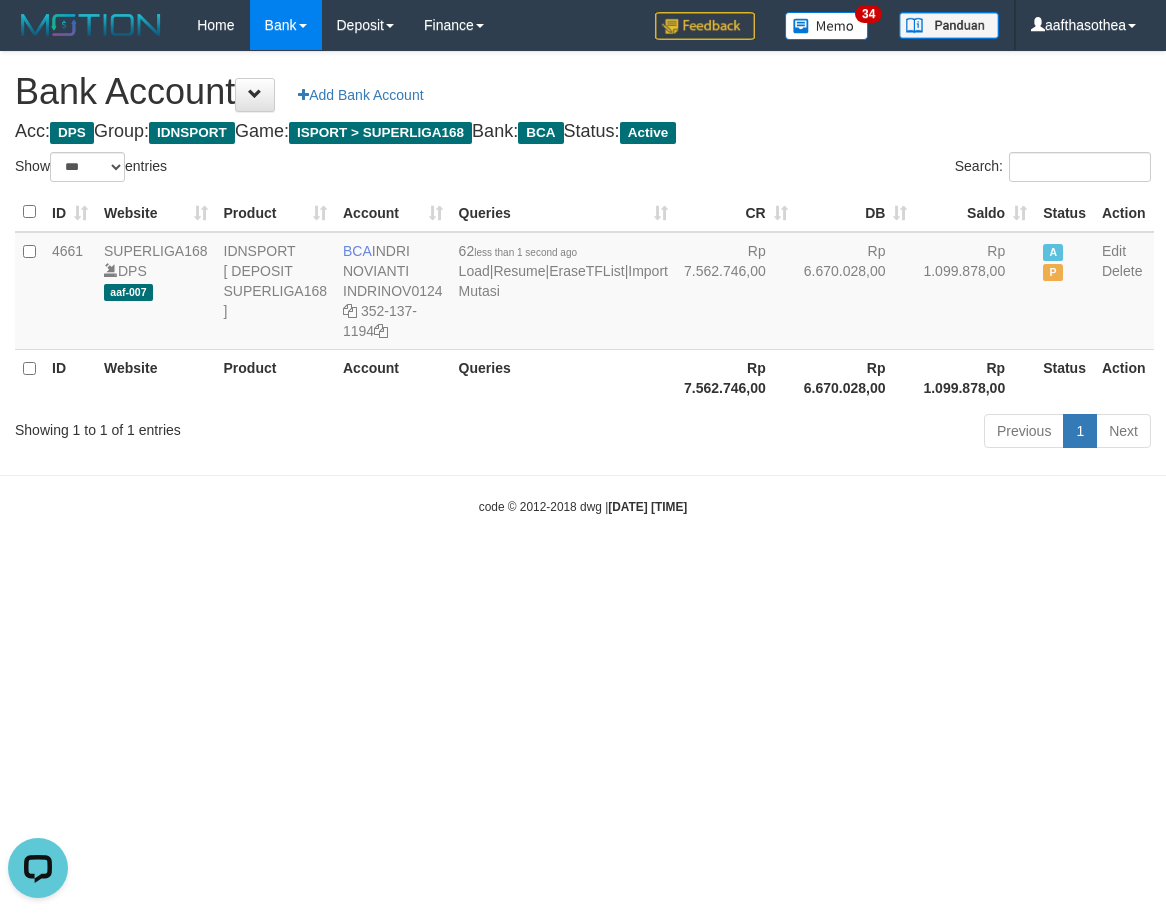scroll, scrollTop: 0, scrollLeft: 0, axis: both 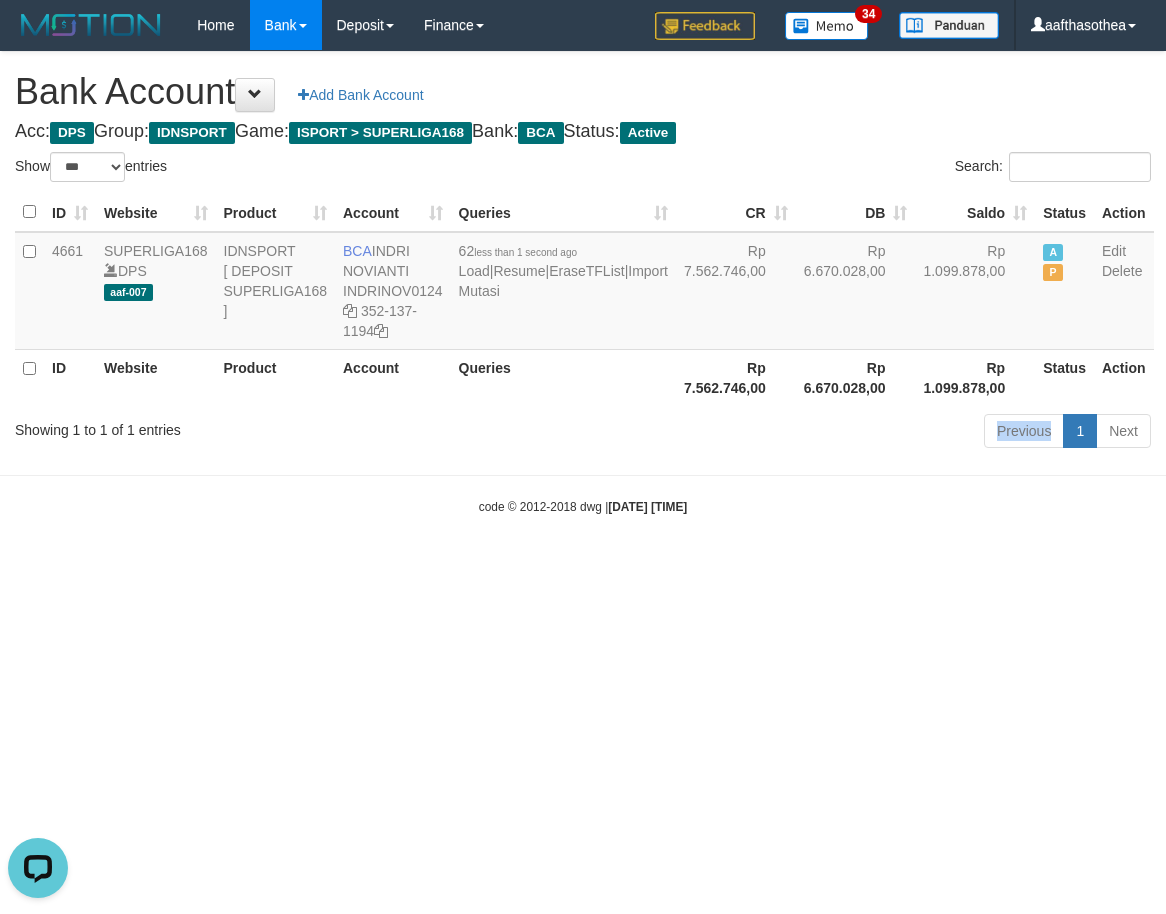 click on "Previous 1 Next" at bounding box center [826, 433] 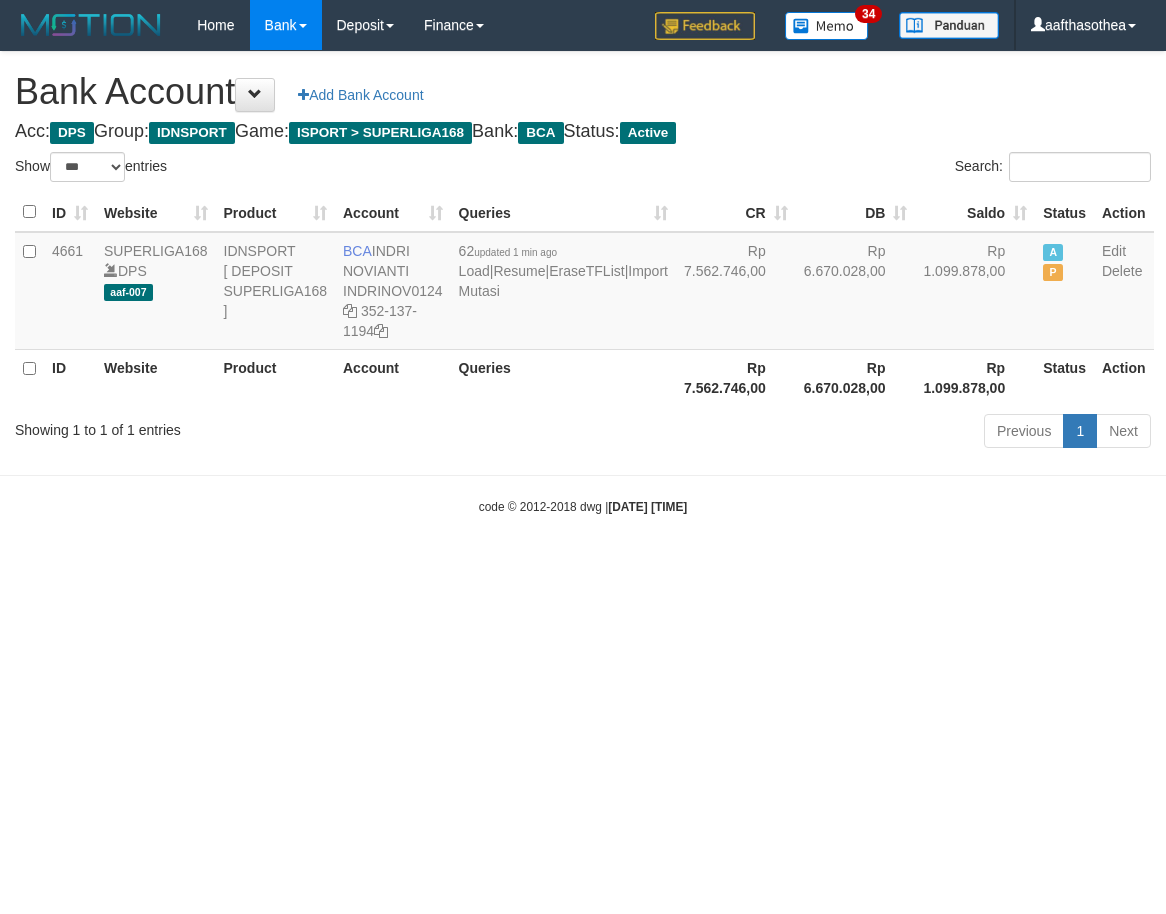 select on "***" 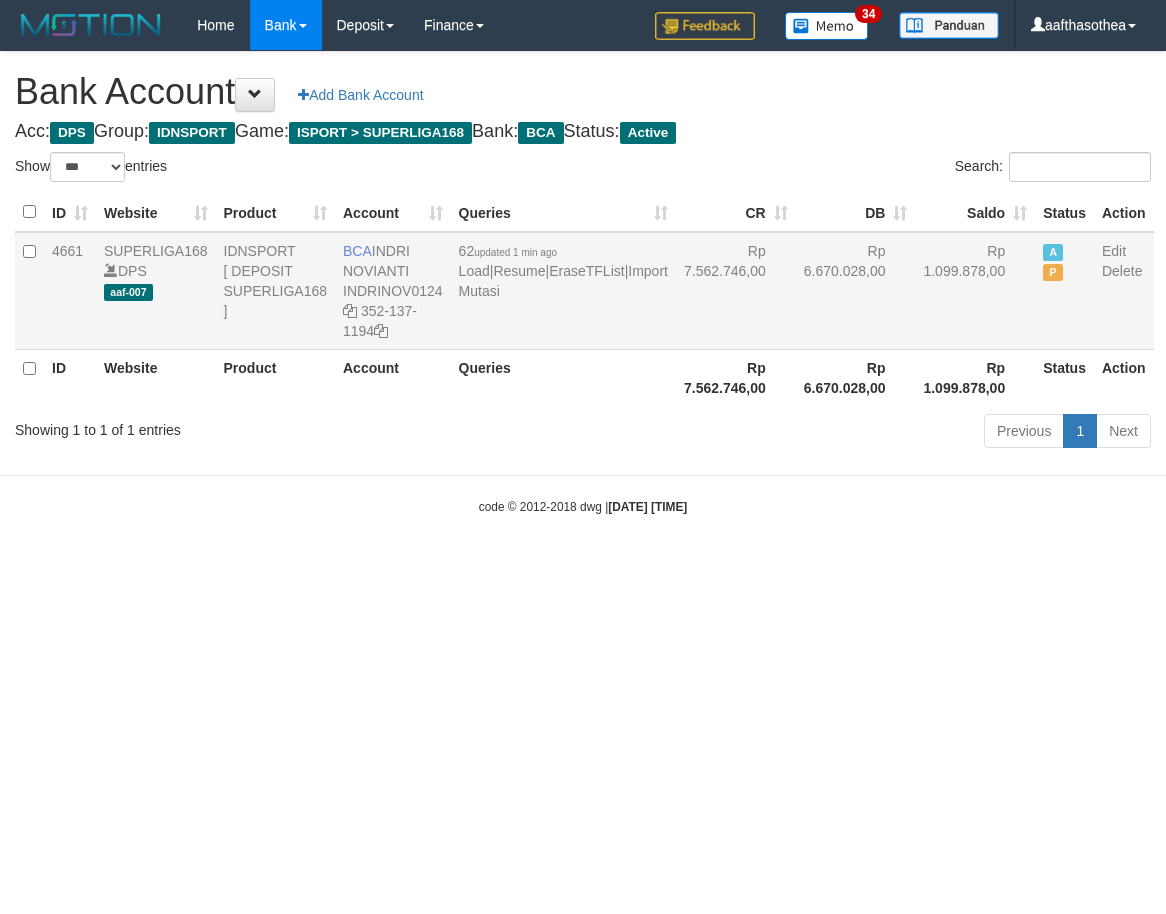 scroll, scrollTop: 0, scrollLeft: 0, axis: both 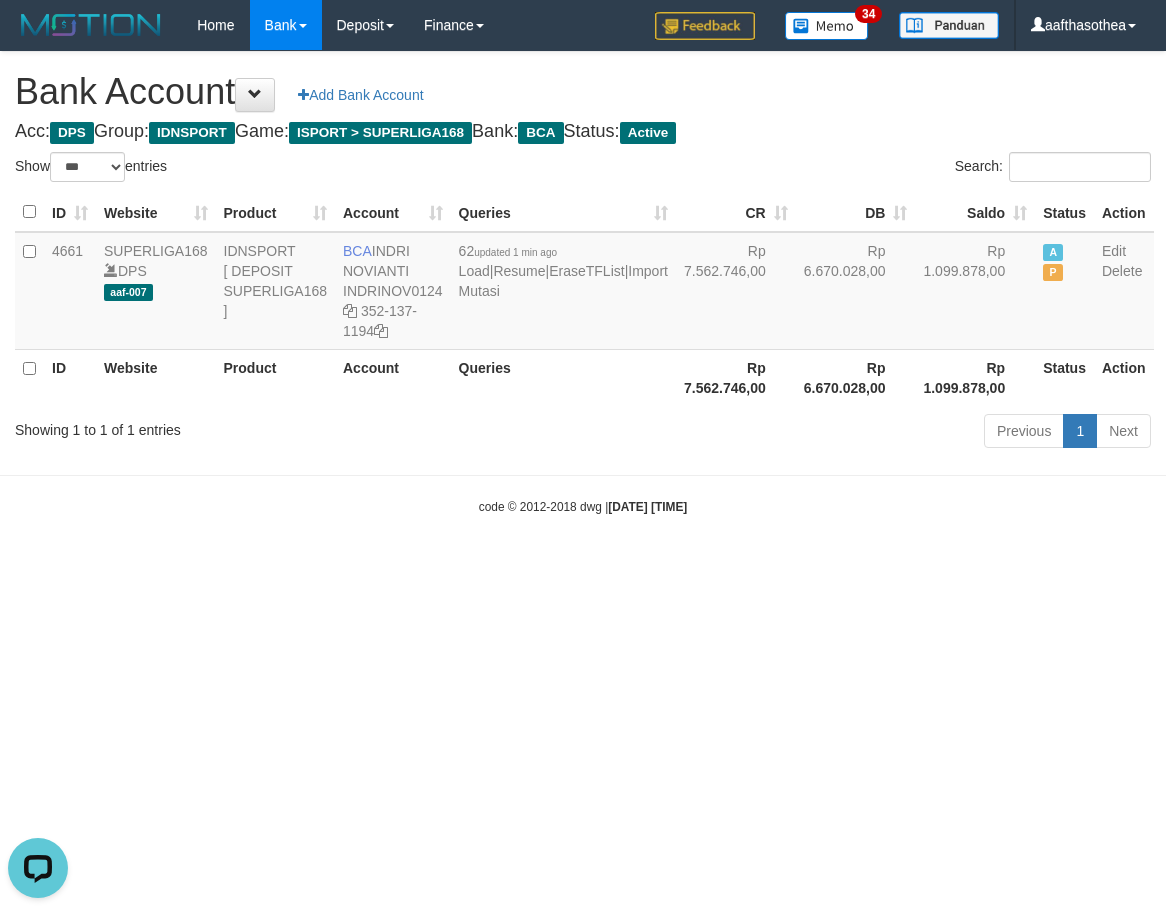 click on "Previous 1 Next" at bounding box center [826, 433] 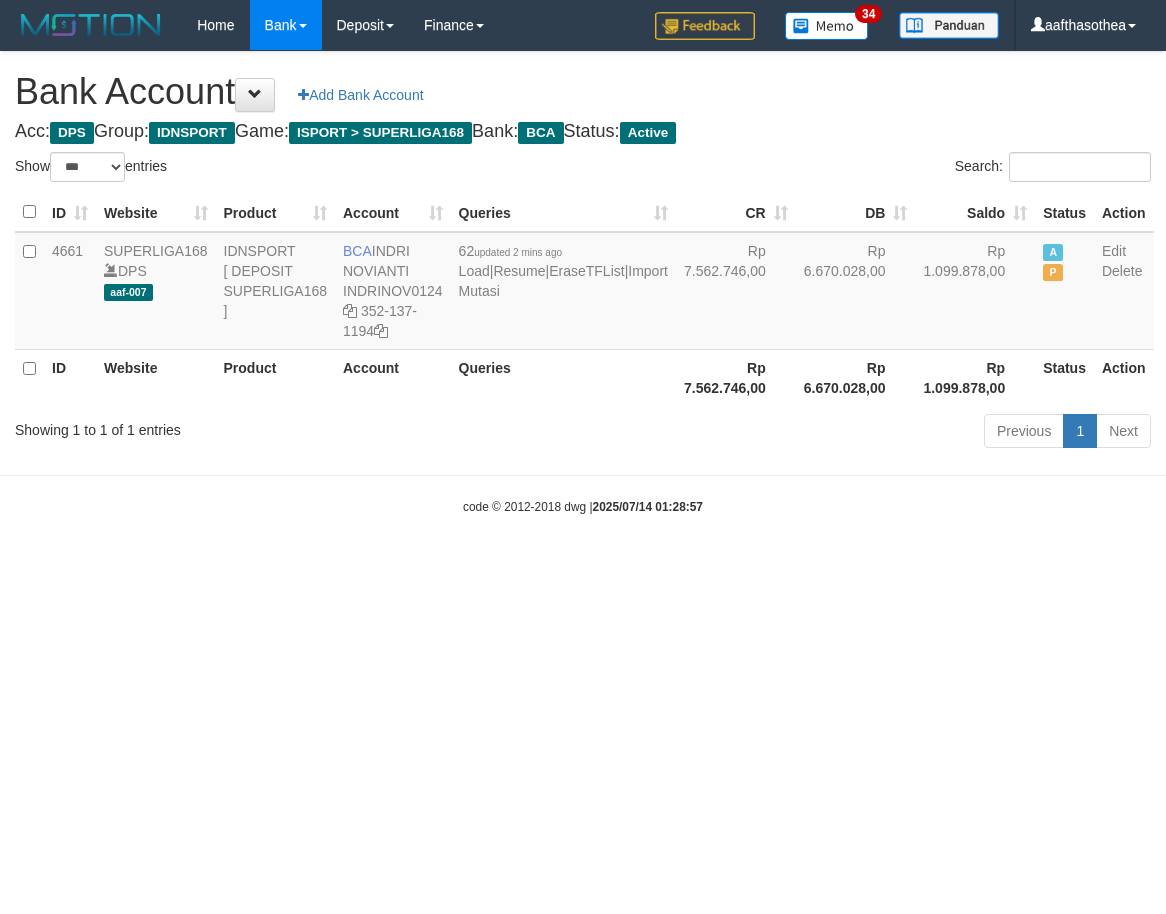 select on "***" 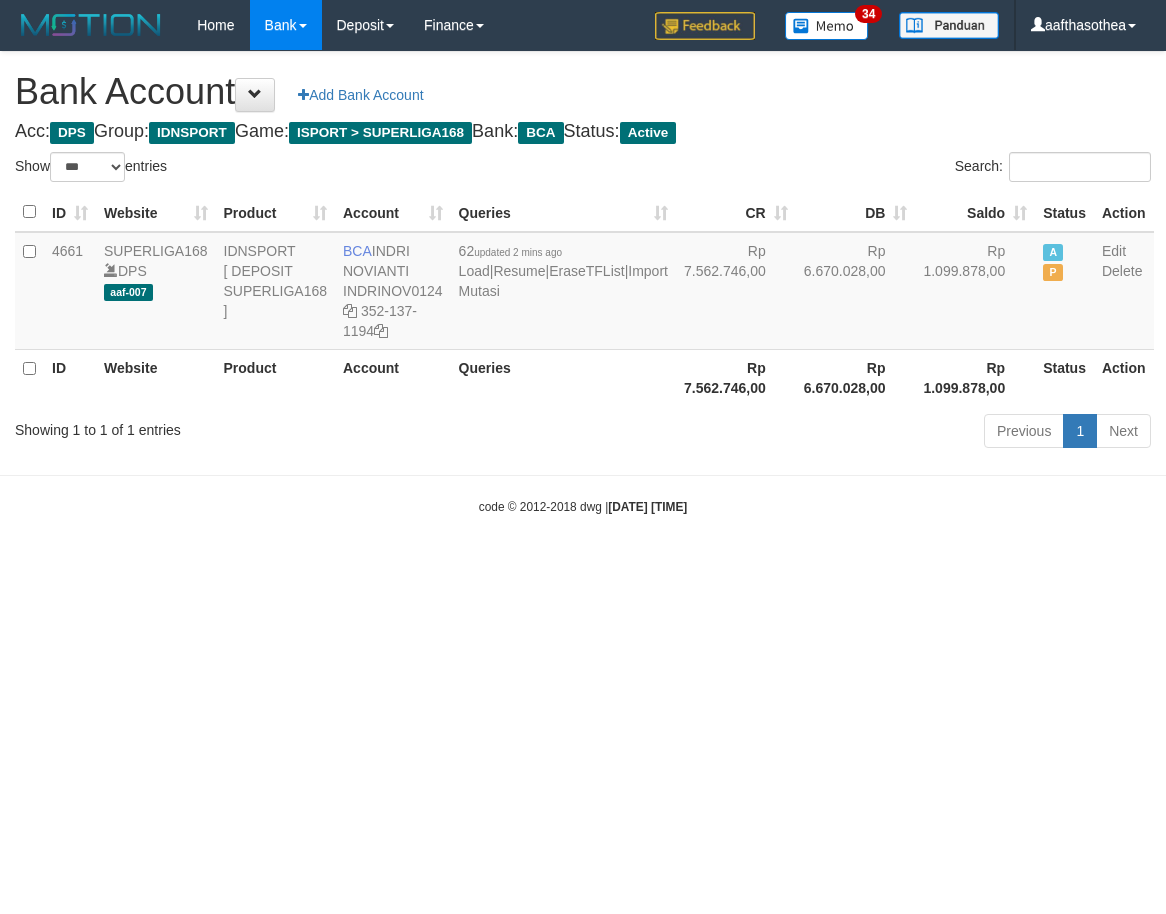 select on "***" 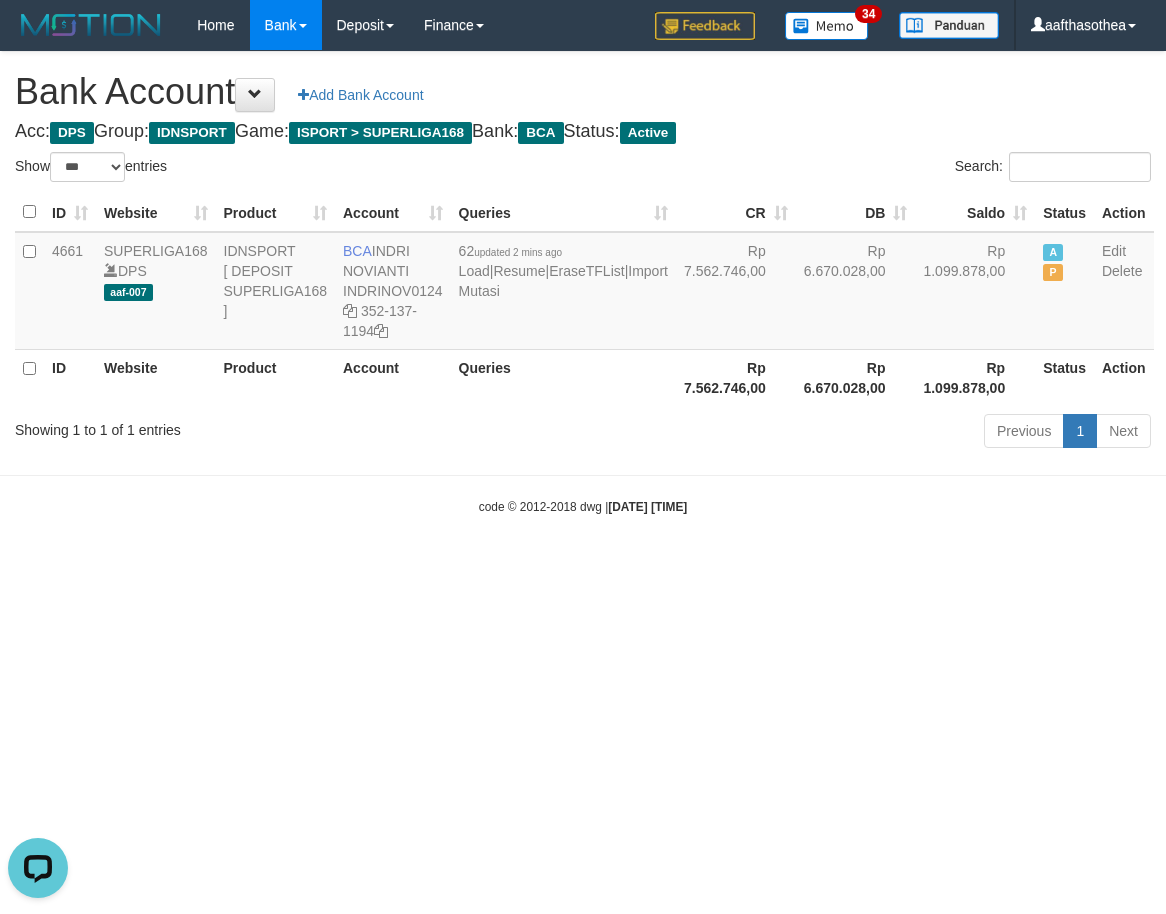 scroll, scrollTop: 0, scrollLeft: 0, axis: both 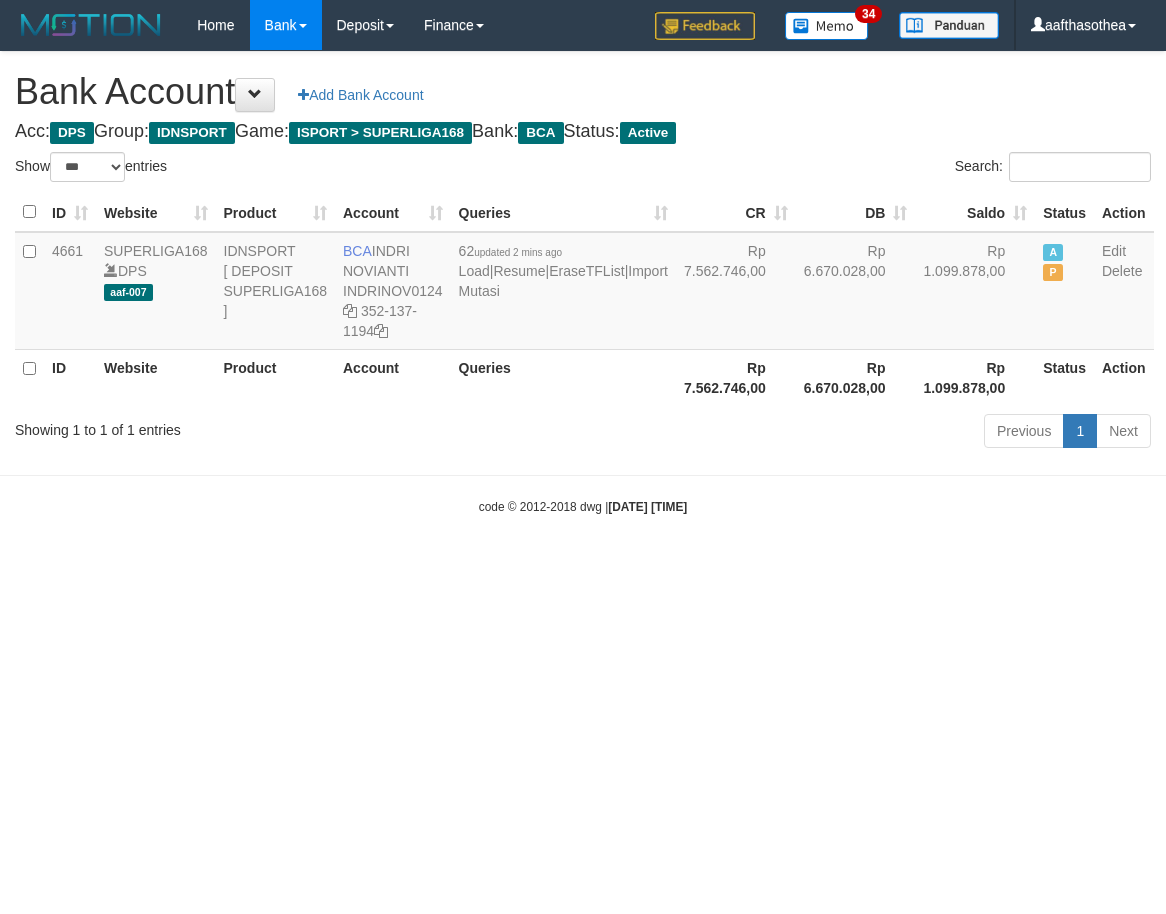 select on "***" 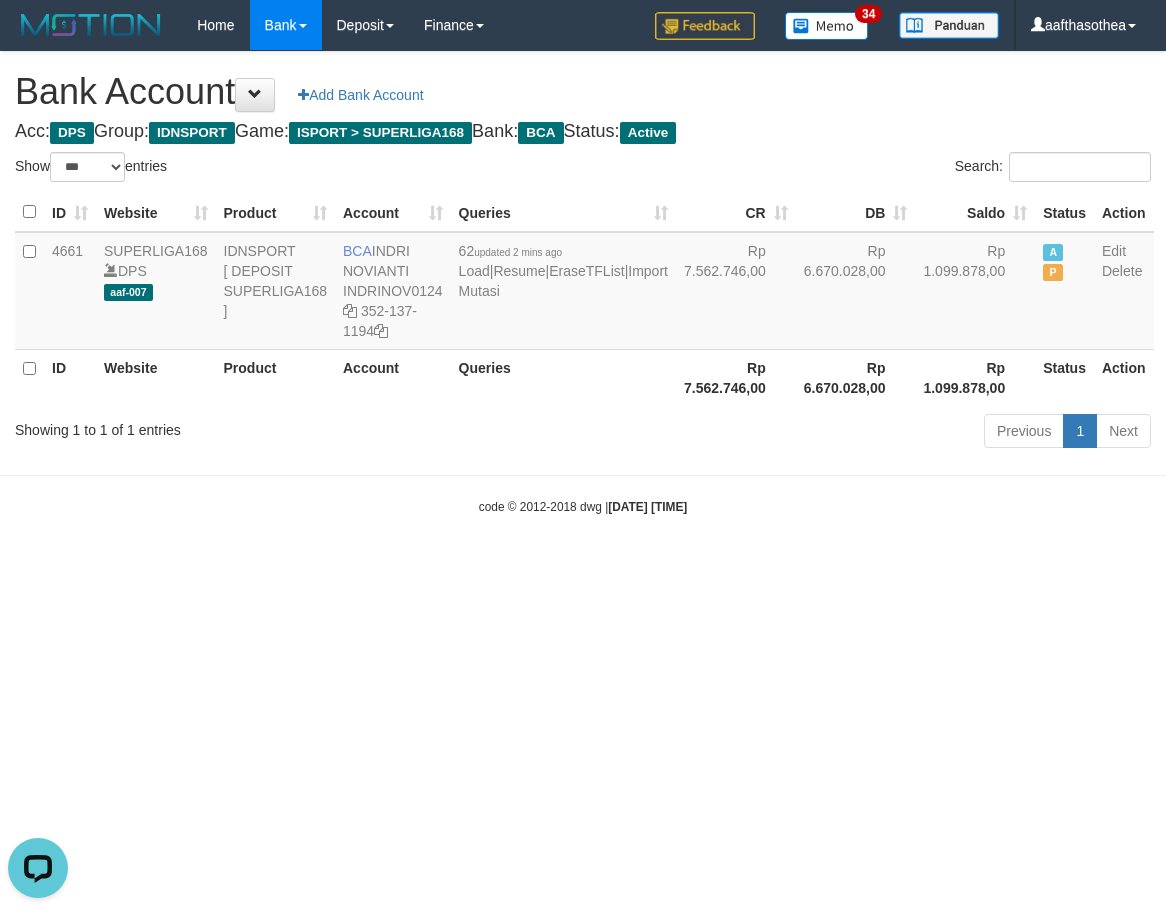 scroll, scrollTop: 0, scrollLeft: 0, axis: both 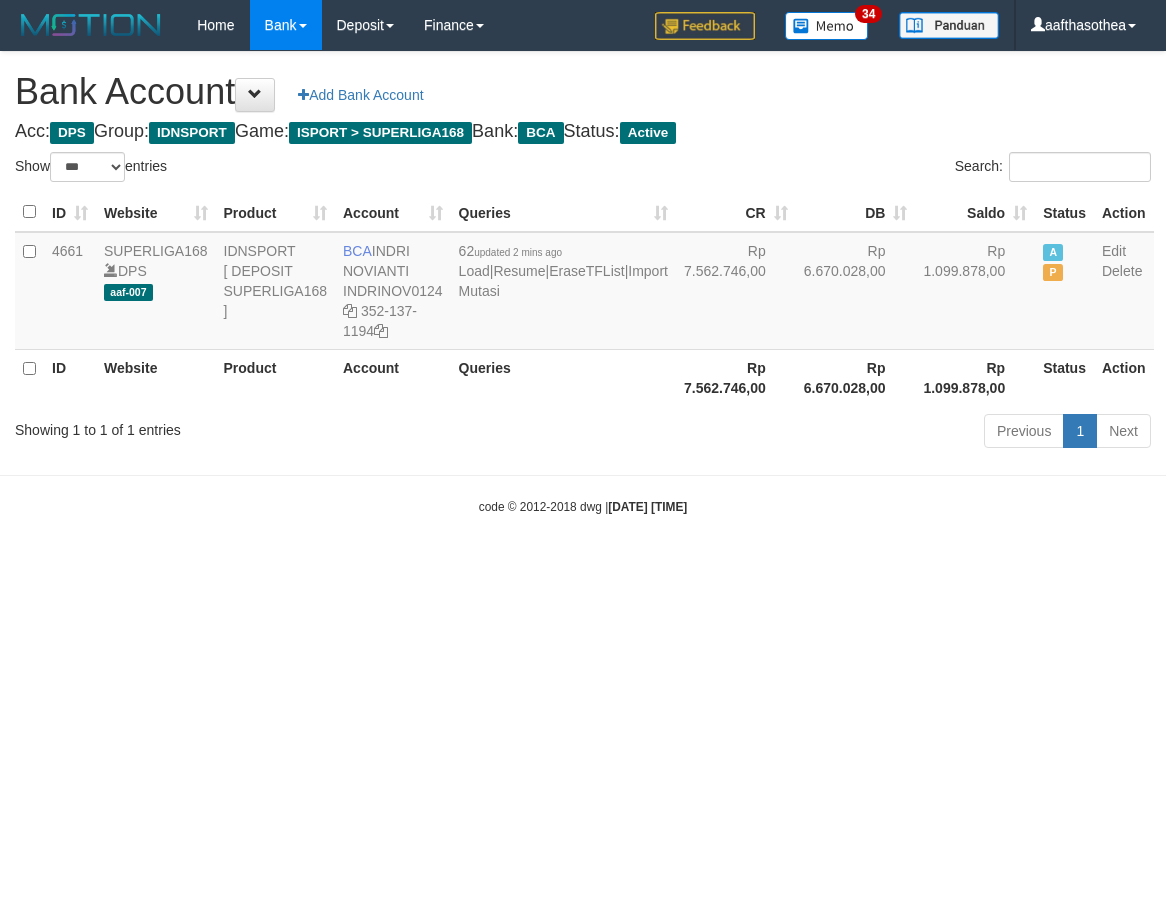select on "***" 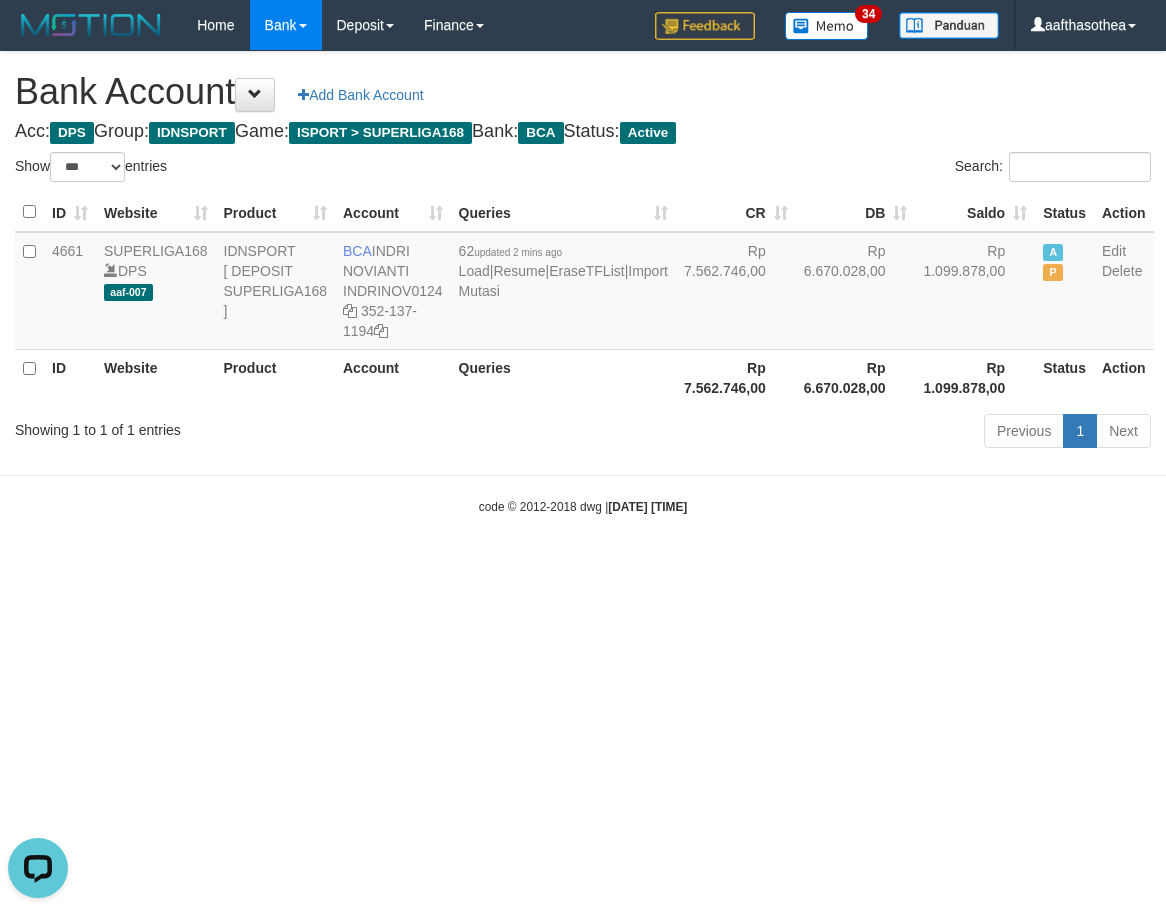 scroll, scrollTop: 0, scrollLeft: 0, axis: both 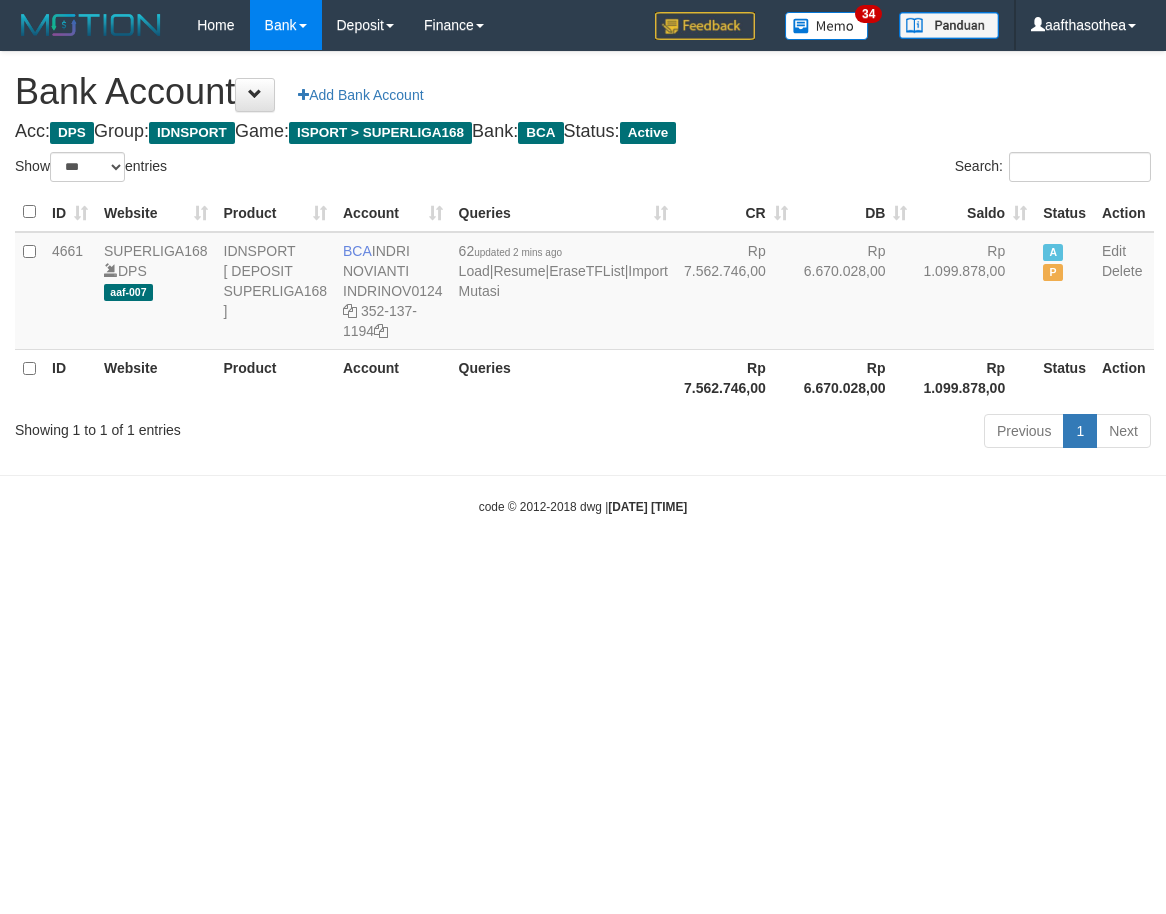 select on "***" 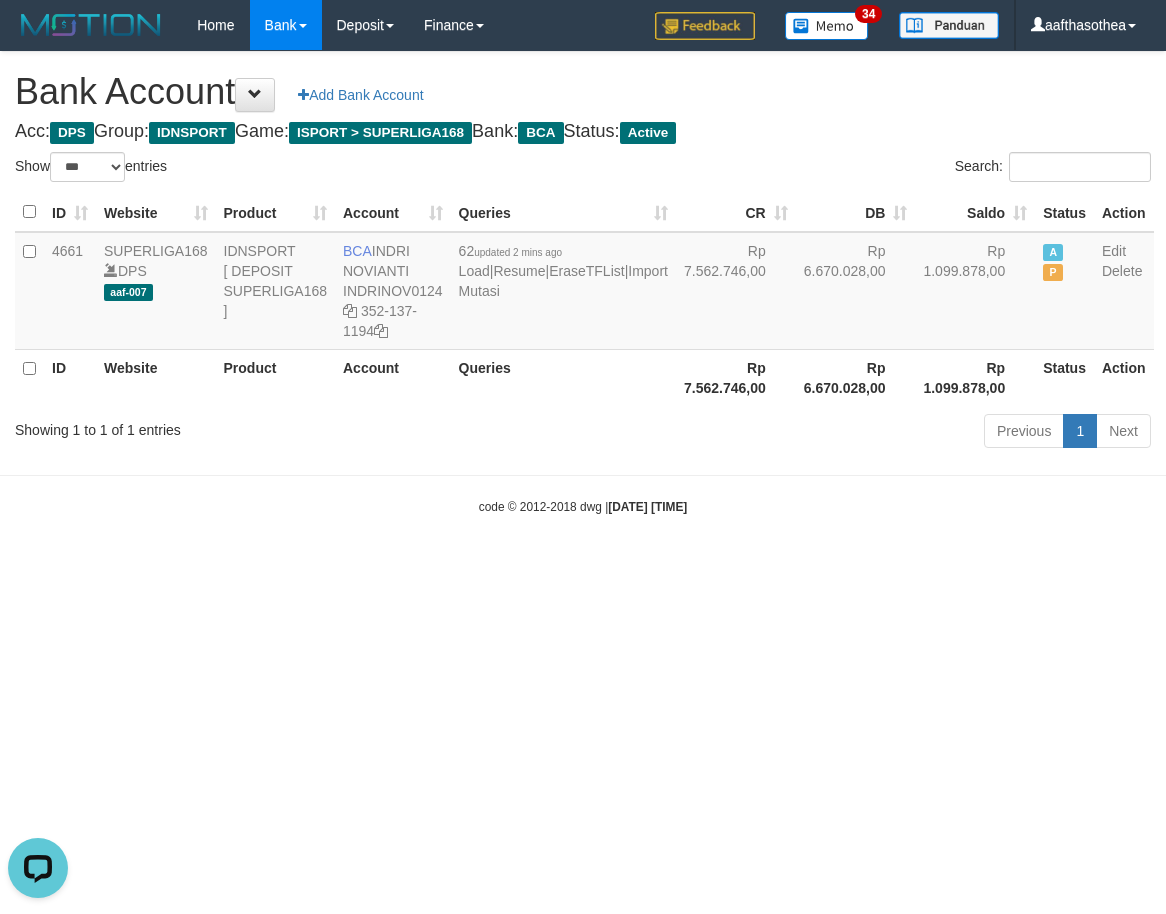scroll, scrollTop: 0, scrollLeft: 0, axis: both 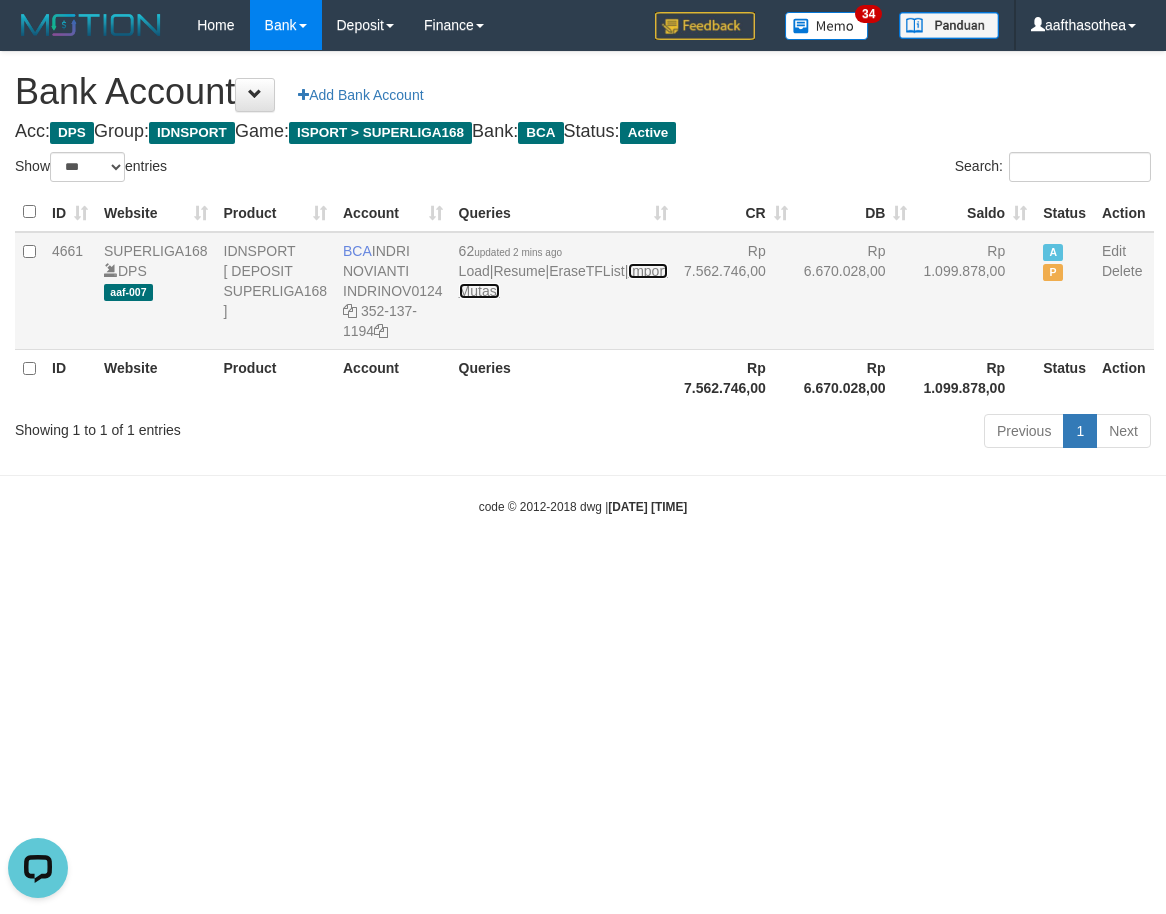 click on "Import Mutasi" at bounding box center (563, 281) 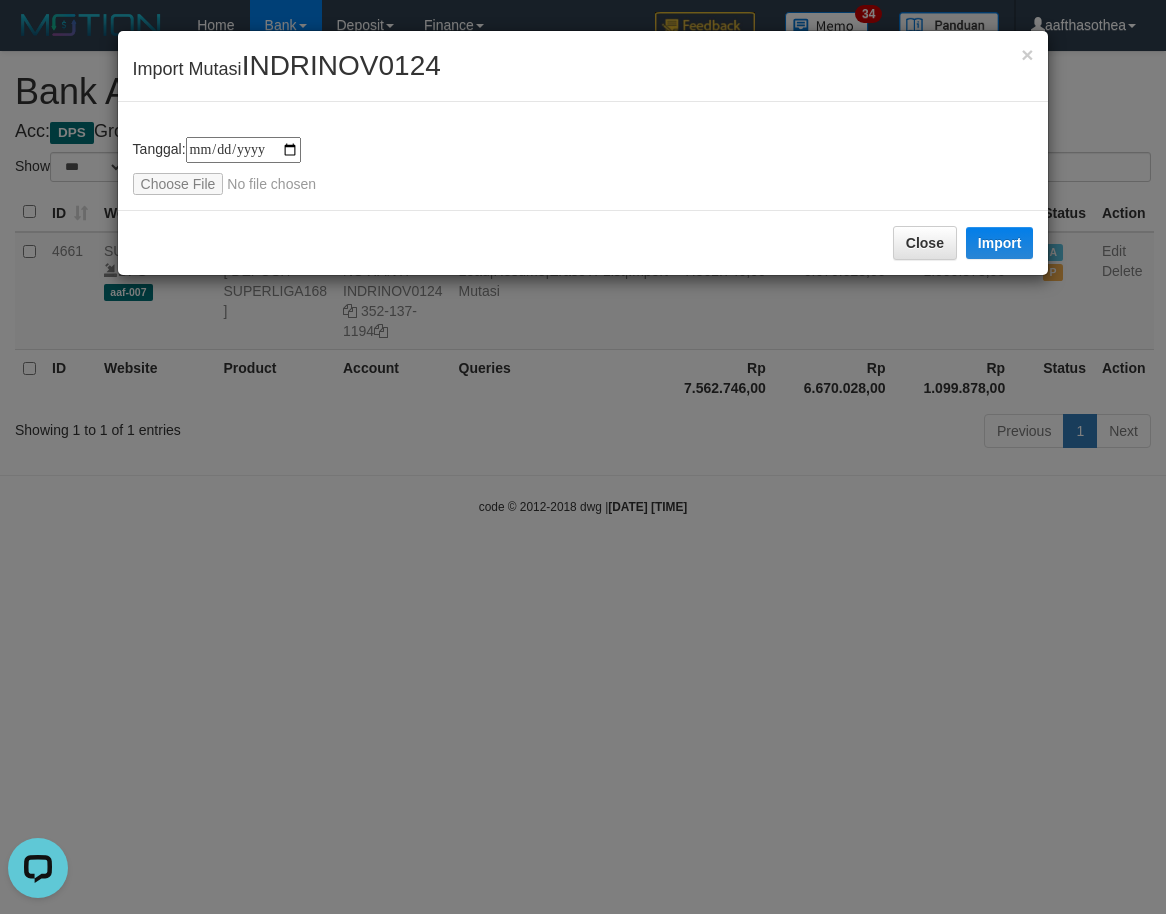 type on "**********" 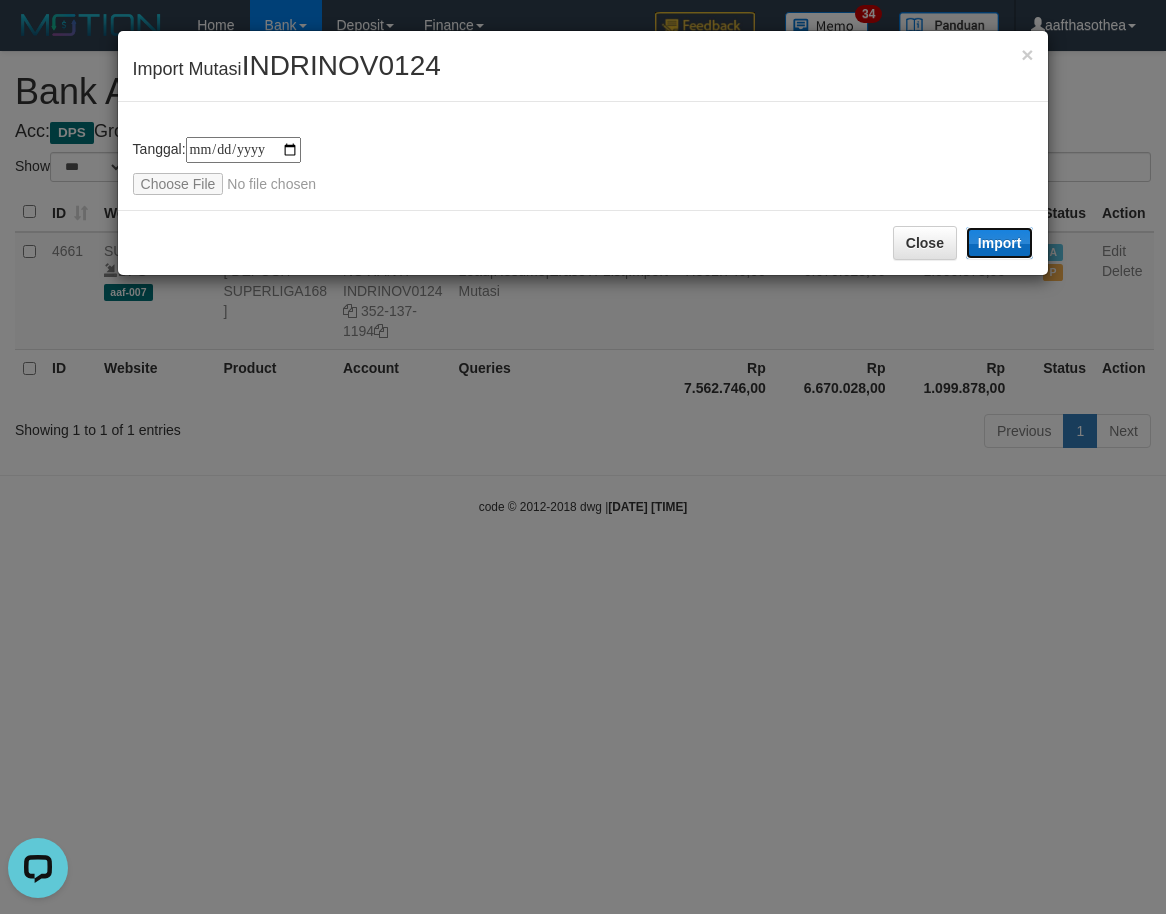 click on "Import" at bounding box center (1000, 243) 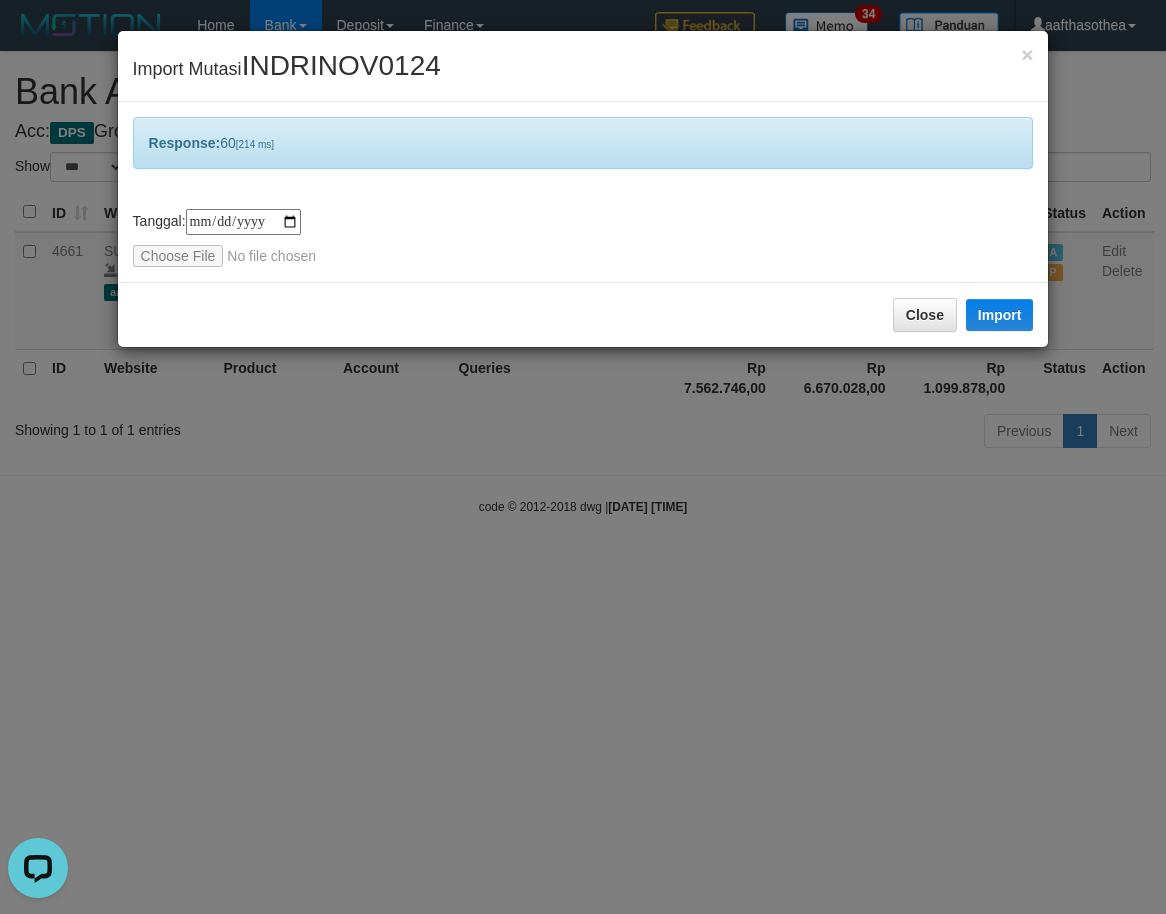 drag, startPoint x: 704, startPoint y: 535, endPoint x: 718, endPoint y: 536, distance: 14.035668 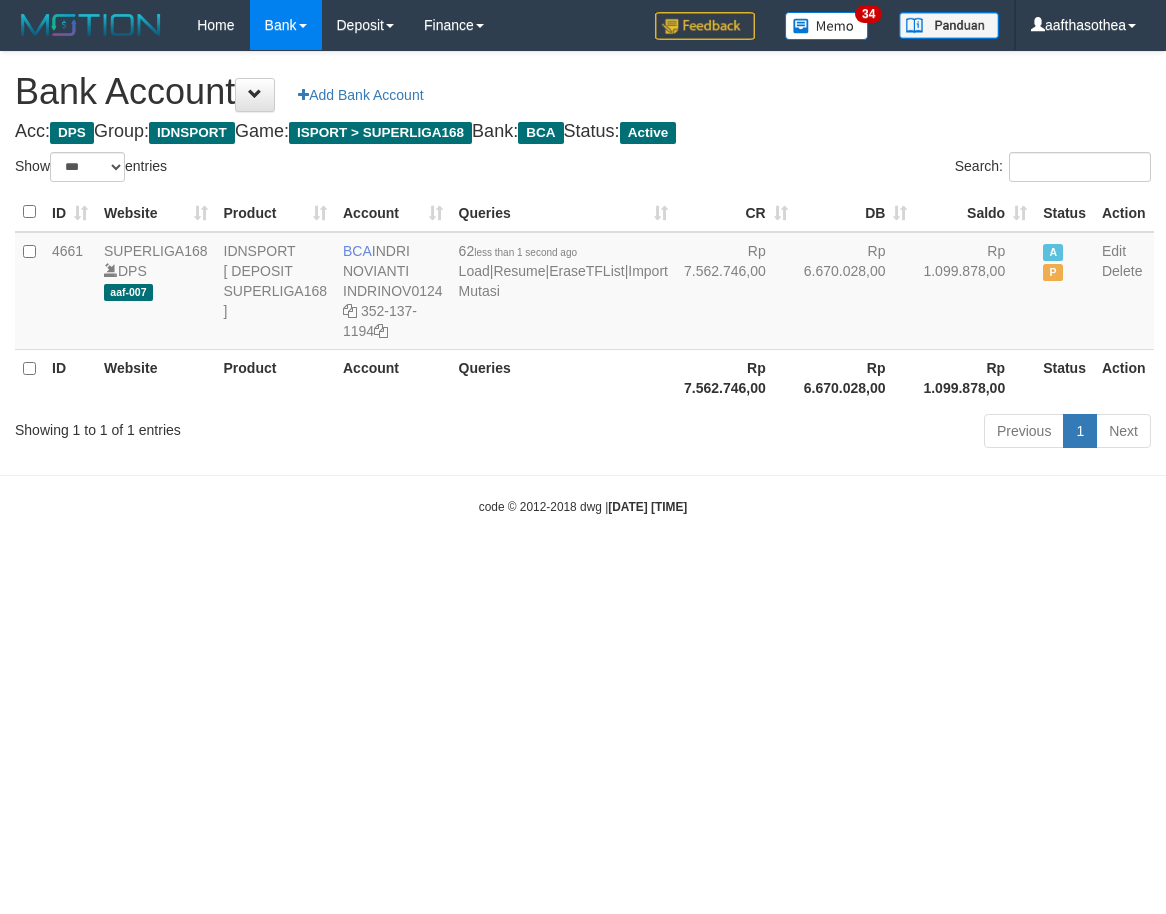 select on "***" 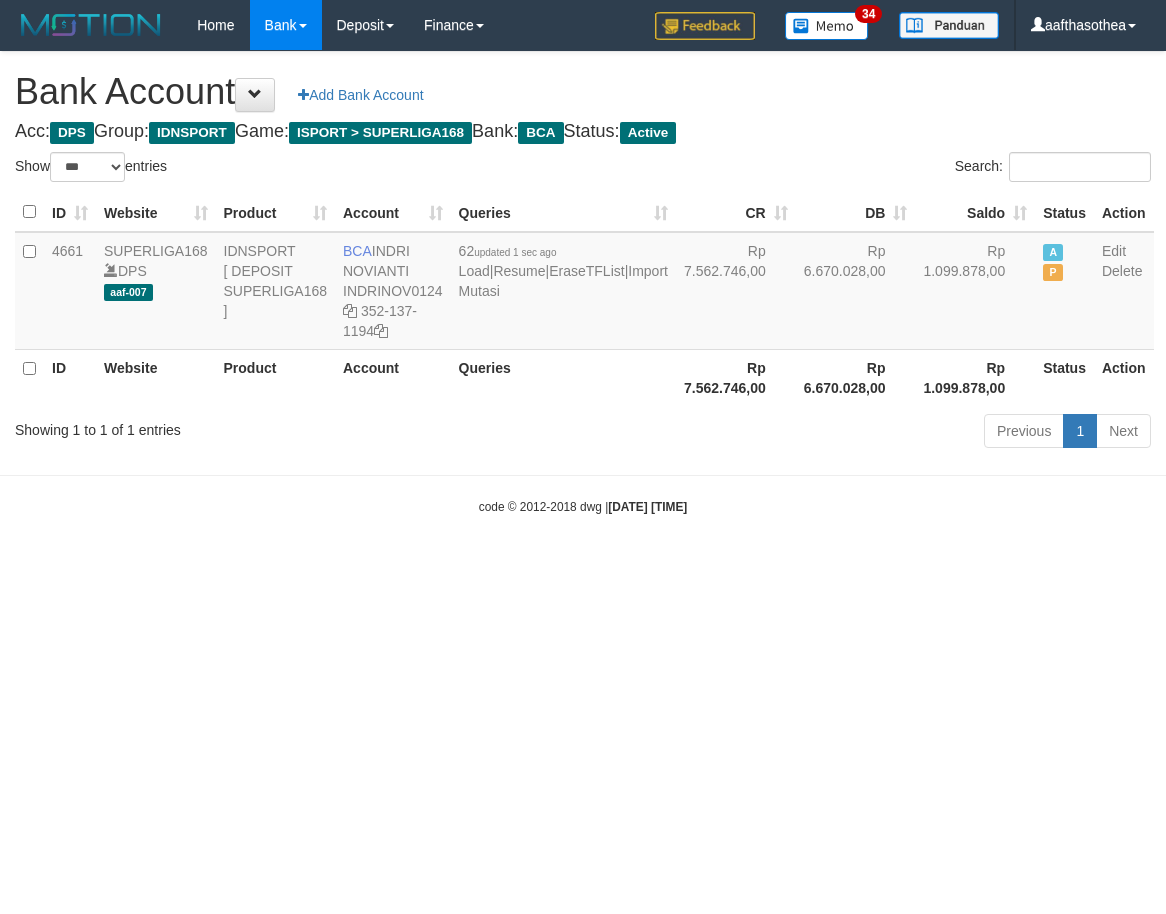 select on "***" 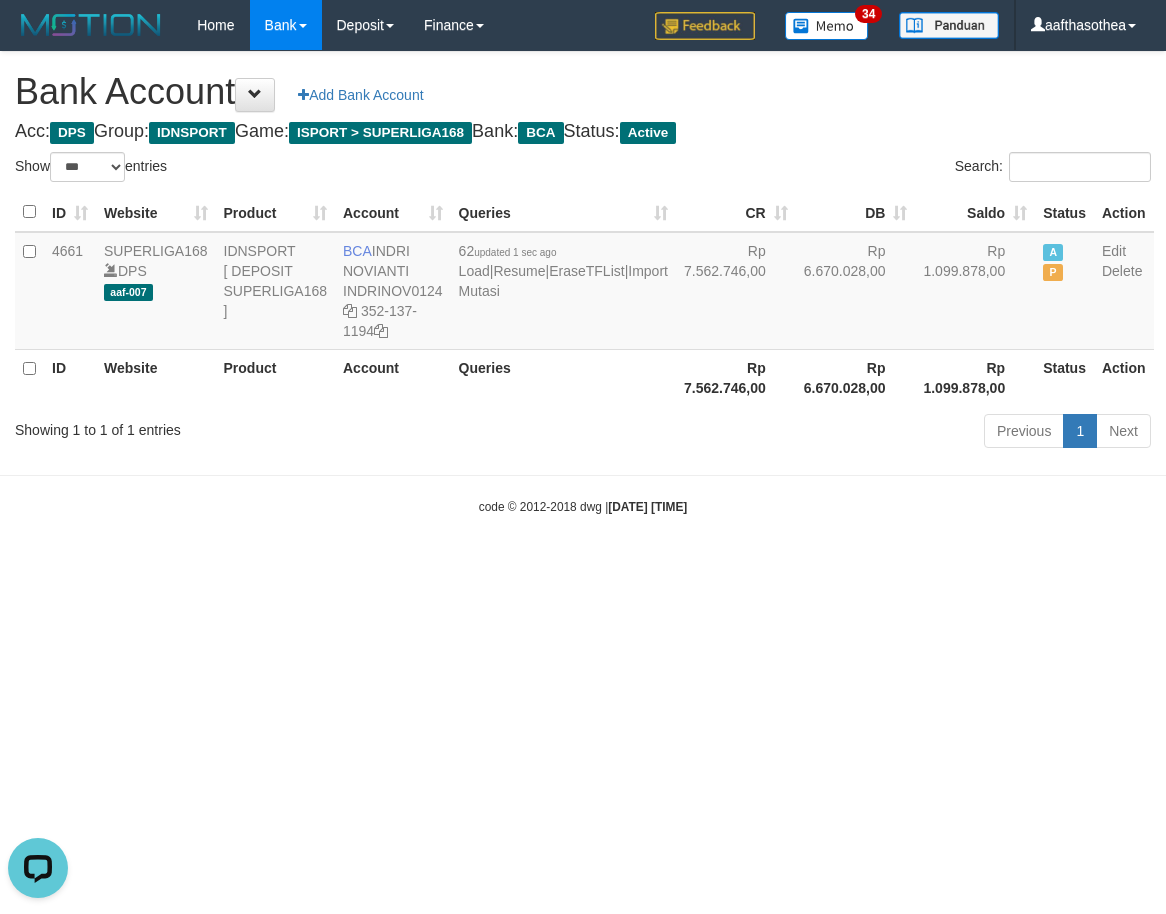 scroll, scrollTop: 0, scrollLeft: 0, axis: both 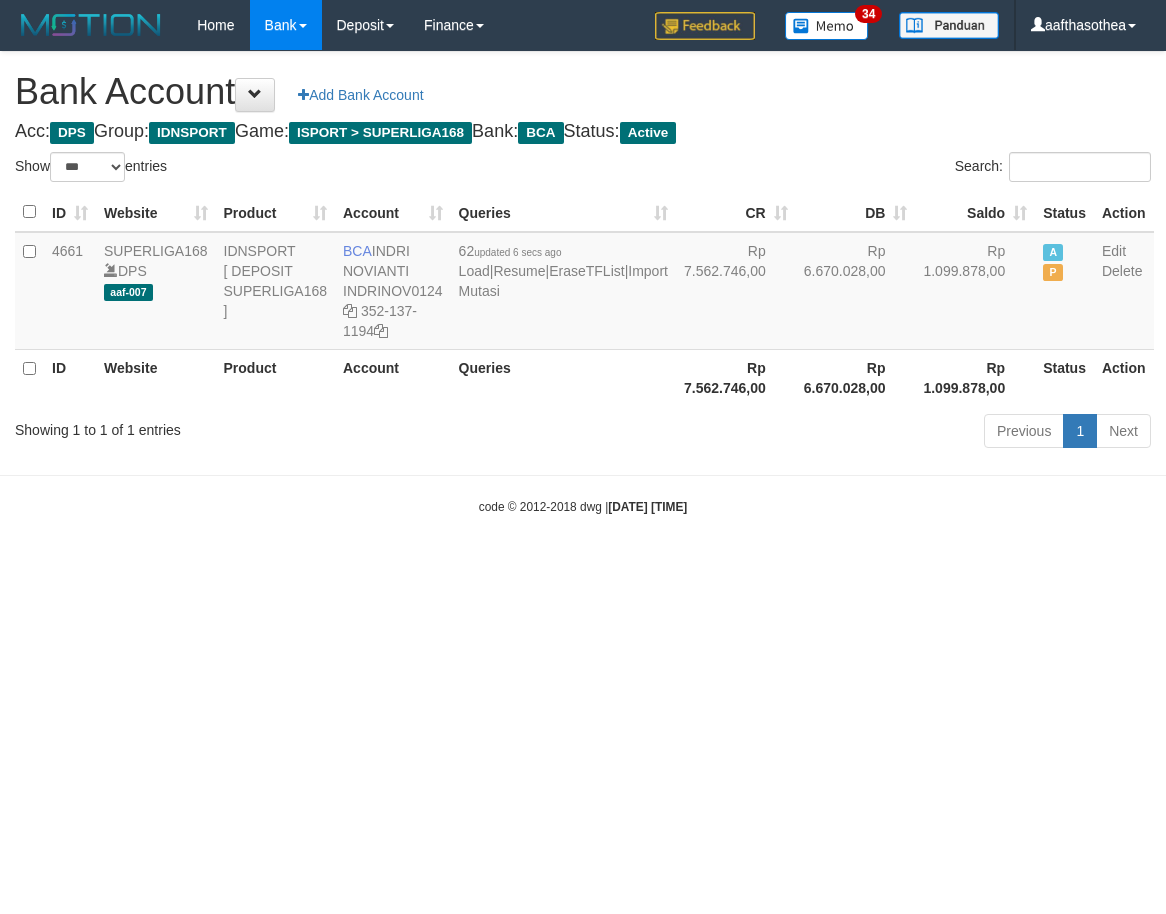 select on "***" 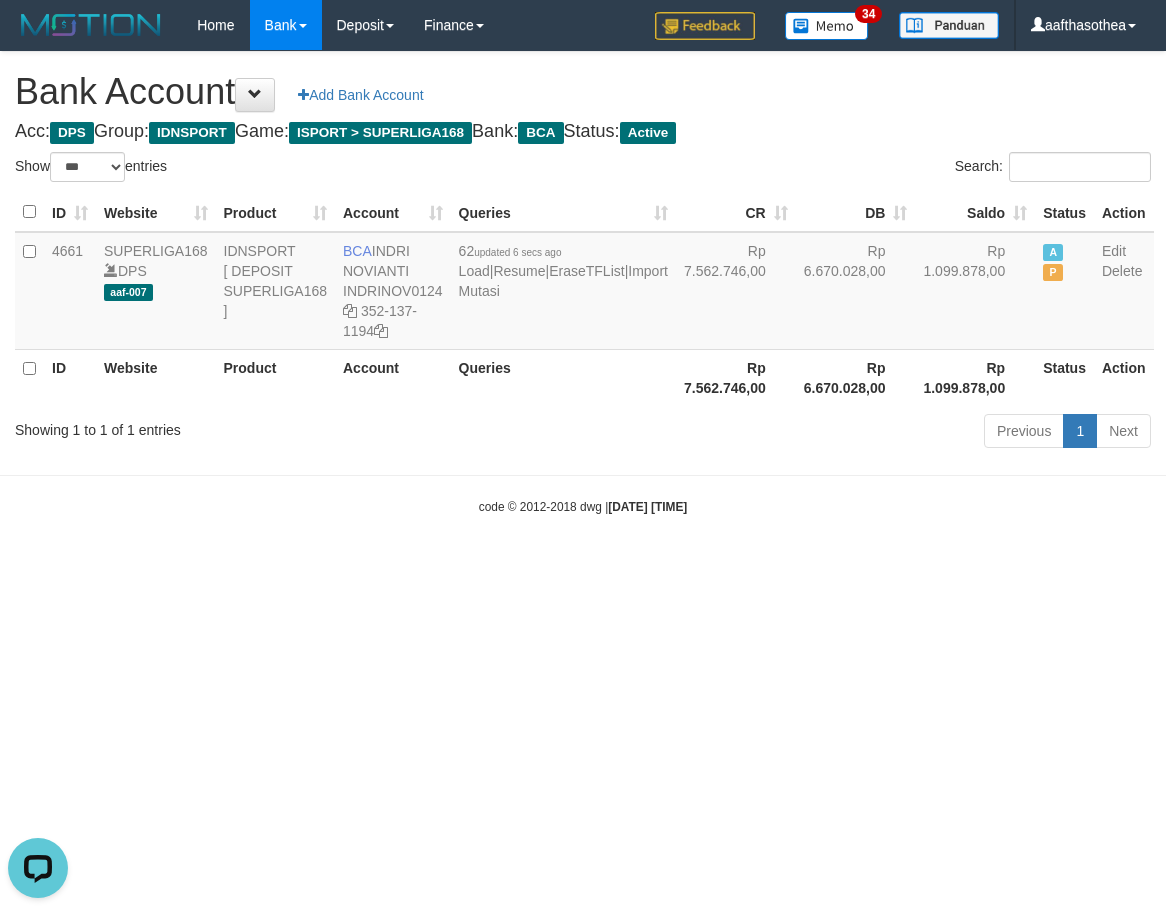 scroll, scrollTop: 0, scrollLeft: 0, axis: both 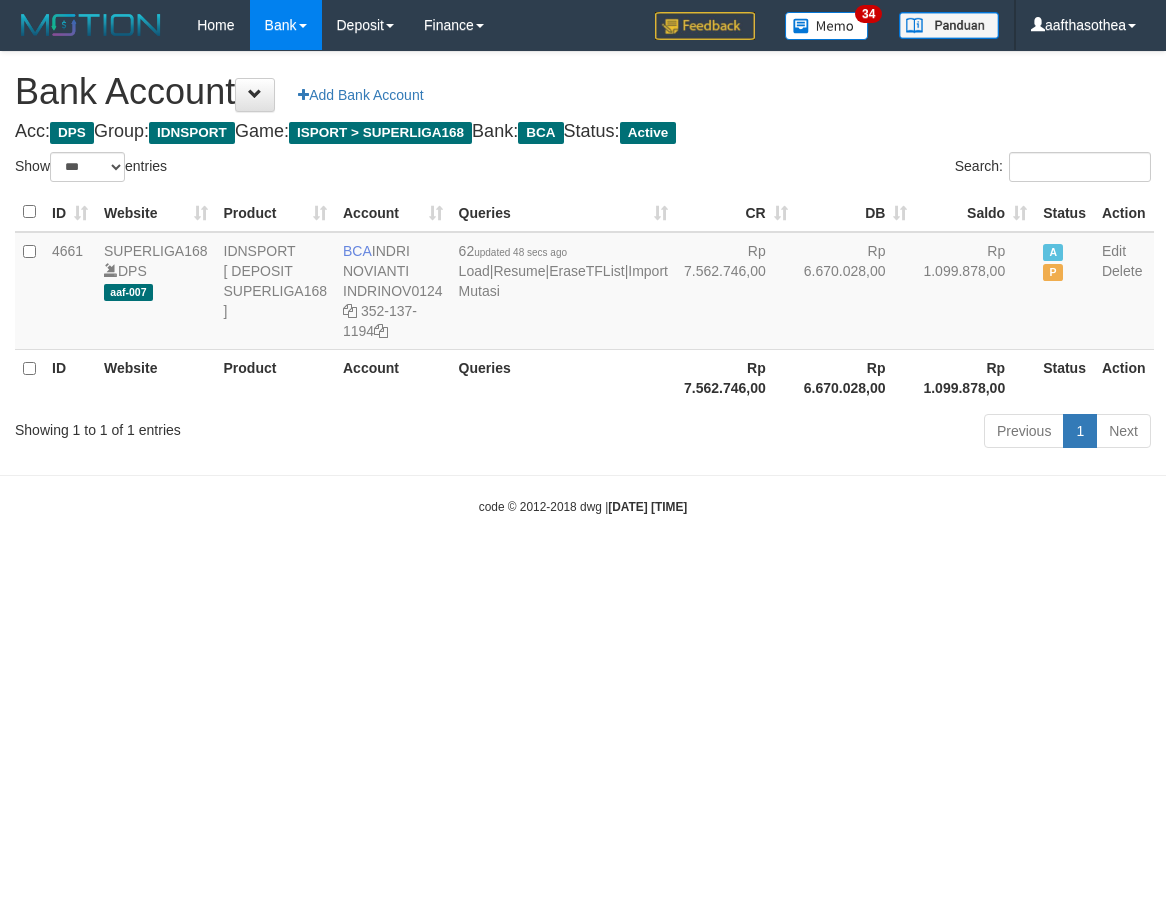 select on "***" 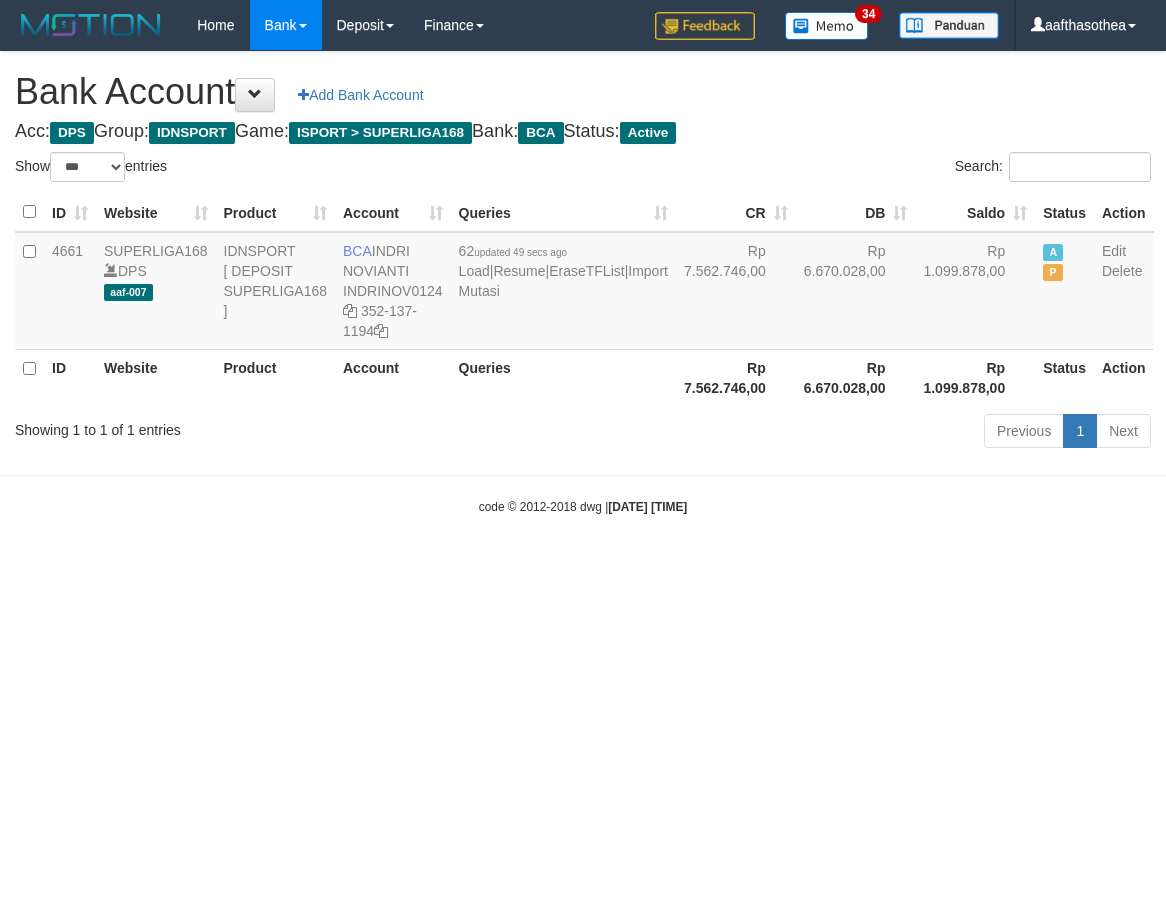 select on "***" 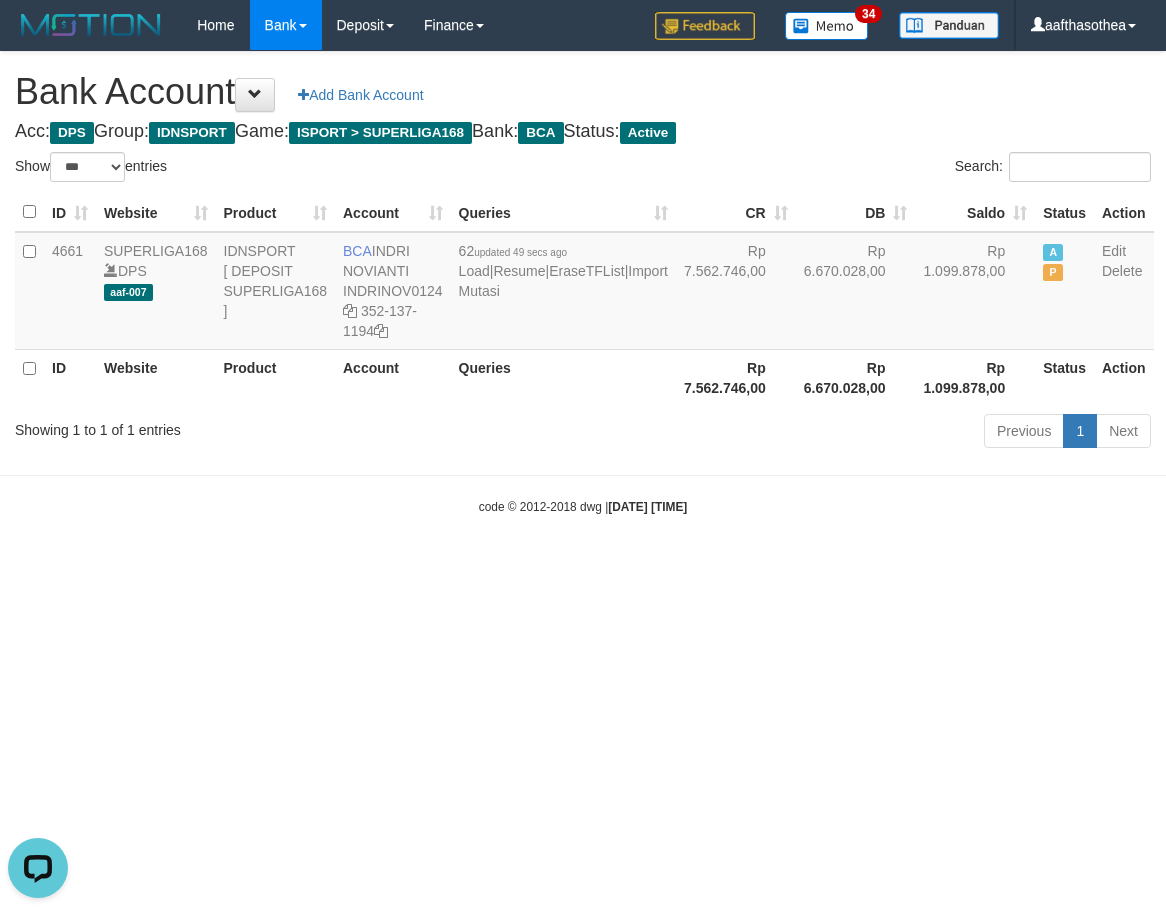 scroll, scrollTop: 0, scrollLeft: 0, axis: both 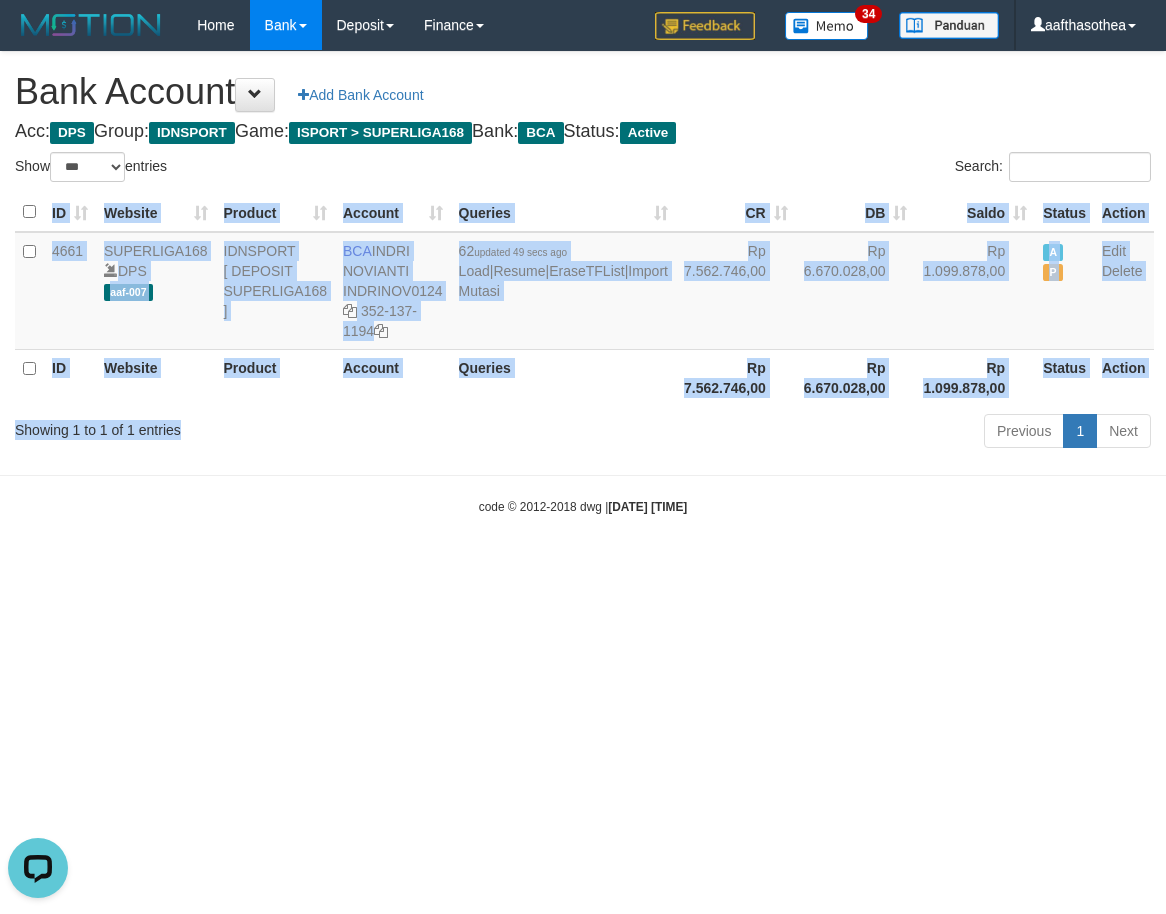 drag, startPoint x: 513, startPoint y: 450, endPoint x: 479, endPoint y: 444, distance: 34.525352 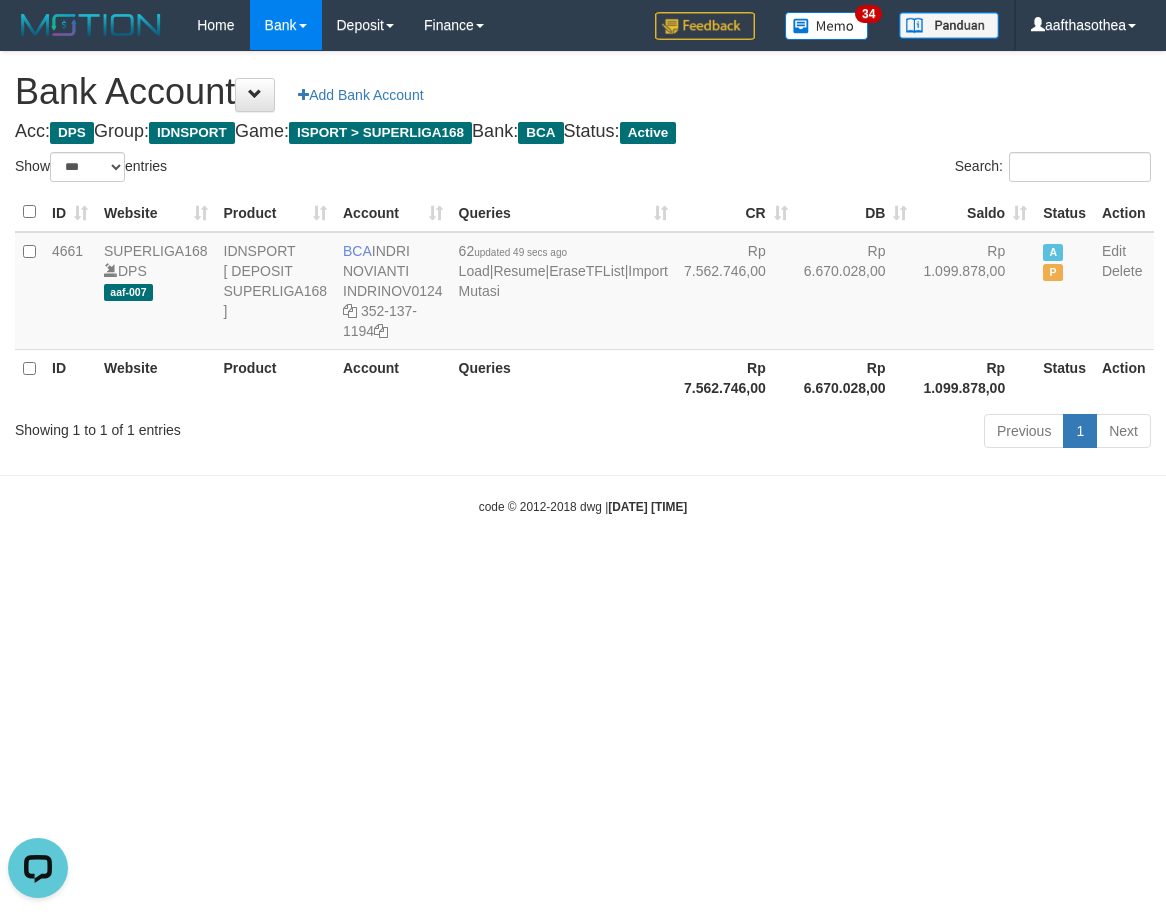 drag, startPoint x: 454, startPoint y: 453, endPoint x: 555, endPoint y: 458, distance: 101.12369 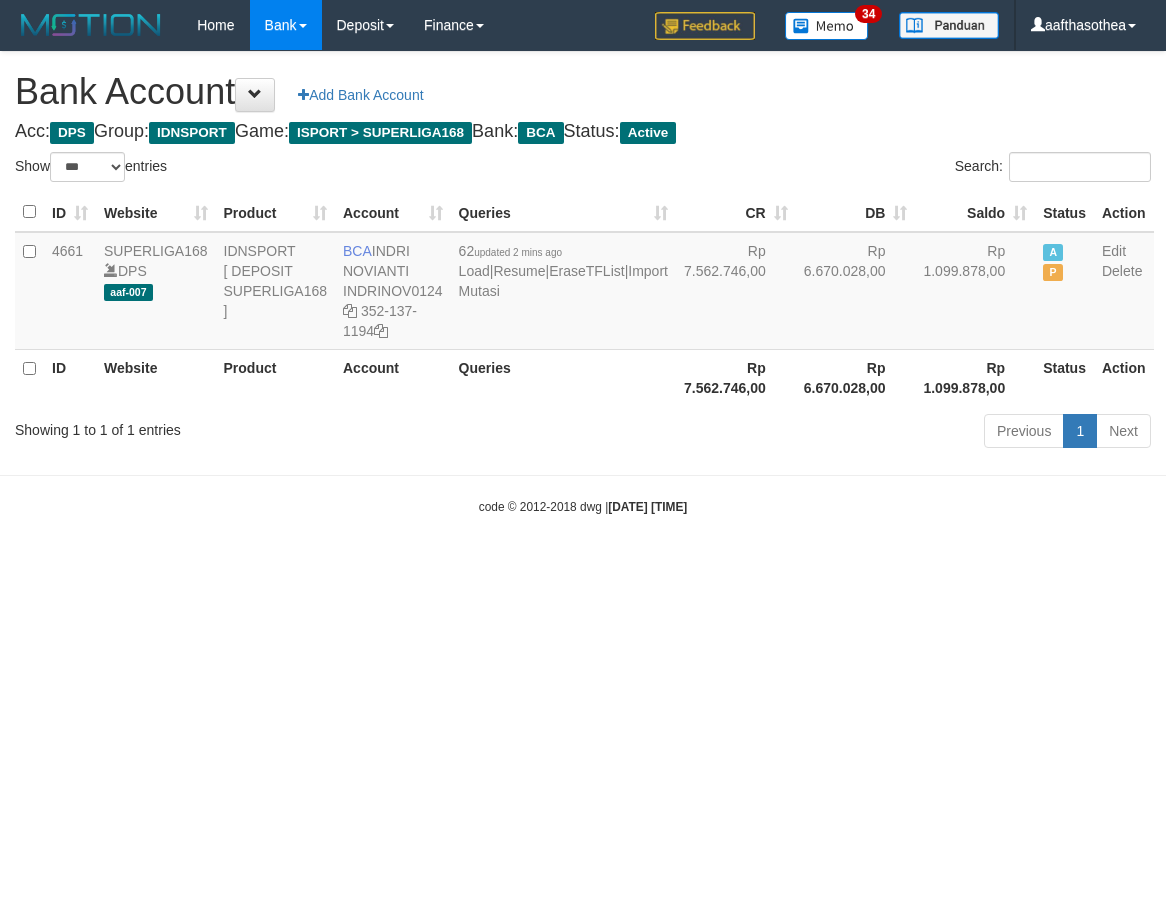 select on "***" 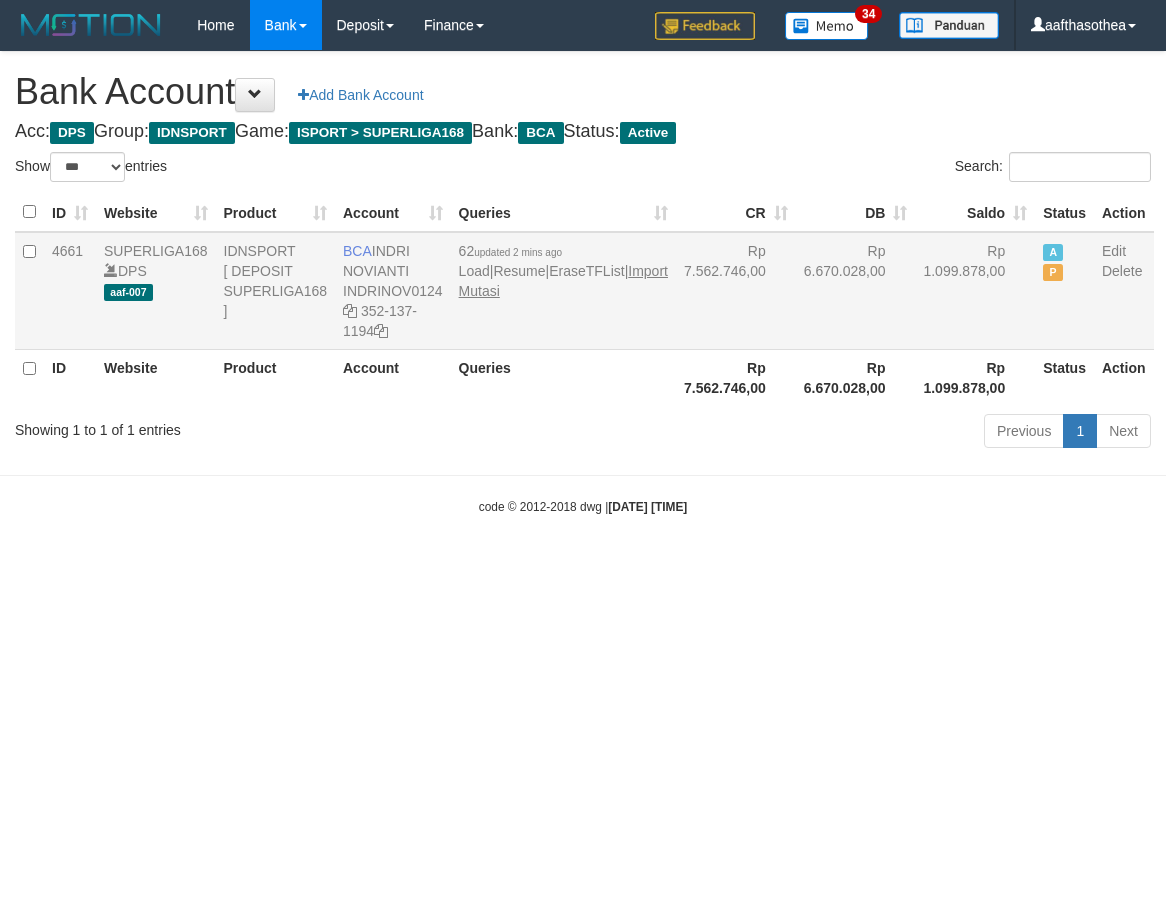 scroll, scrollTop: 0, scrollLeft: 0, axis: both 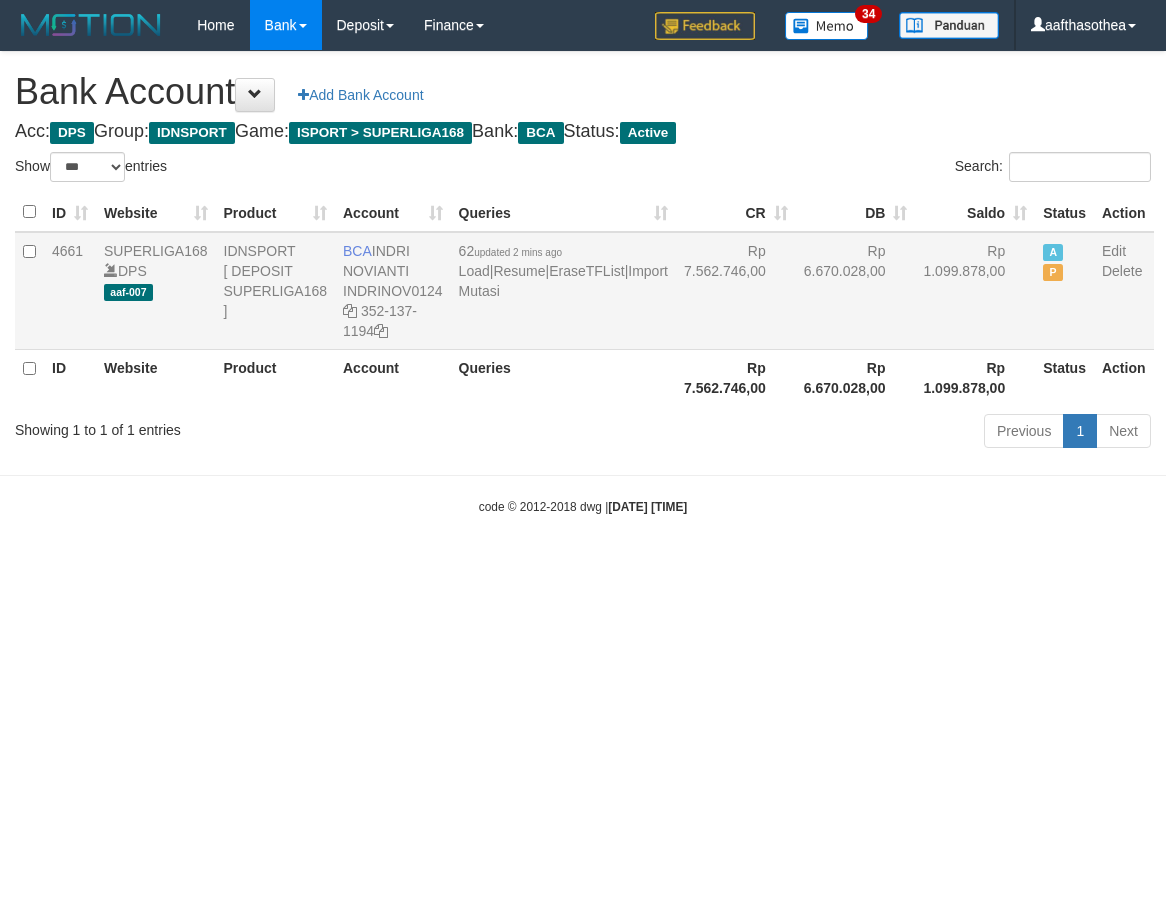 click on "62  updated 2 mins ago
Load
|
Resume
|
EraseTFList
|
Import Mutasi" at bounding box center (563, 291) 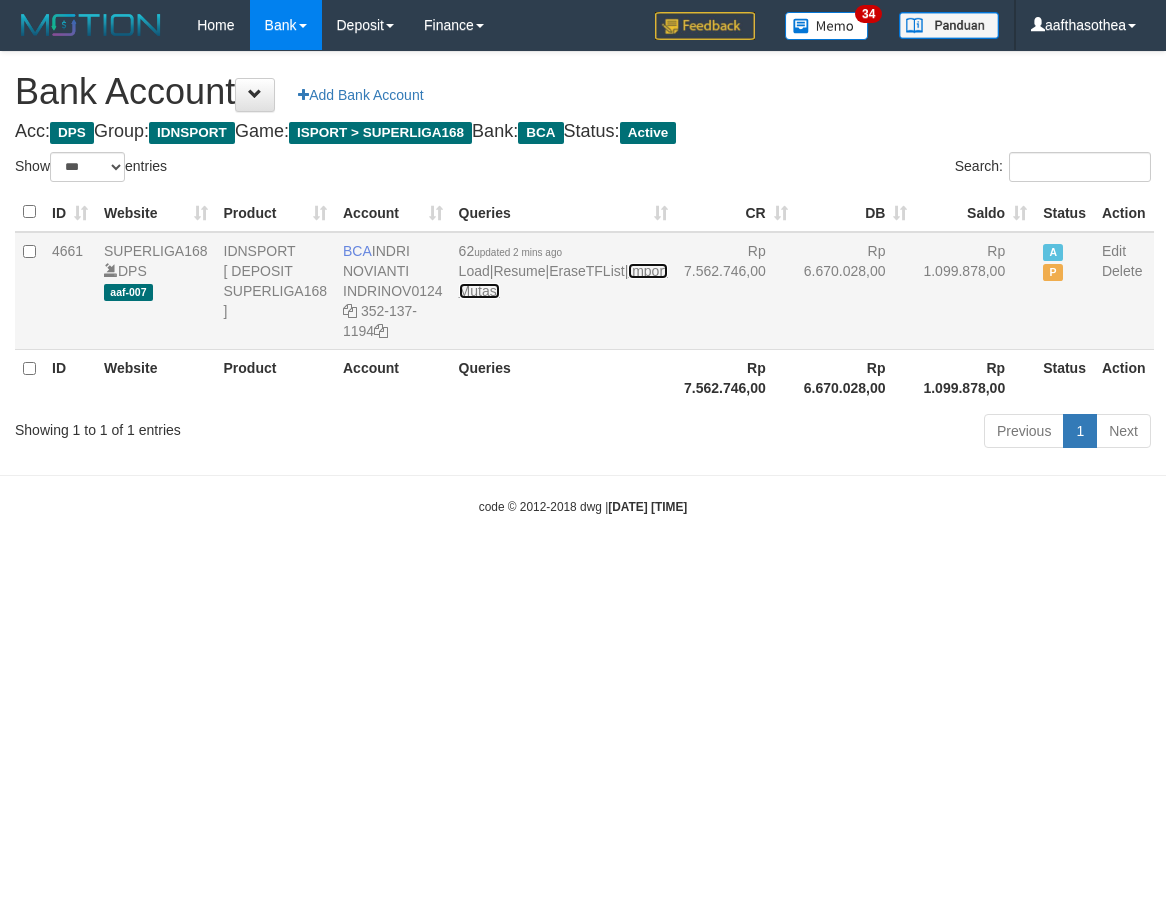 click on "Import Mutasi" at bounding box center [563, 281] 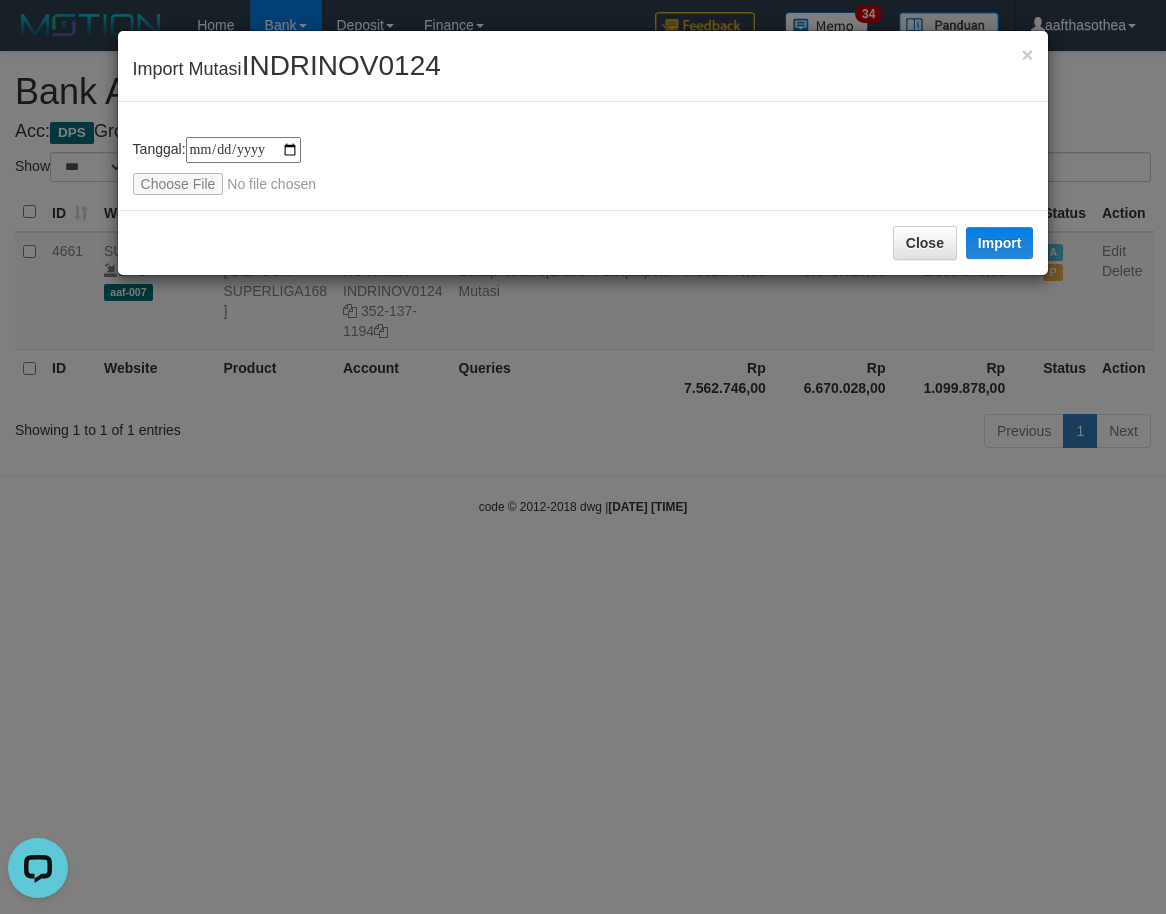 scroll, scrollTop: 0, scrollLeft: 0, axis: both 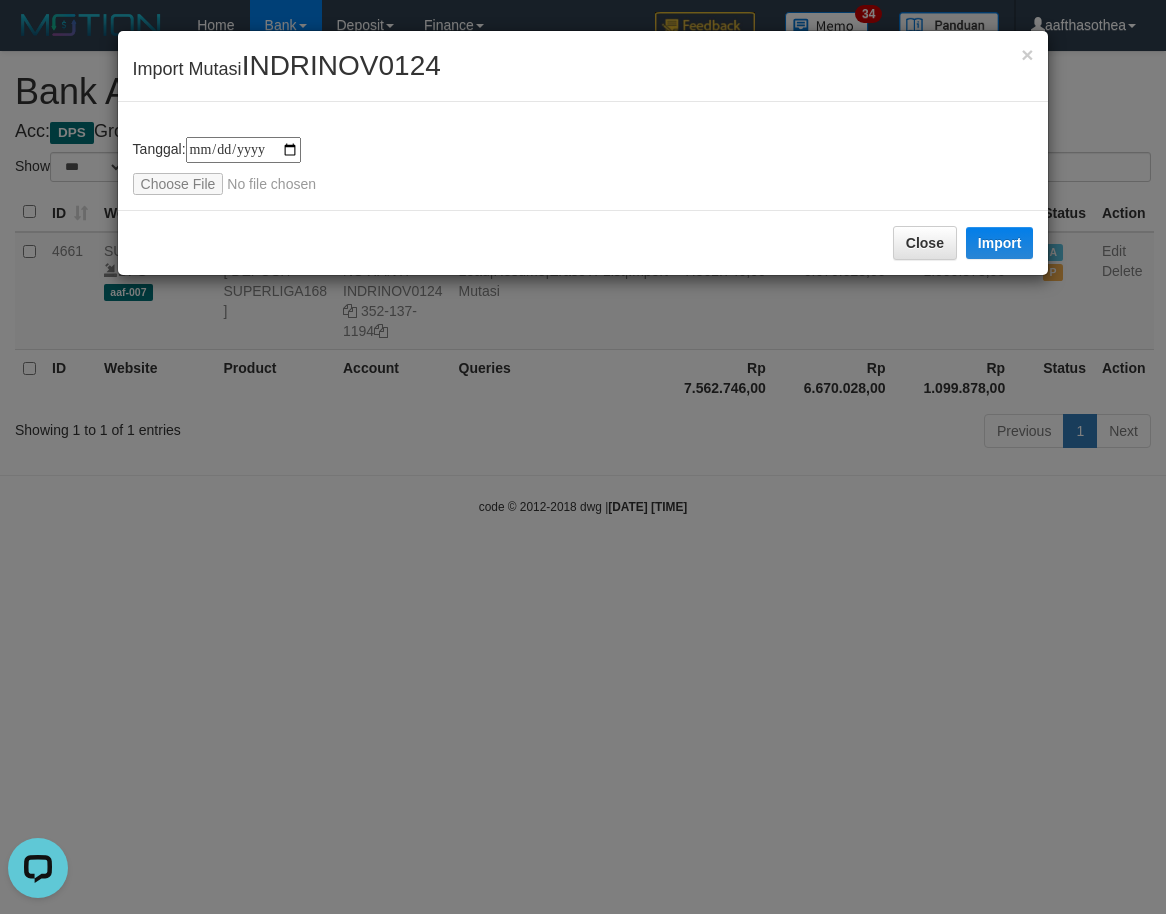 type on "**********" 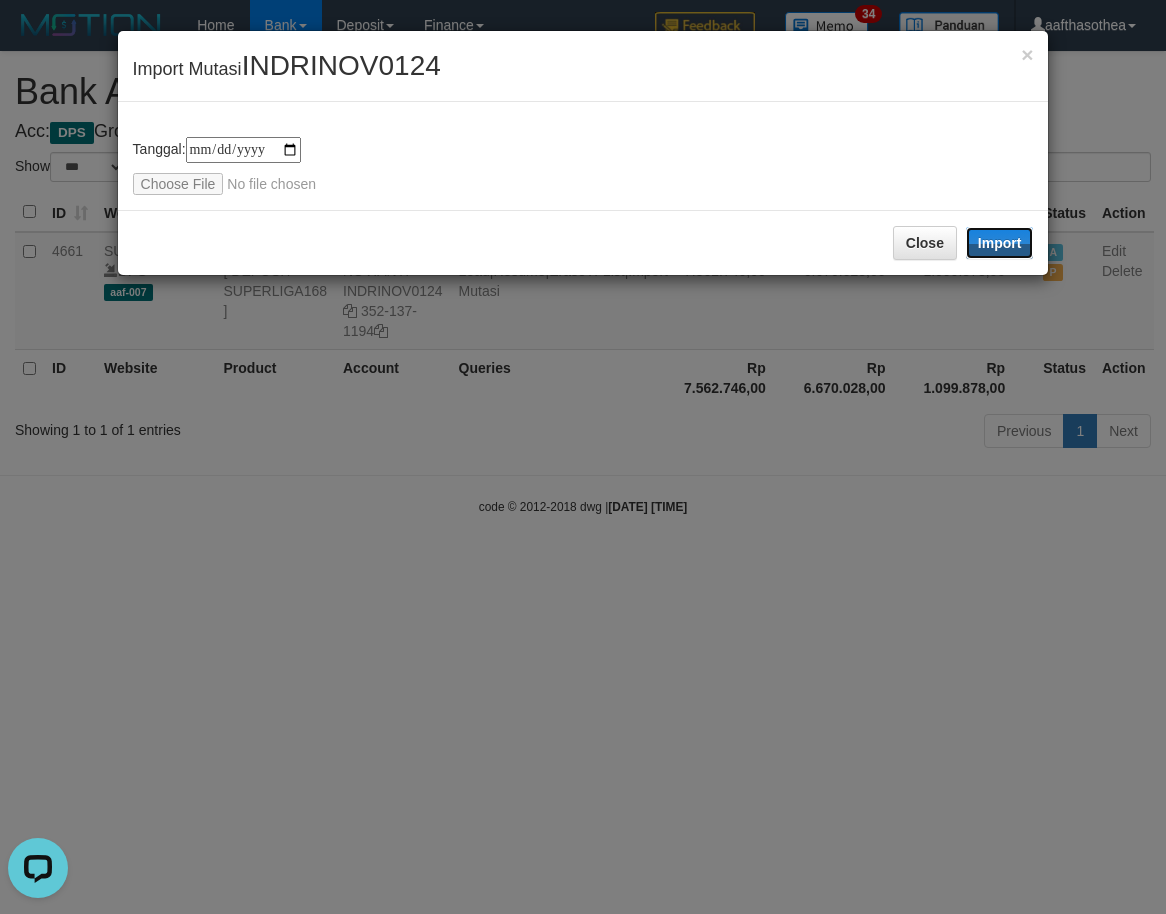 click on "Import" at bounding box center (1000, 243) 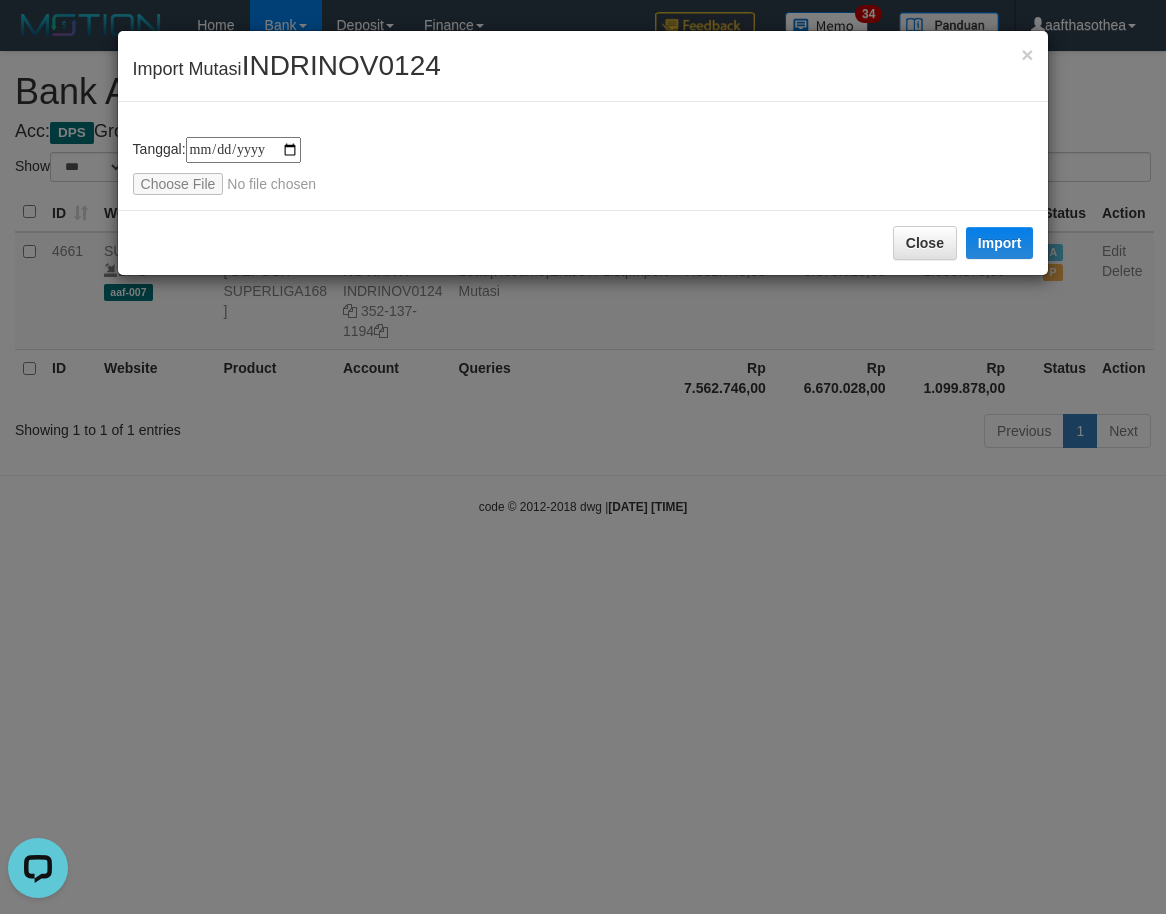 click on "**********" at bounding box center [583, 457] 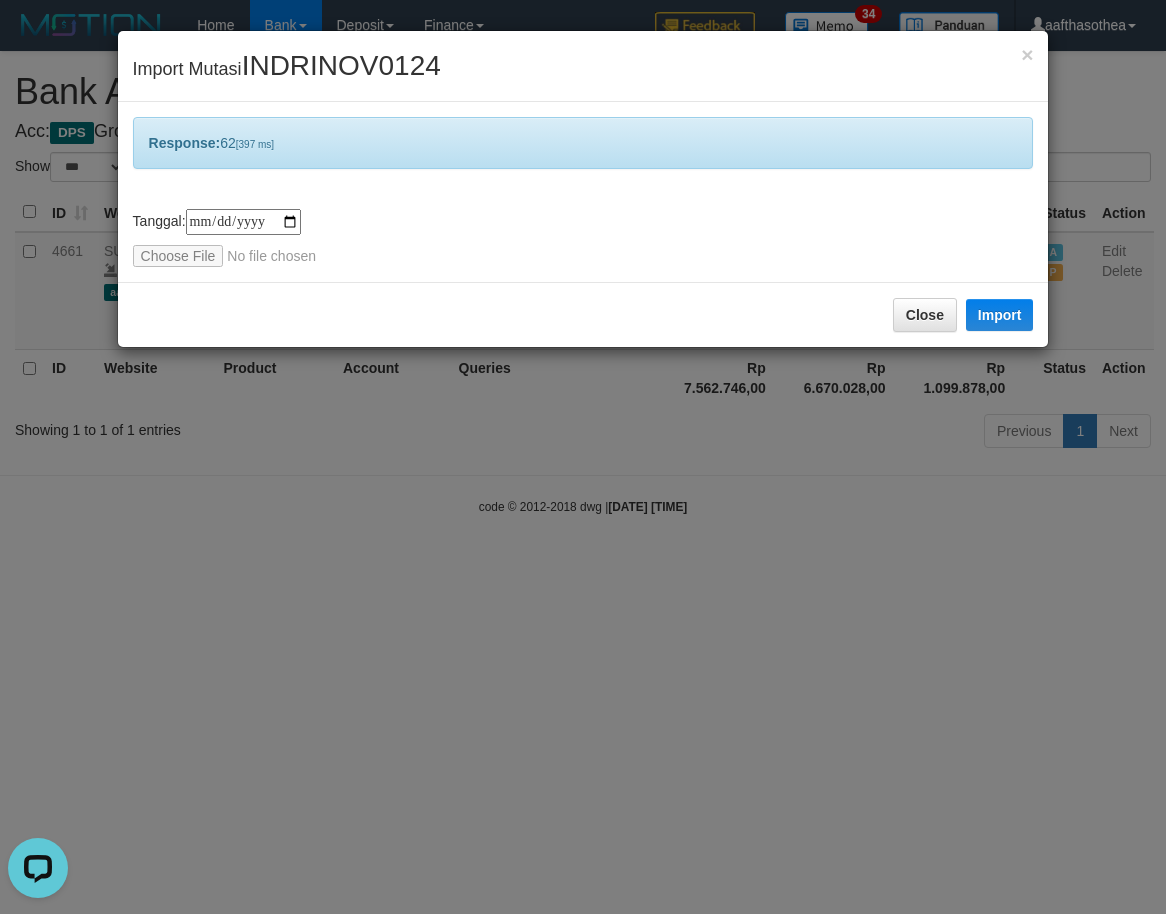 click on "**********" at bounding box center (583, 457) 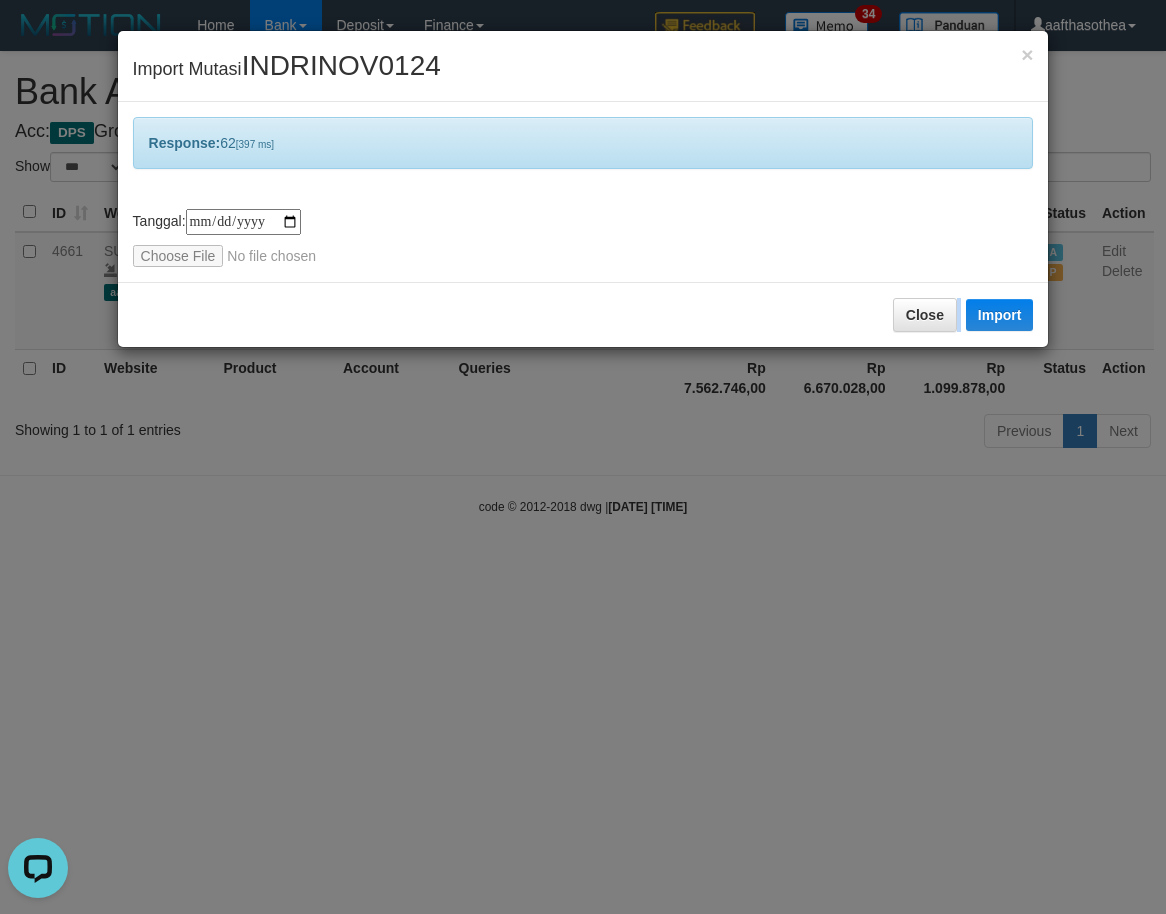 click on "**********" at bounding box center (583, 457) 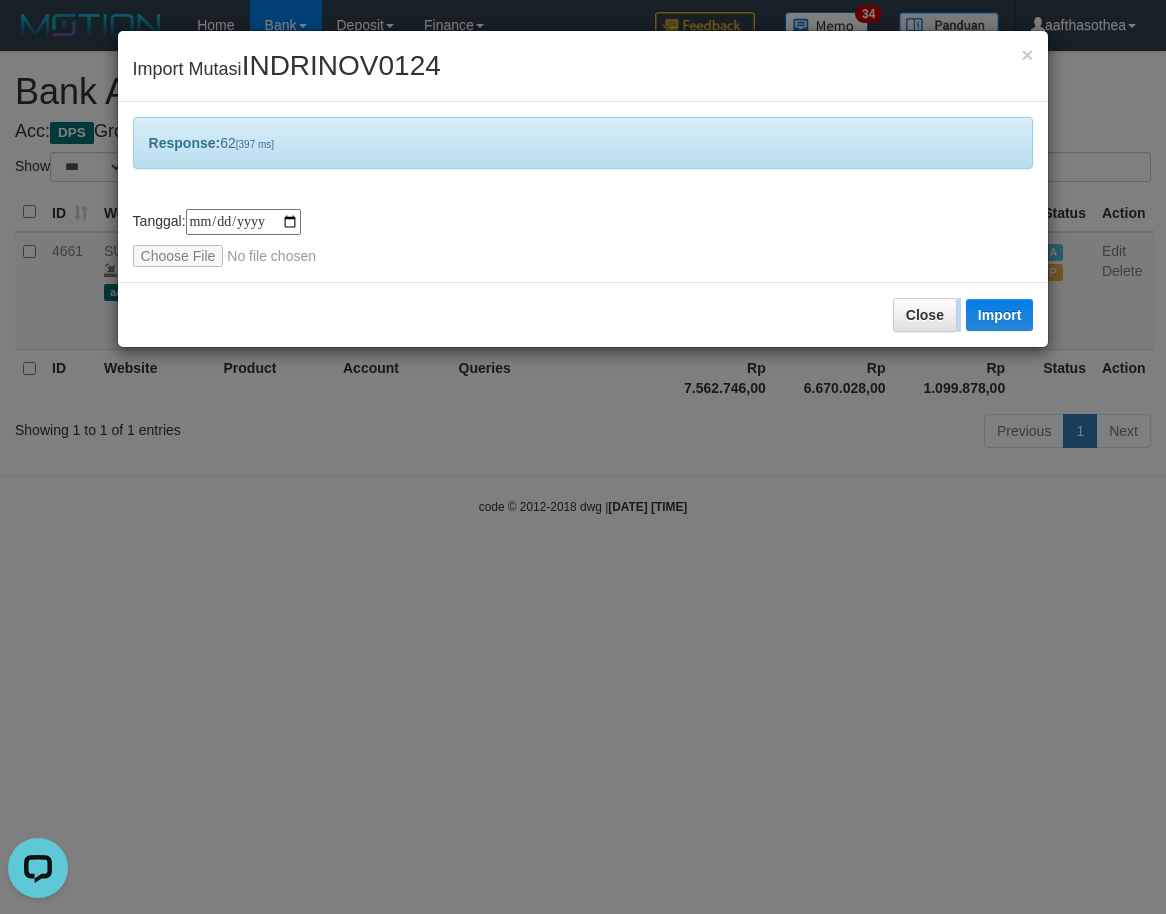 drag, startPoint x: 716, startPoint y: 500, endPoint x: 731, endPoint y: 501, distance: 15.033297 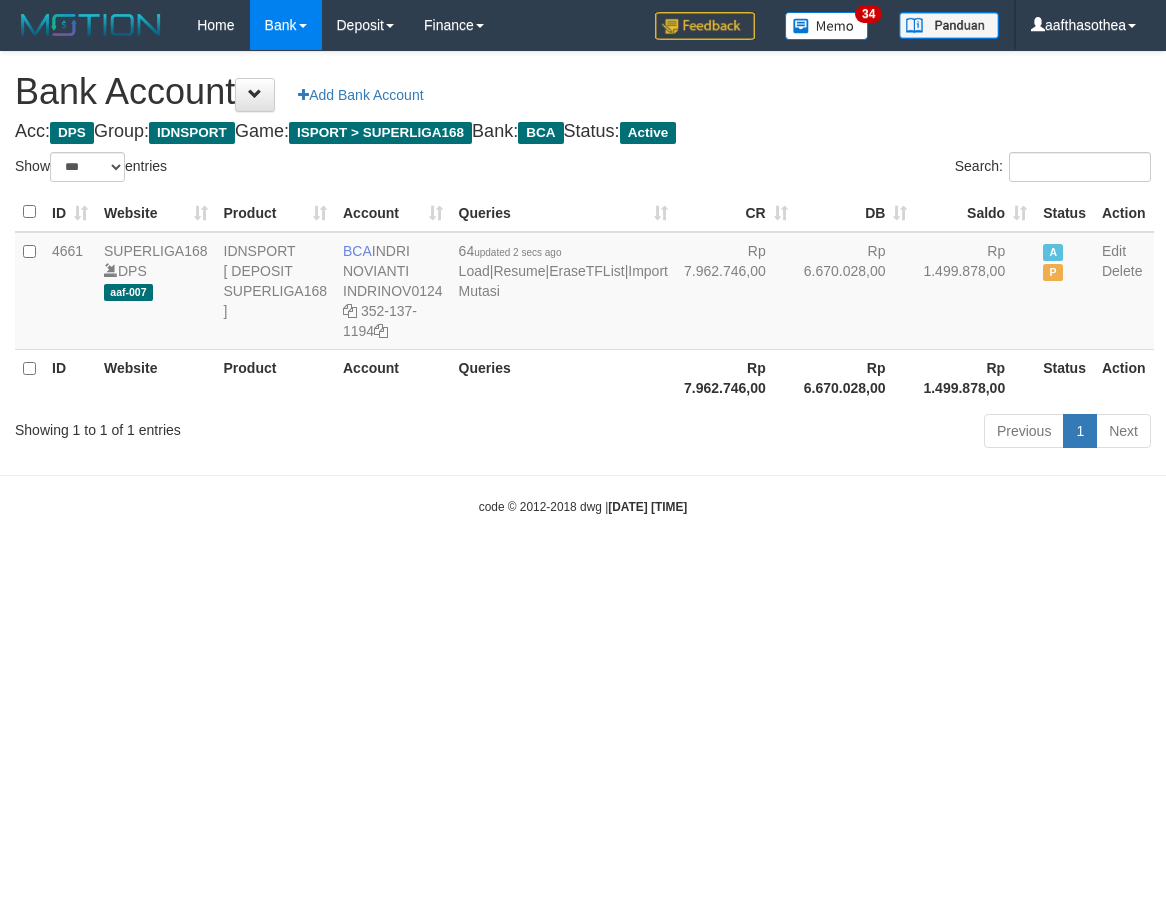 select on "***" 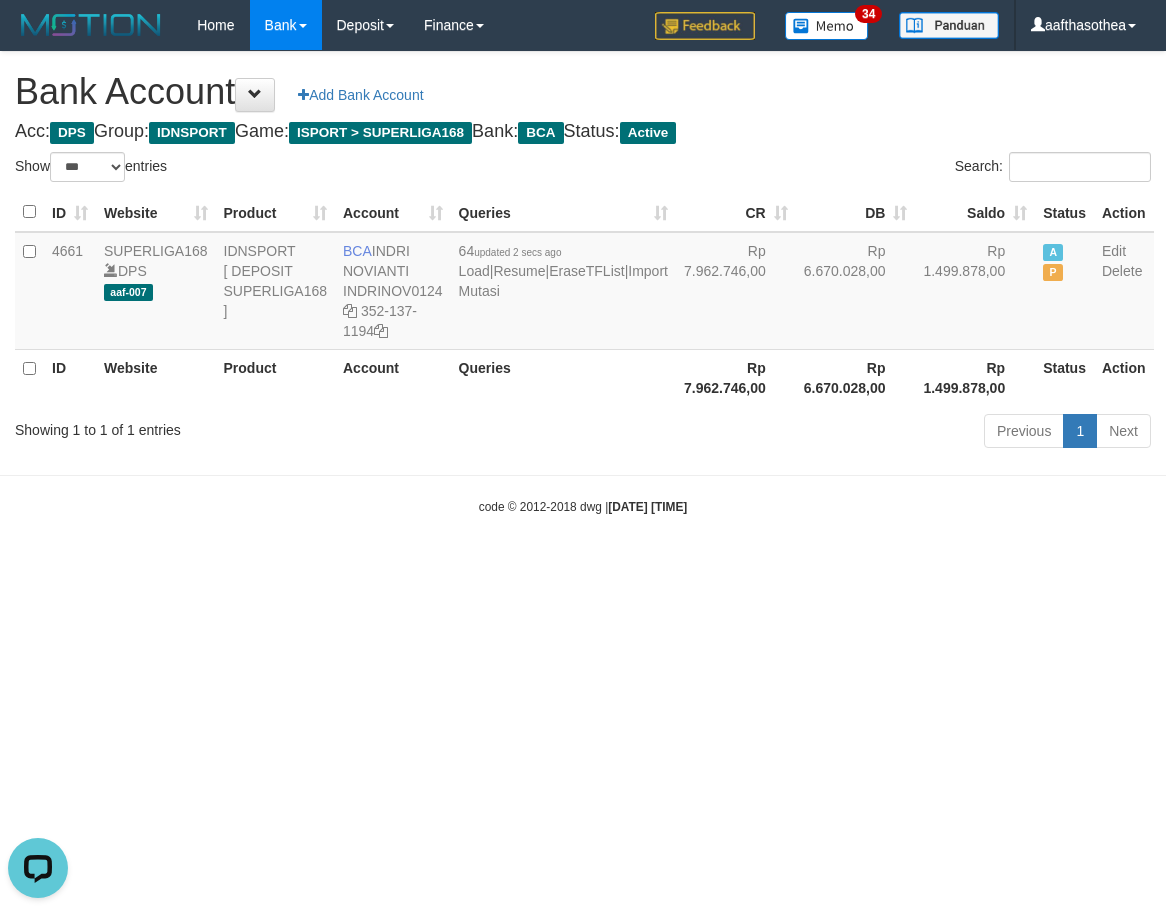 scroll, scrollTop: 0, scrollLeft: 0, axis: both 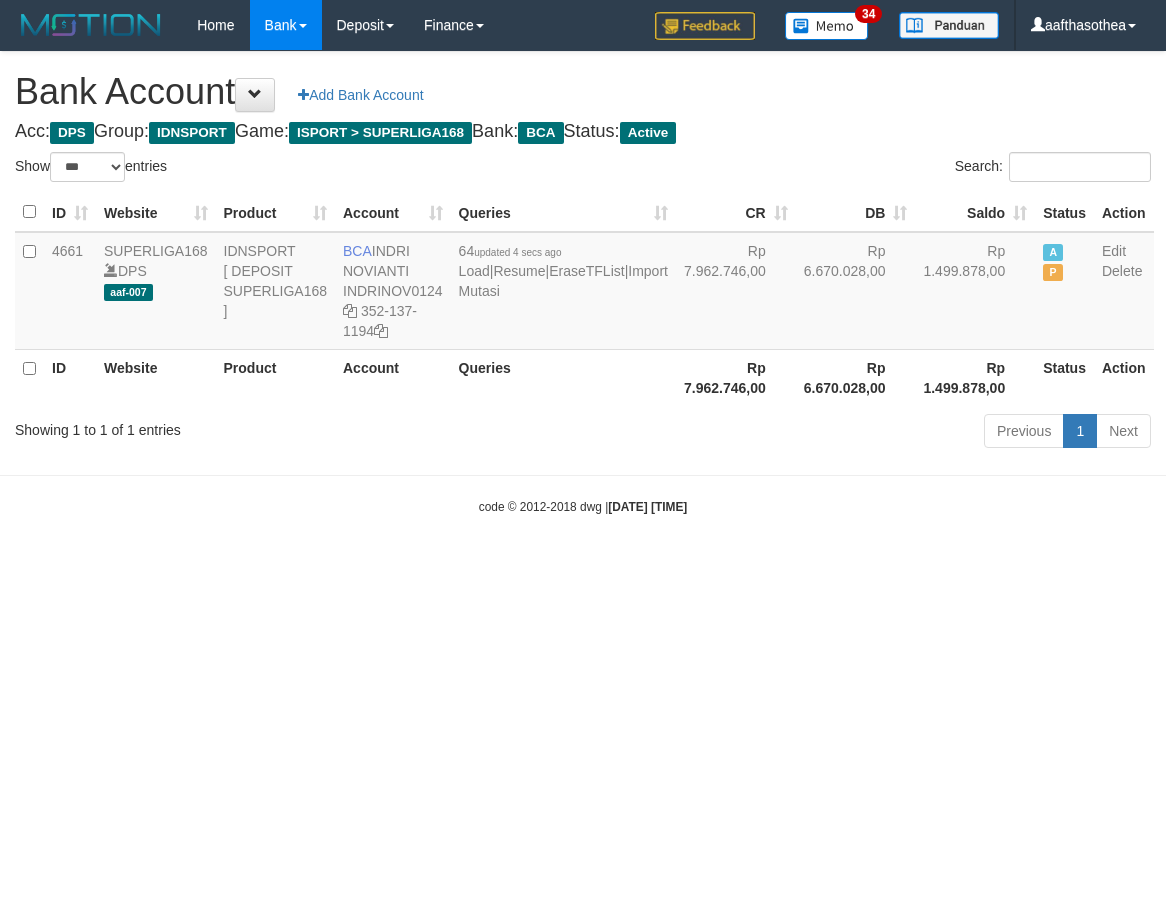 select on "***" 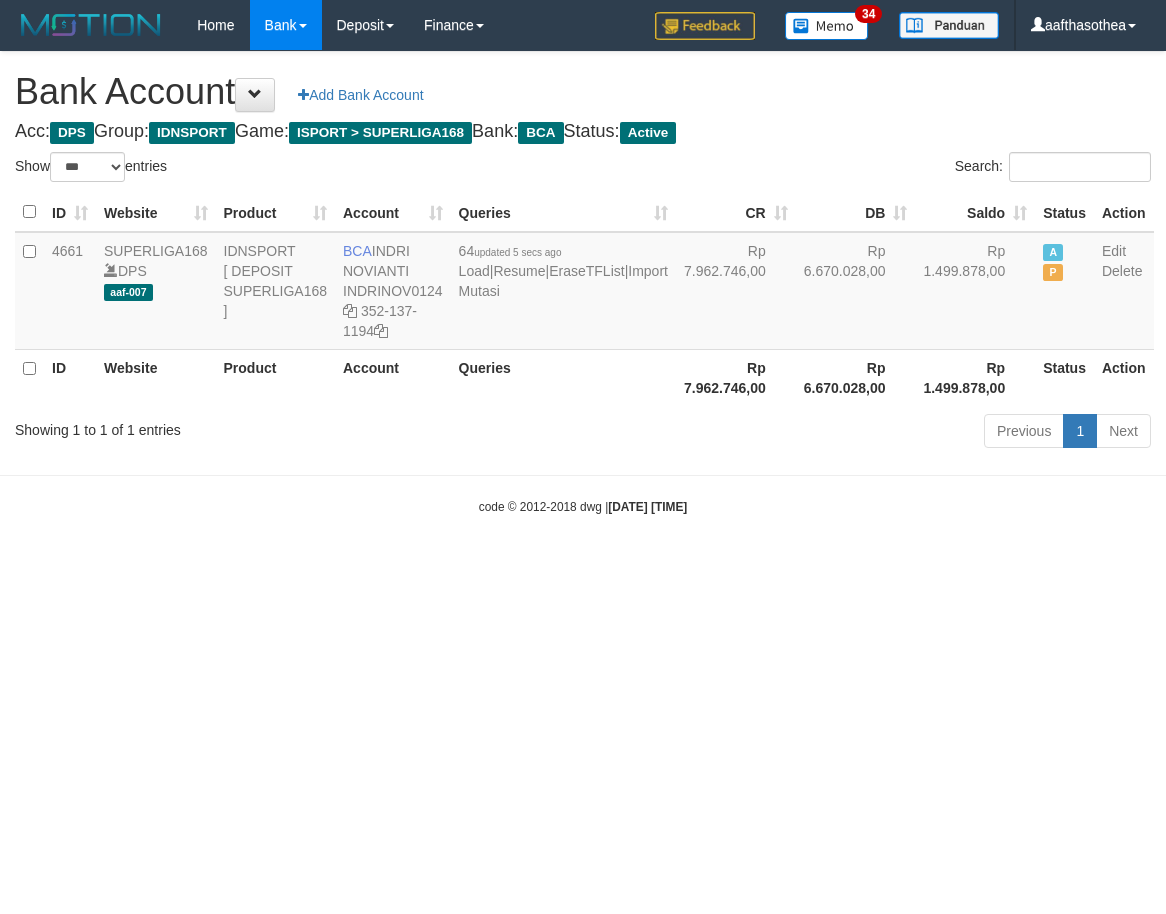 select on "***" 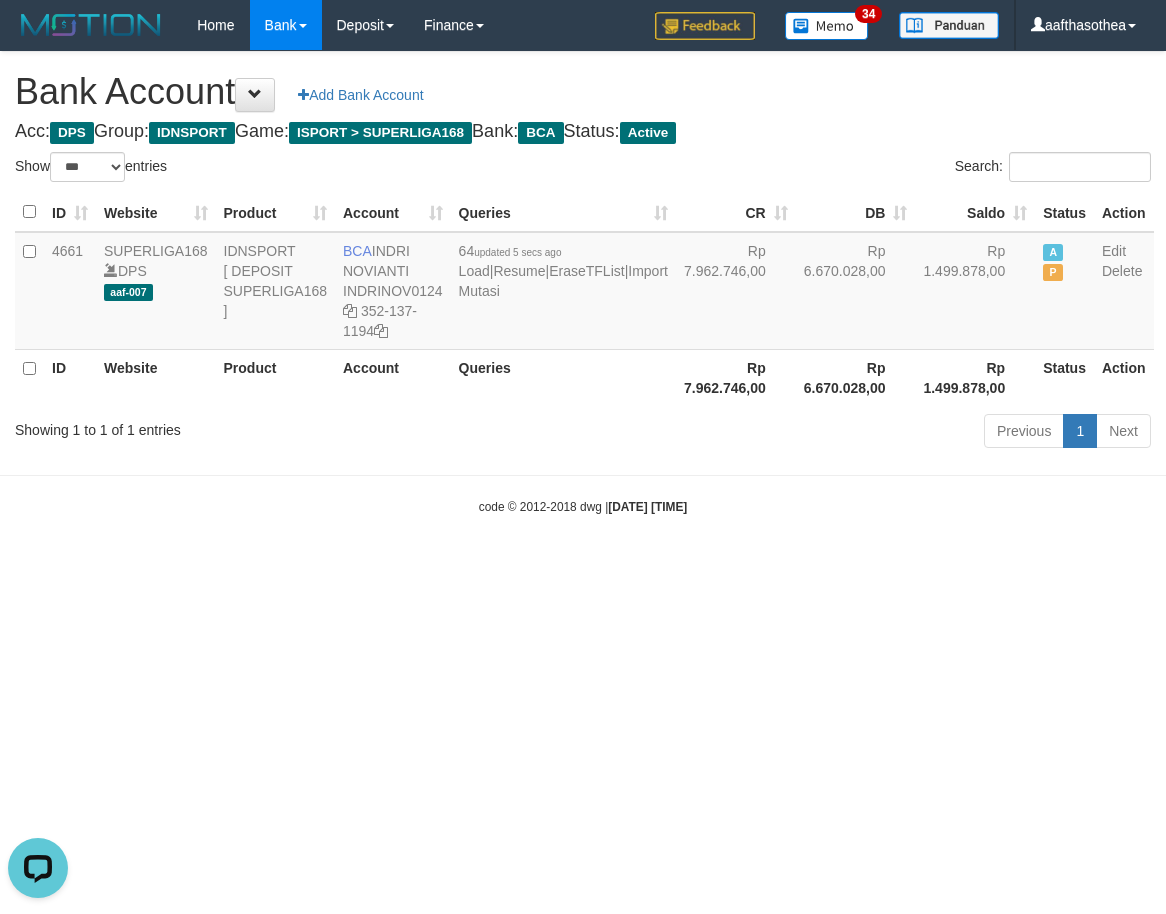 scroll, scrollTop: 0, scrollLeft: 0, axis: both 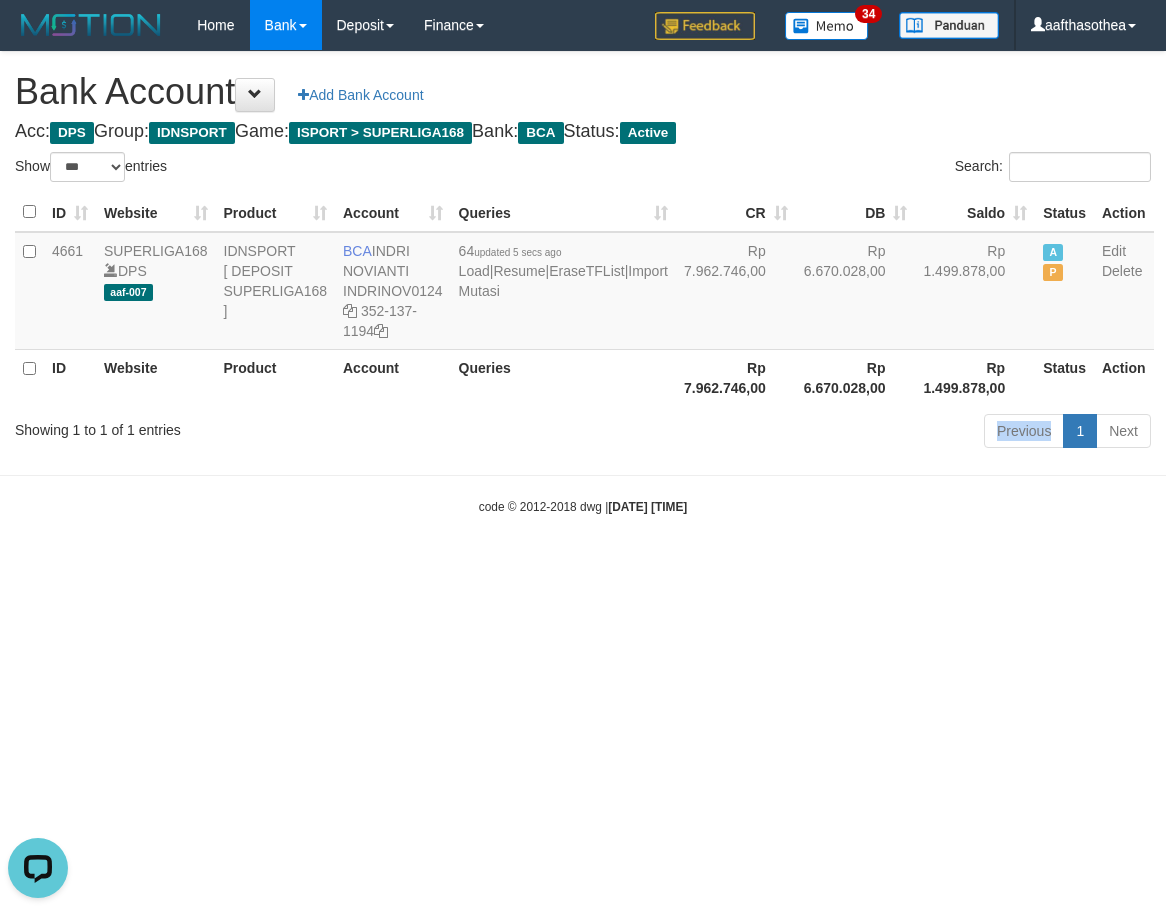 click on "Previous 1 Next" at bounding box center [826, 433] 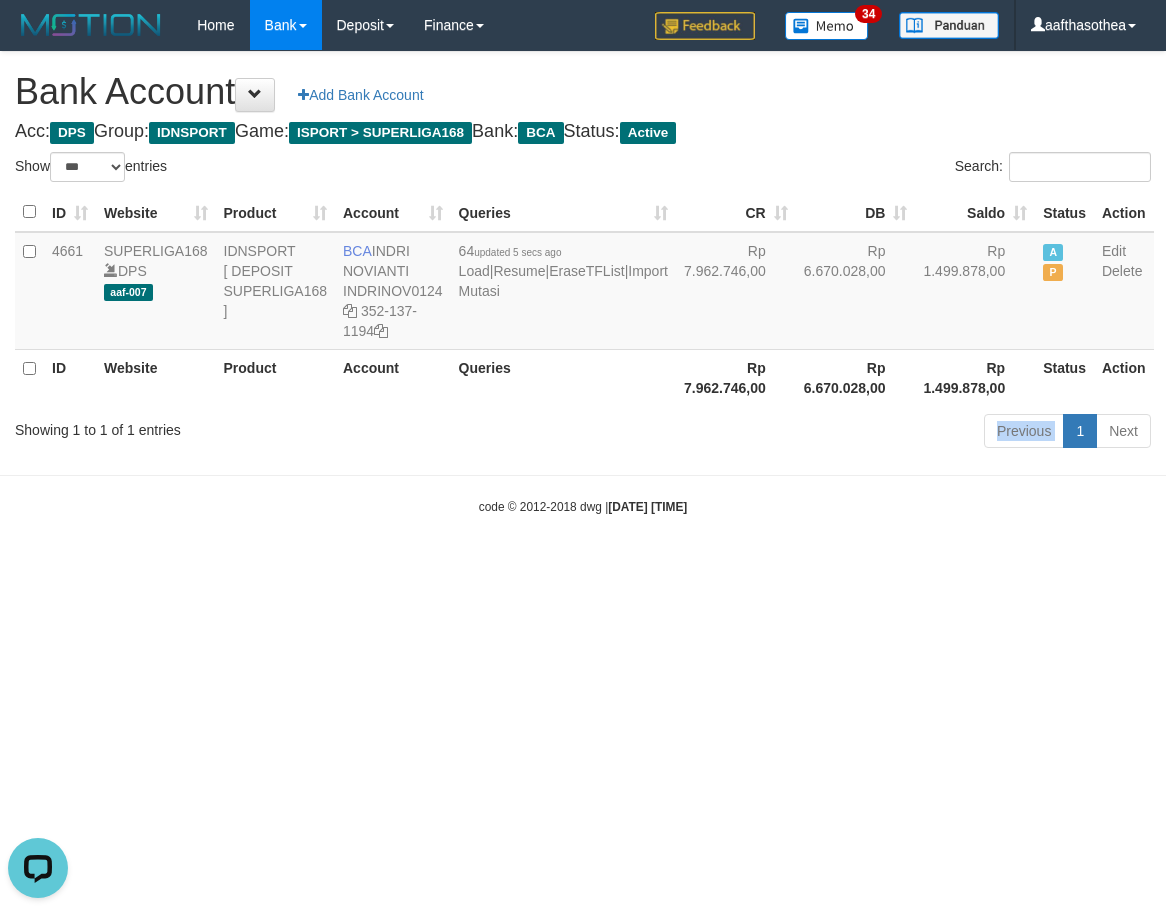 click on "Previous 1 Next" at bounding box center [826, 433] 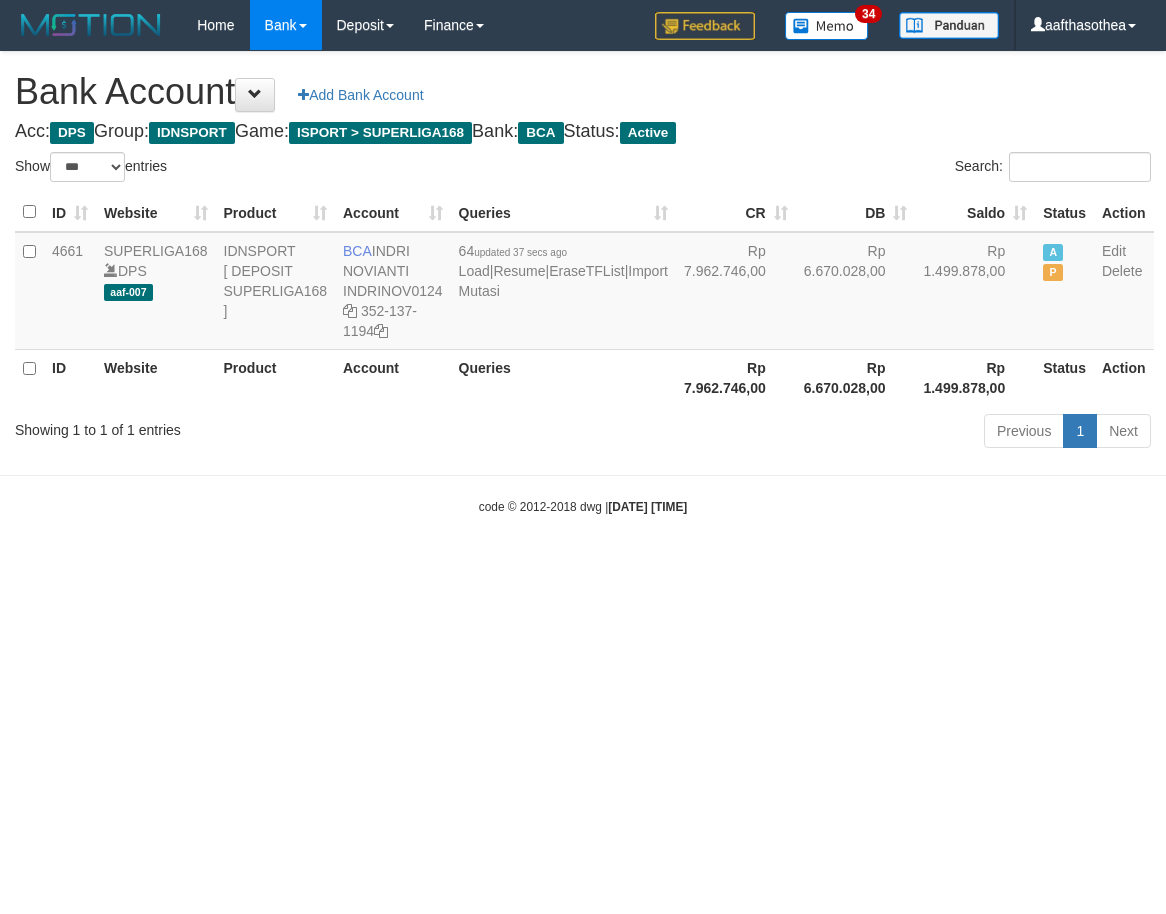 select on "***" 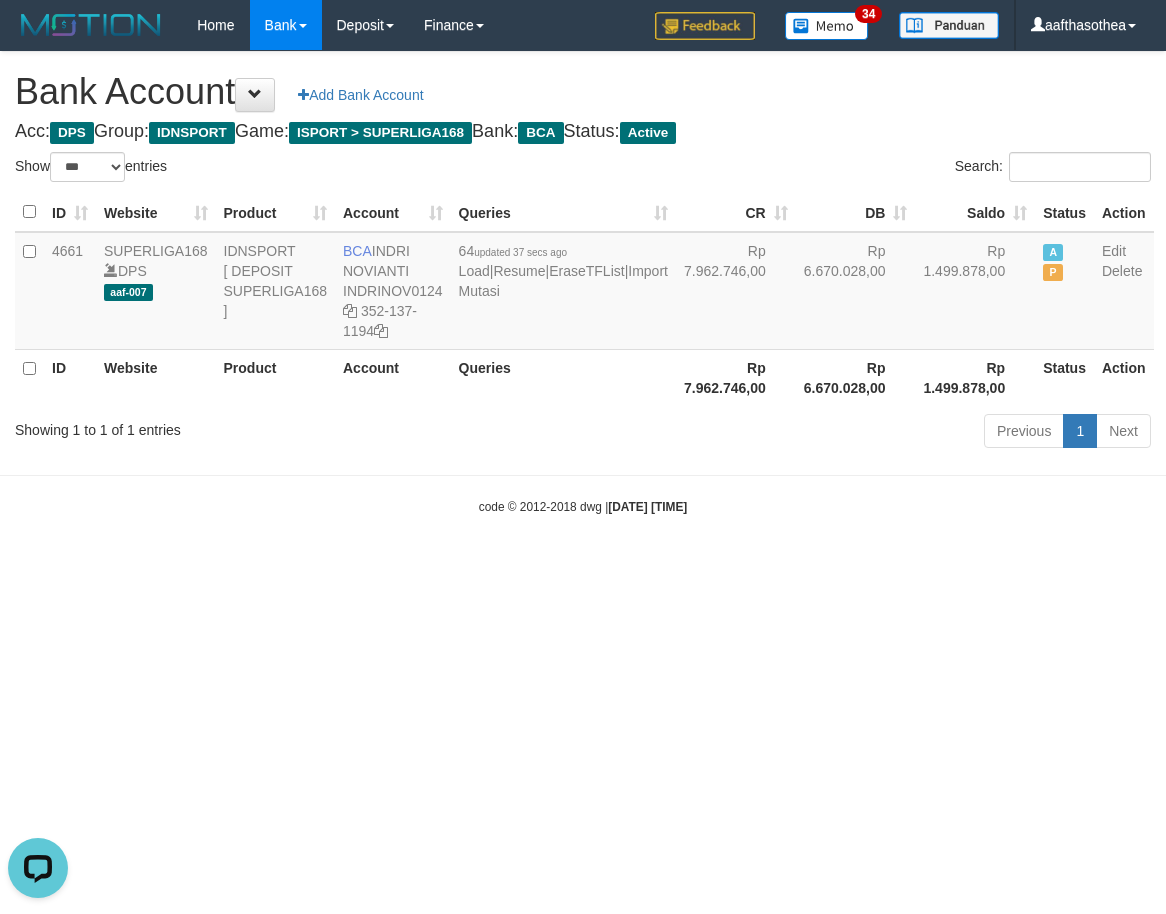 scroll, scrollTop: 0, scrollLeft: 0, axis: both 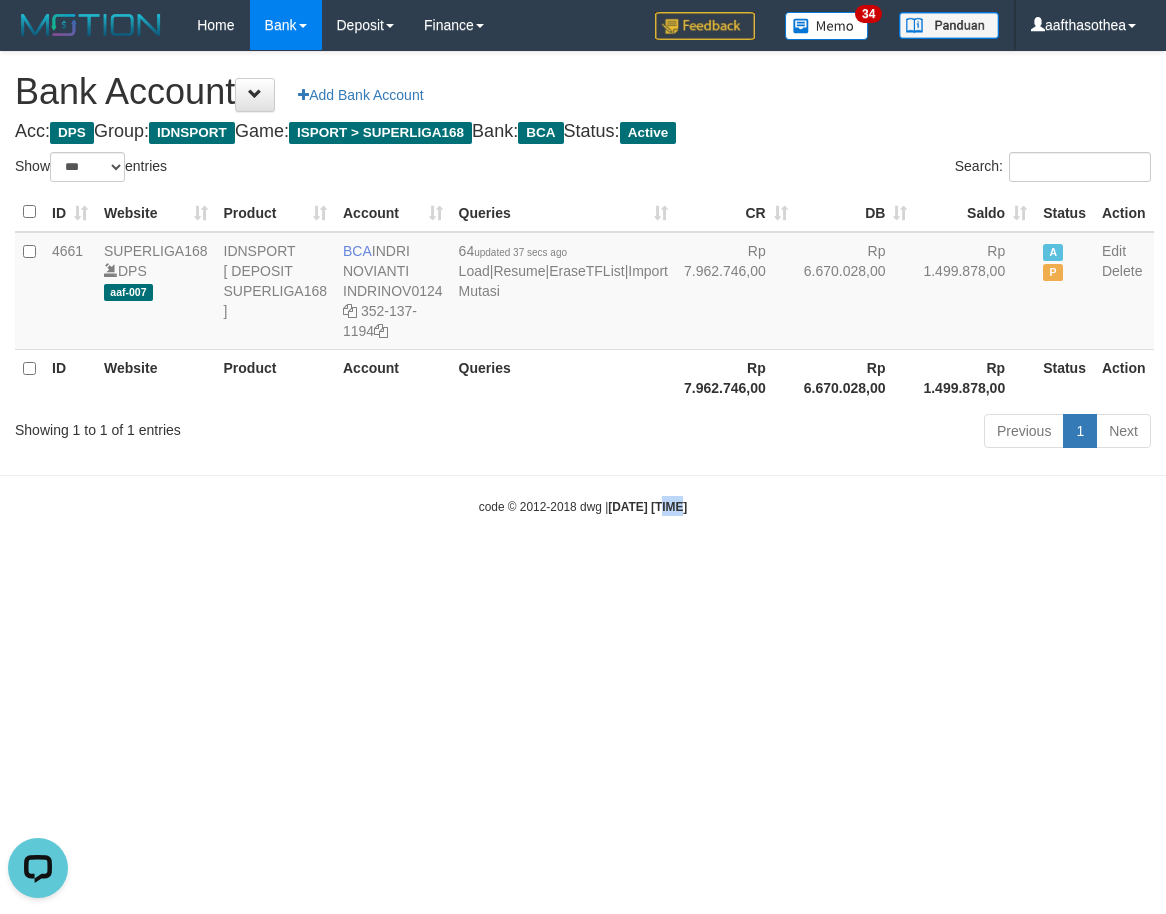 click on "Toggle navigation
Home
Bank
Account List
Load
By Website
Group
[ISPORT]													SUPERLIGA168
By Load Group (DPS)
34" at bounding box center (583, 283) 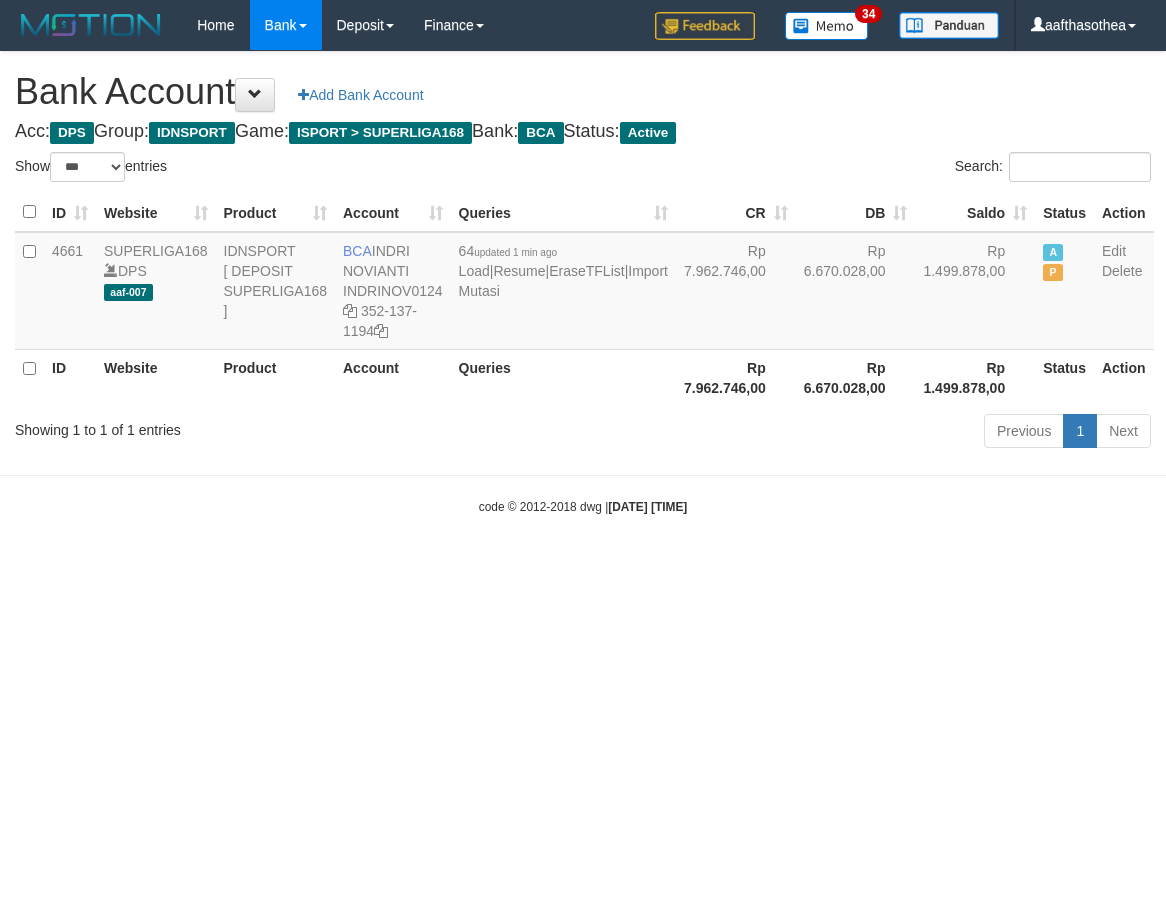 select on "***" 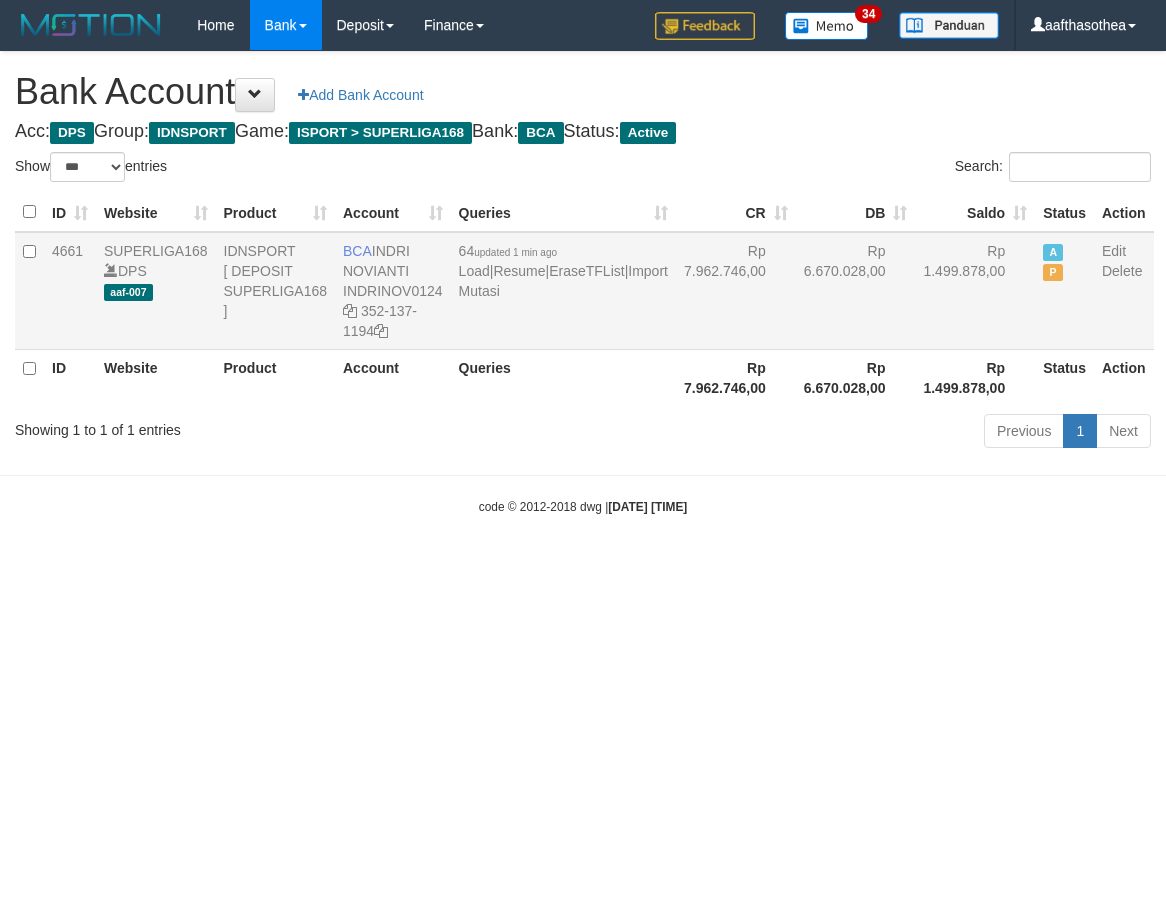 click on "64  updated 1 min ago
Load
|
Resume
|
EraseTFList
|
Import Mutasi" at bounding box center (563, 291) 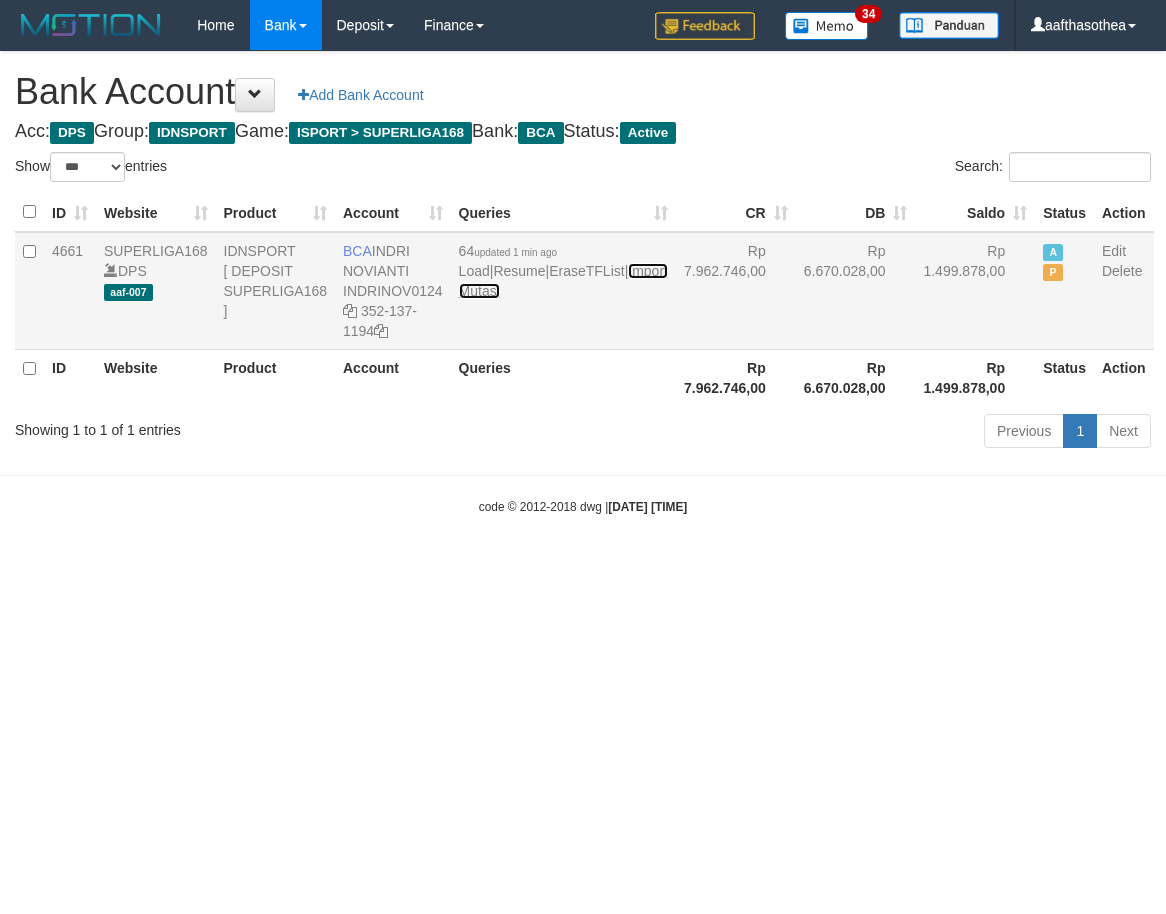 click on "Import Mutasi" at bounding box center [563, 281] 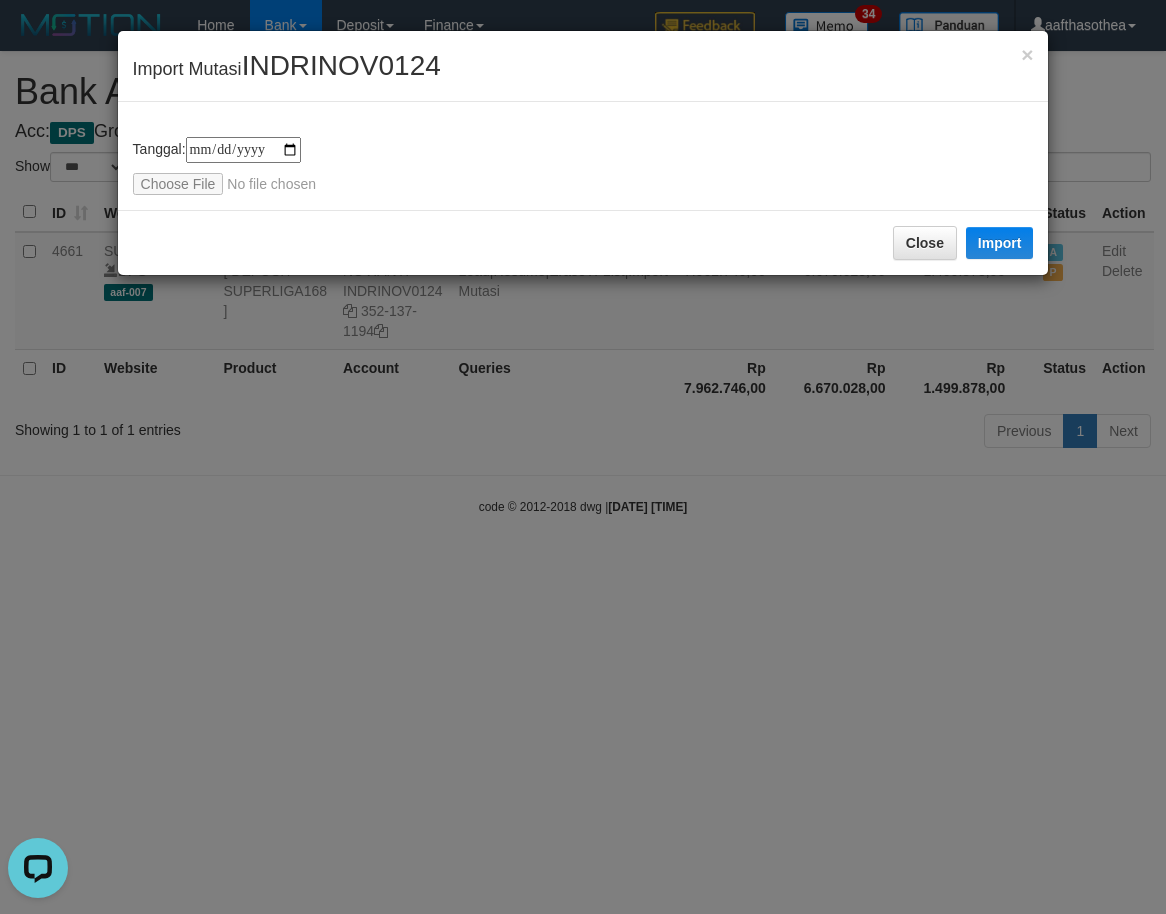 scroll, scrollTop: 0, scrollLeft: 0, axis: both 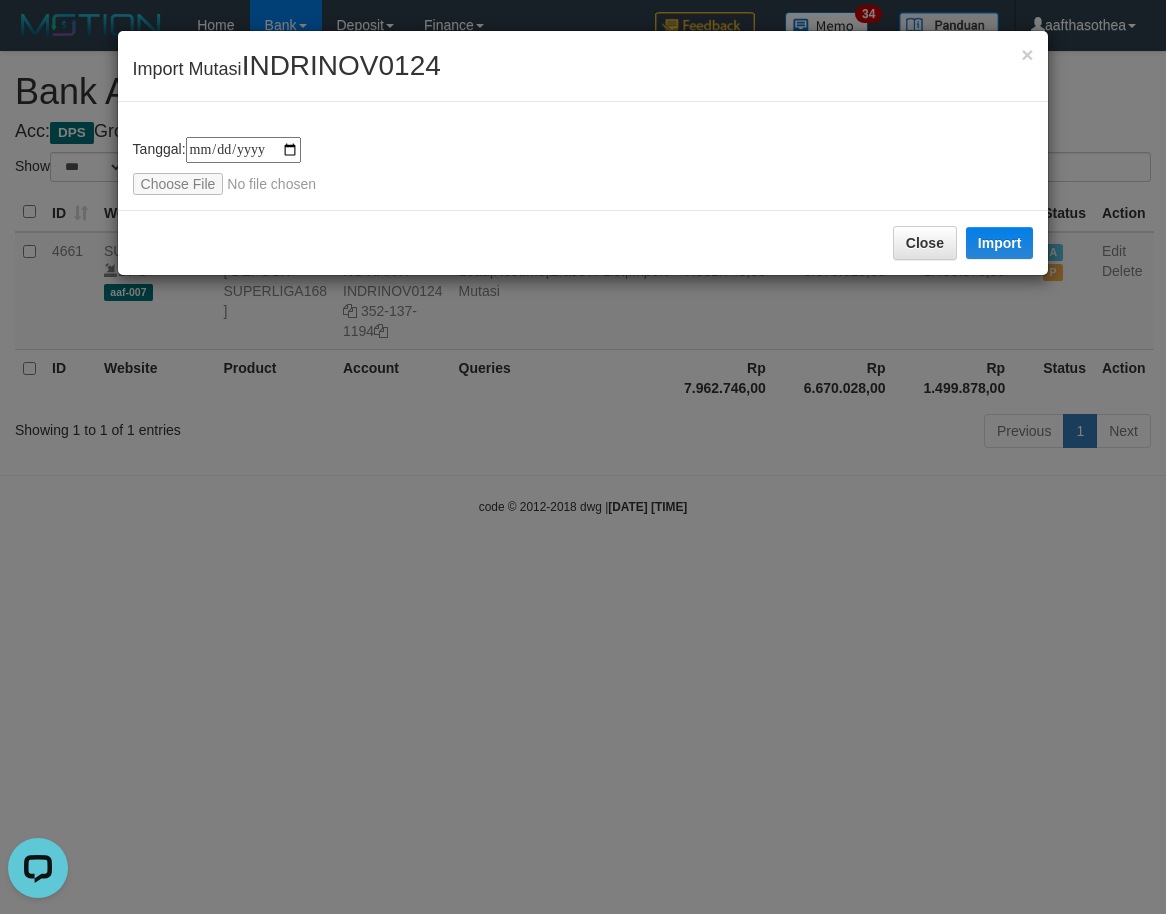 type on "**********" 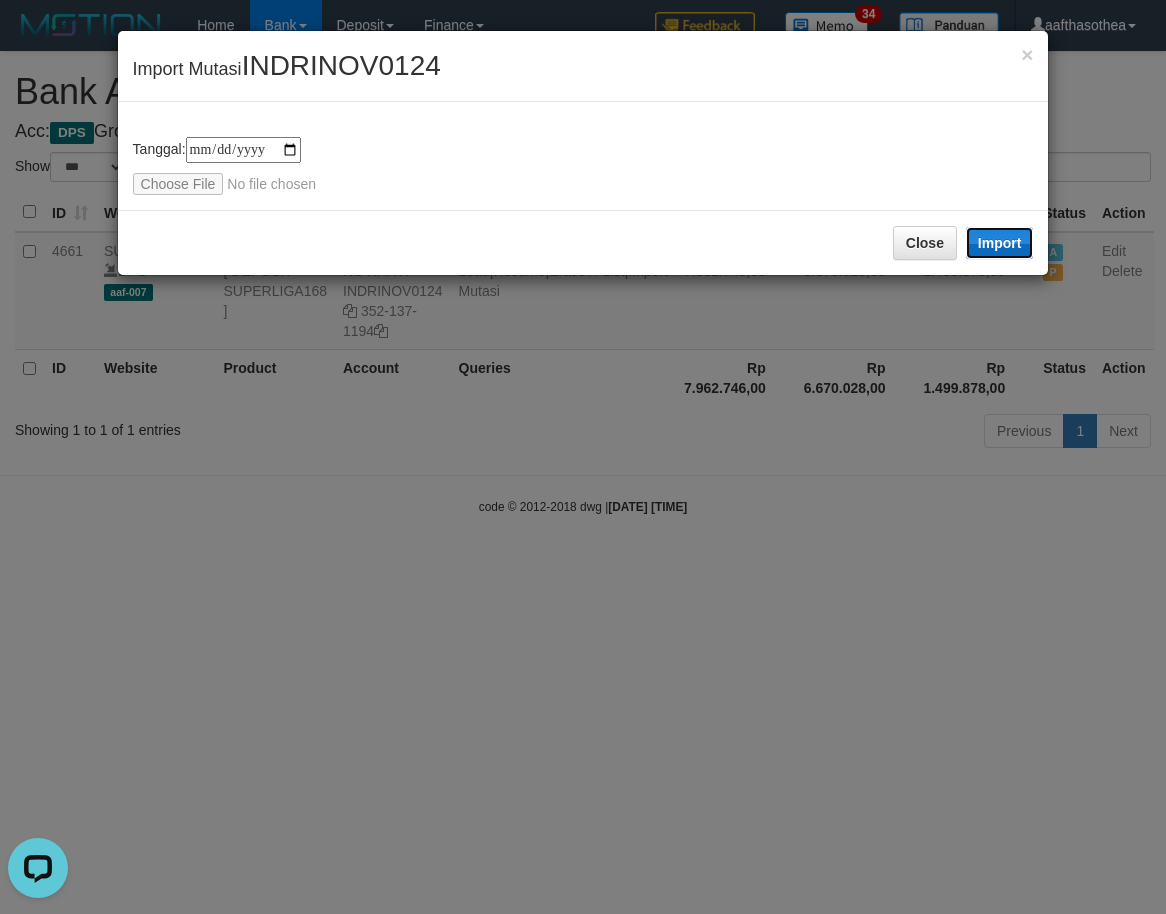 click on "Import" at bounding box center (1000, 243) 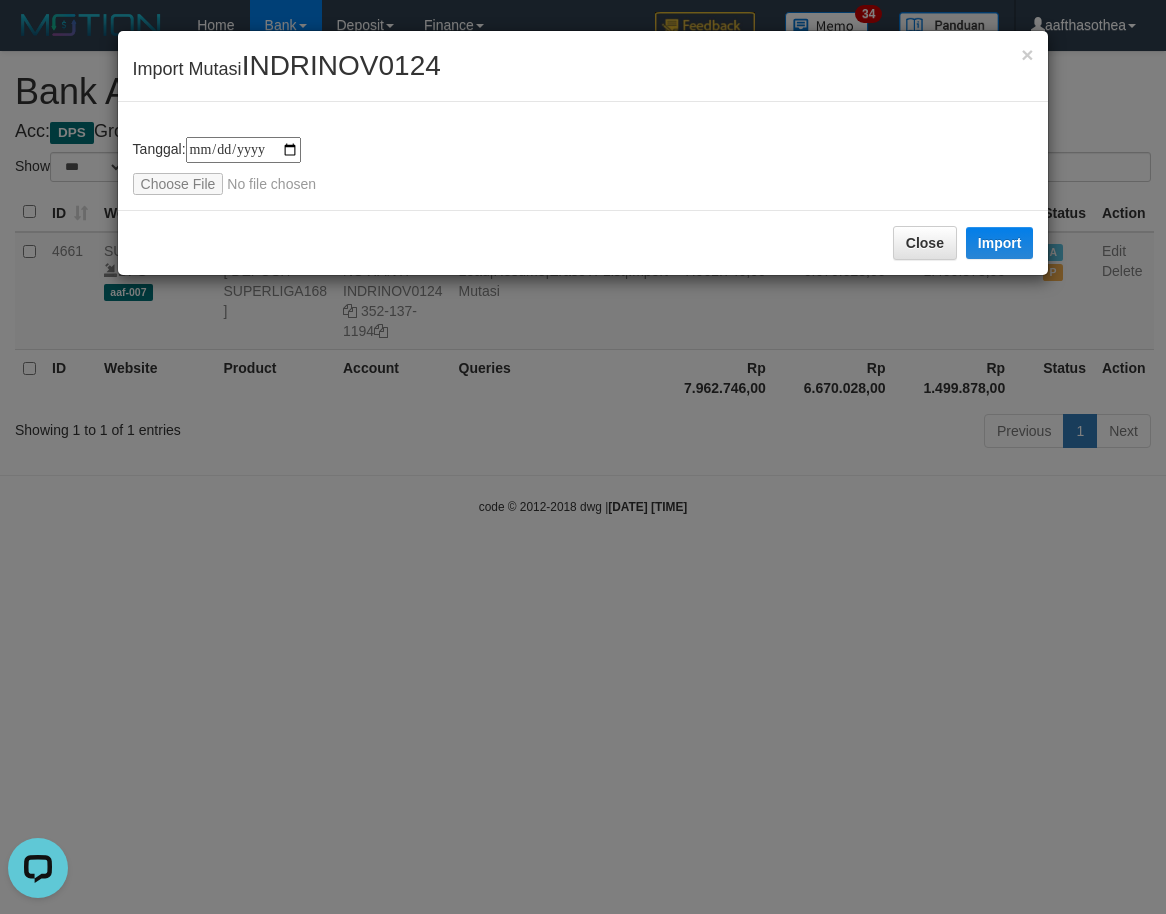 click on "**********" at bounding box center [583, 457] 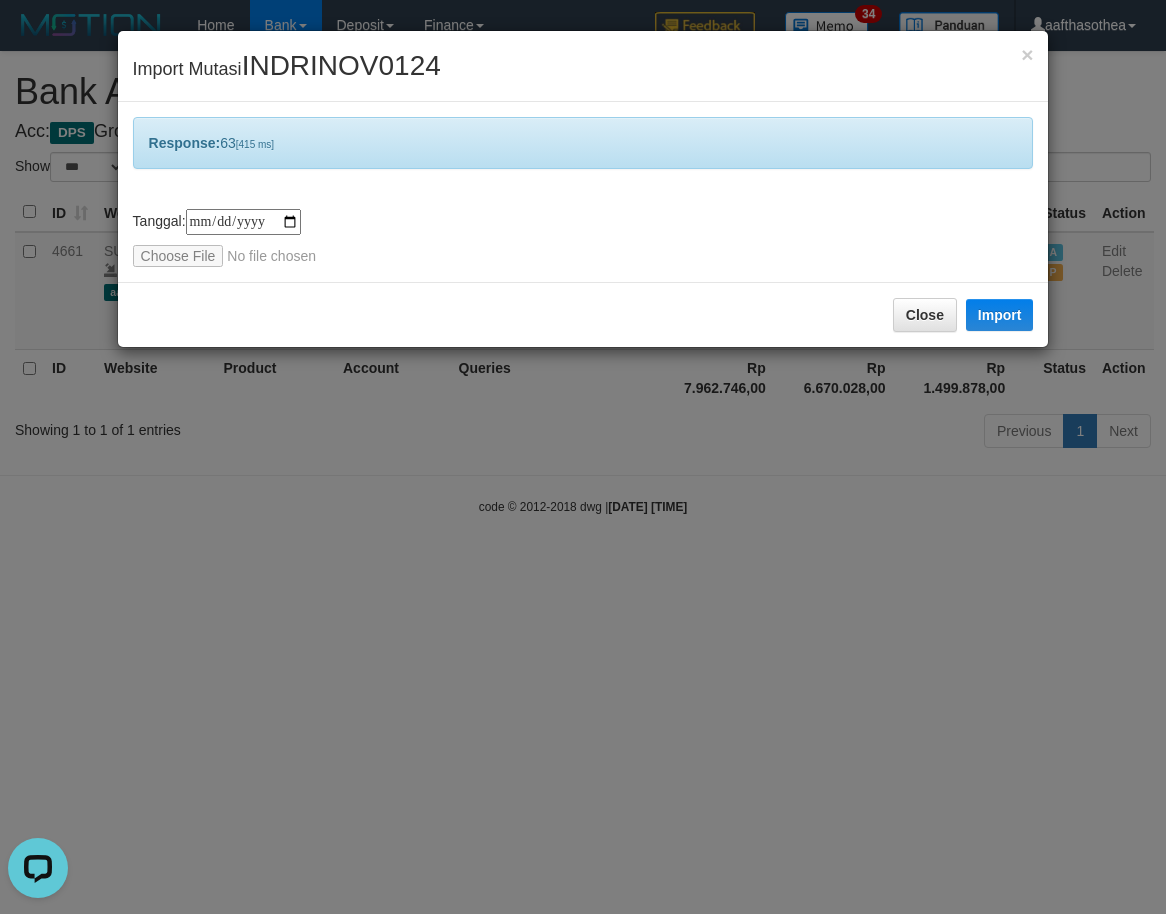 click on "**********" at bounding box center (583, 457) 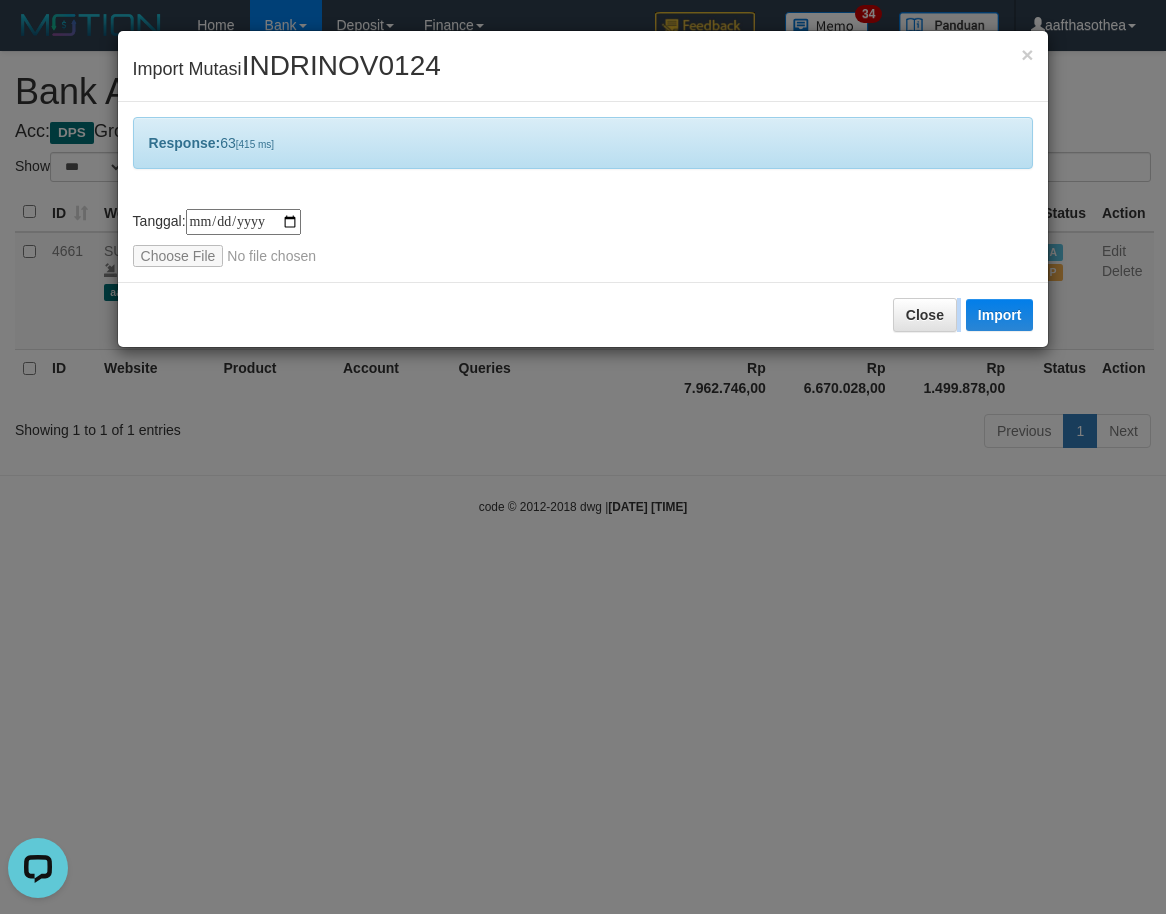click on "**********" at bounding box center [583, 457] 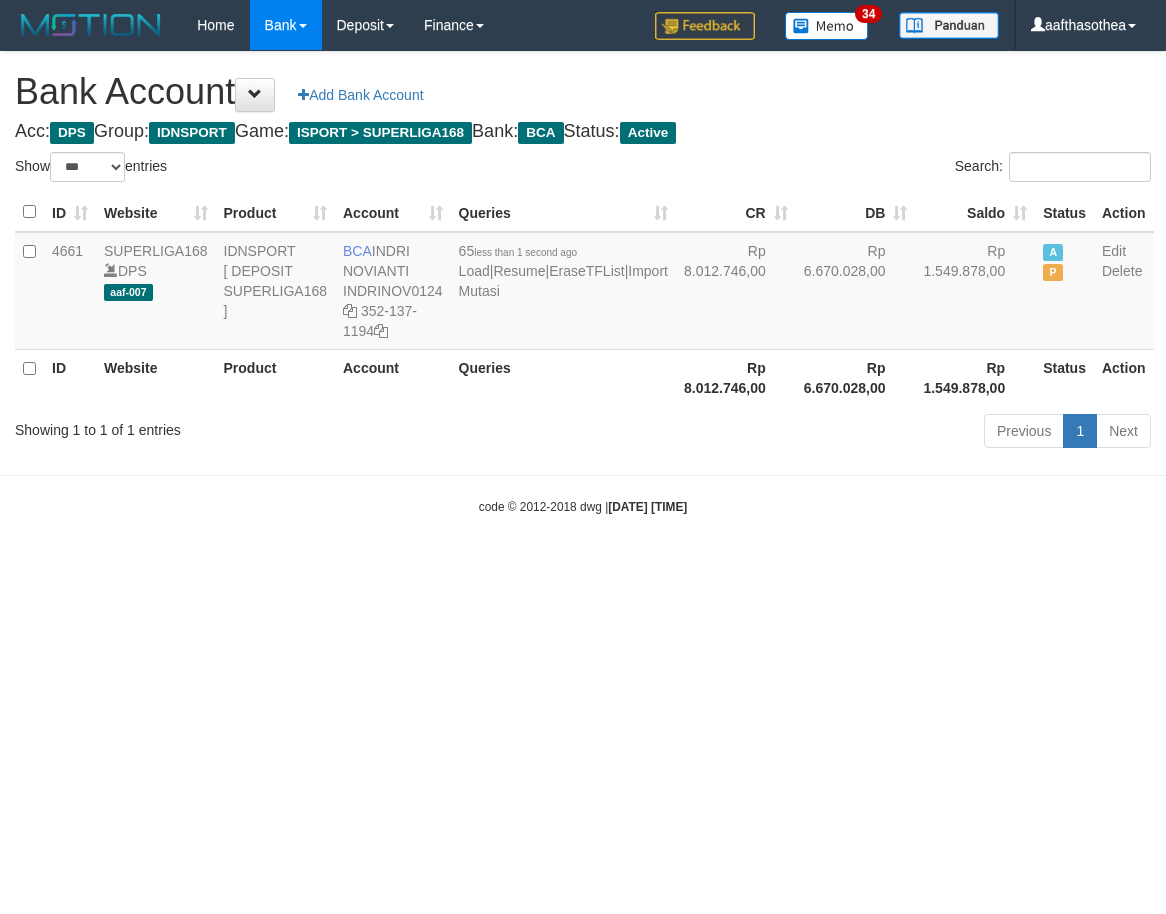 select on "***" 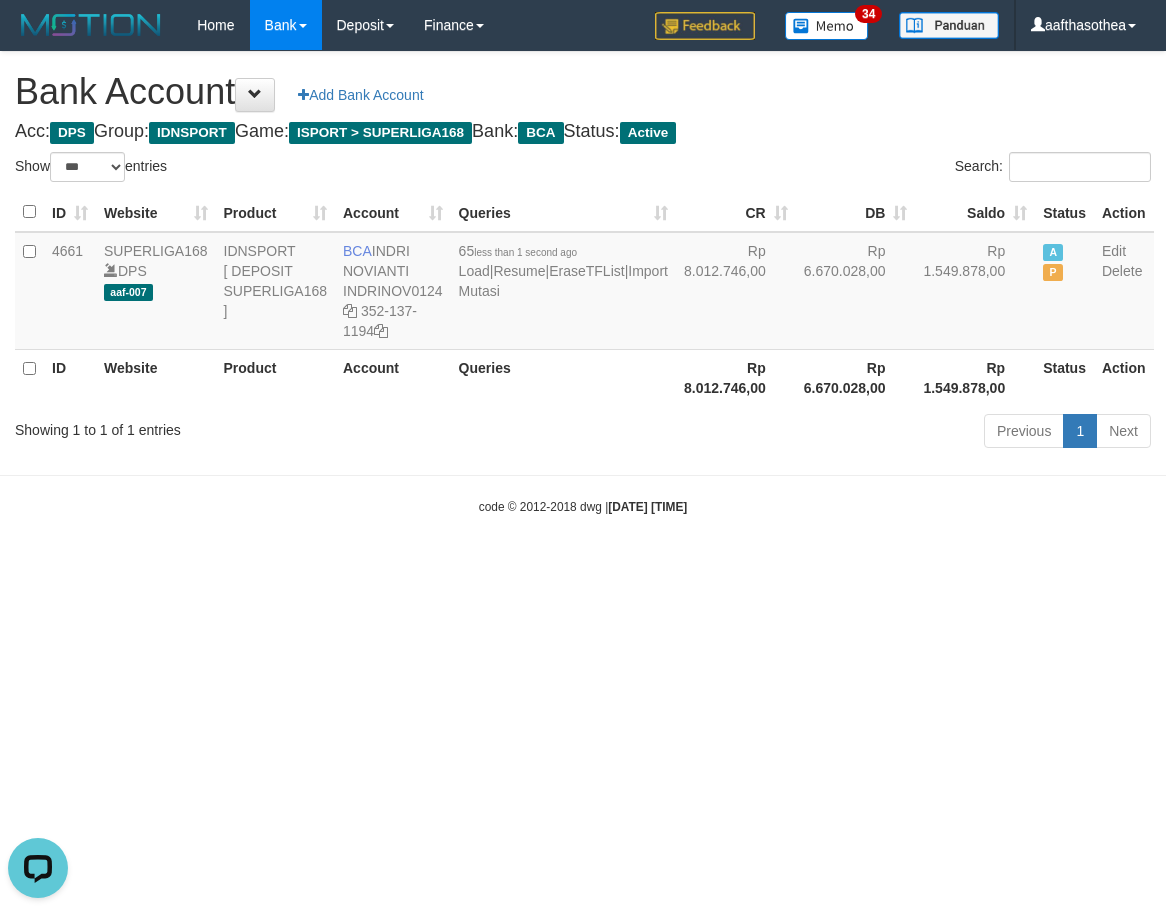 scroll, scrollTop: 0, scrollLeft: 0, axis: both 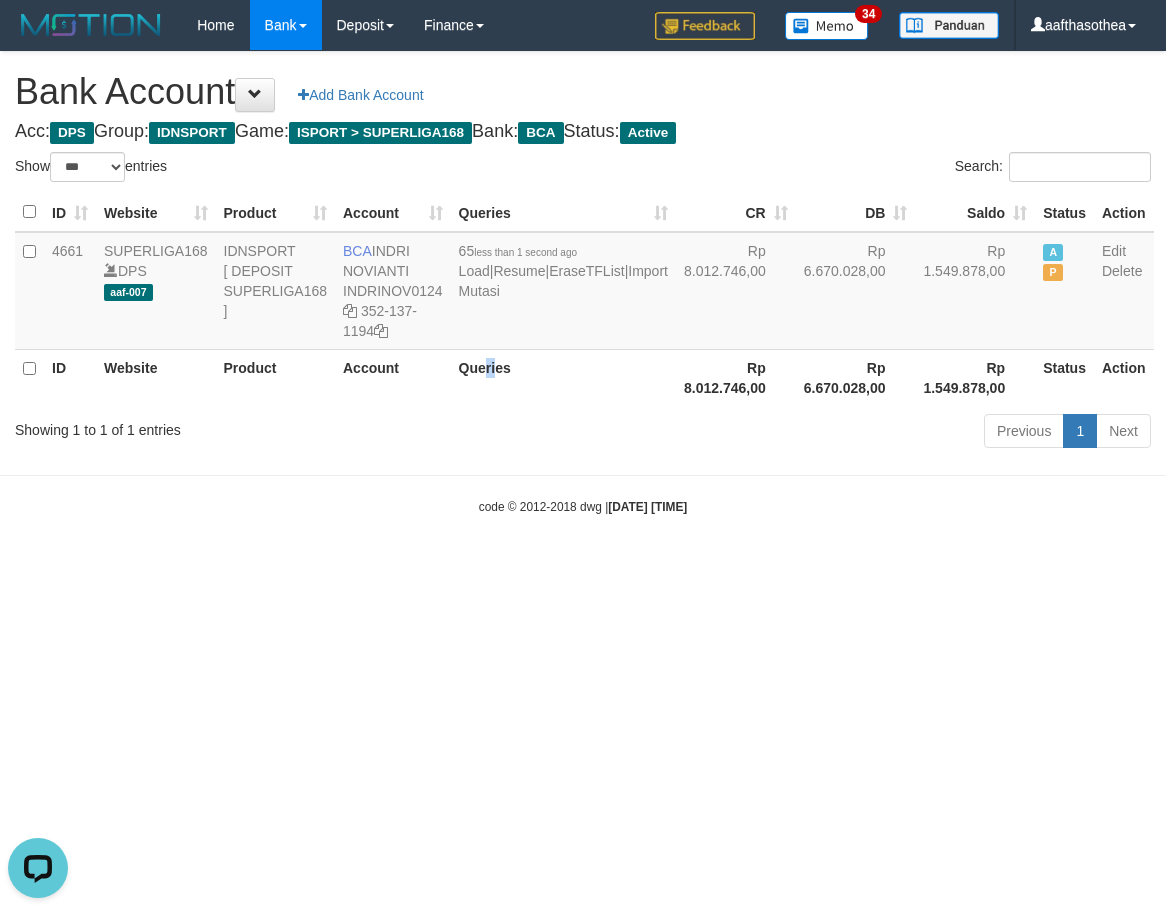 drag, startPoint x: 491, startPoint y: 442, endPoint x: 507, endPoint y: 442, distance: 16 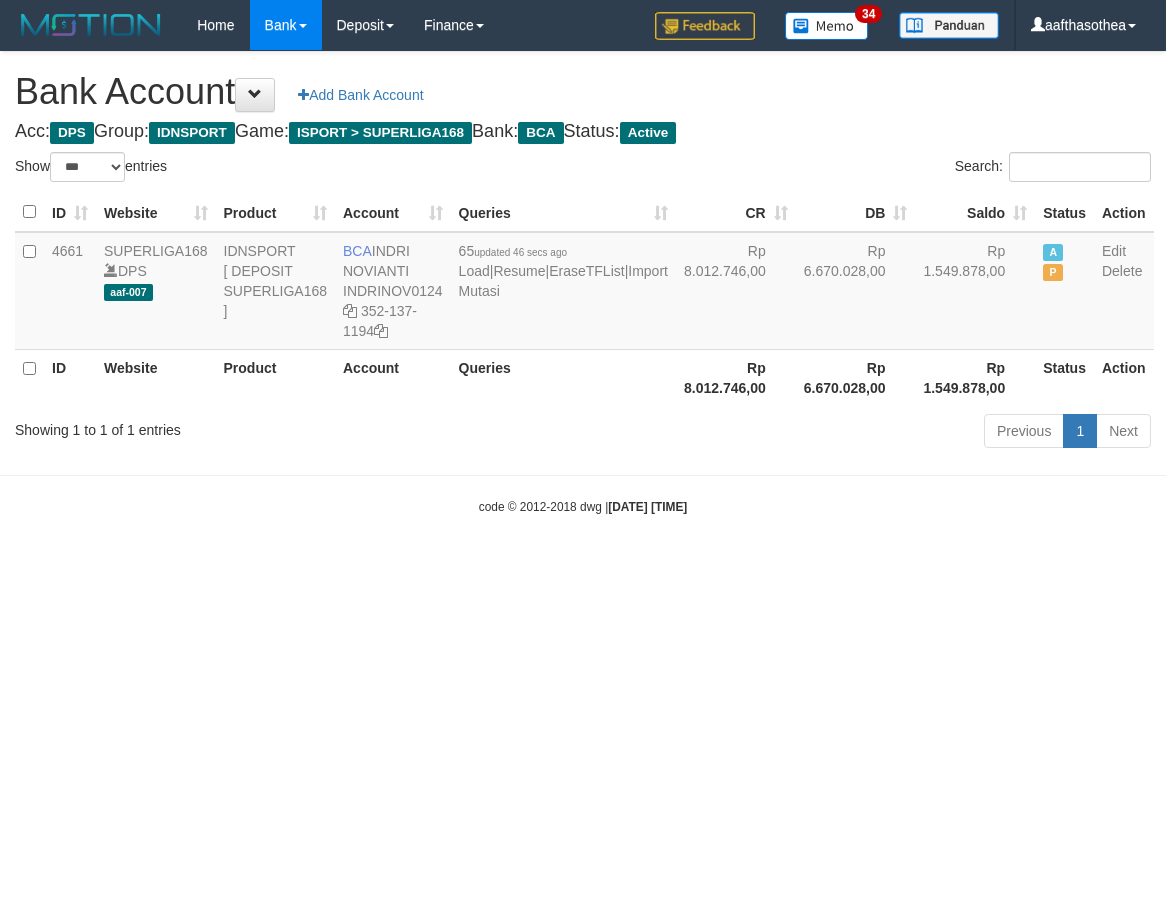 select on "***" 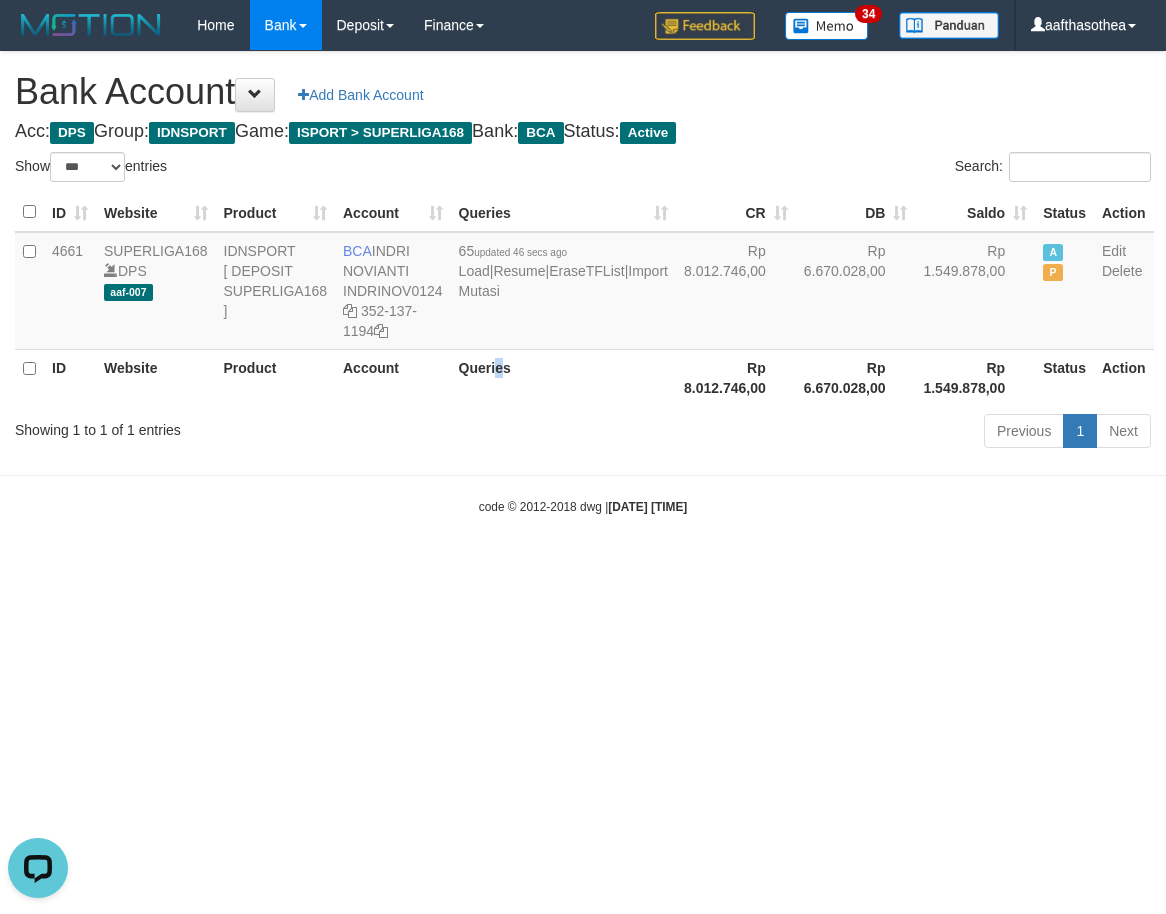 scroll, scrollTop: 0, scrollLeft: 0, axis: both 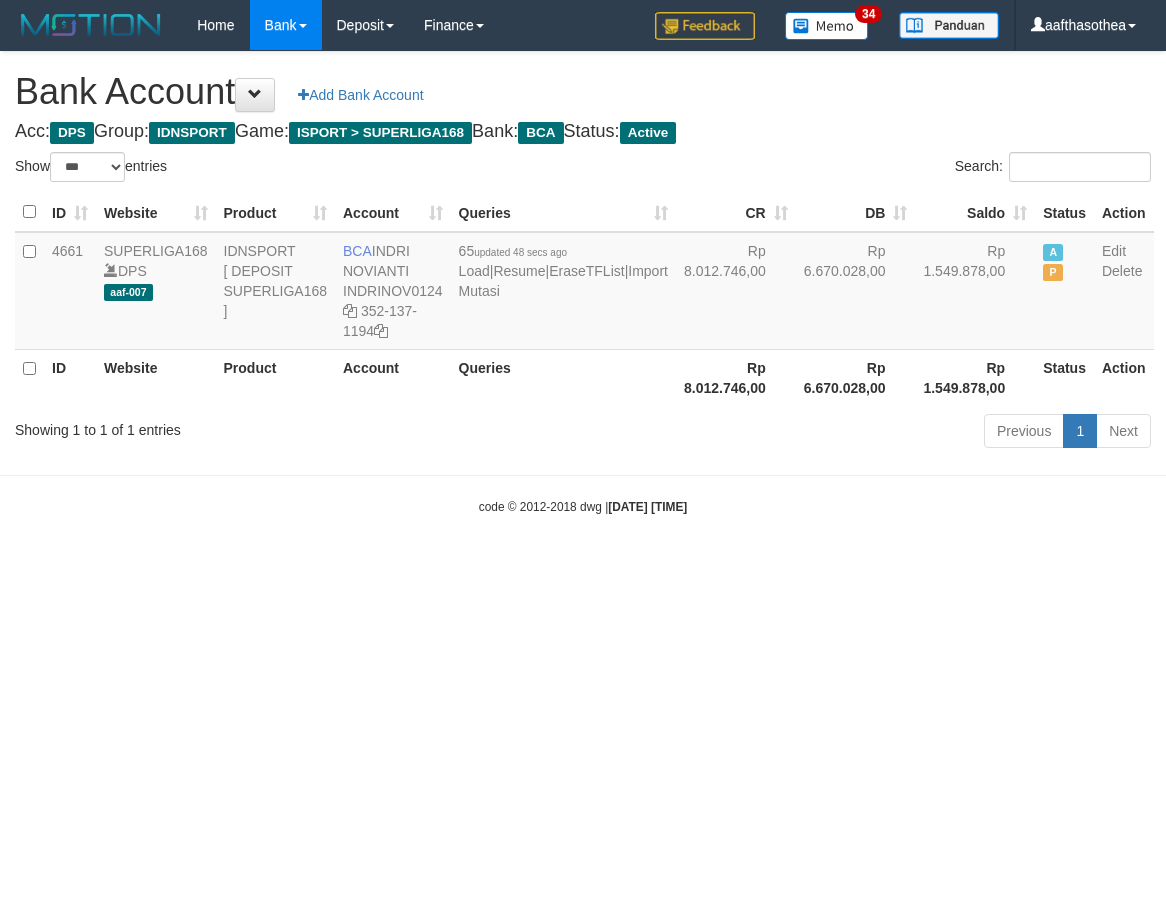 select on "***" 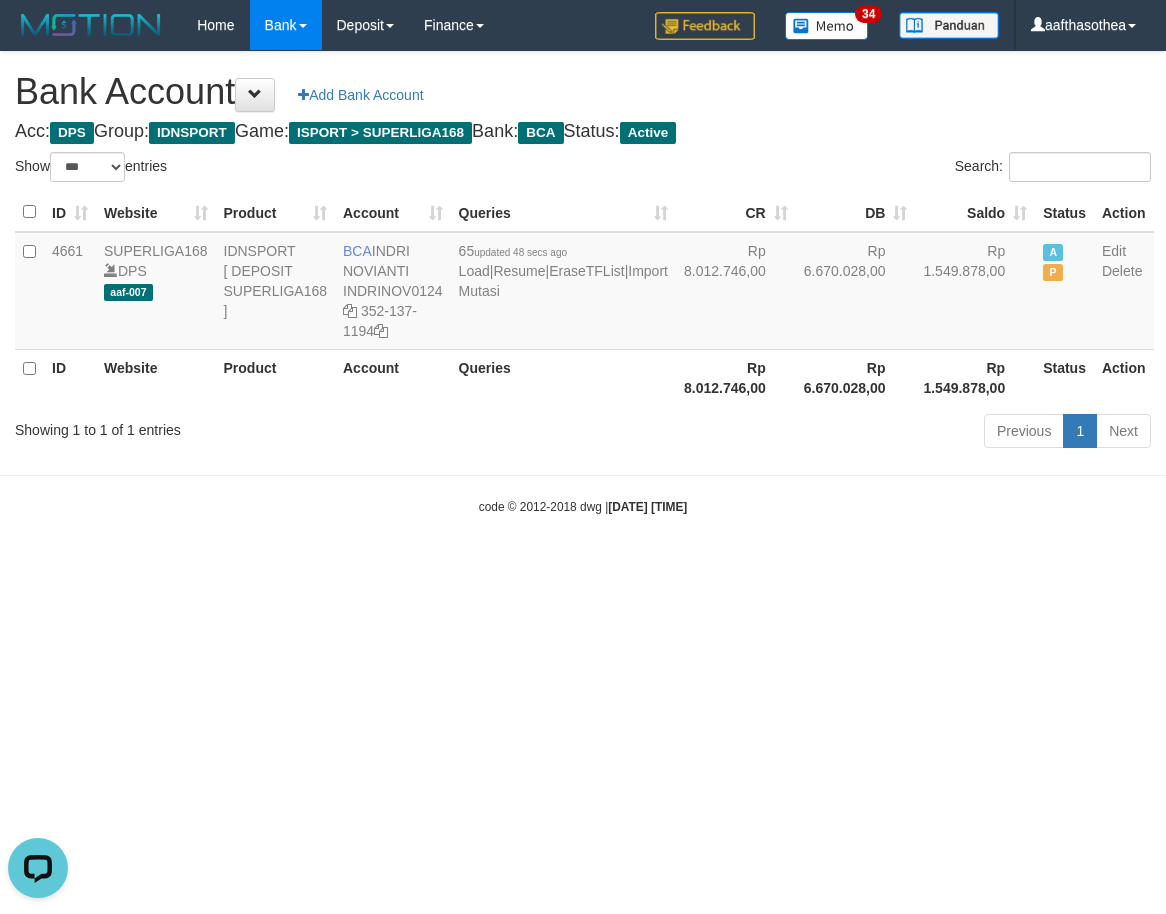 scroll, scrollTop: 0, scrollLeft: 0, axis: both 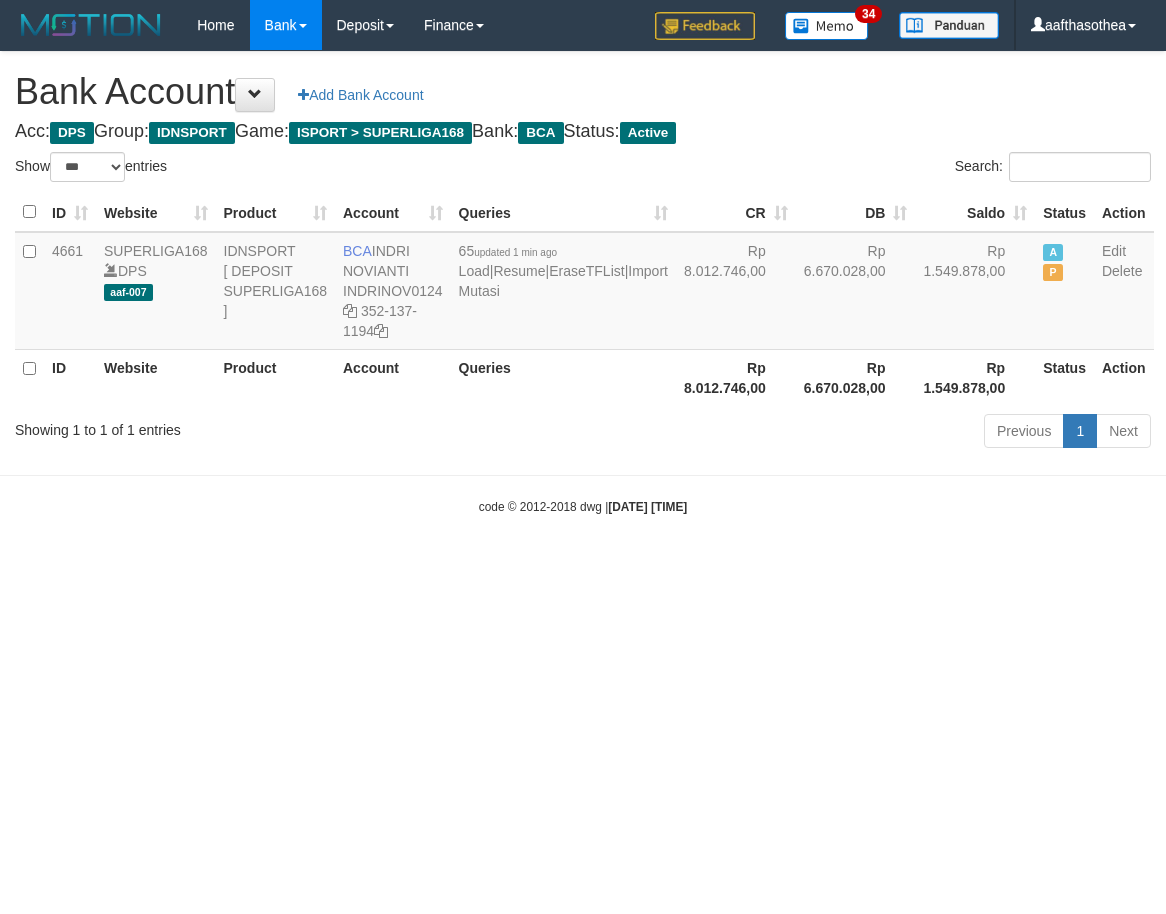select on "***" 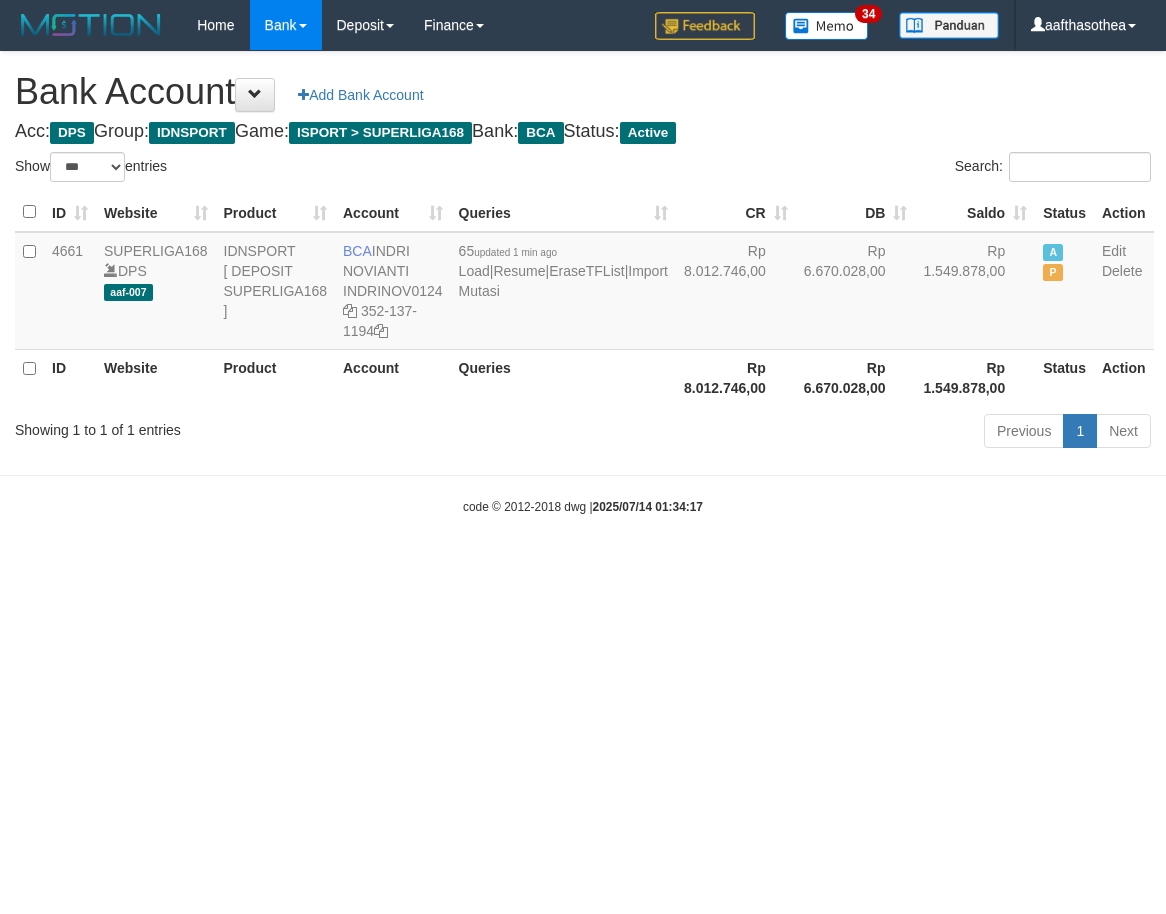 select on "***" 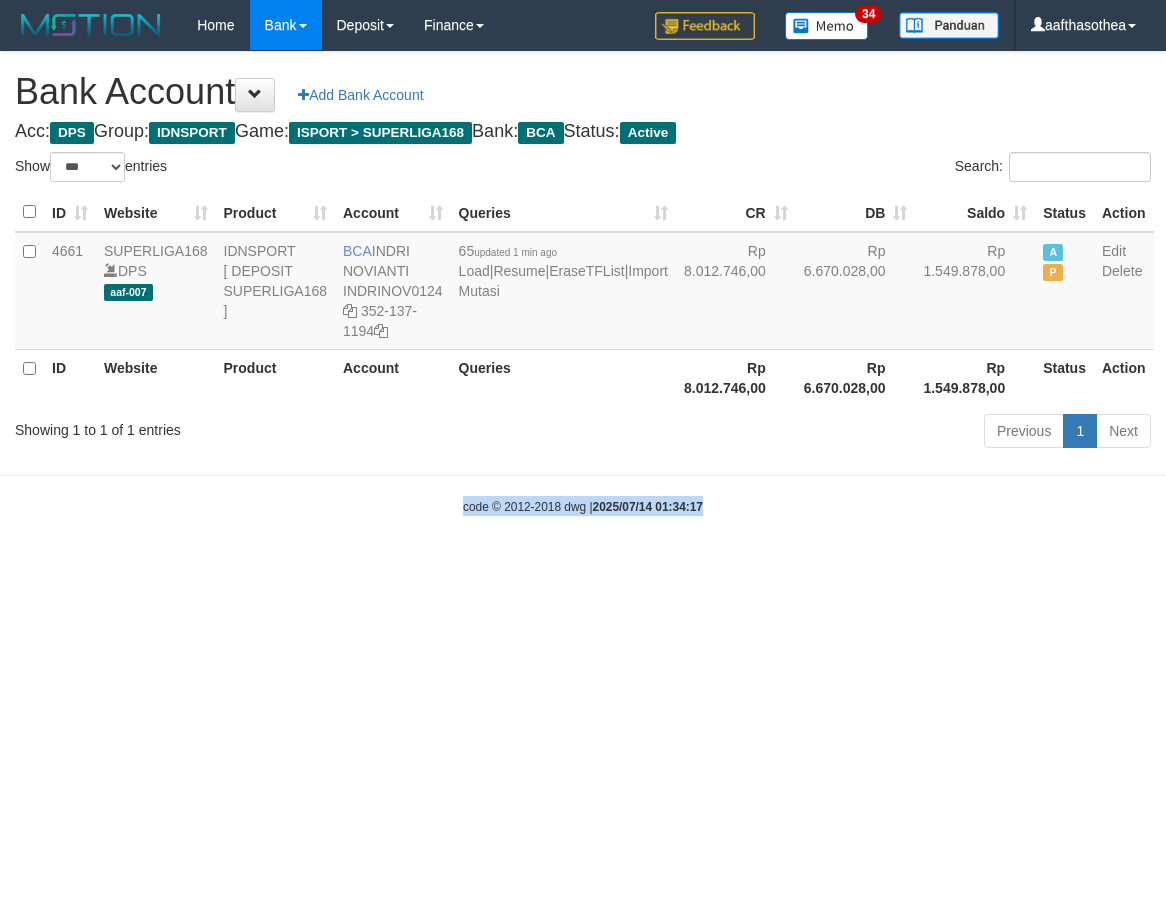 click on "Toggle navigation
Home
Bank
Account List
Load
By Website
Group
[ISPORT]													SUPERLIGA168
By Load Group (DPS)
34" at bounding box center (583, 283) 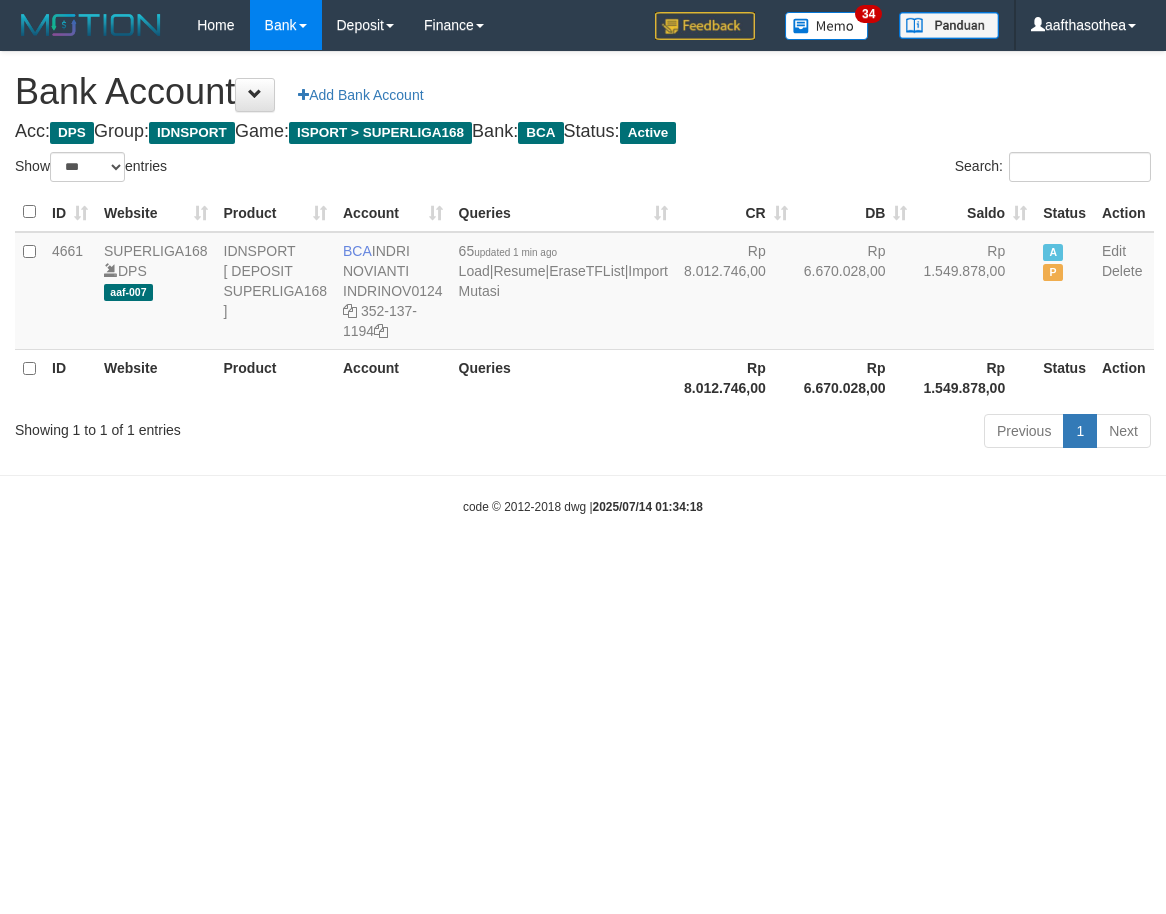 select on "***" 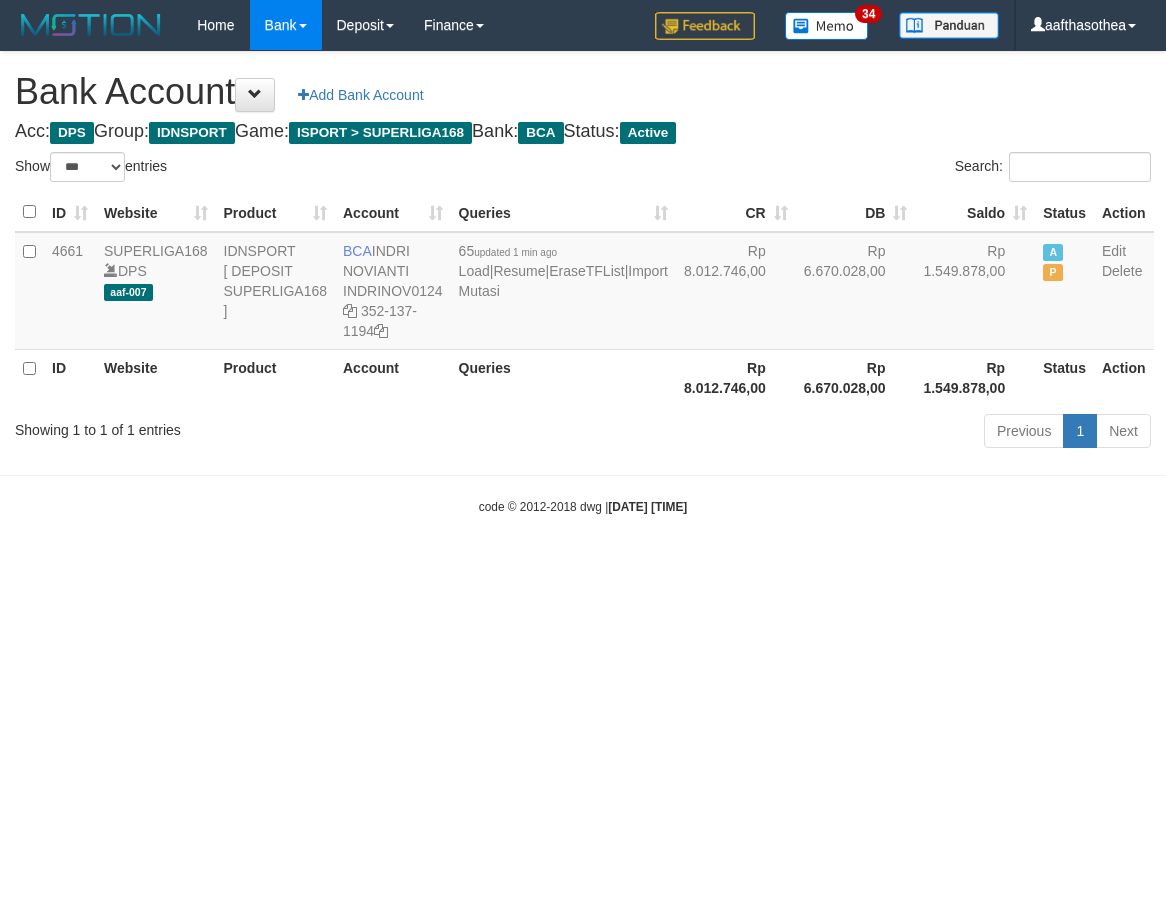 select on "***" 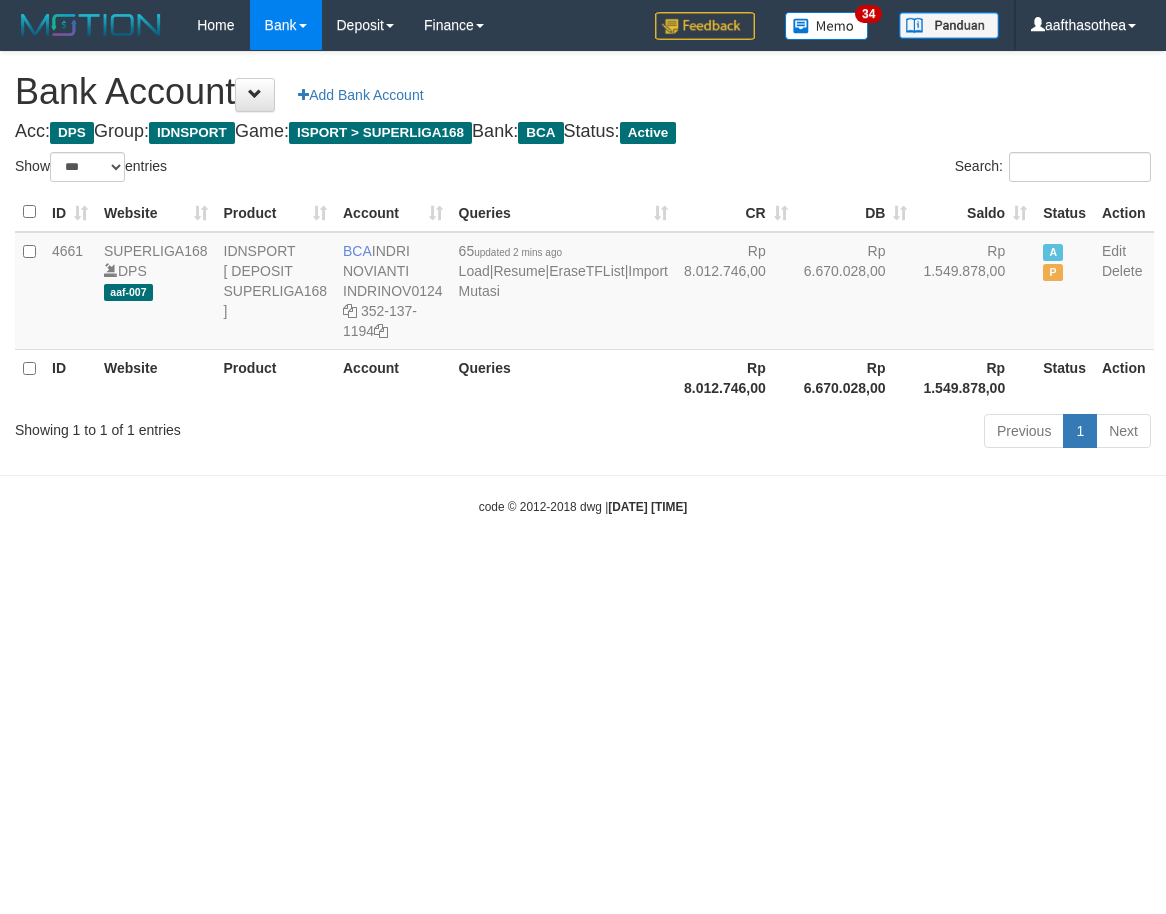 select on "***" 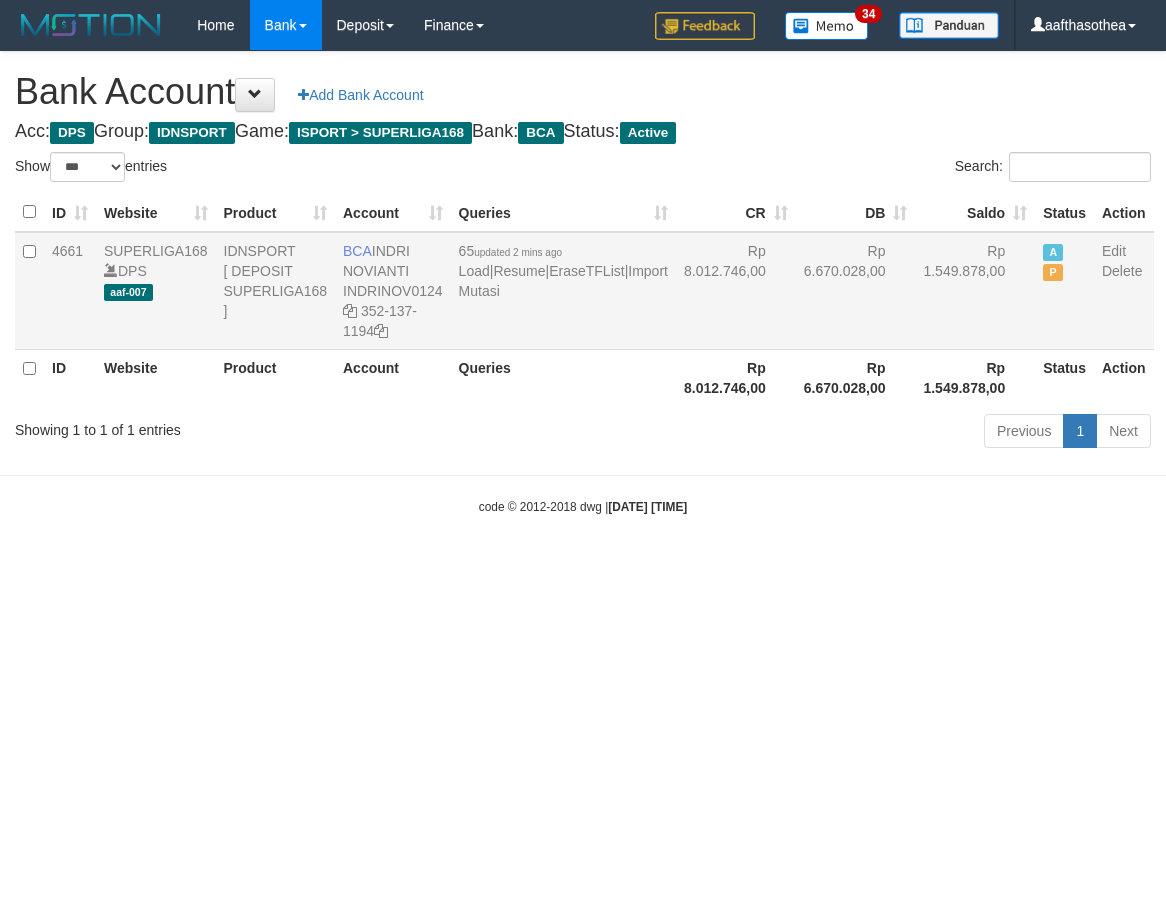 click on "65  updated 2 mins ago
Load
|
Resume
|
EraseTFList
|
Import Mutasi" at bounding box center [563, 291] 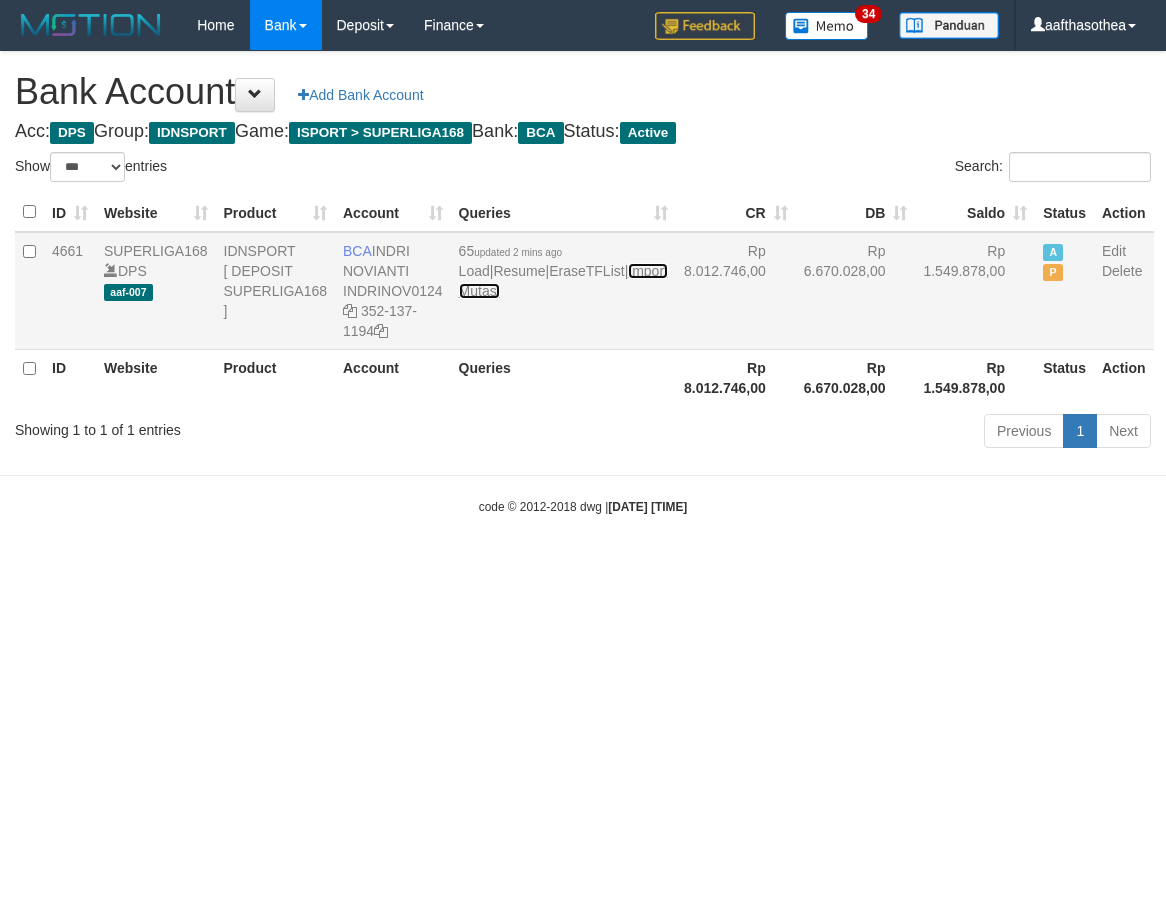 click on "Import Mutasi" at bounding box center [563, 281] 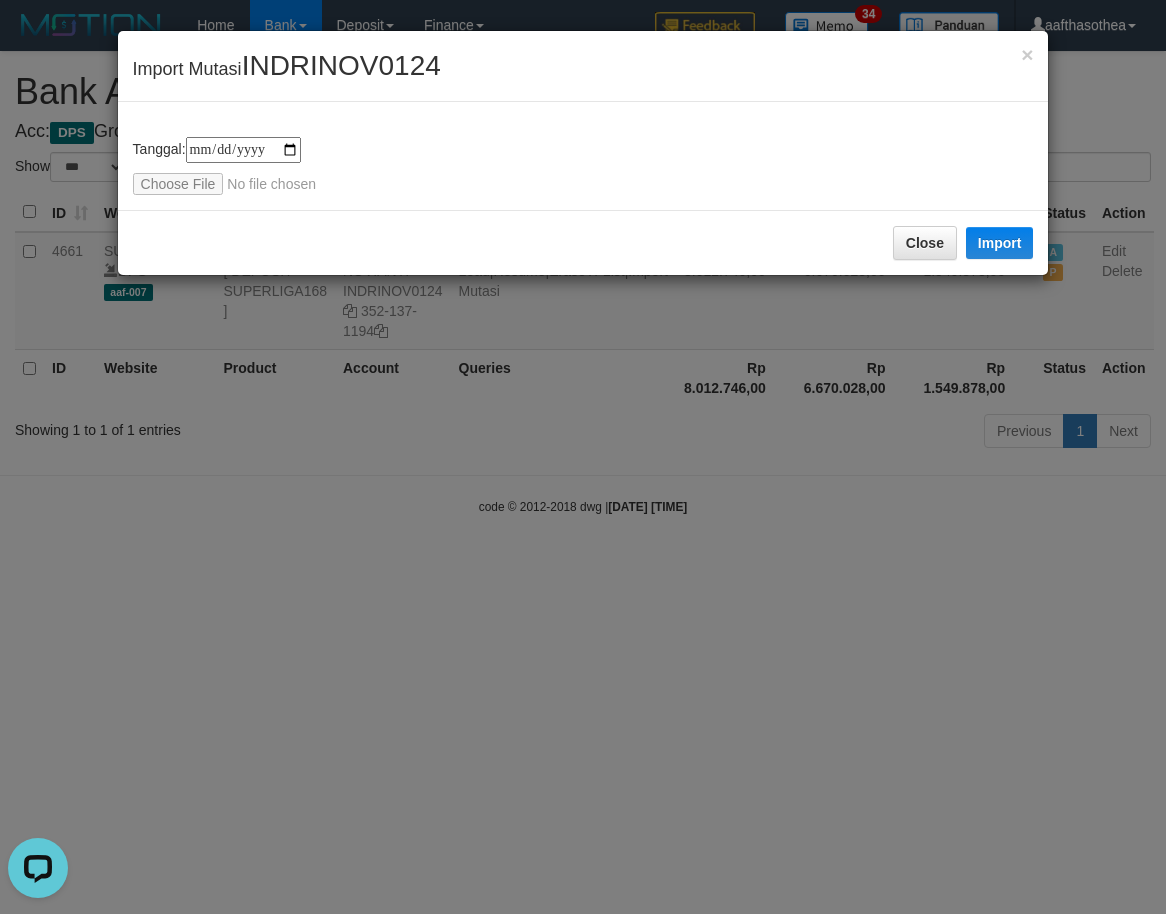 scroll, scrollTop: 0, scrollLeft: 0, axis: both 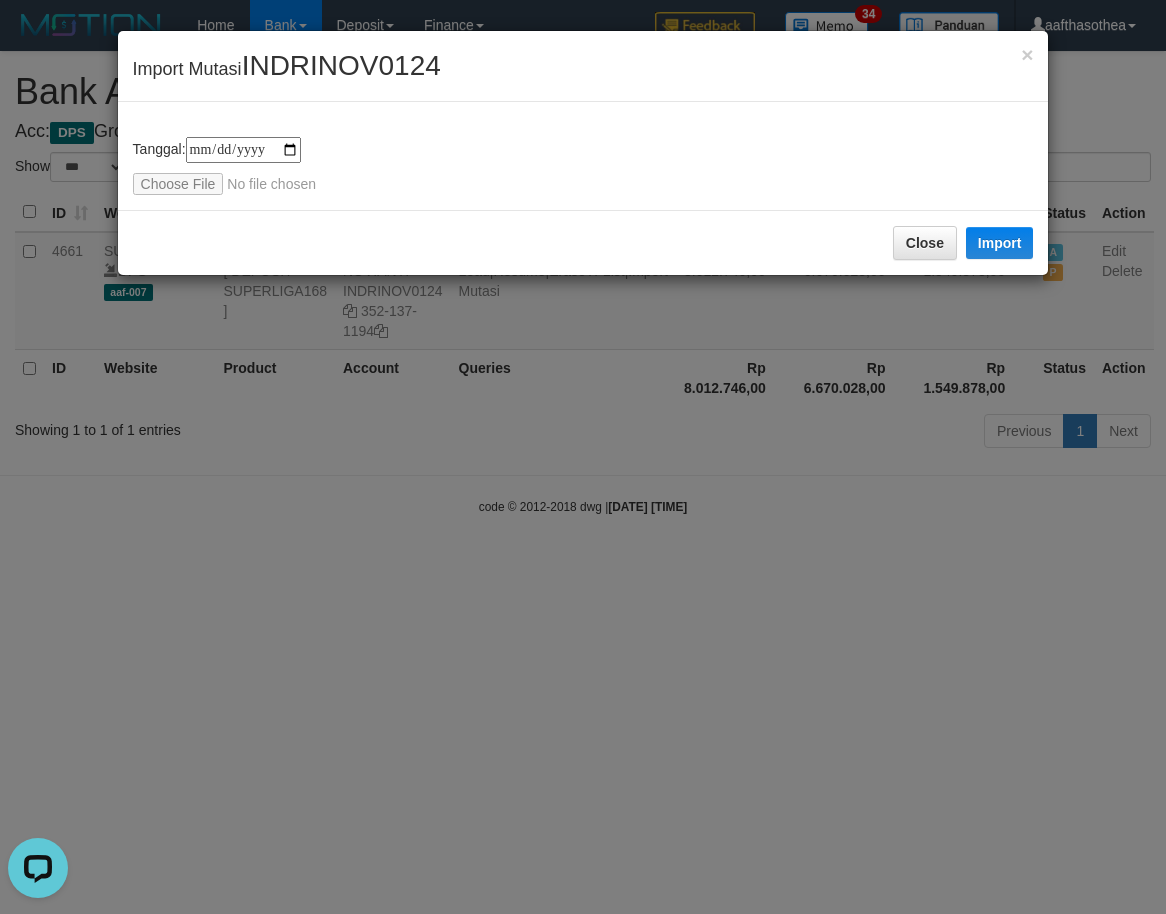 type on "**********" 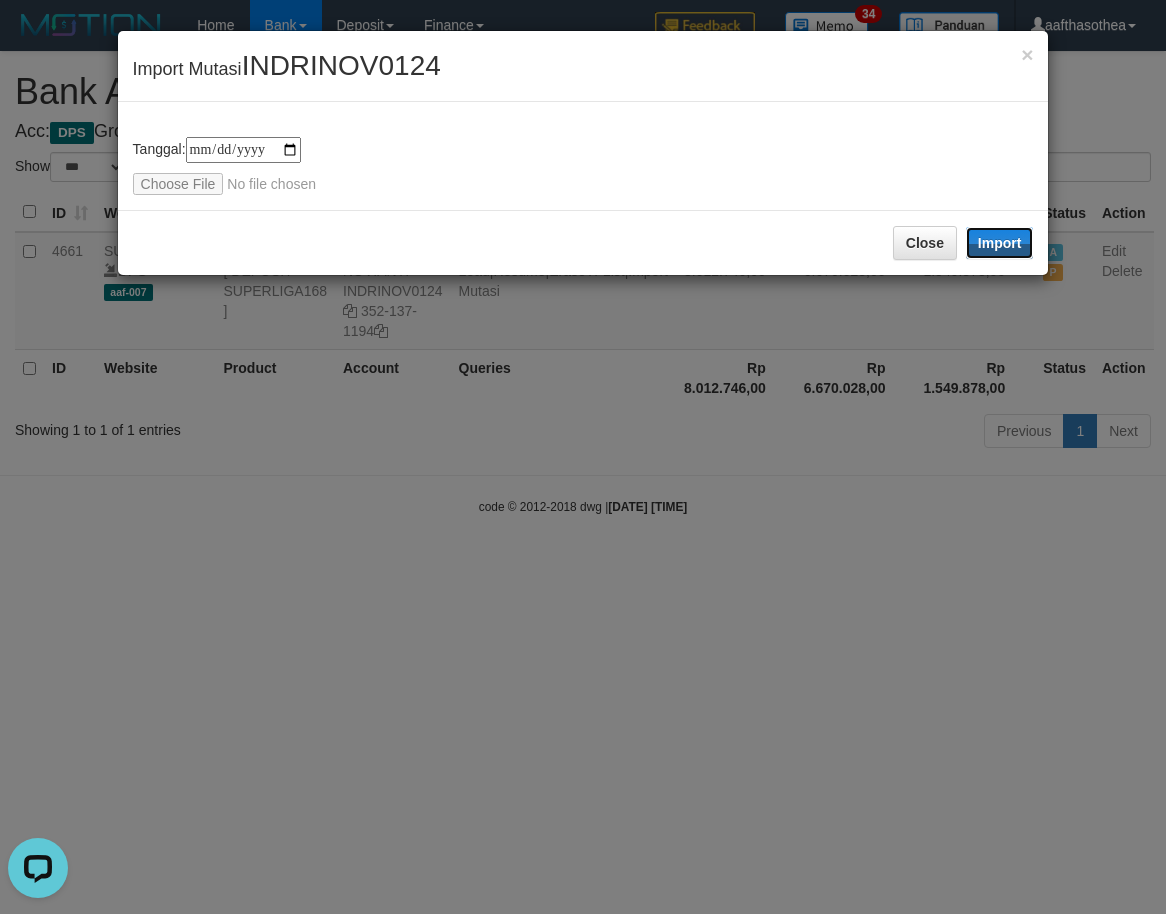 click on "Import" at bounding box center (1000, 243) 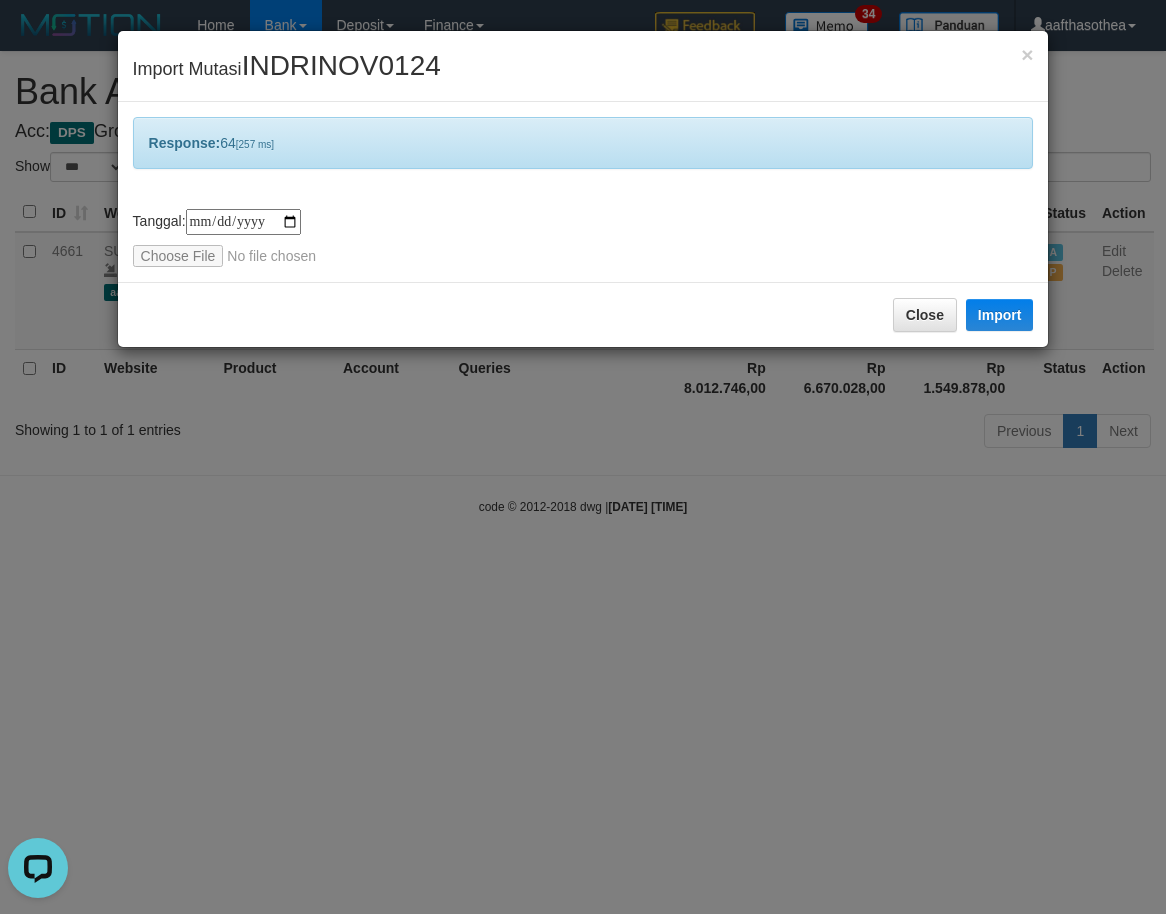 click on "**********" at bounding box center (583, 457) 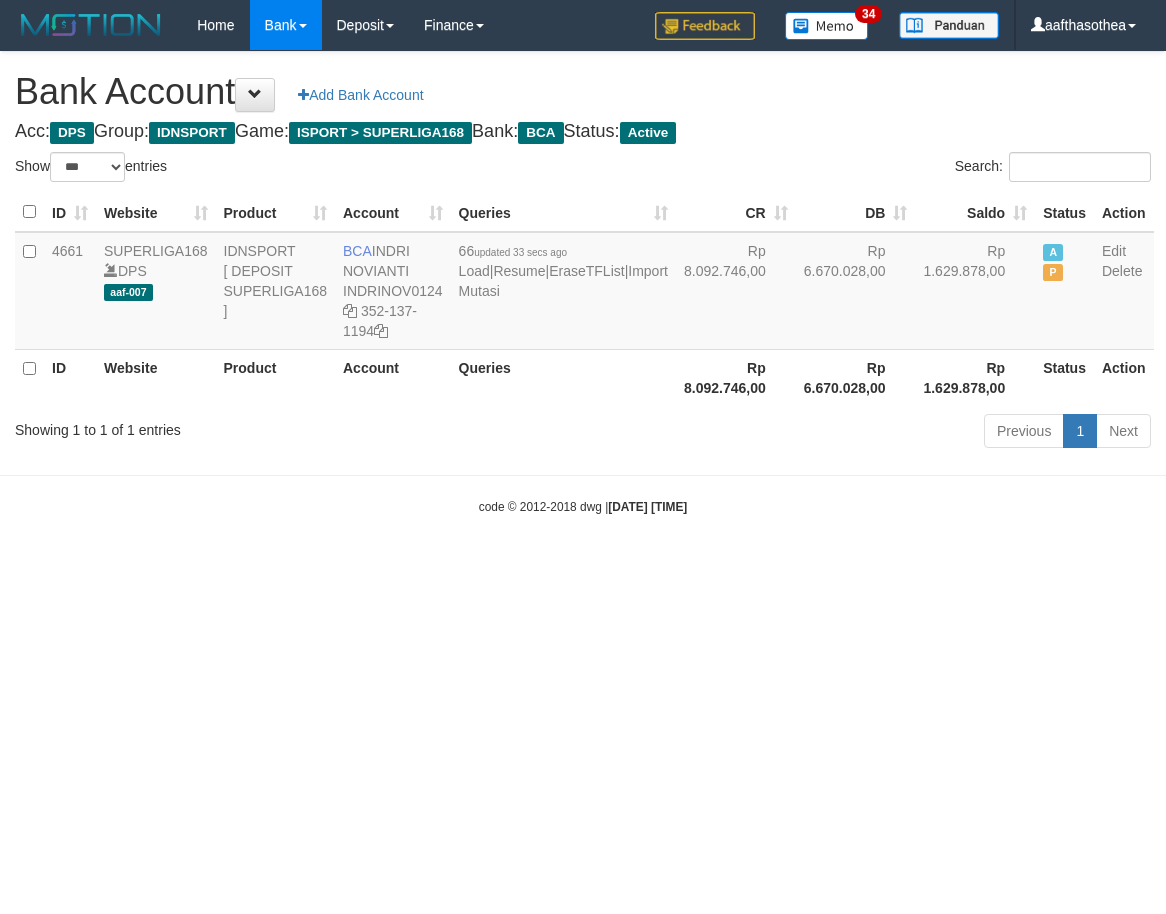 select on "***" 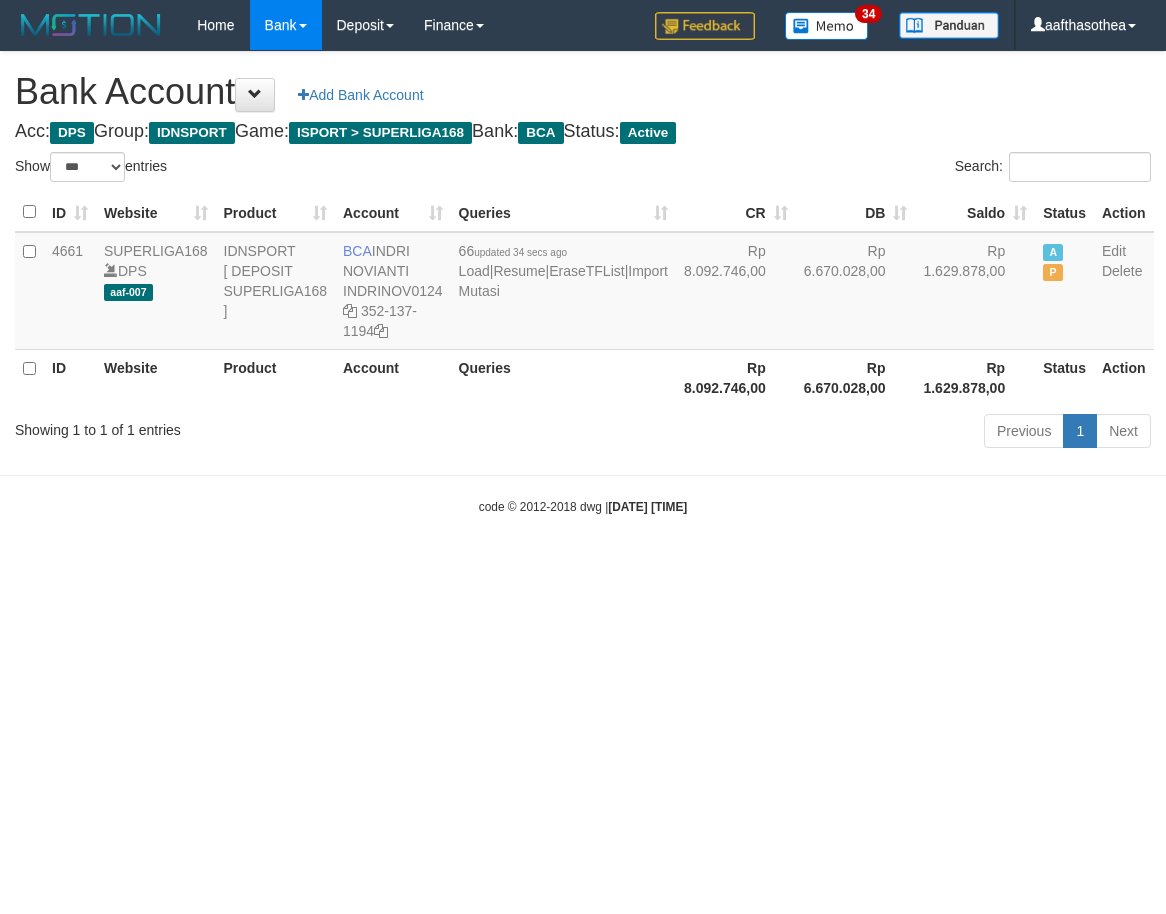 select on "***" 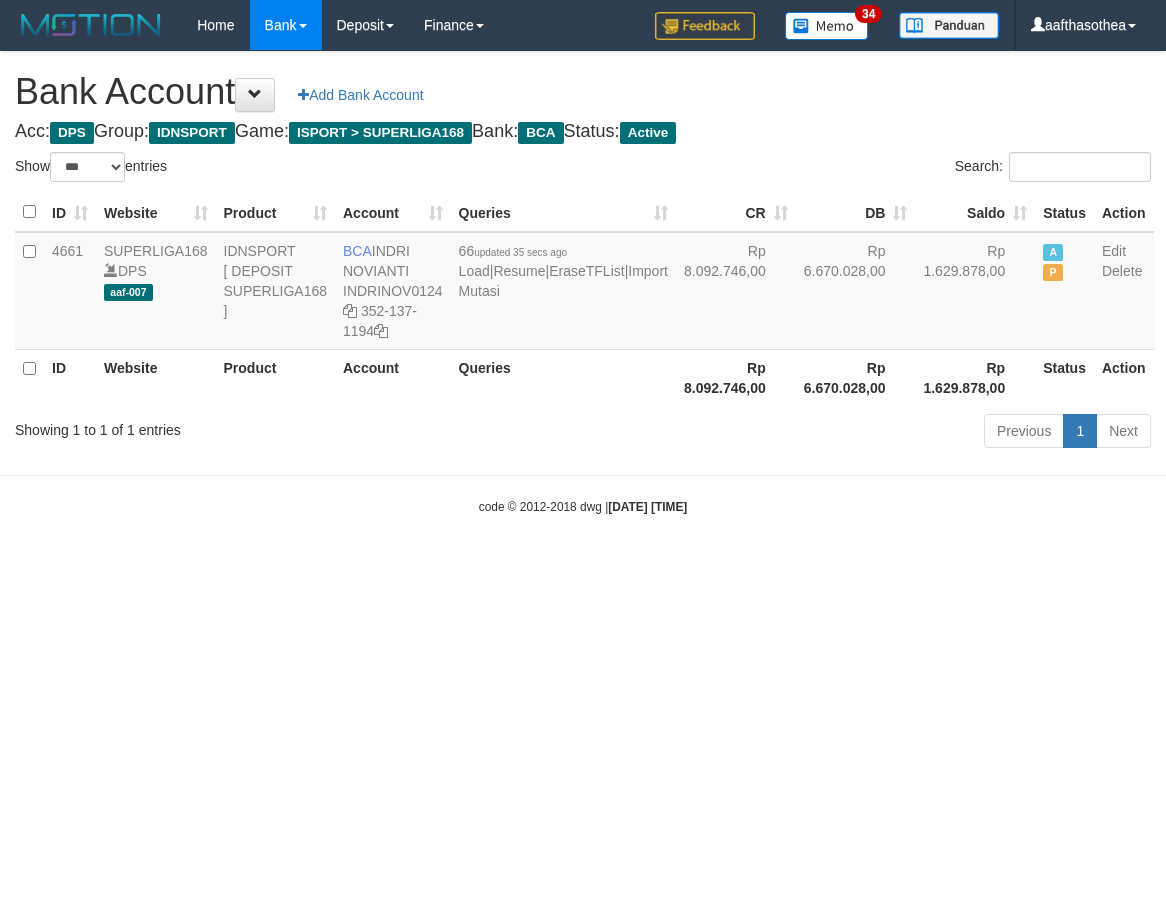 select on "***" 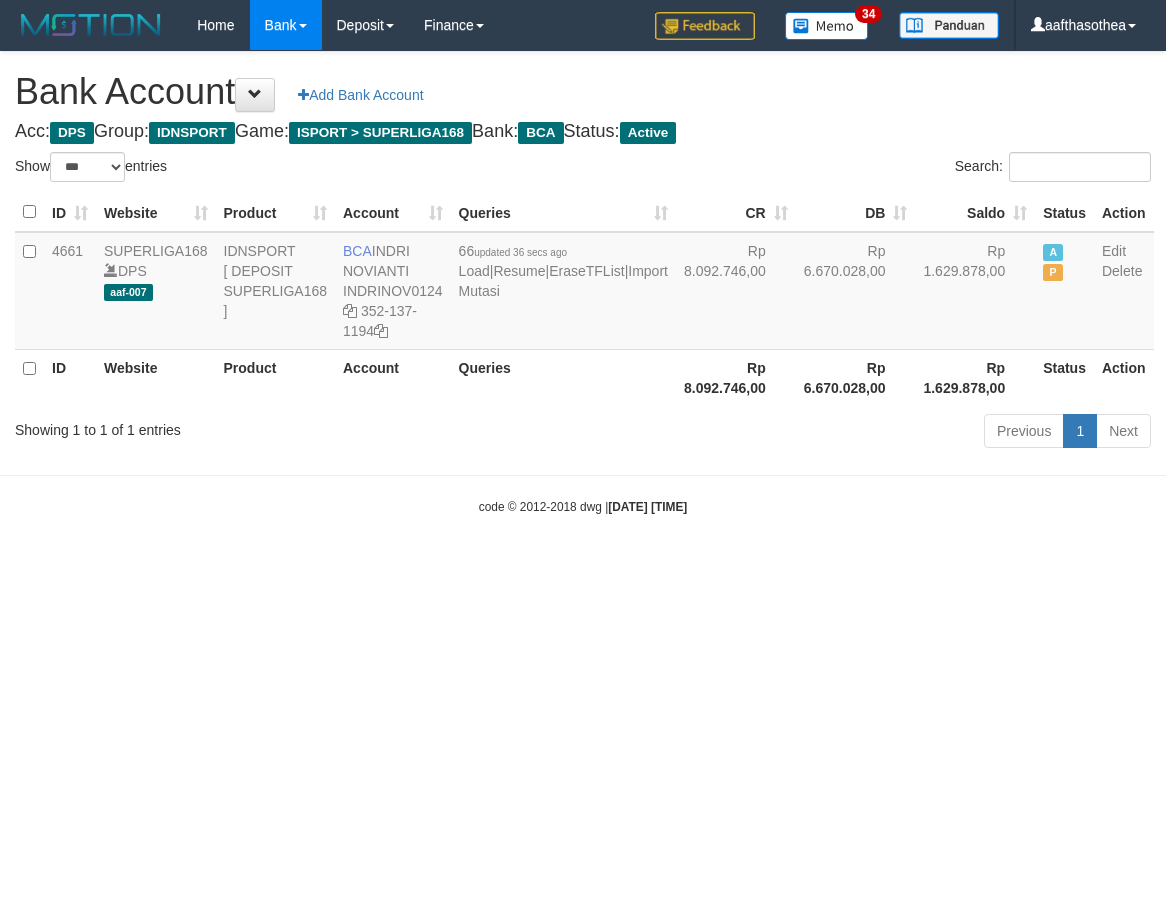 select on "***" 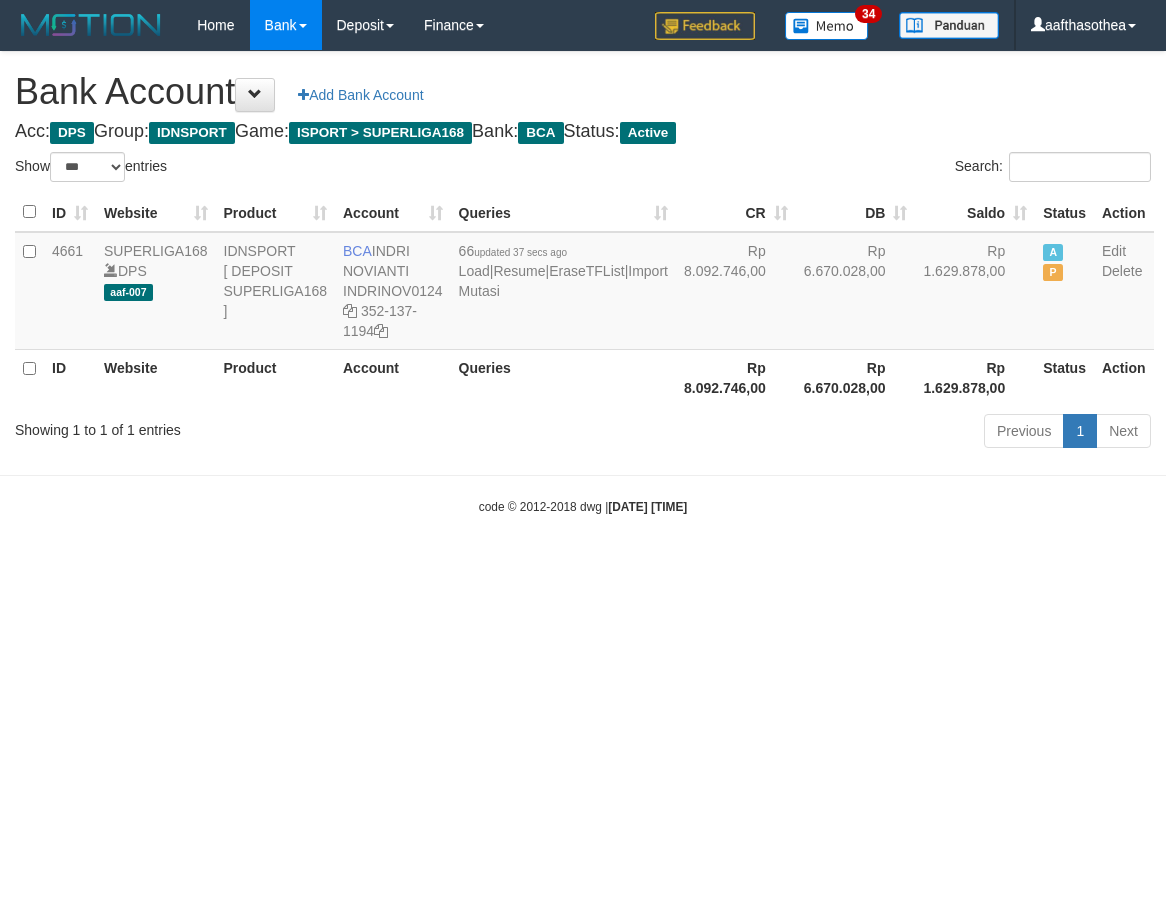 select on "***" 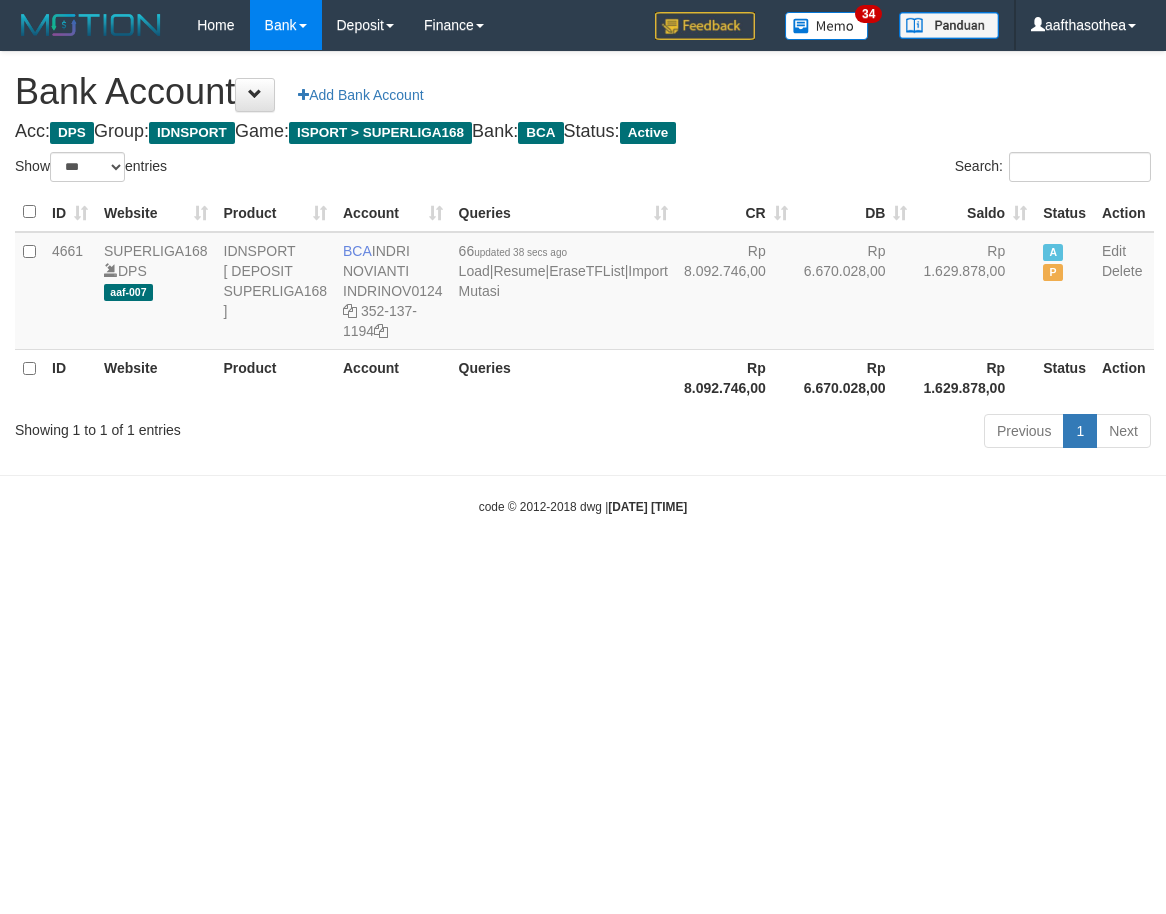 select on "***" 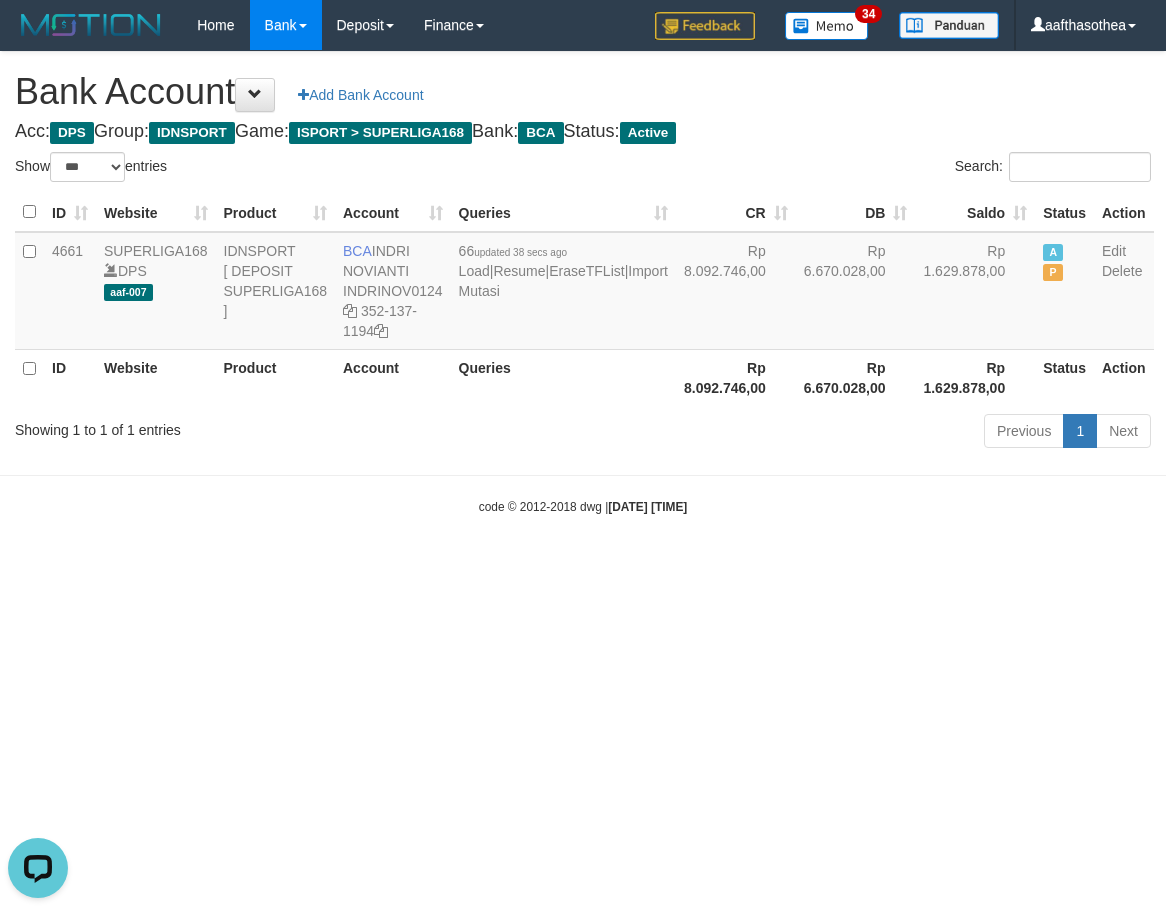 scroll, scrollTop: 0, scrollLeft: 0, axis: both 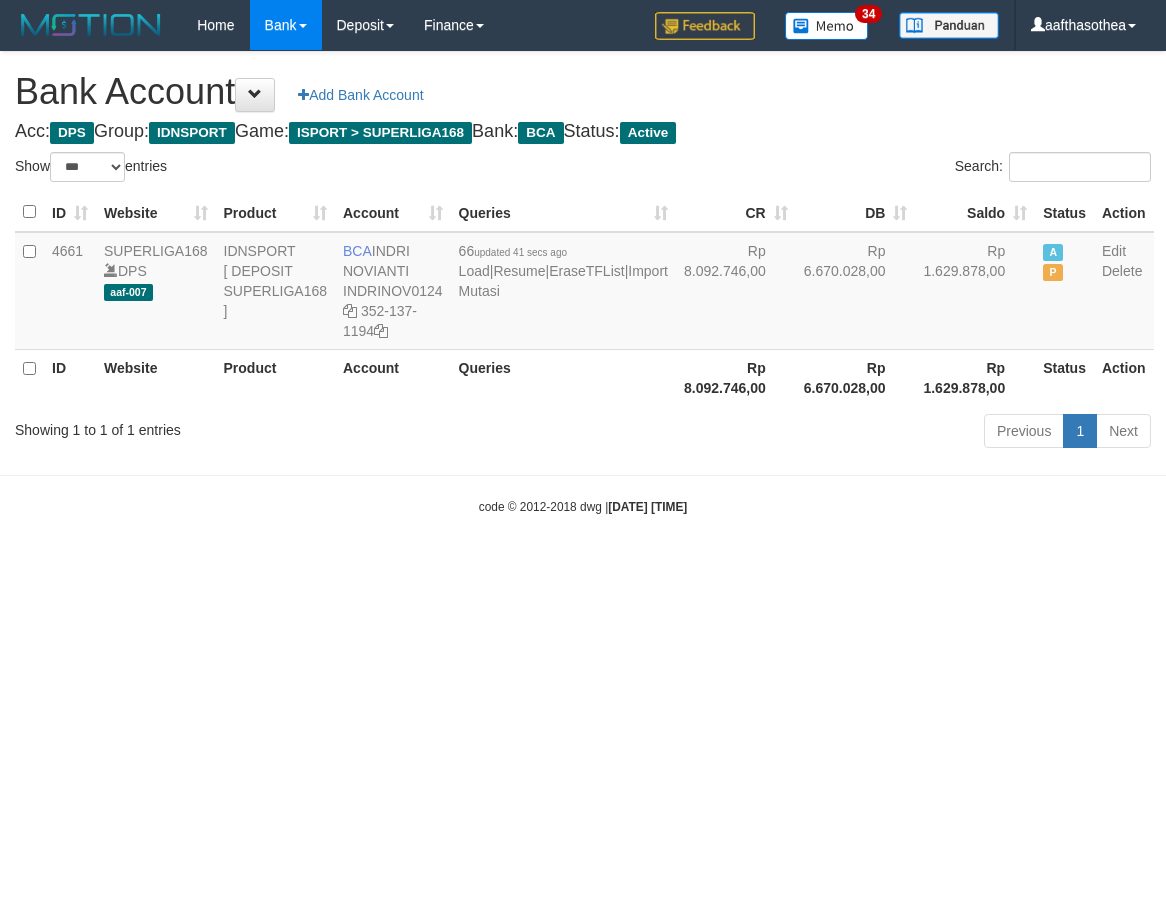 select on "***" 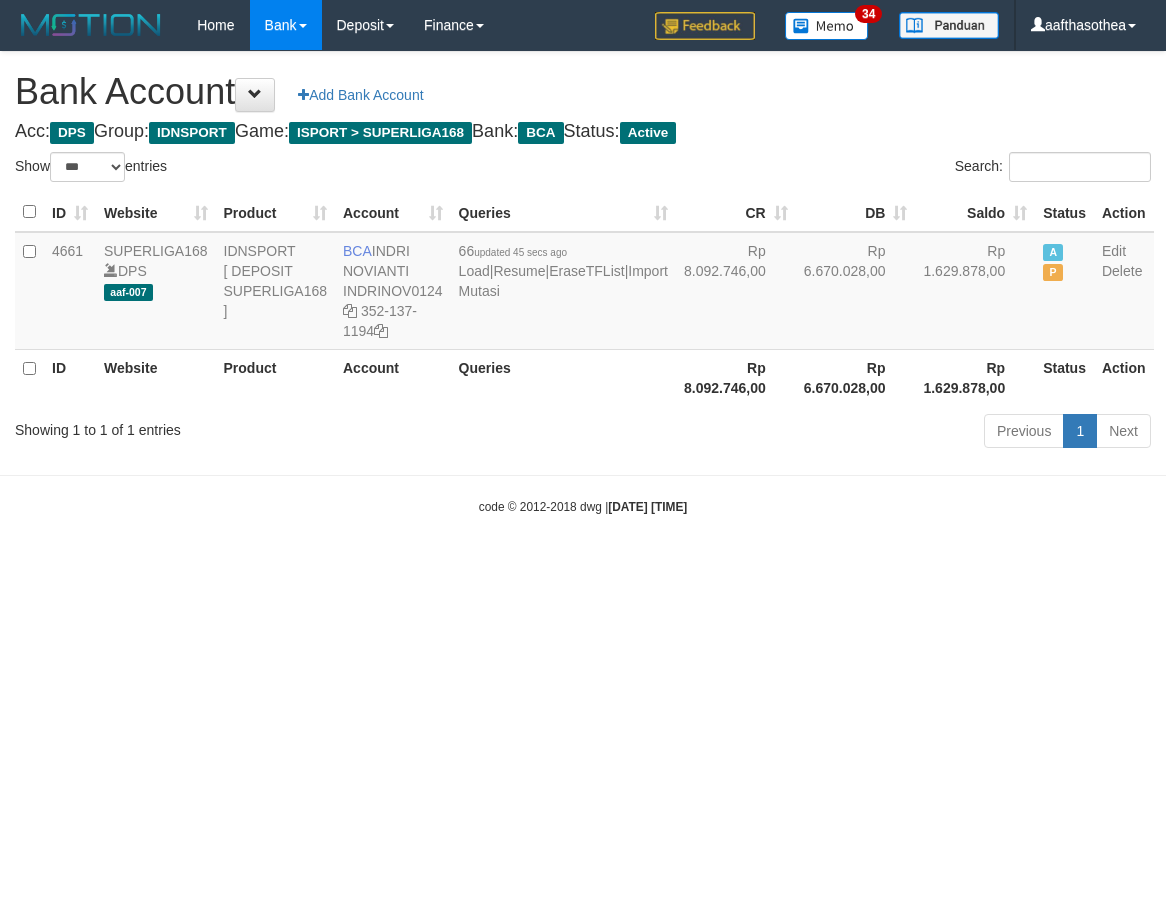 select on "***" 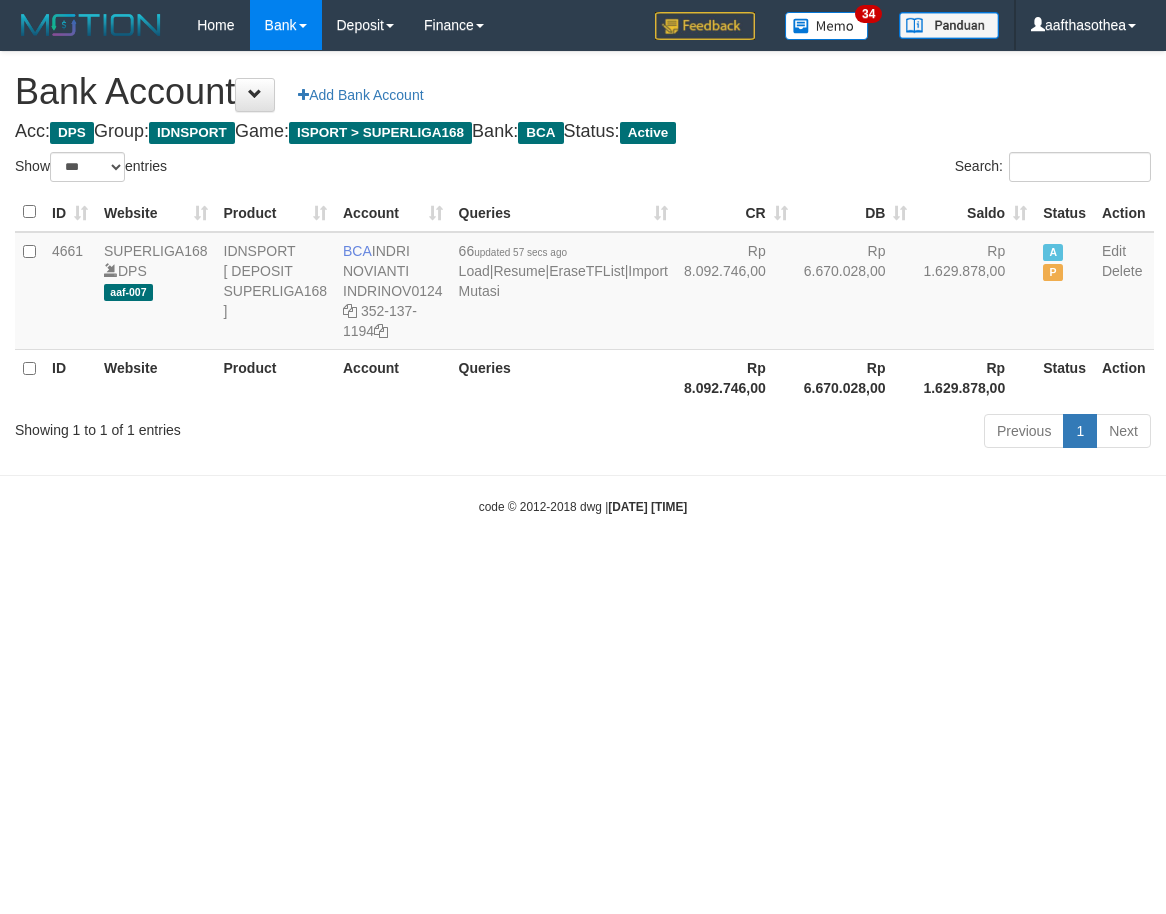 select on "***" 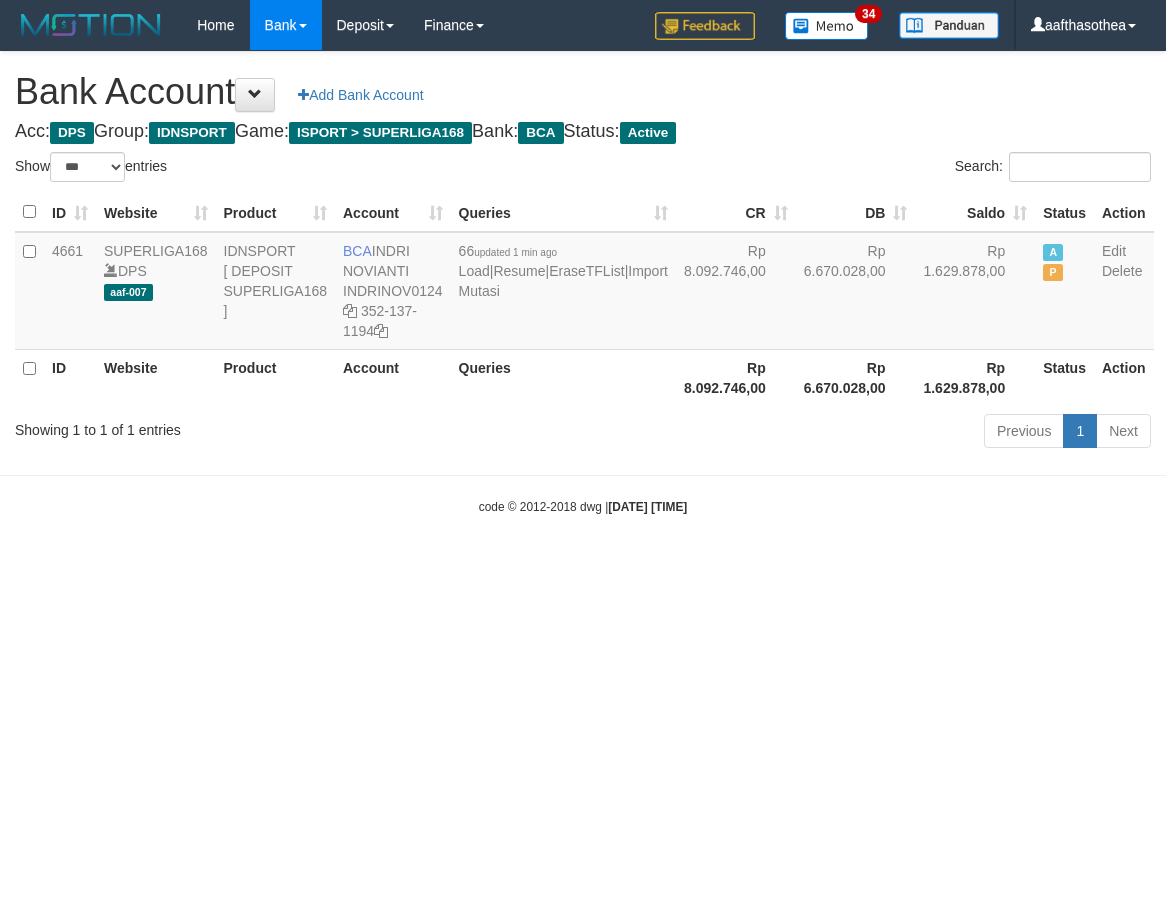 select on "***" 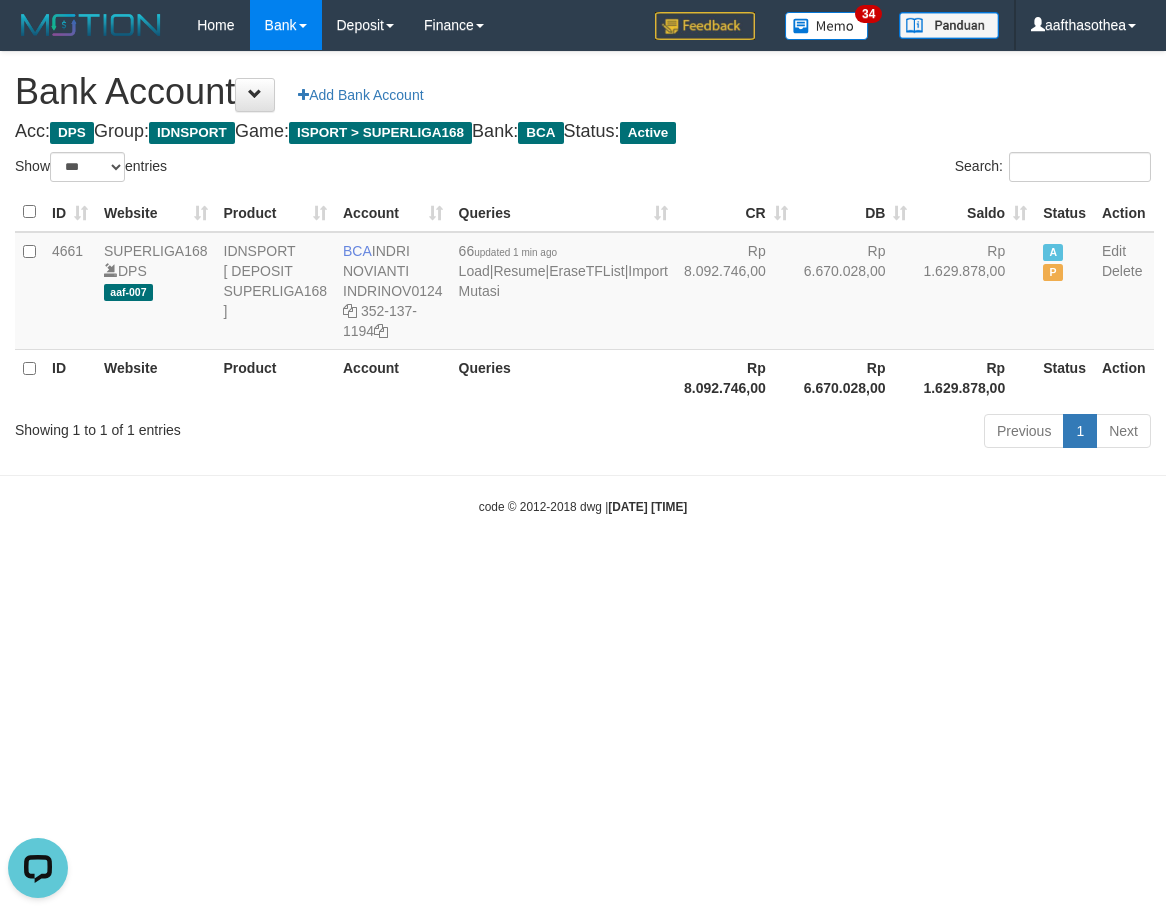 scroll, scrollTop: 0, scrollLeft: 0, axis: both 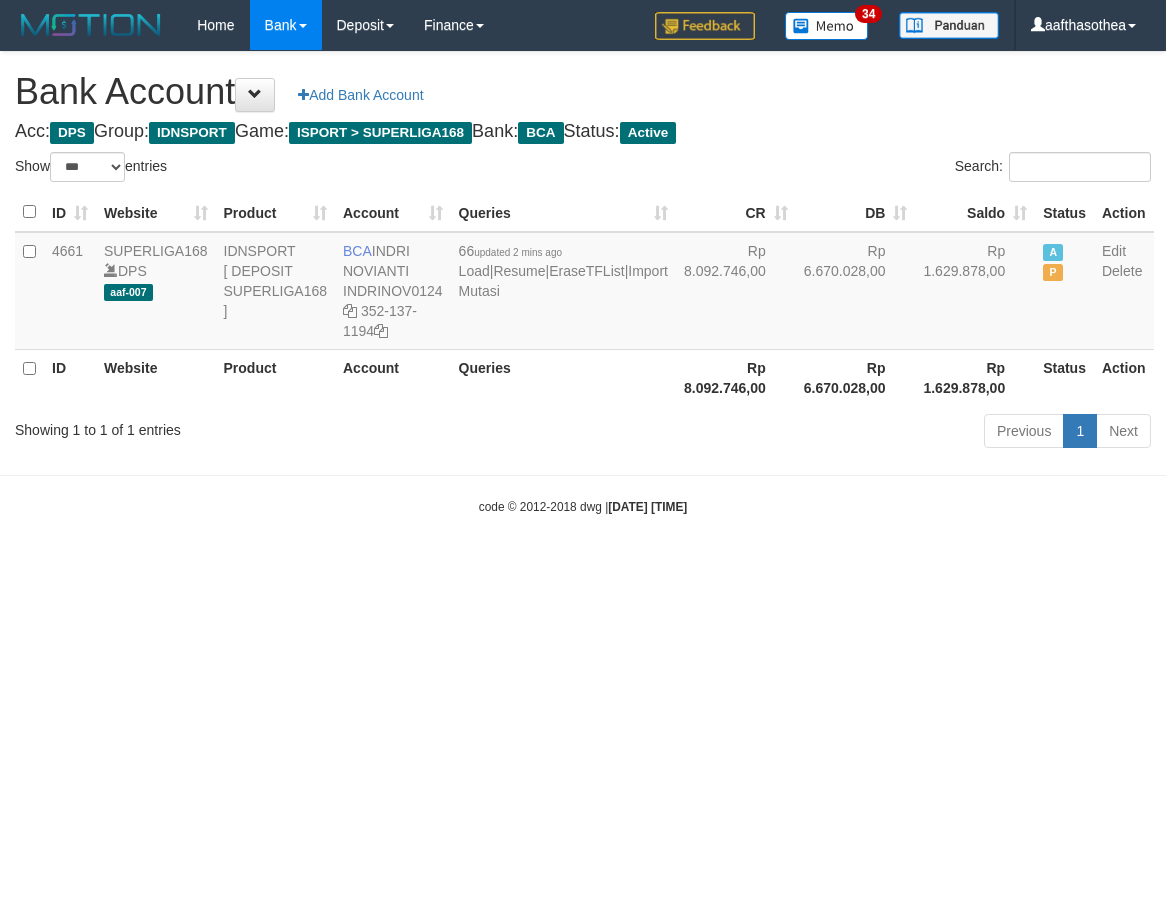 select on "***" 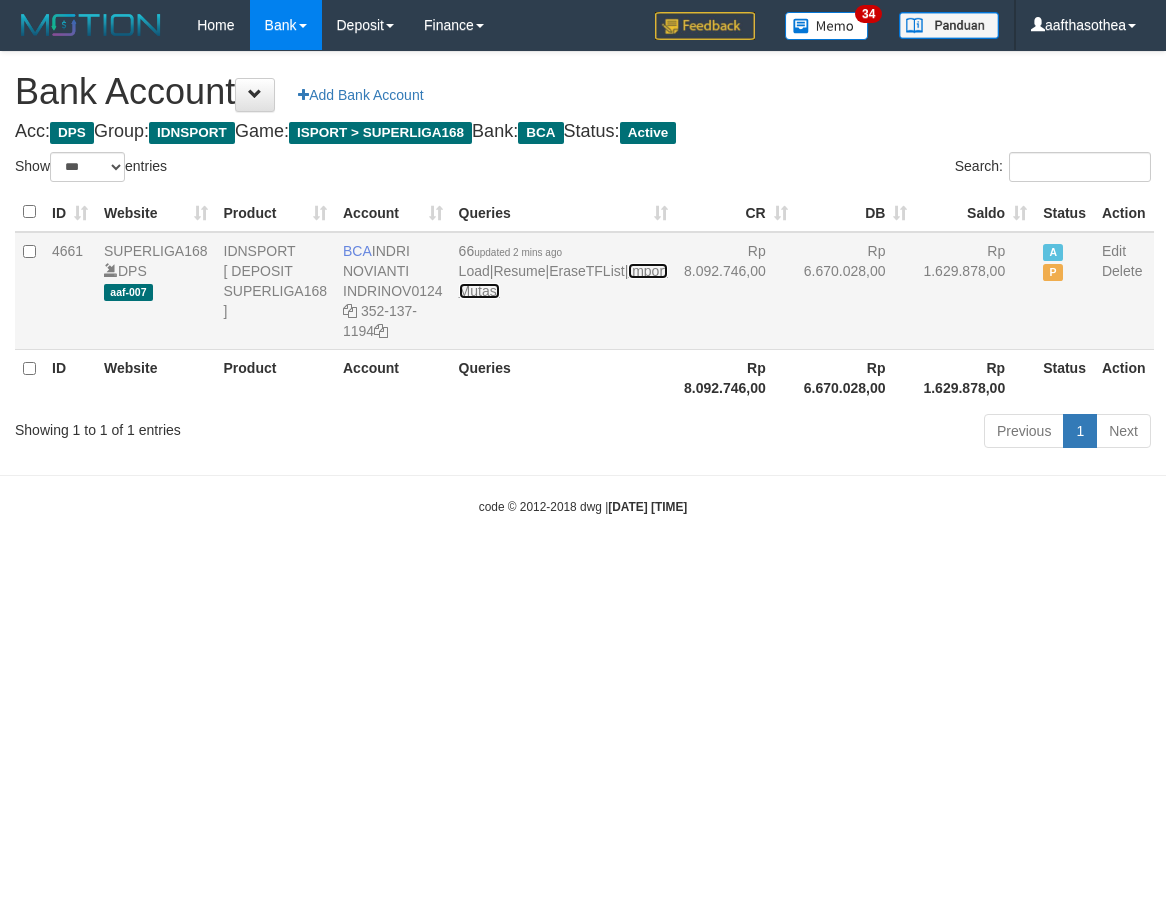 click on "Import Mutasi" at bounding box center [563, 281] 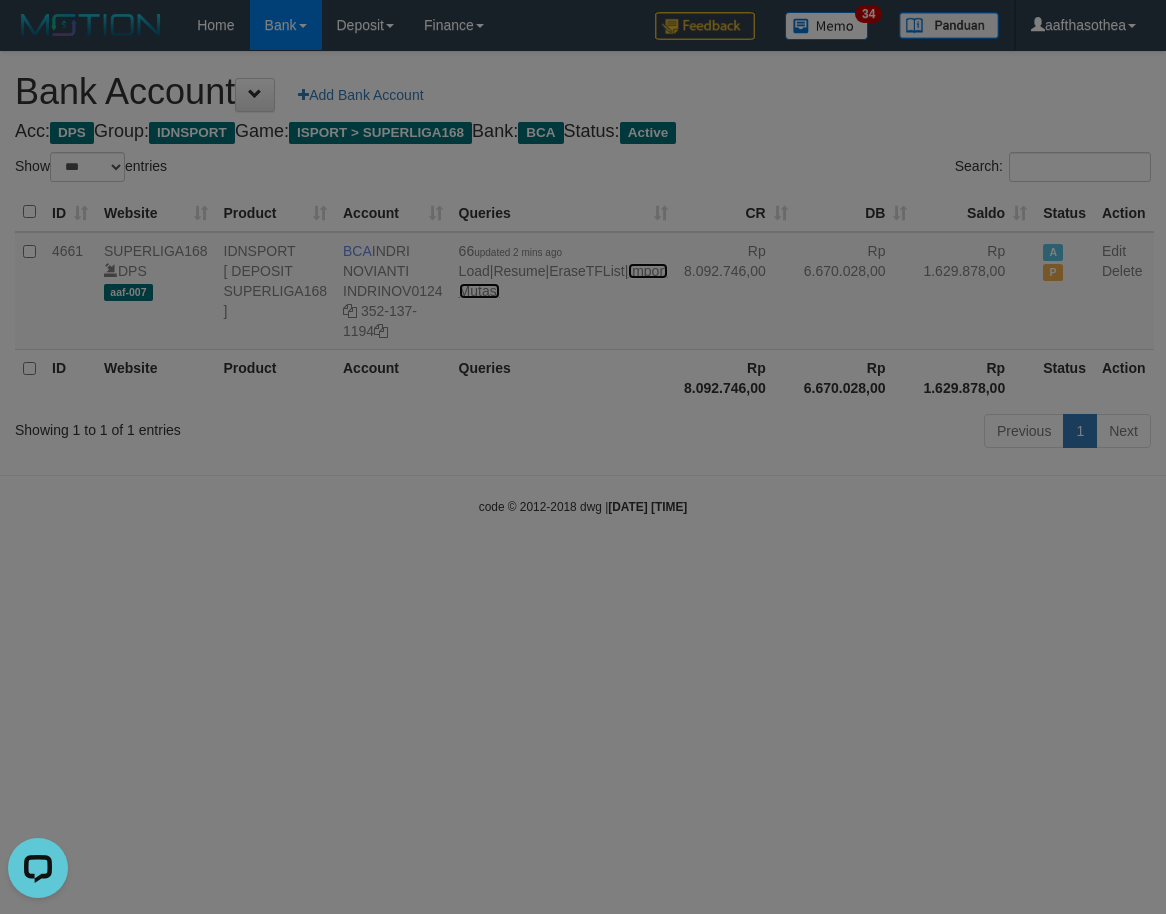 scroll, scrollTop: 0, scrollLeft: 0, axis: both 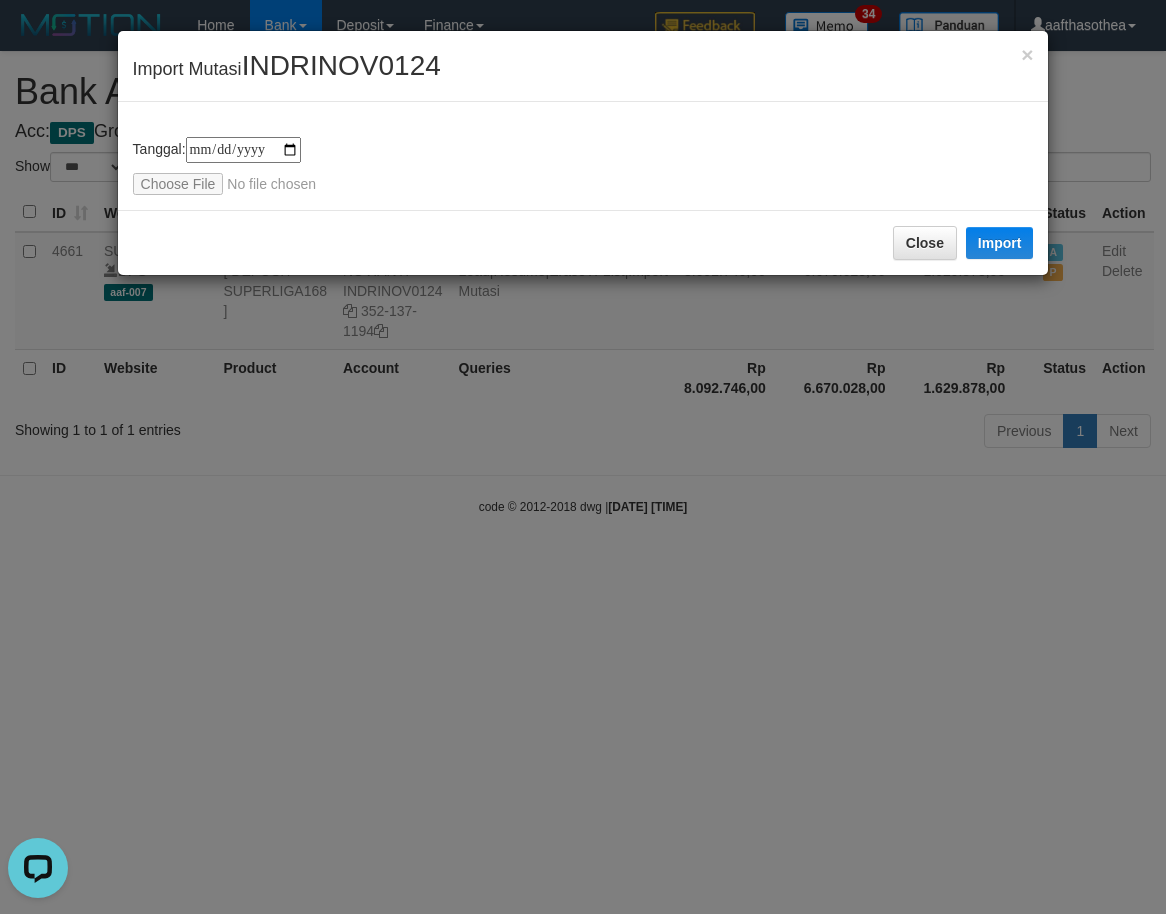 type on "**********" 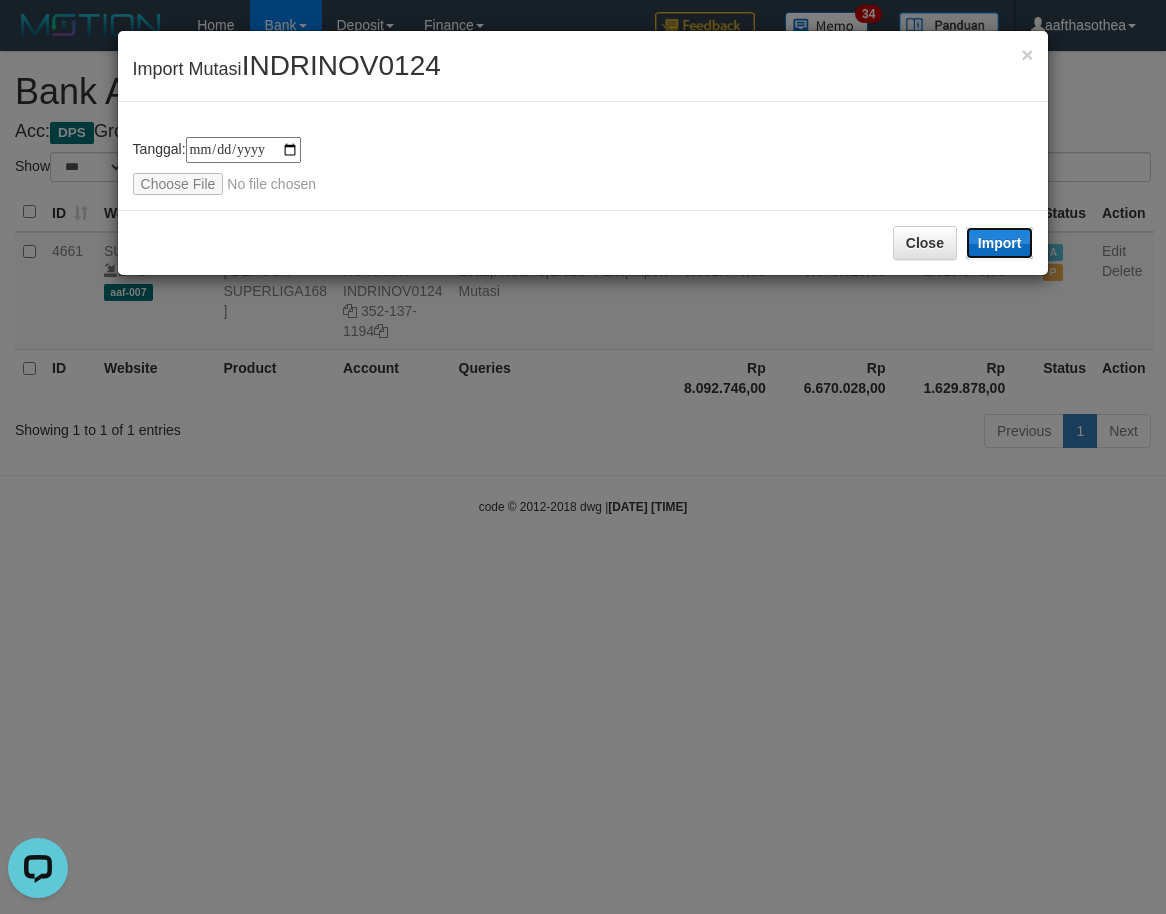 click on "Import" at bounding box center (1000, 243) 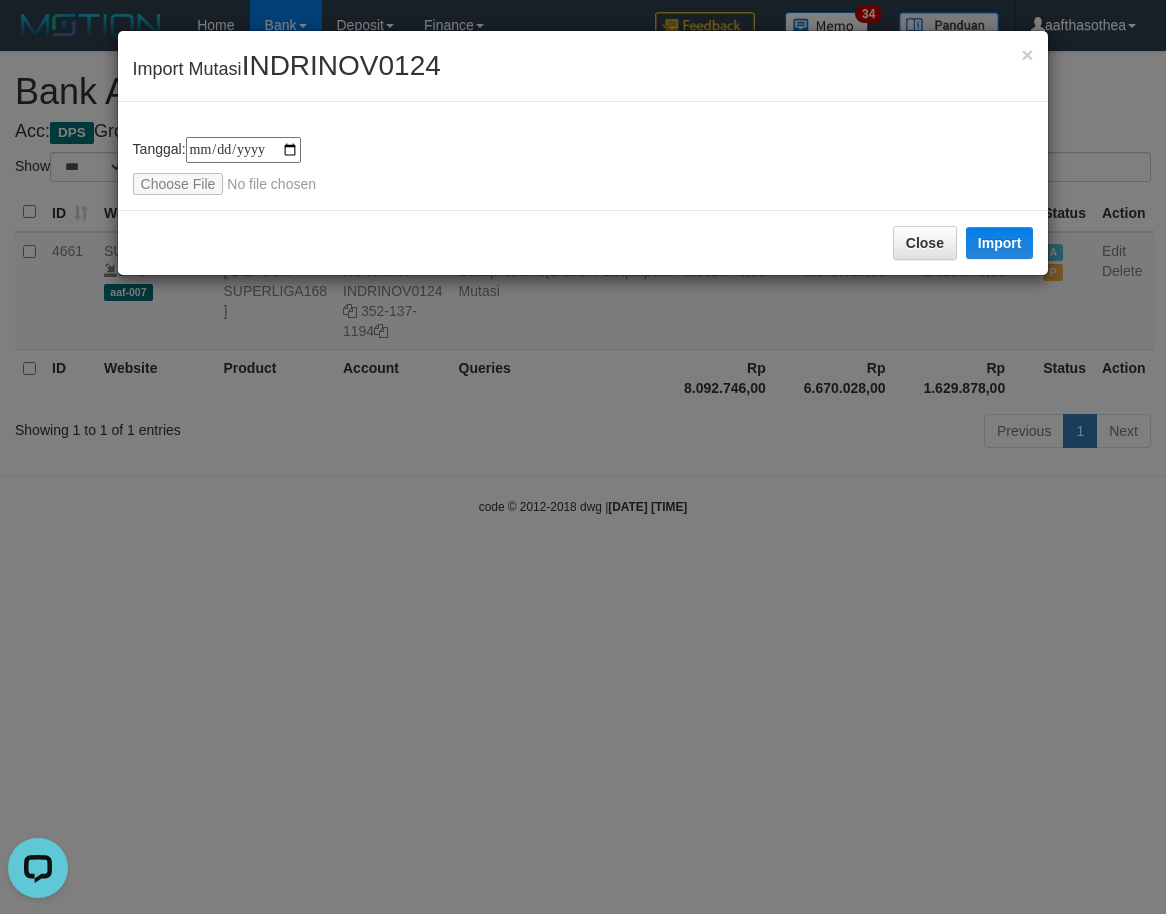 click on "**********" at bounding box center [583, 457] 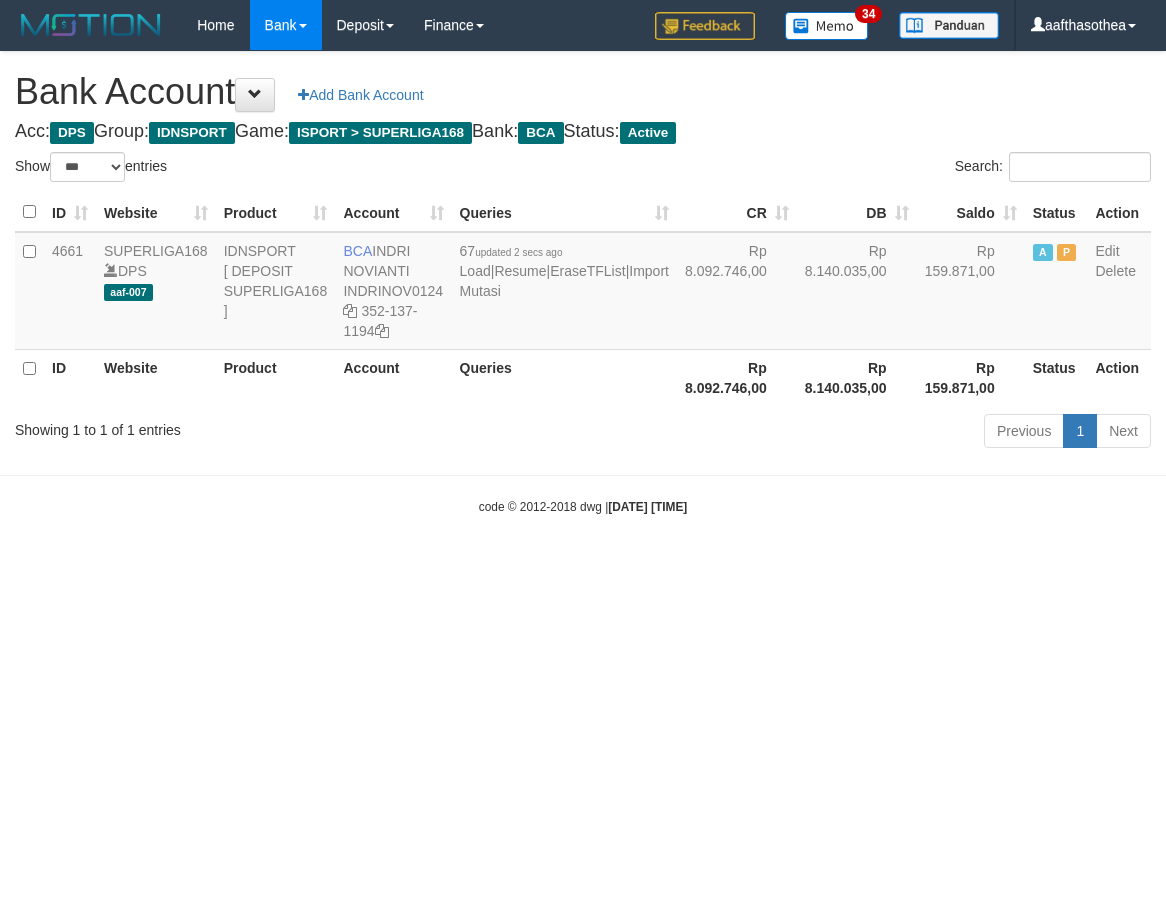 select on "***" 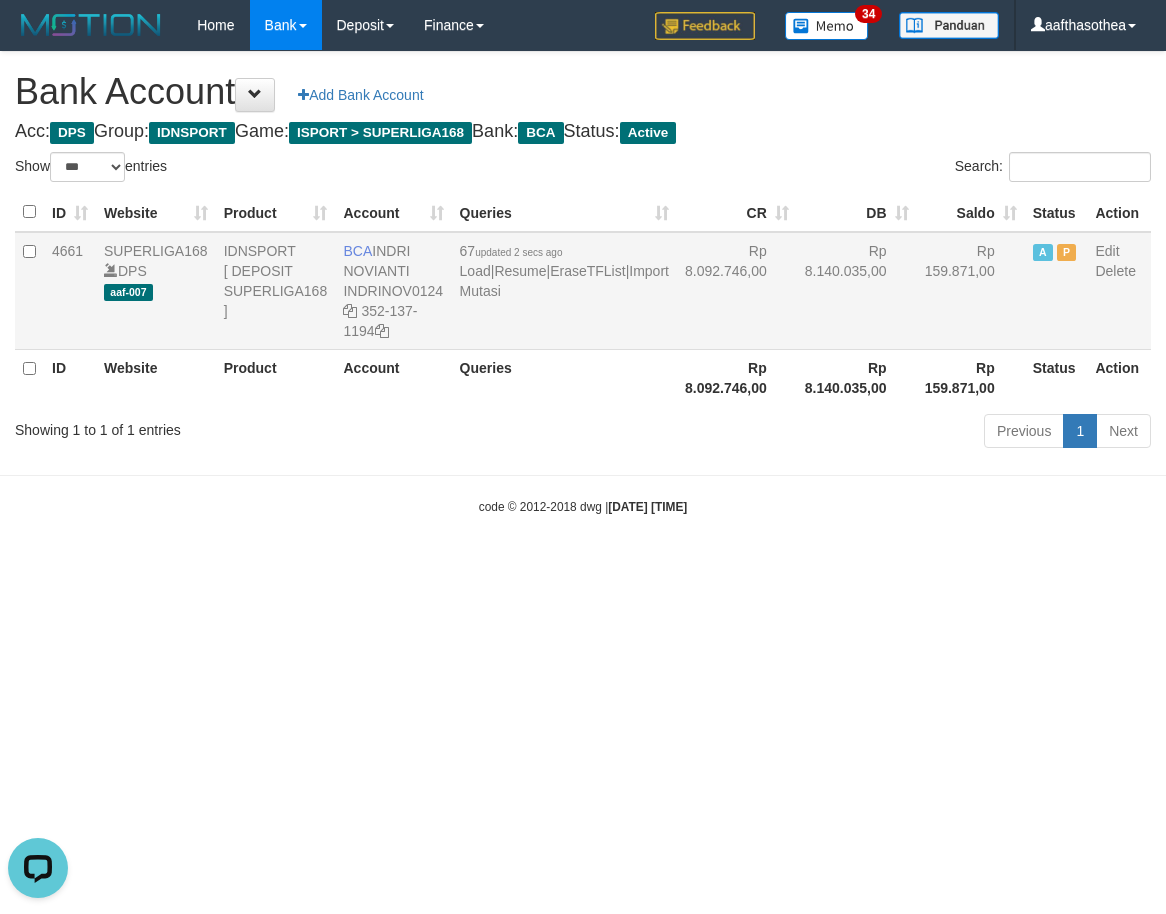 scroll, scrollTop: 0, scrollLeft: 0, axis: both 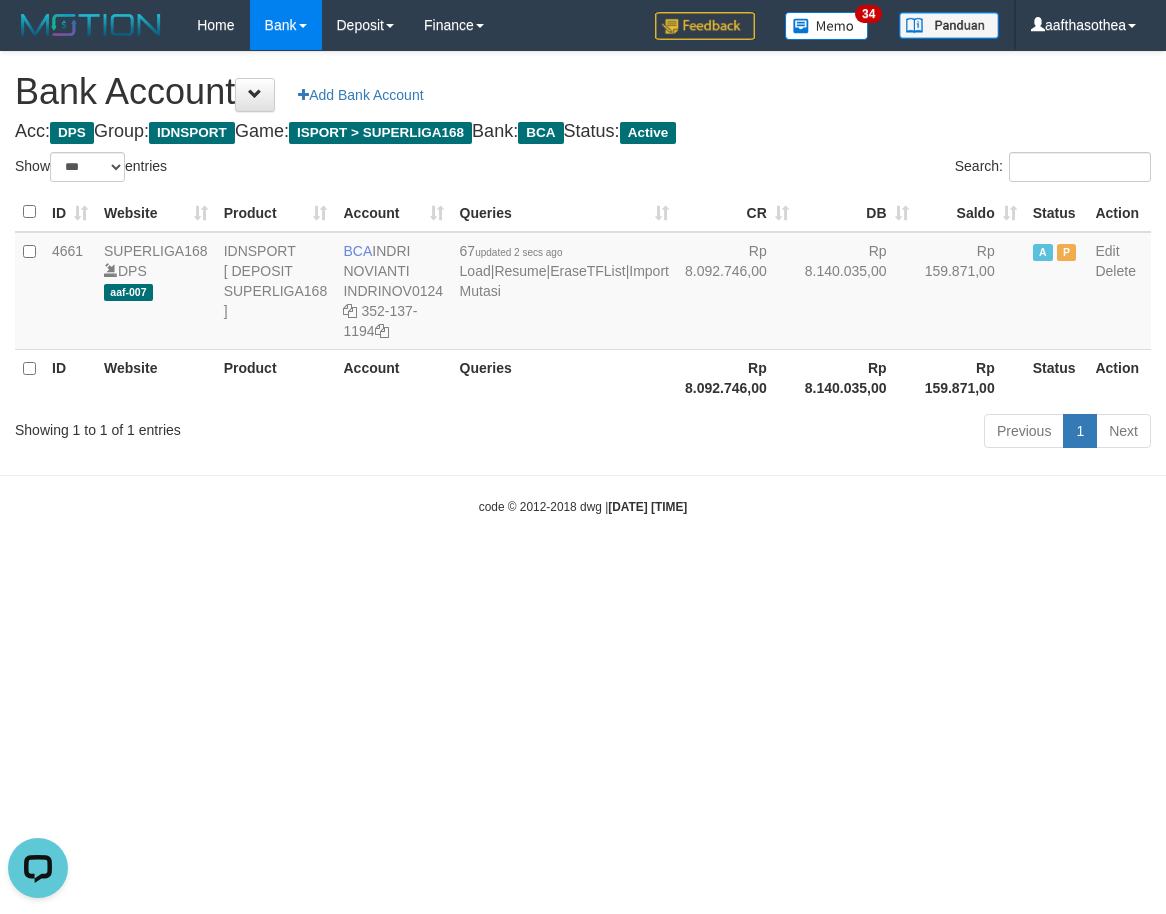 drag, startPoint x: 271, startPoint y: 543, endPoint x: 314, endPoint y: 537, distance: 43.416588 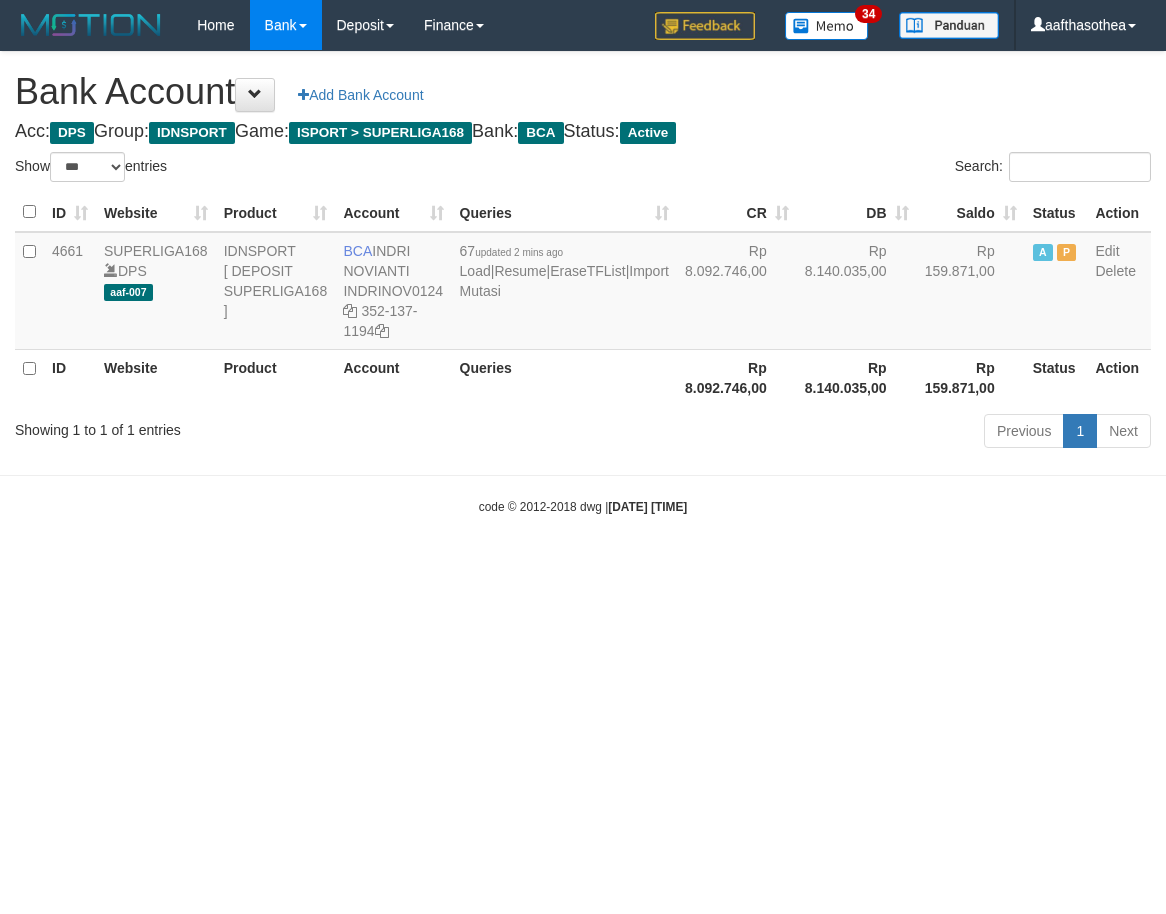 select on "***" 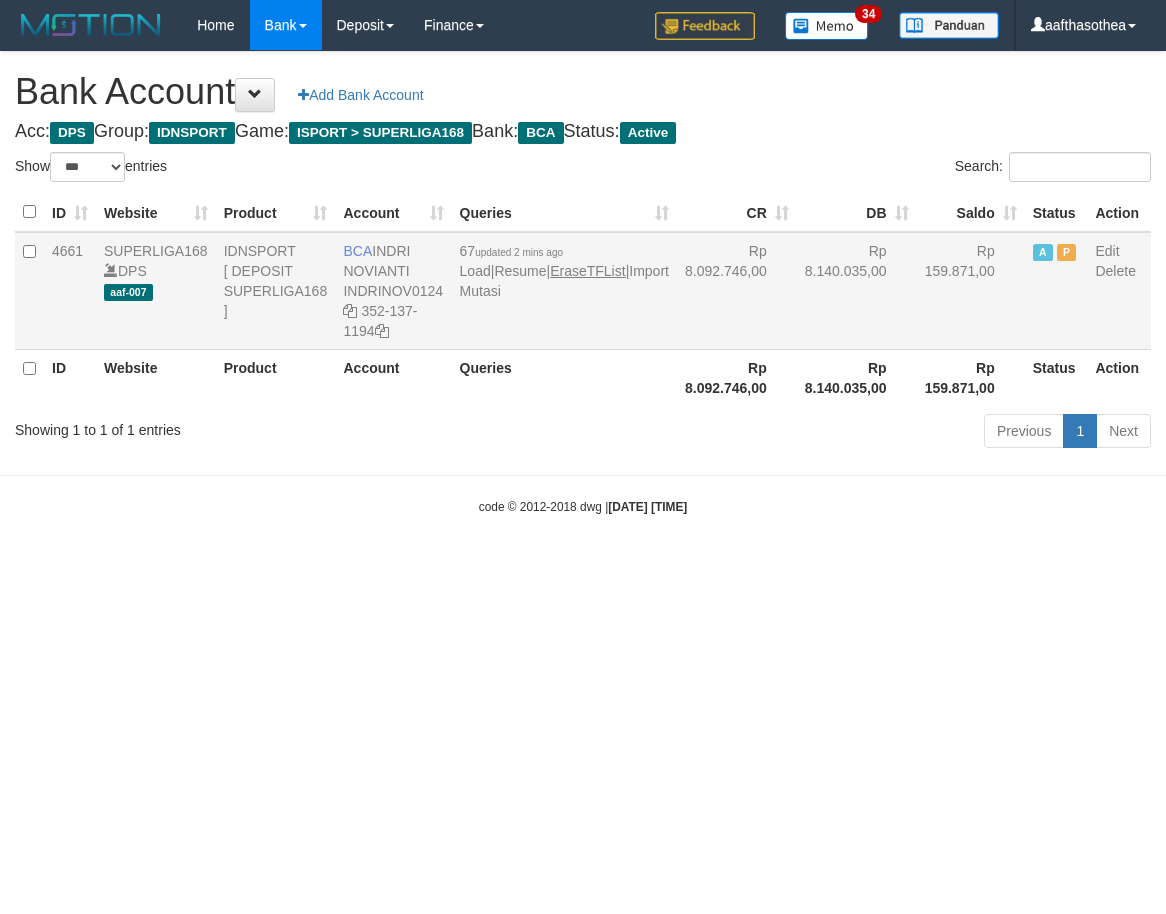 scroll, scrollTop: 0, scrollLeft: 0, axis: both 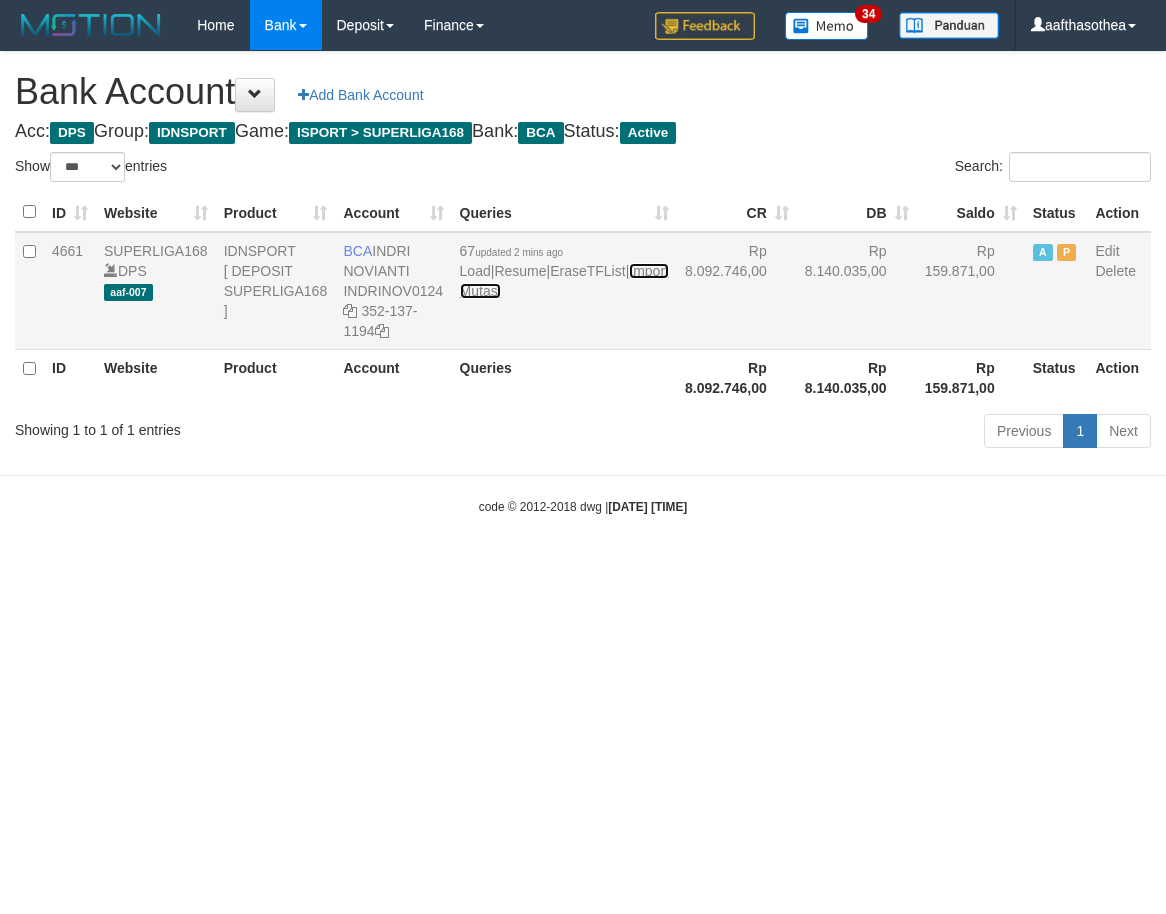 click on "Import Mutasi" at bounding box center (564, 281) 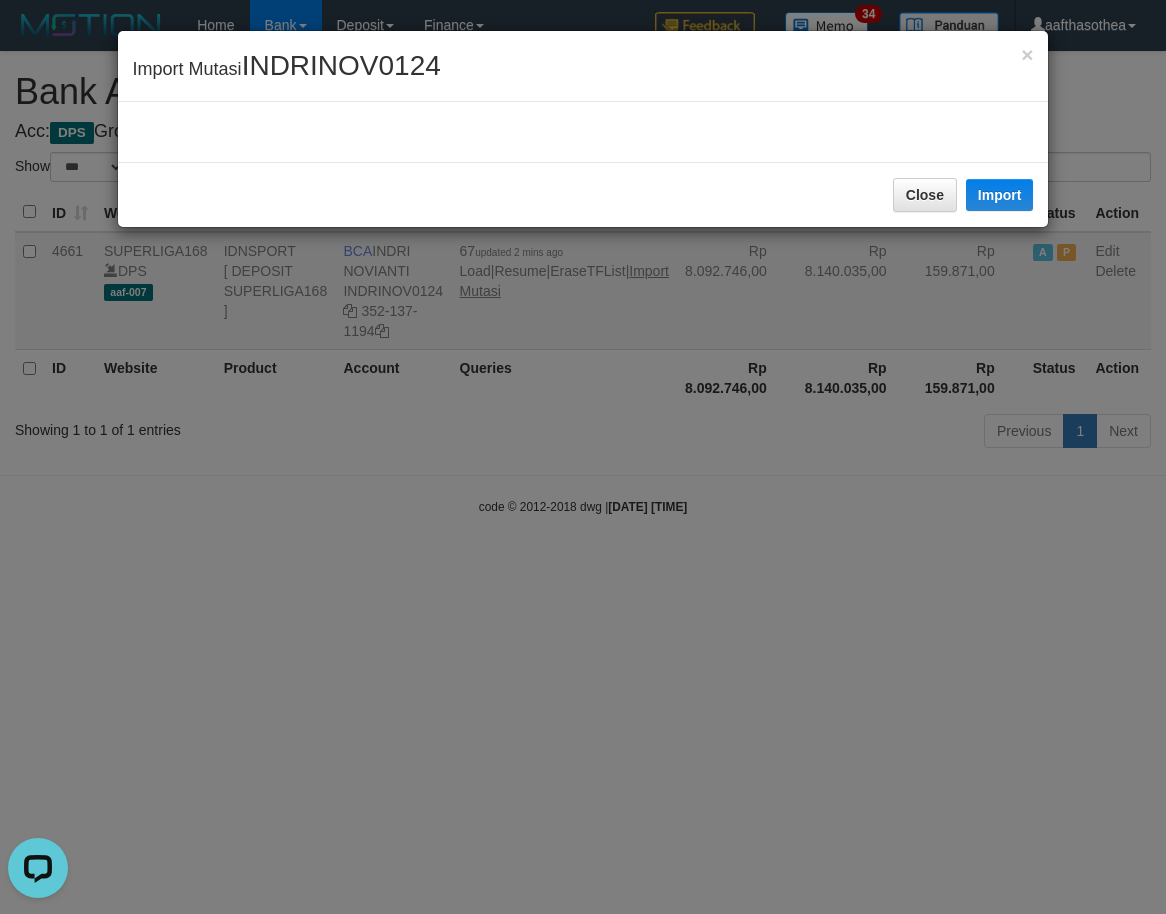 scroll, scrollTop: 0, scrollLeft: 0, axis: both 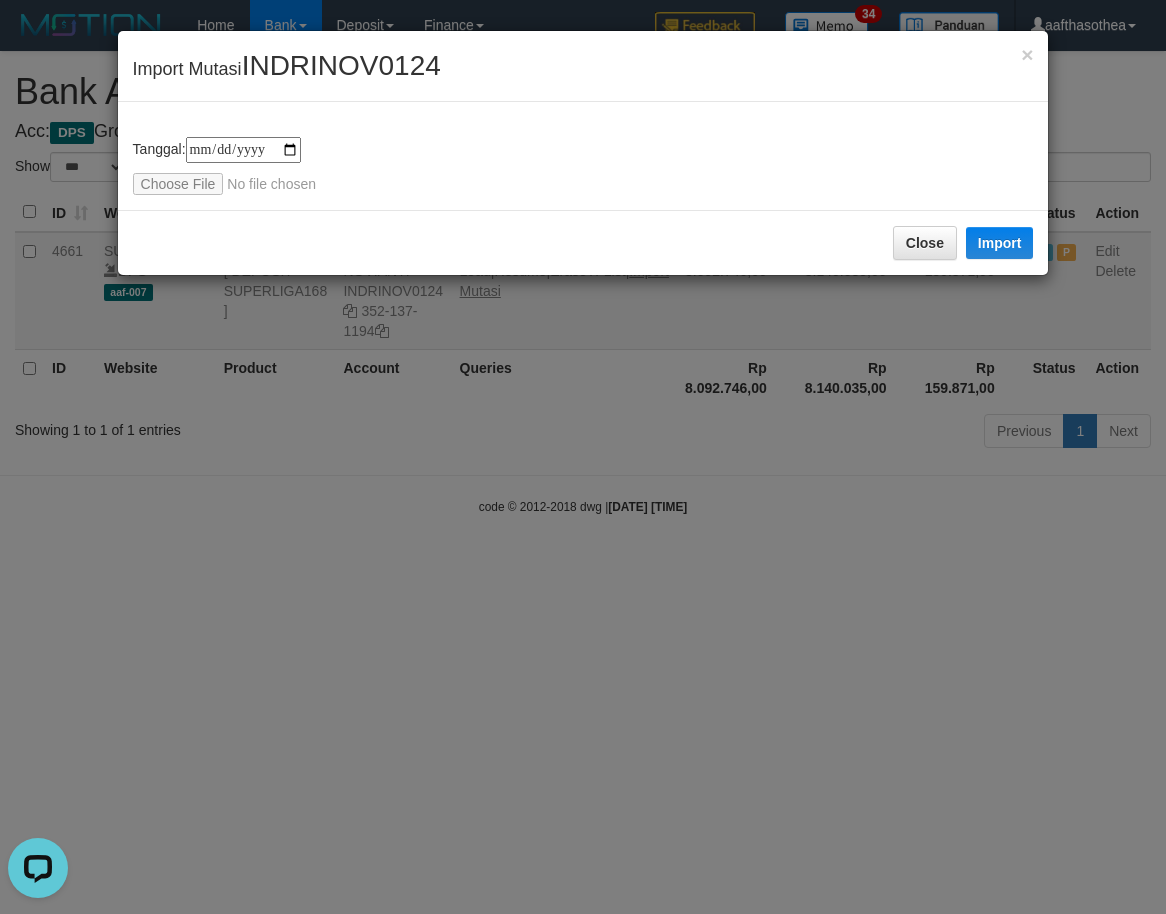 type on "**********" 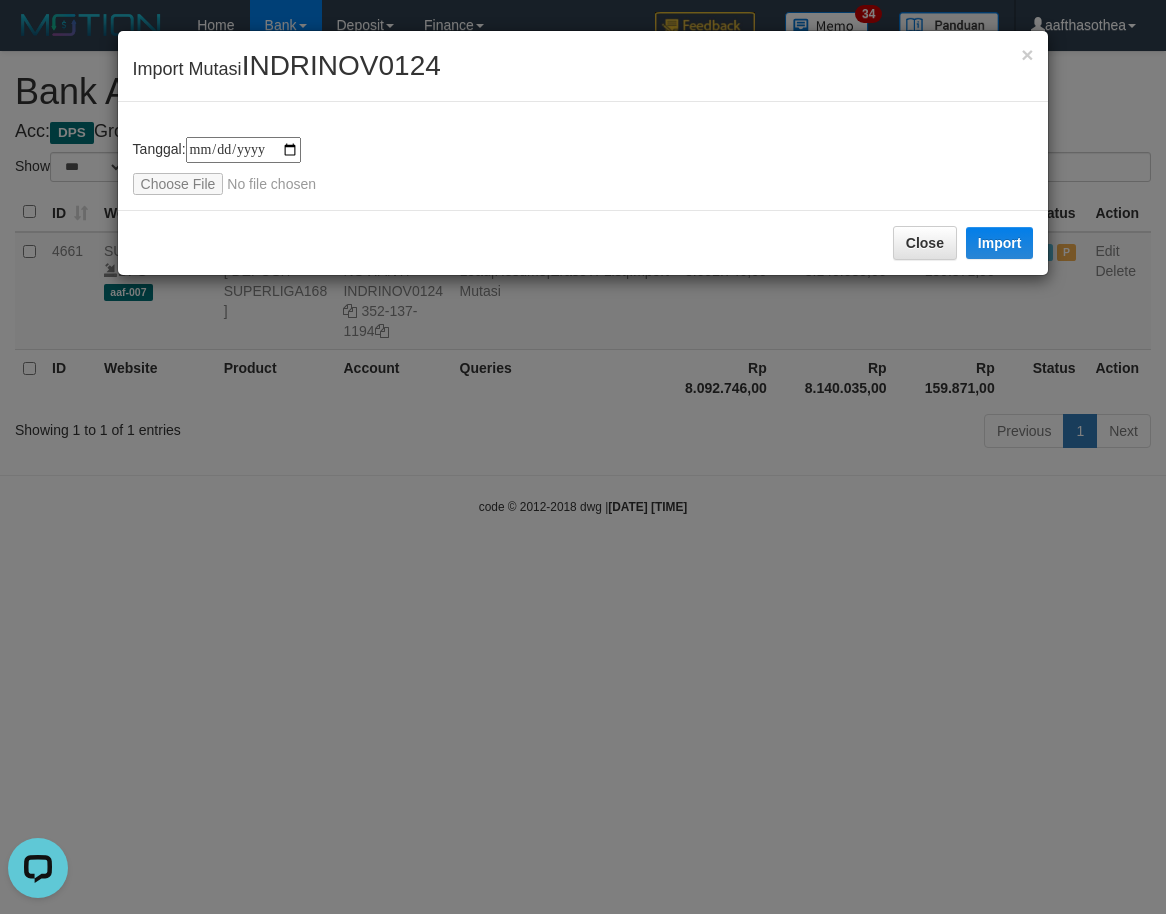 click on "**********" at bounding box center [583, 166] 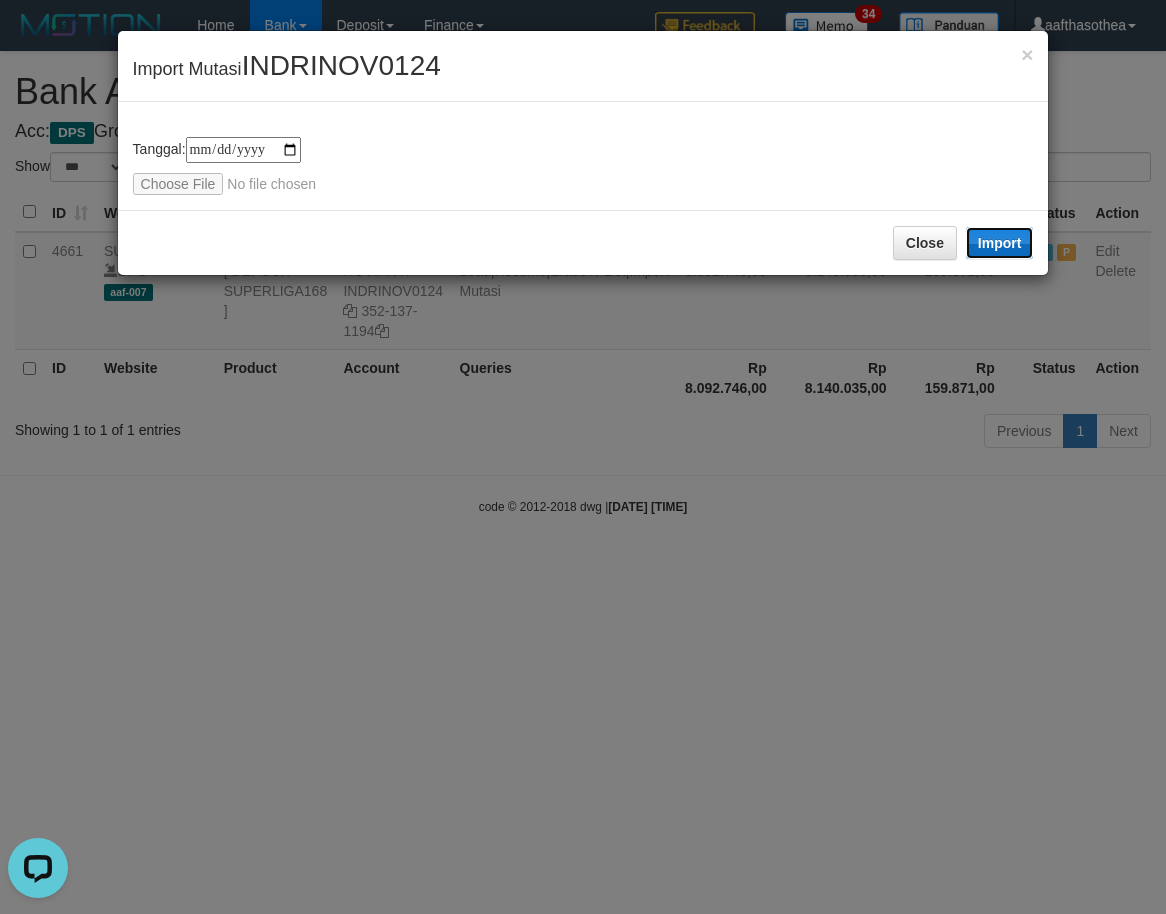 drag, startPoint x: 992, startPoint y: 241, endPoint x: 746, endPoint y: 410, distance: 298.4577 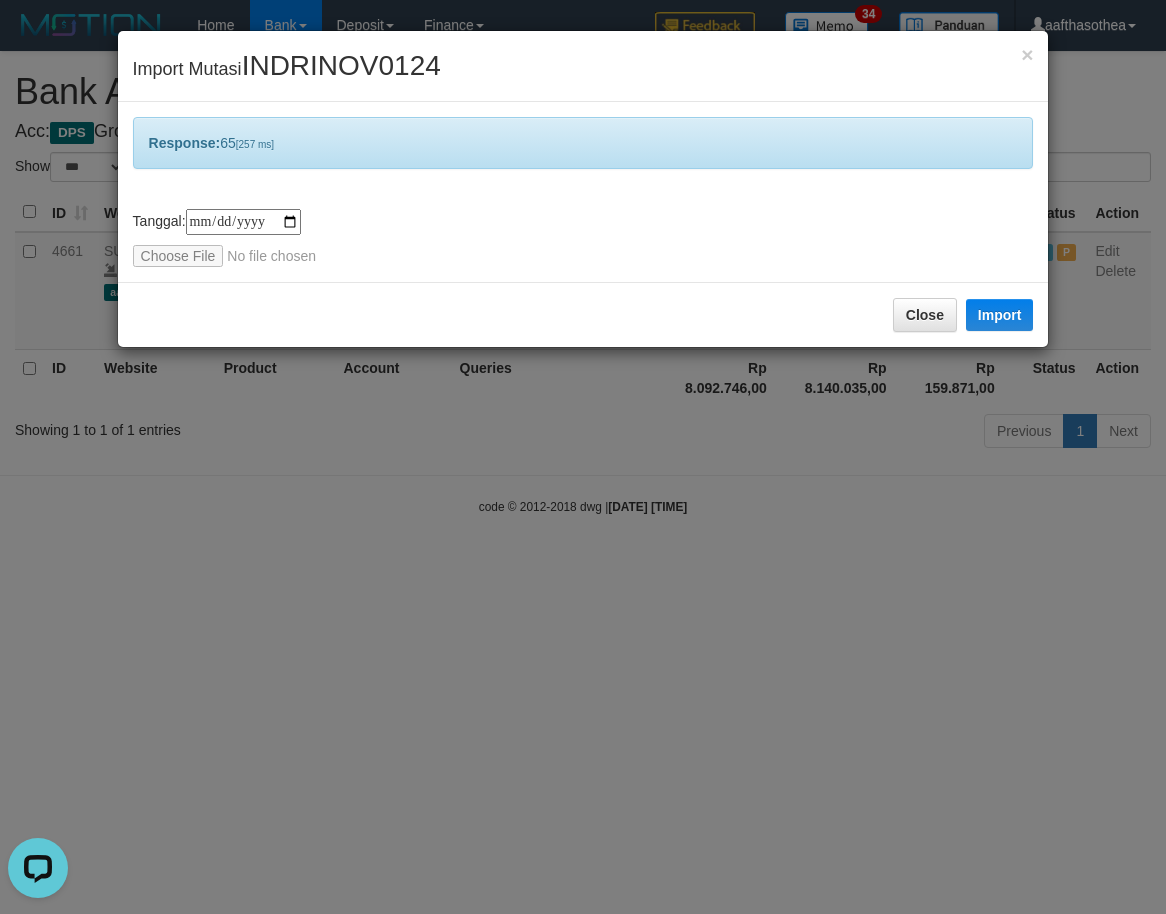 drag, startPoint x: 746, startPoint y: 410, endPoint x: 533, endPoint y: 472, distance: 221.84003 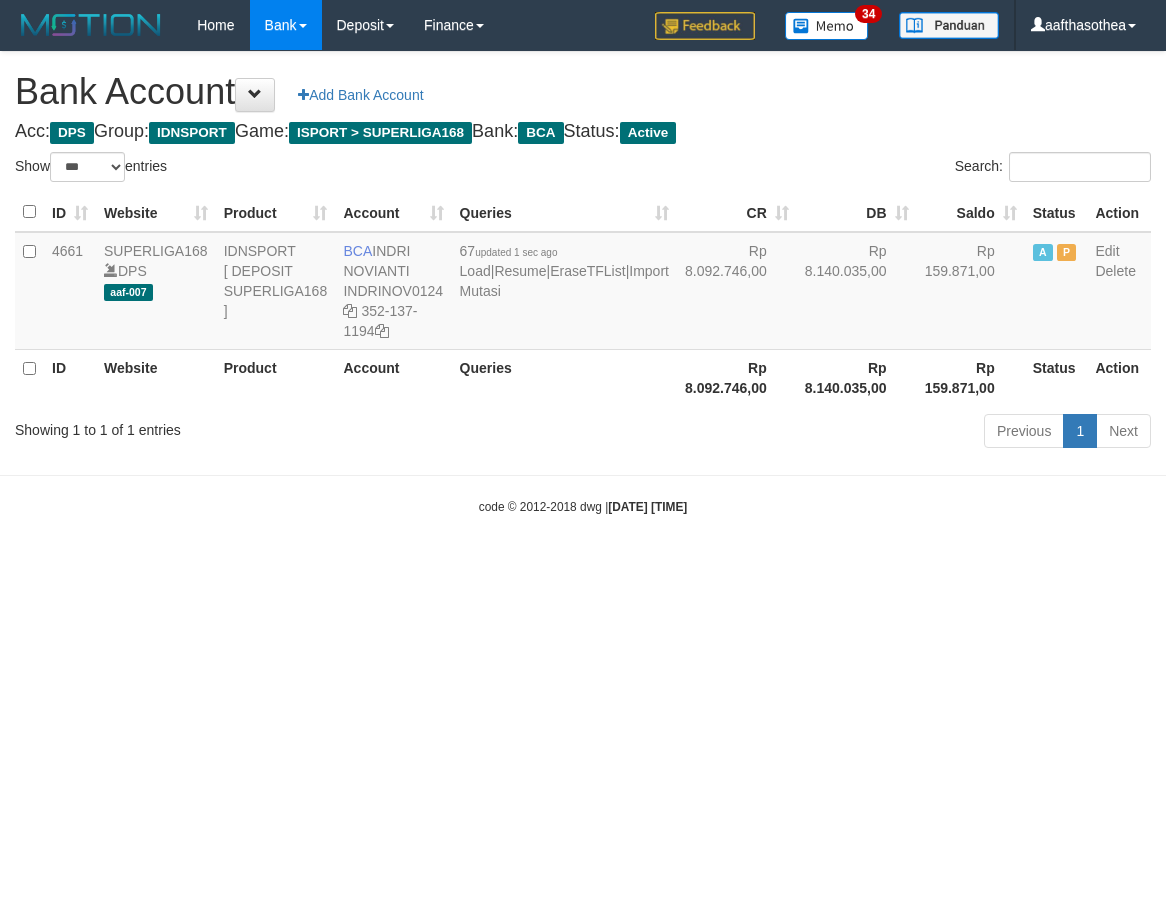 select on "***" 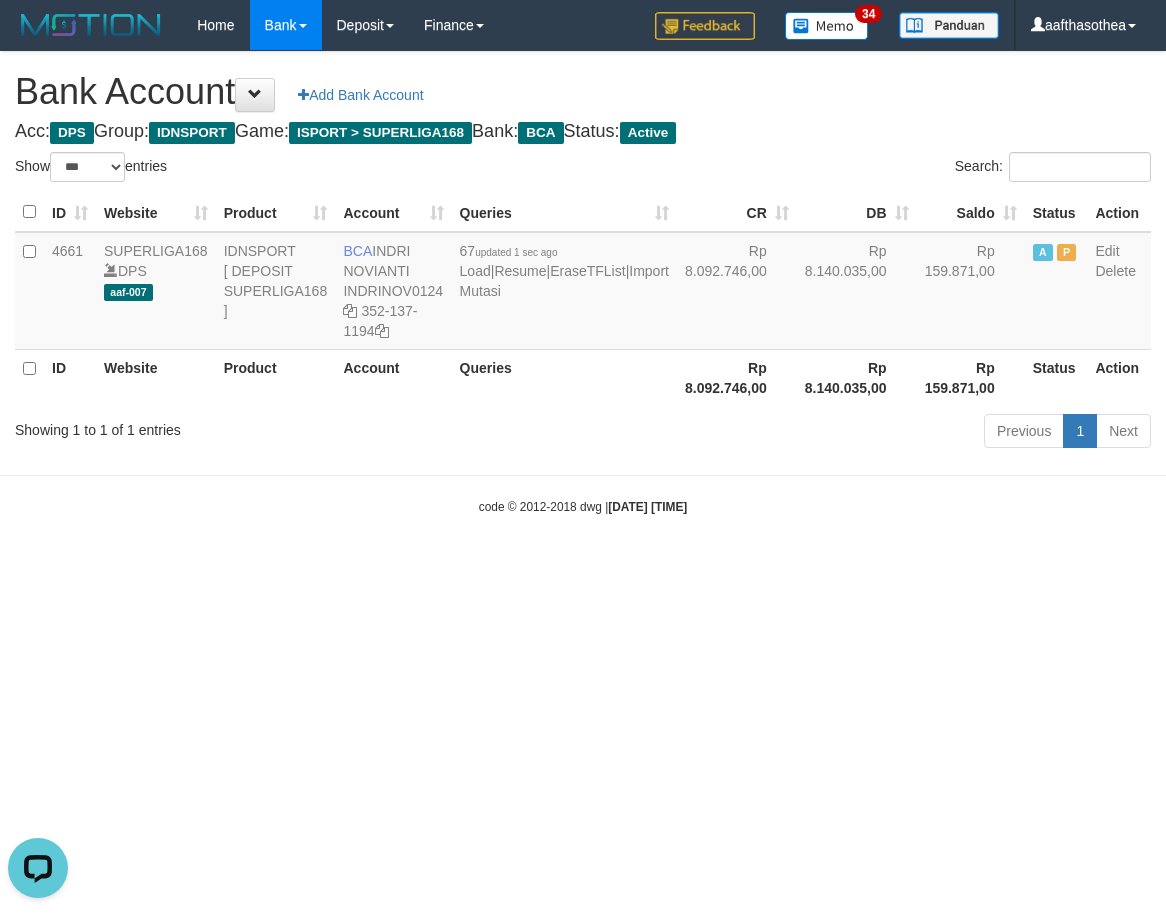 scroll, scrollTop: 0, scrollLeft: 0, axis: both 